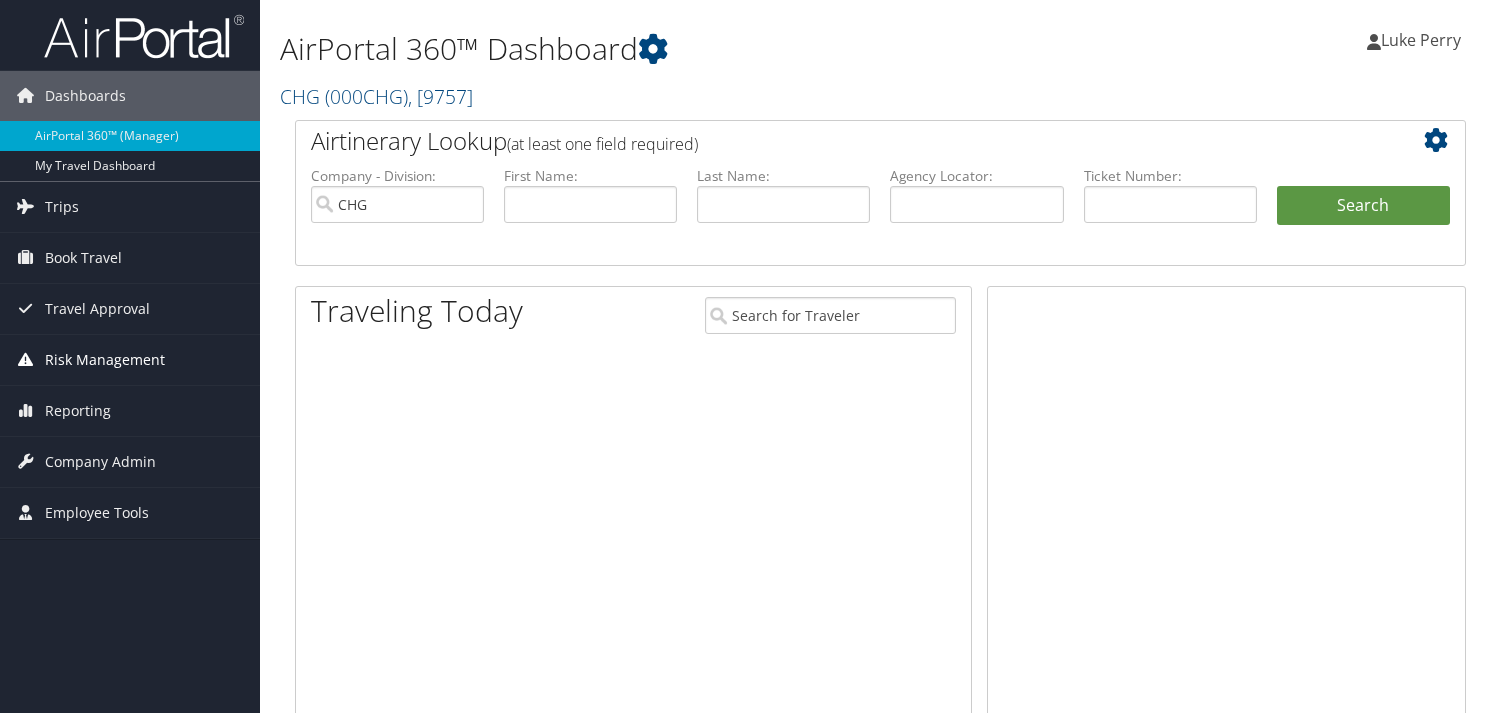 scroll, scrollTop: 0, scrollLeft: 0, axis: both 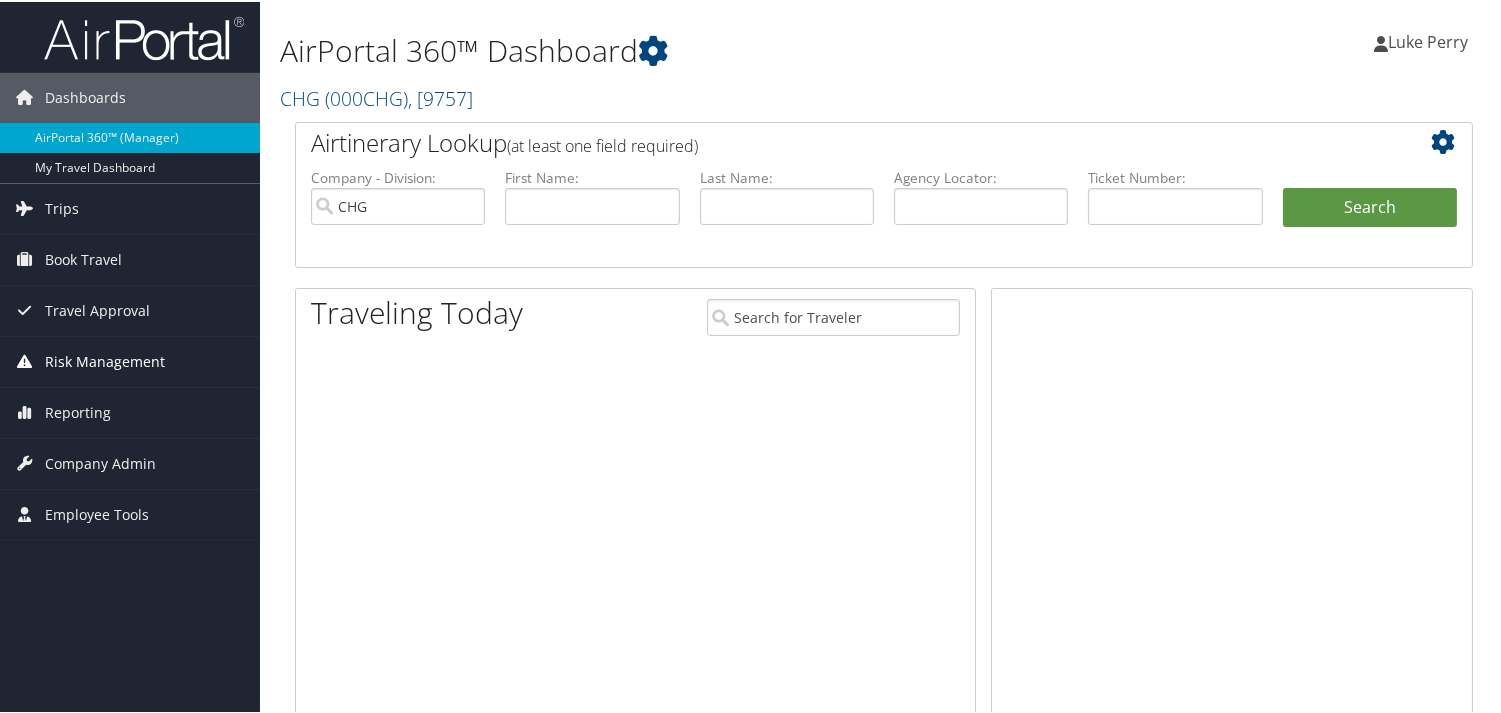 click on "Risk Management" at bounding box center [105, 360] 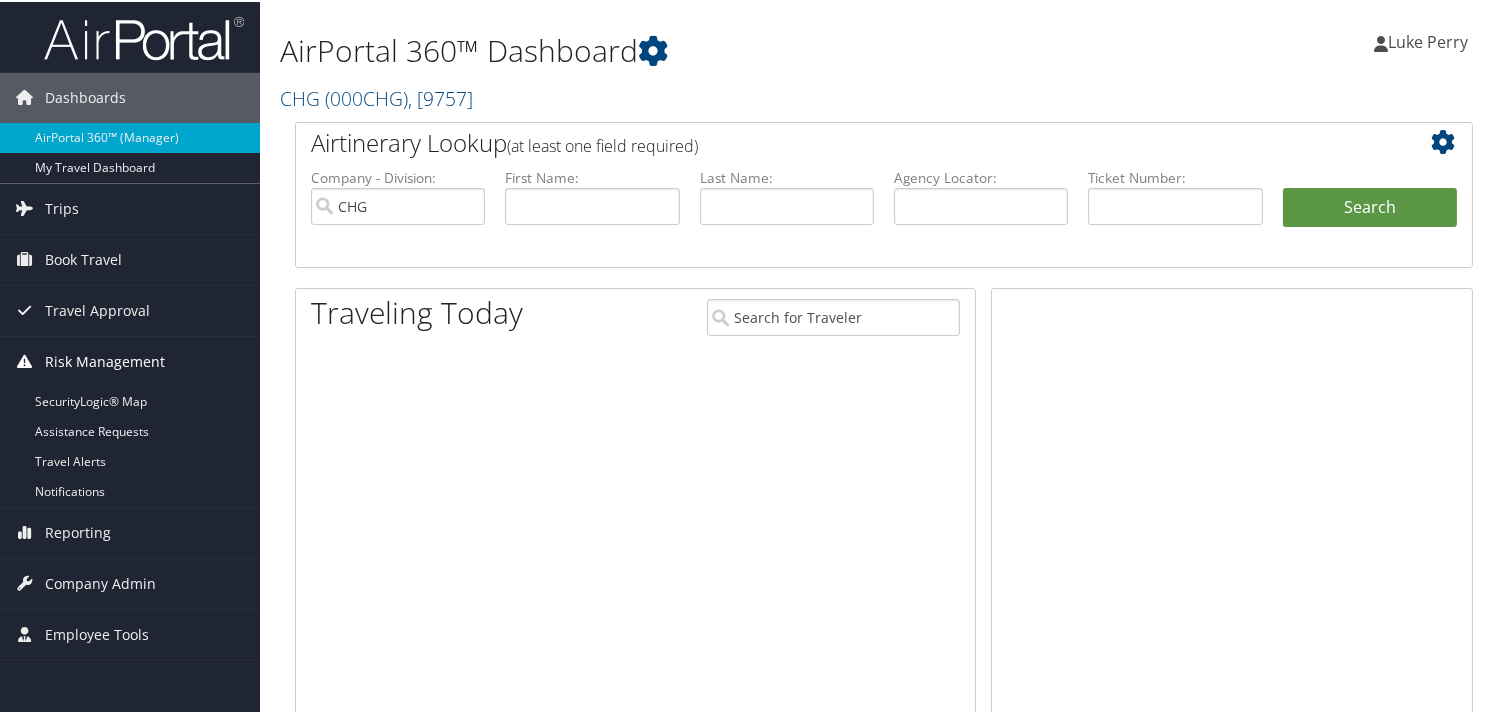 click on "Risk Management" at bounding box center [105, 360] 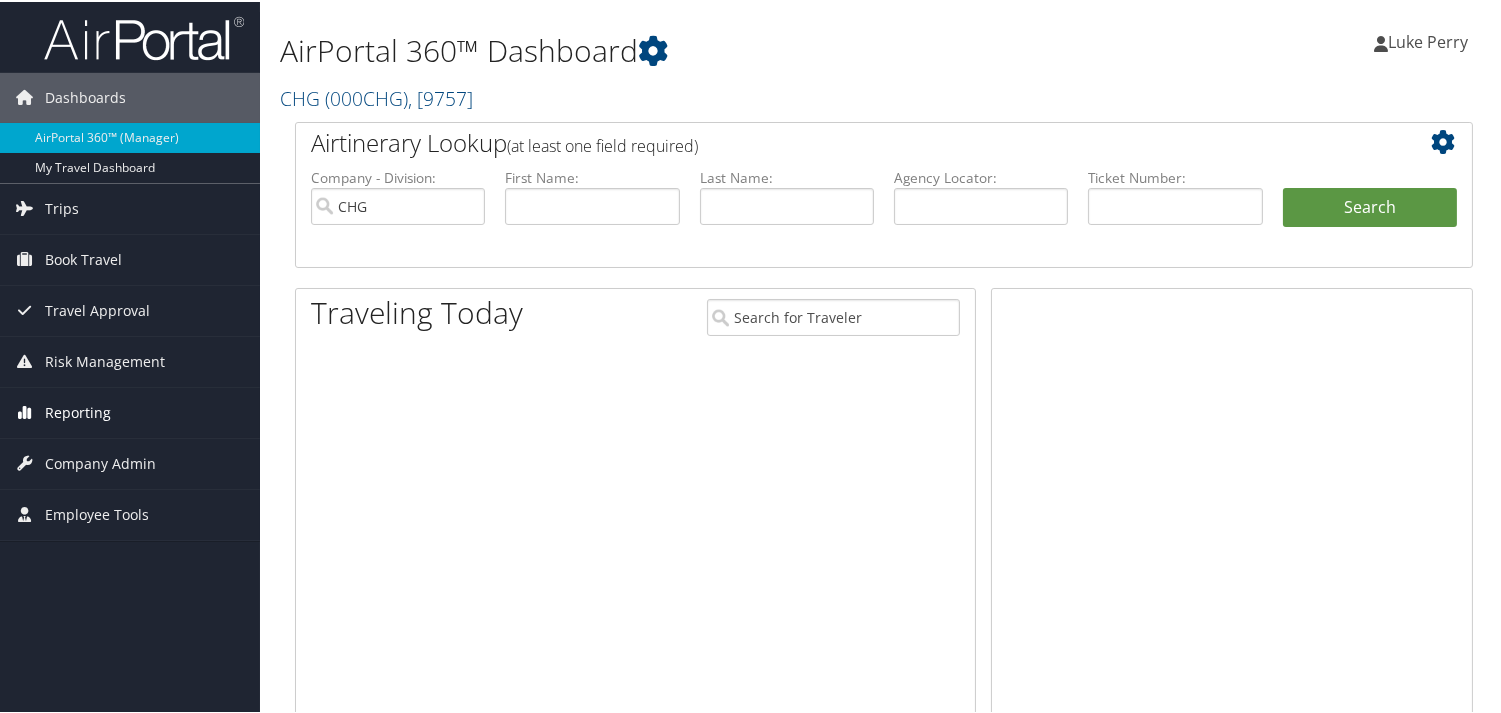 click on "Reporting" at bounding box center [78, 411] 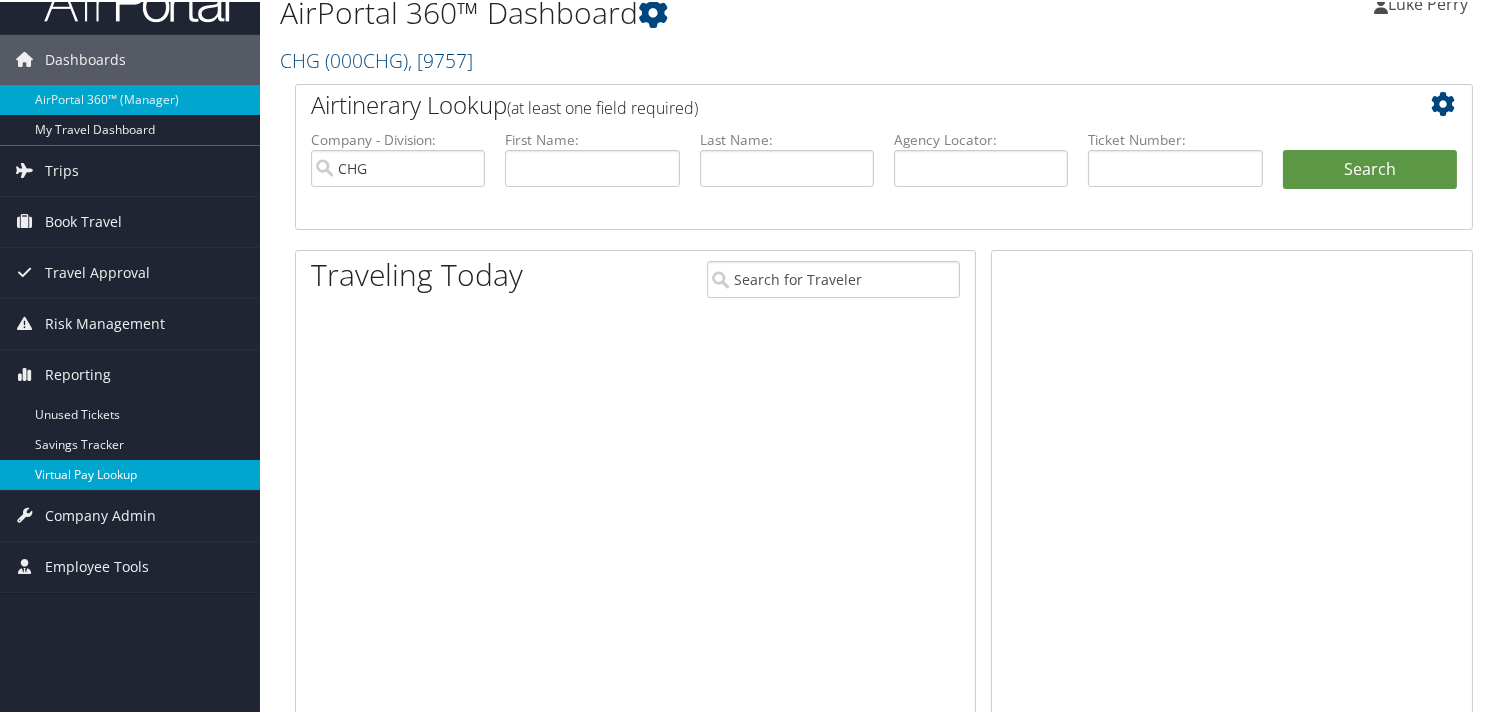 scroll, scrollTop: 0, scrollLeft: 0, axis: both 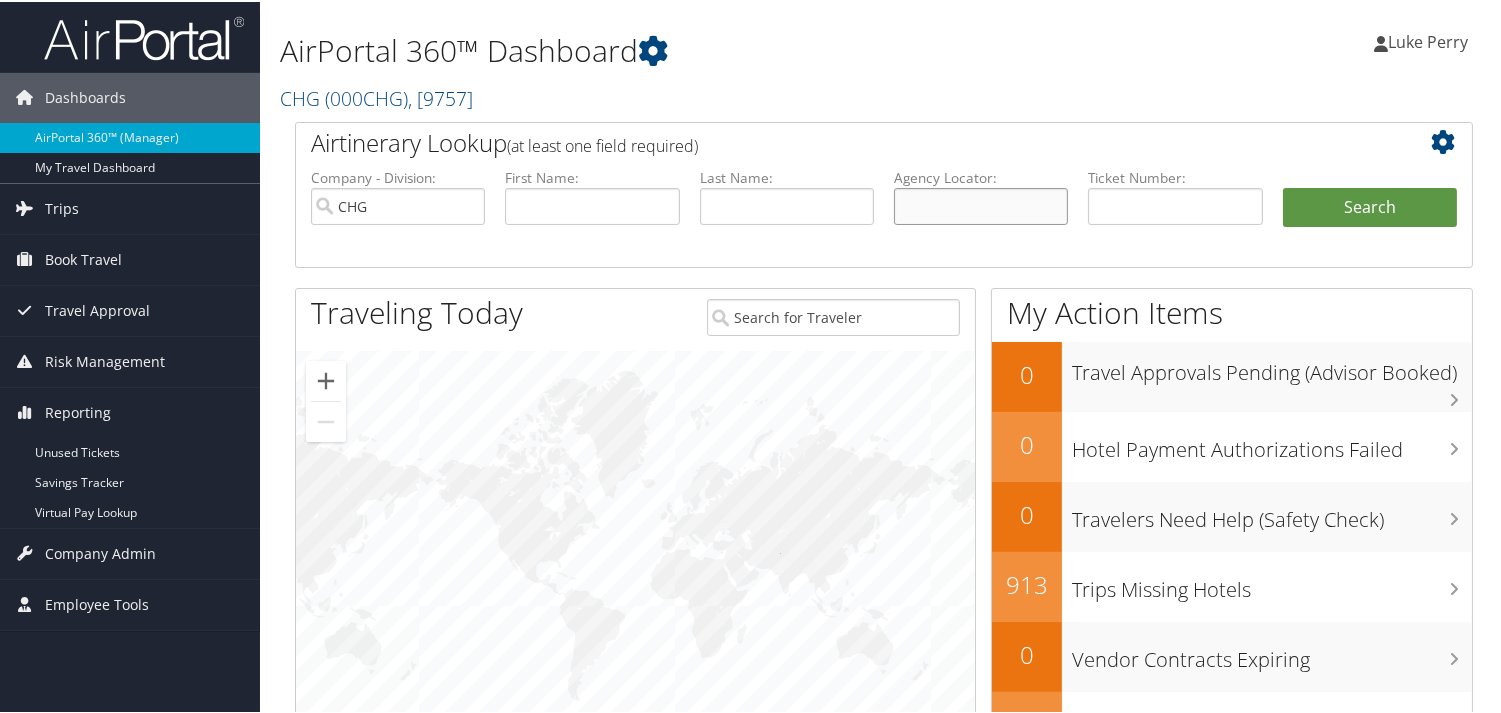click at bounding box center [981, 204] 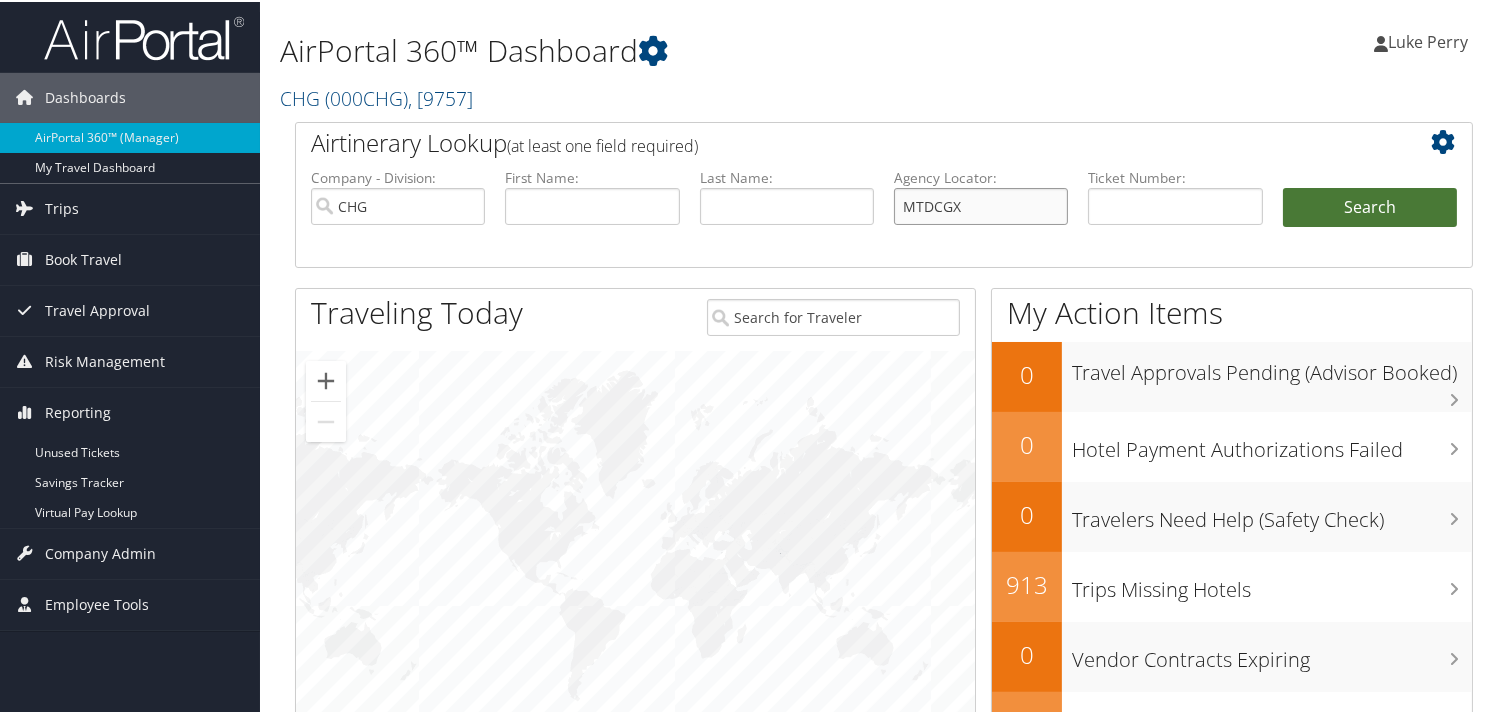 type on "MTDCGX" 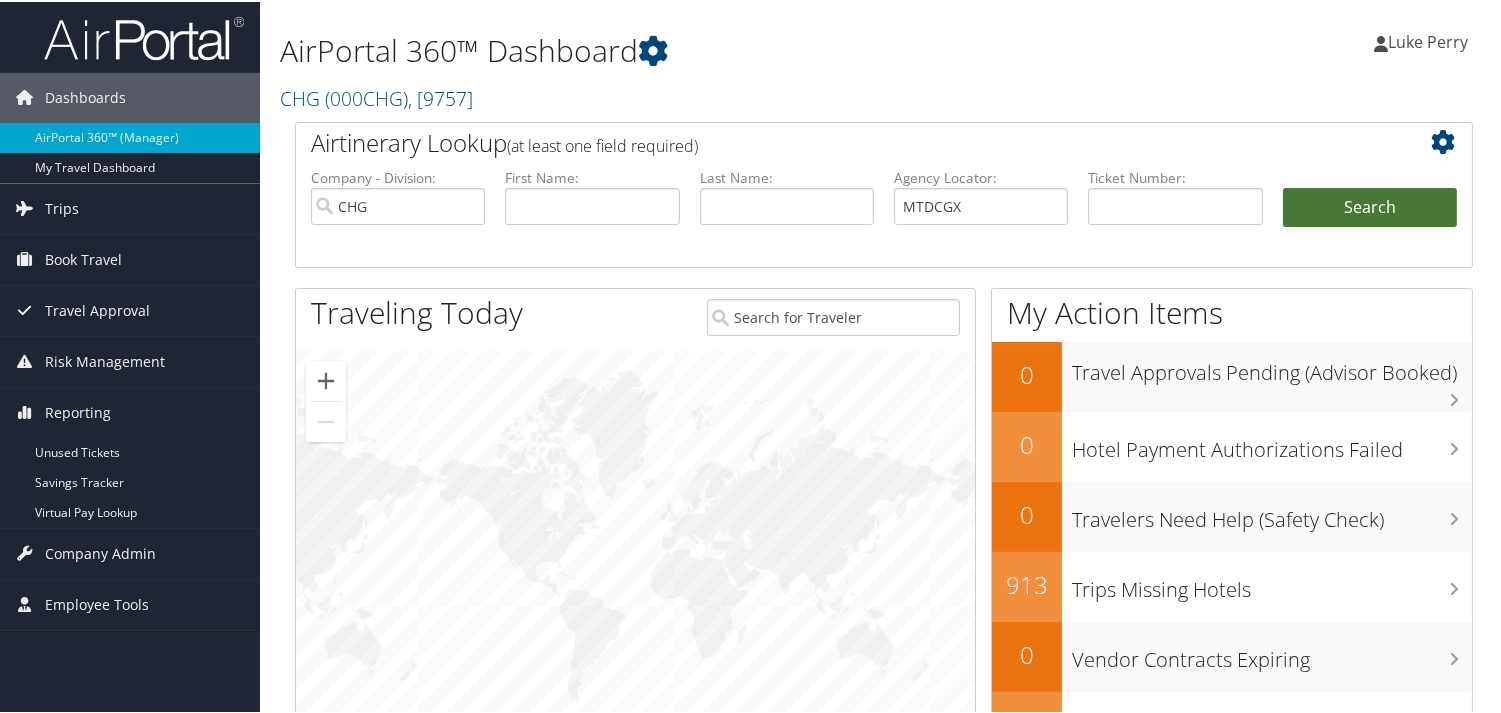 click on "Search" at bounding box center [1370, 206] 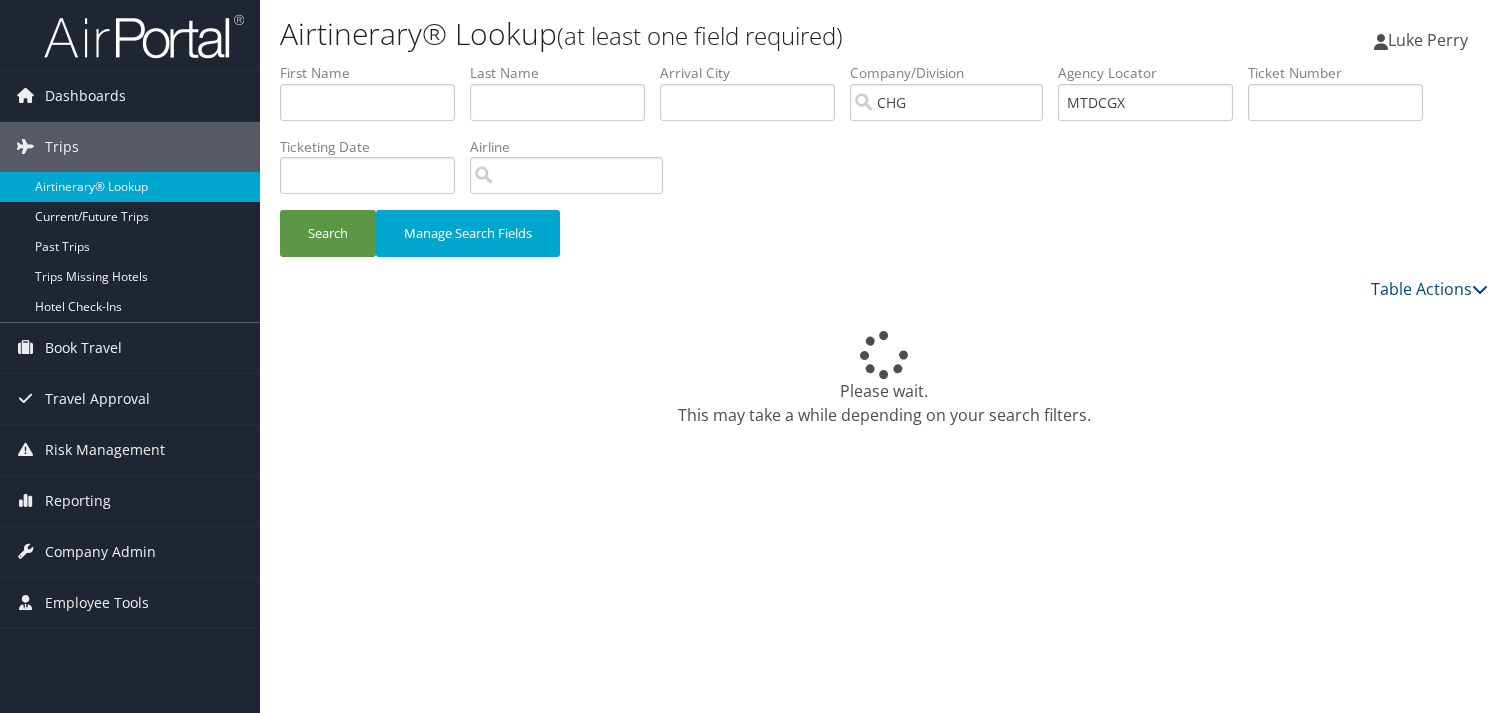 scroll, scrollTop: 0, scrollLeft: 0, axis: both 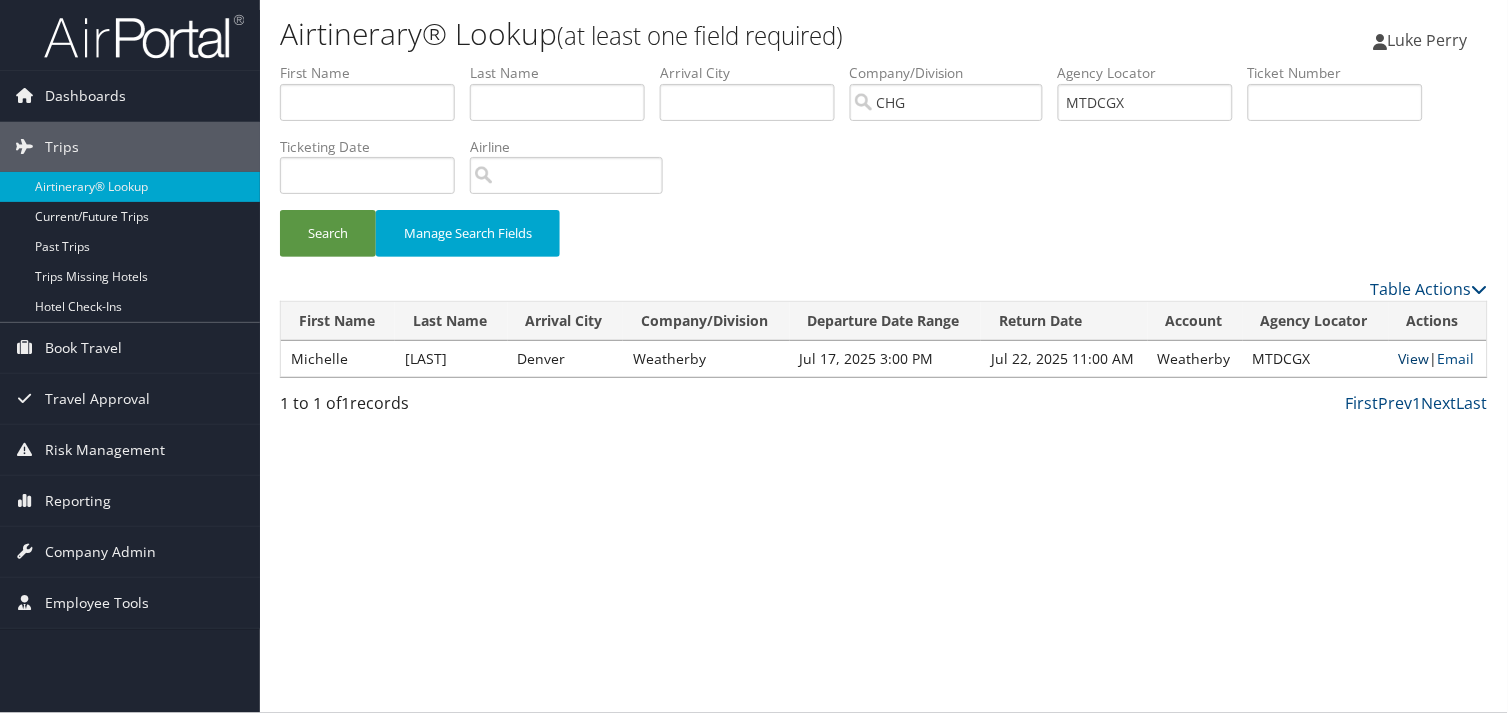 click on "View" at bounding box center [1414, 358] 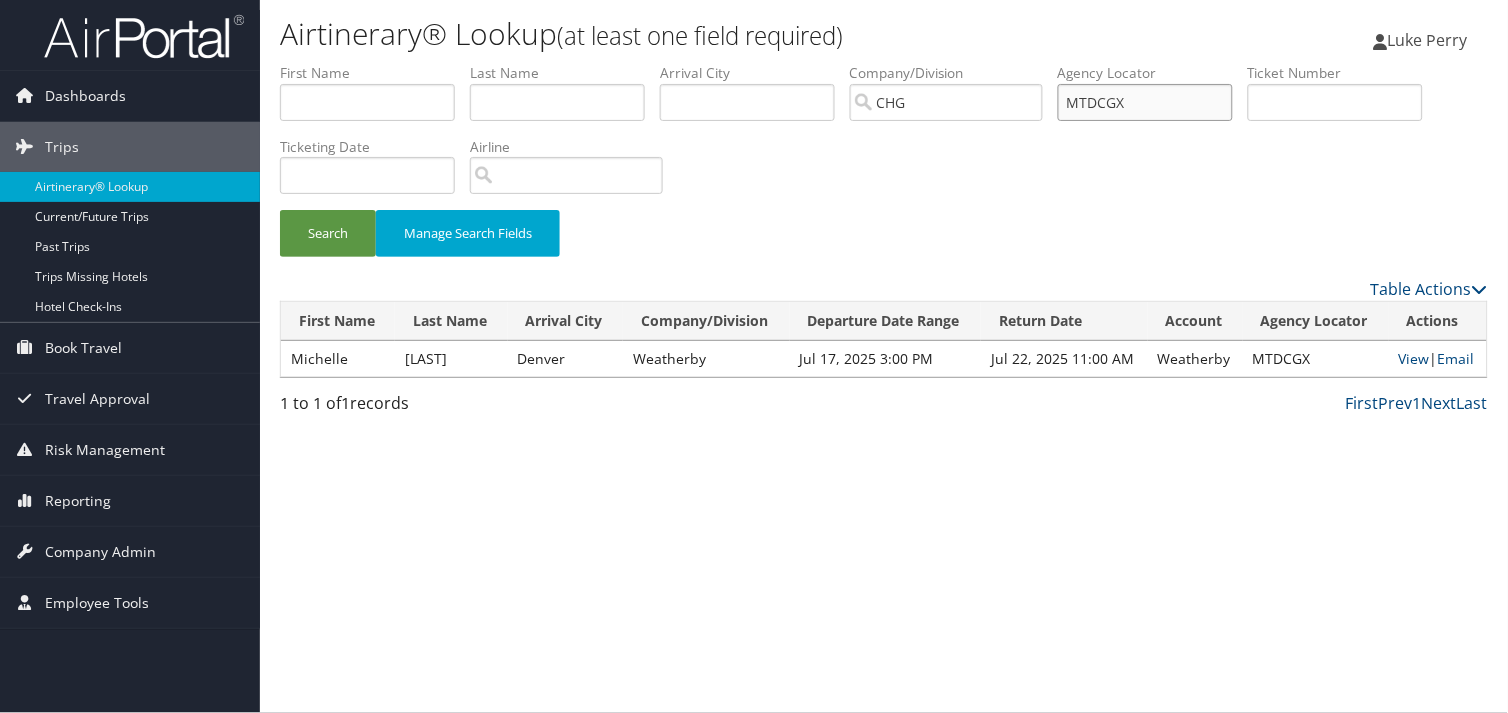 drag, startPoint x: 1192, startPoint y: 106, endPoint x: 910, endPoint y: 147, distance: 284.9649 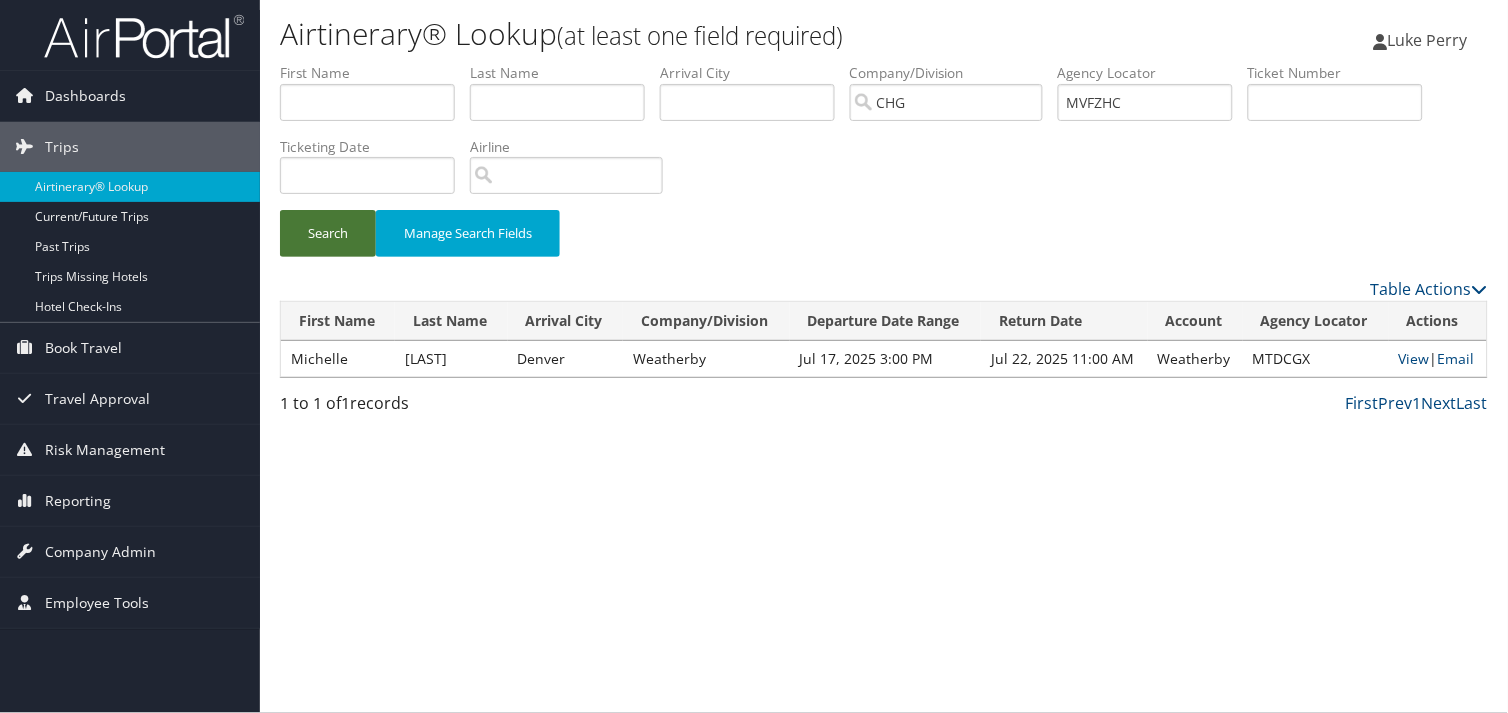 click on "Search" at bounding box center (328, 233) 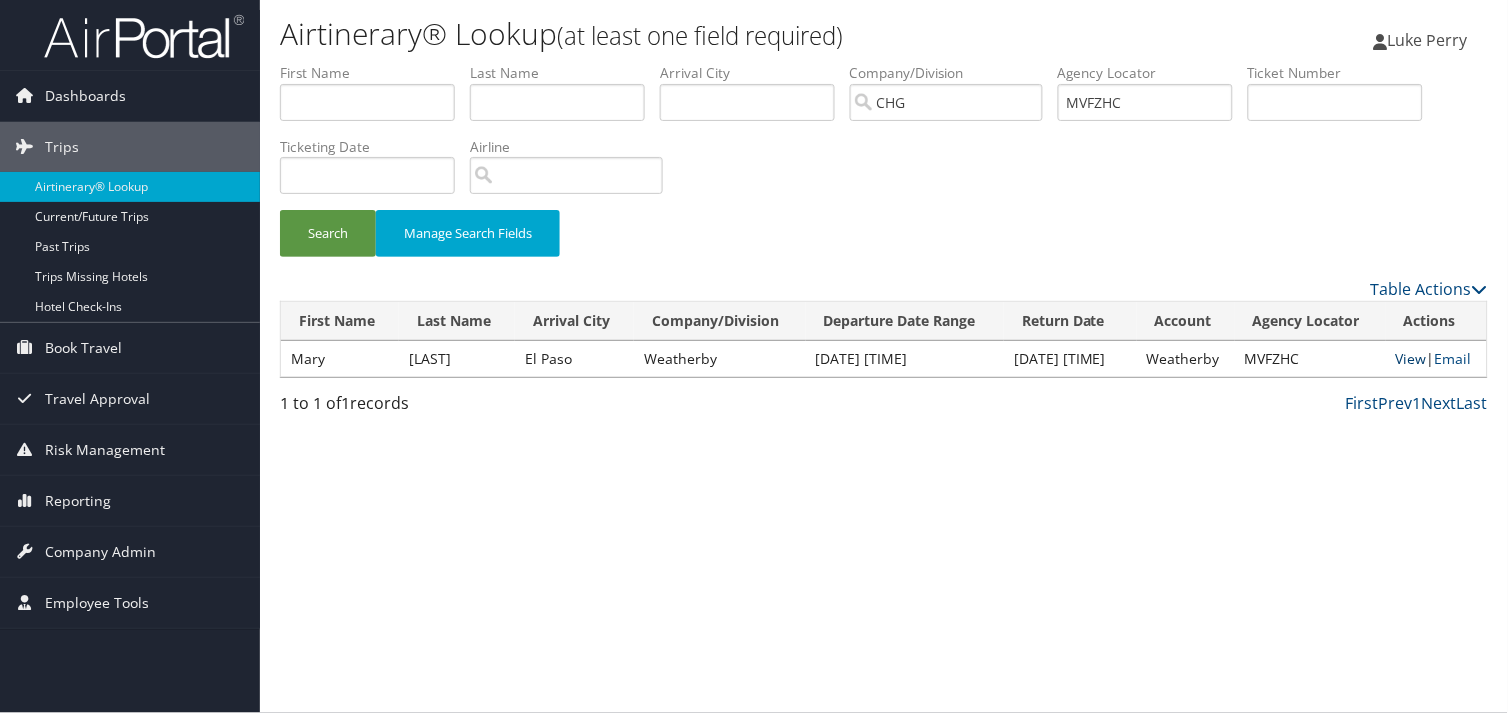 click on "View" at bounding box center (1411, 358) 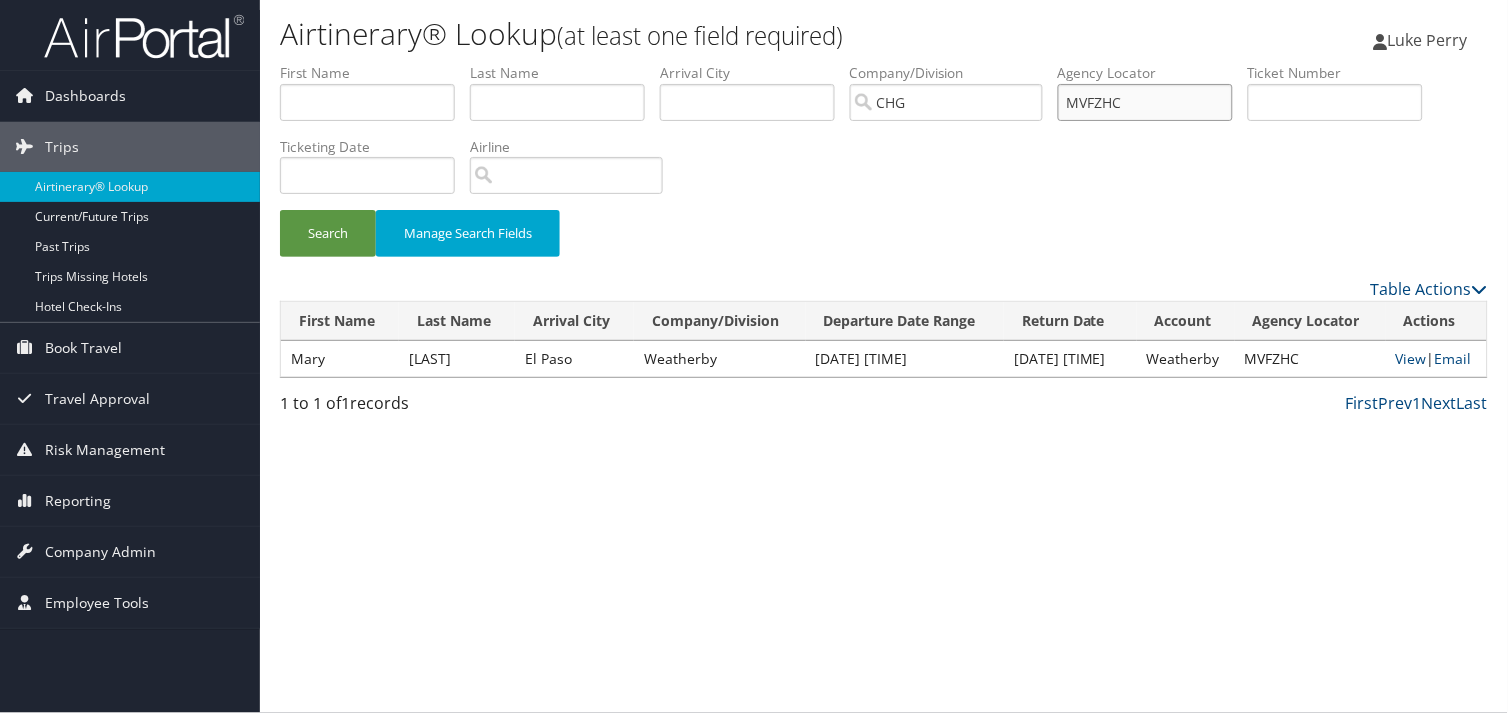 drag, startPoint x: 1217, startPoint y: 91, endPoint x: 1110, endPoint y: 91, distance: 107 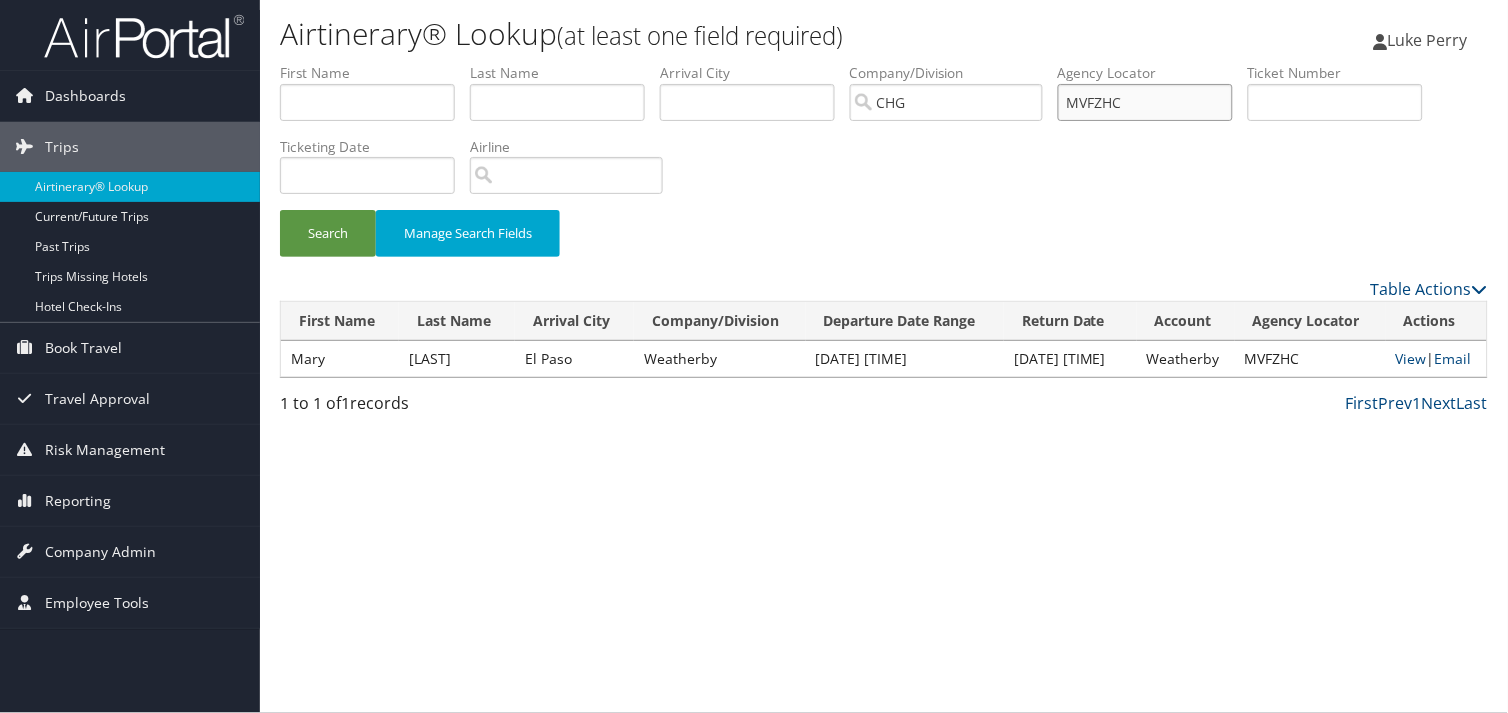 click on "MVFZHC" at bounding box center (1145, 102) 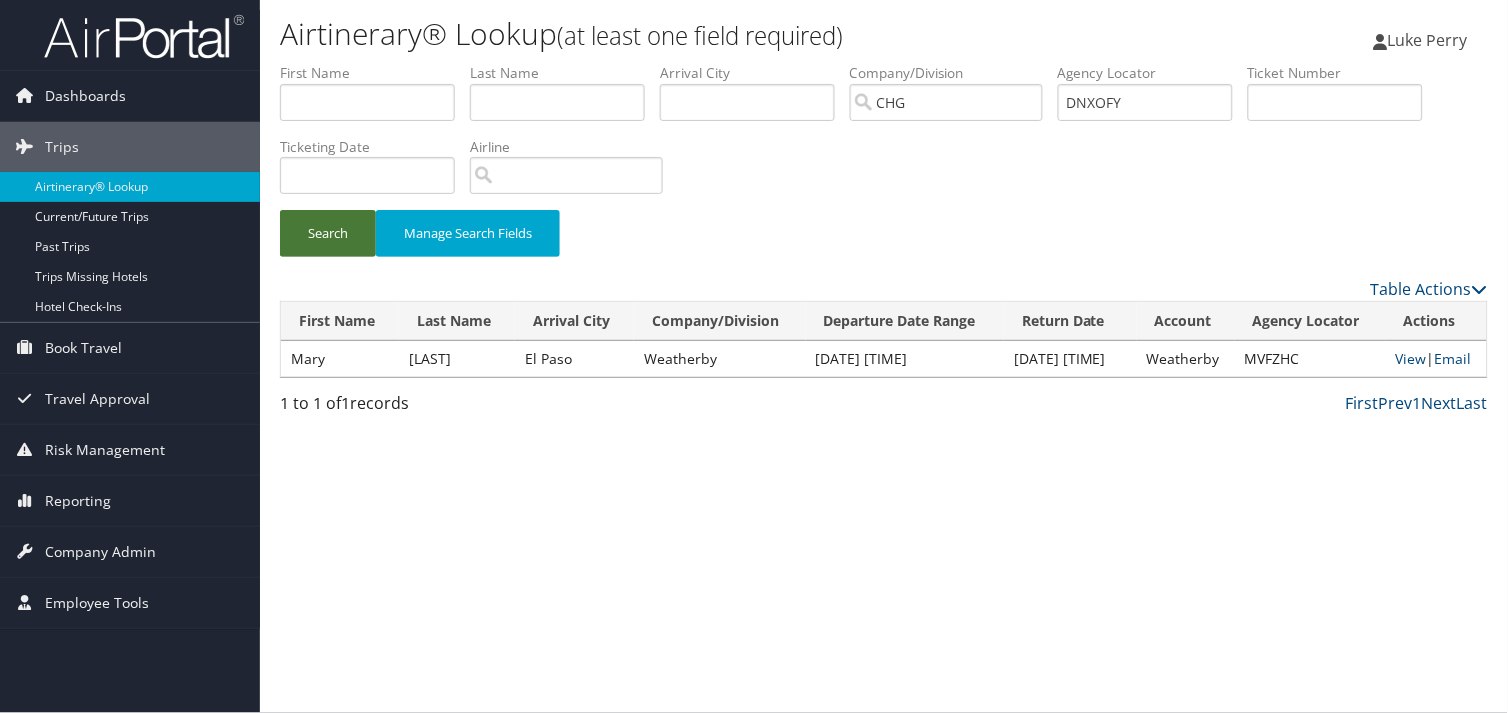 click on "Search" at bounding box center [328, 233] 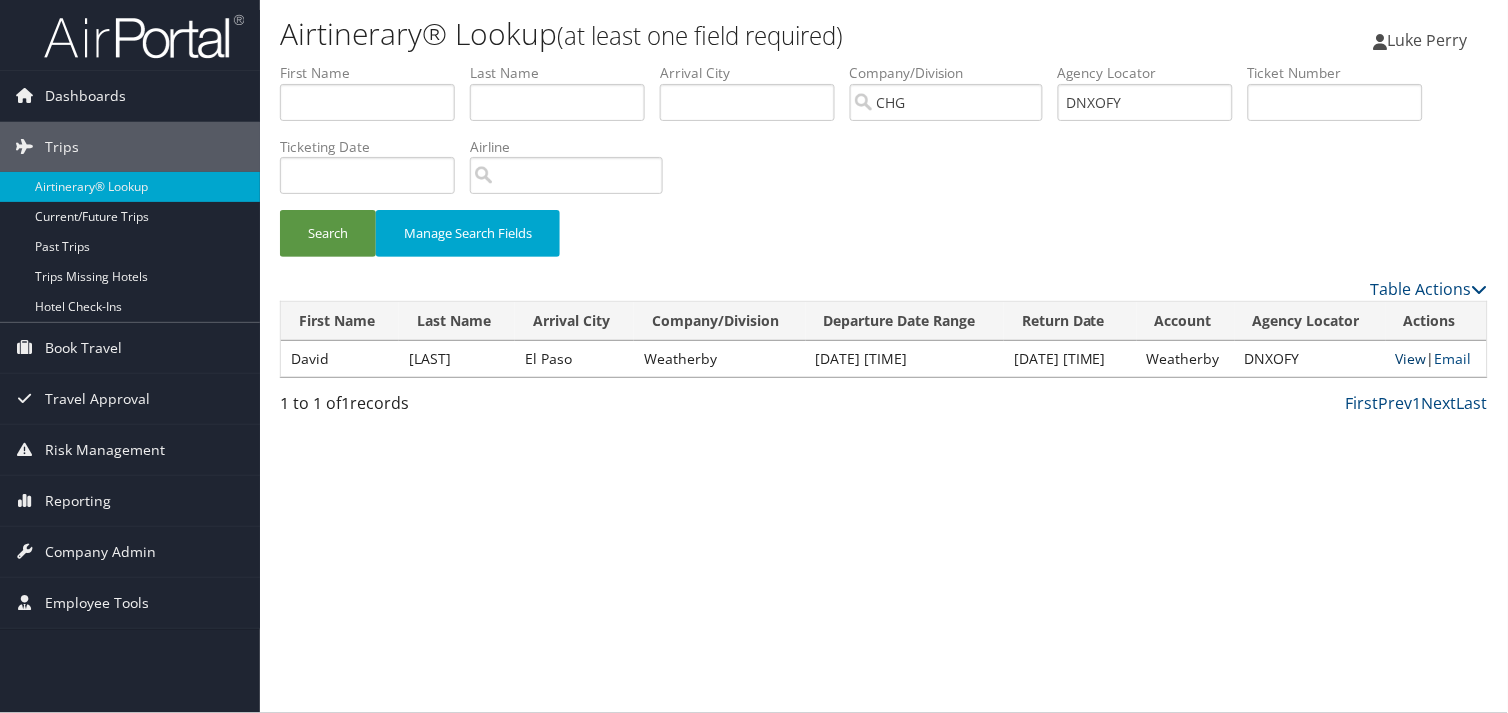 click on "View" at bounding box center [1411, 358] 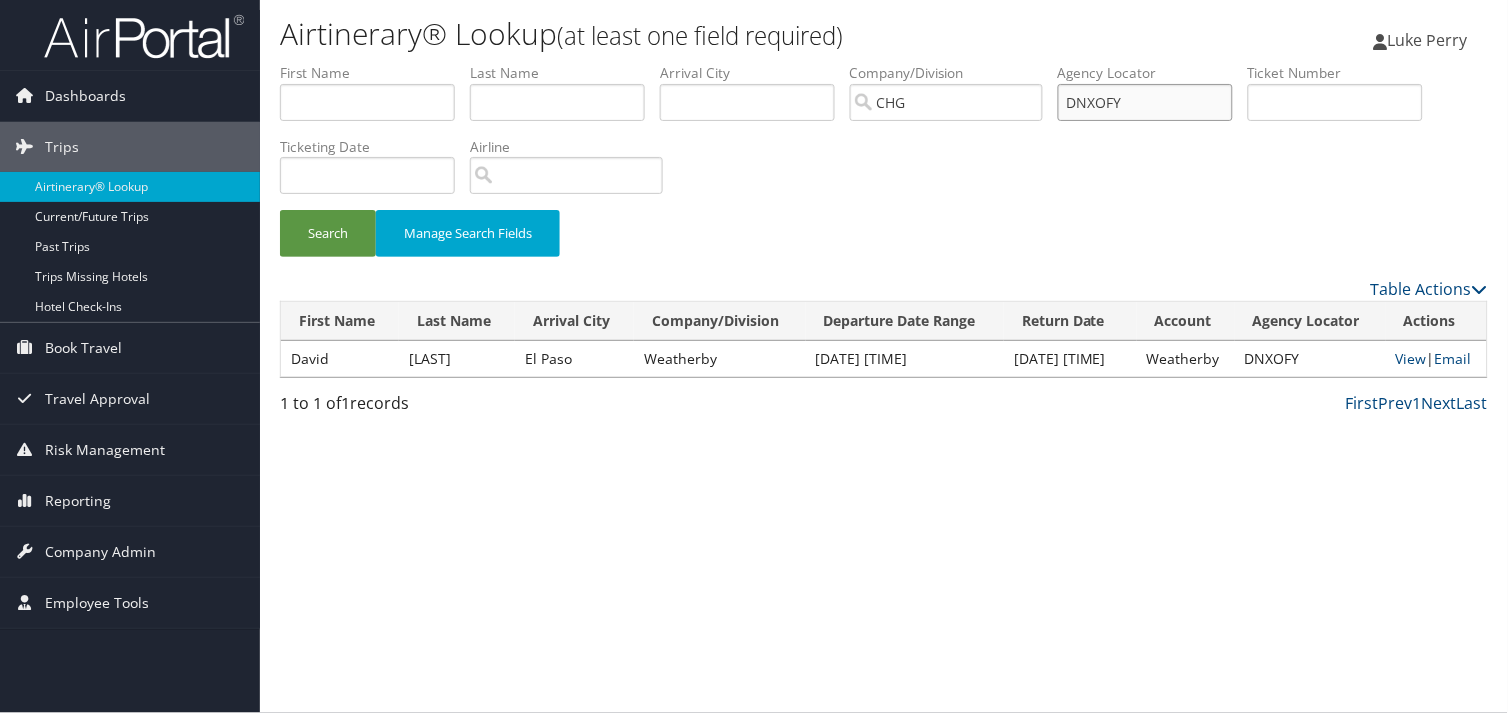 drag, startPoint x: 1201, startPoint y: 105, endPoint x: 940, endPoint y: 92, distance: 261.32355 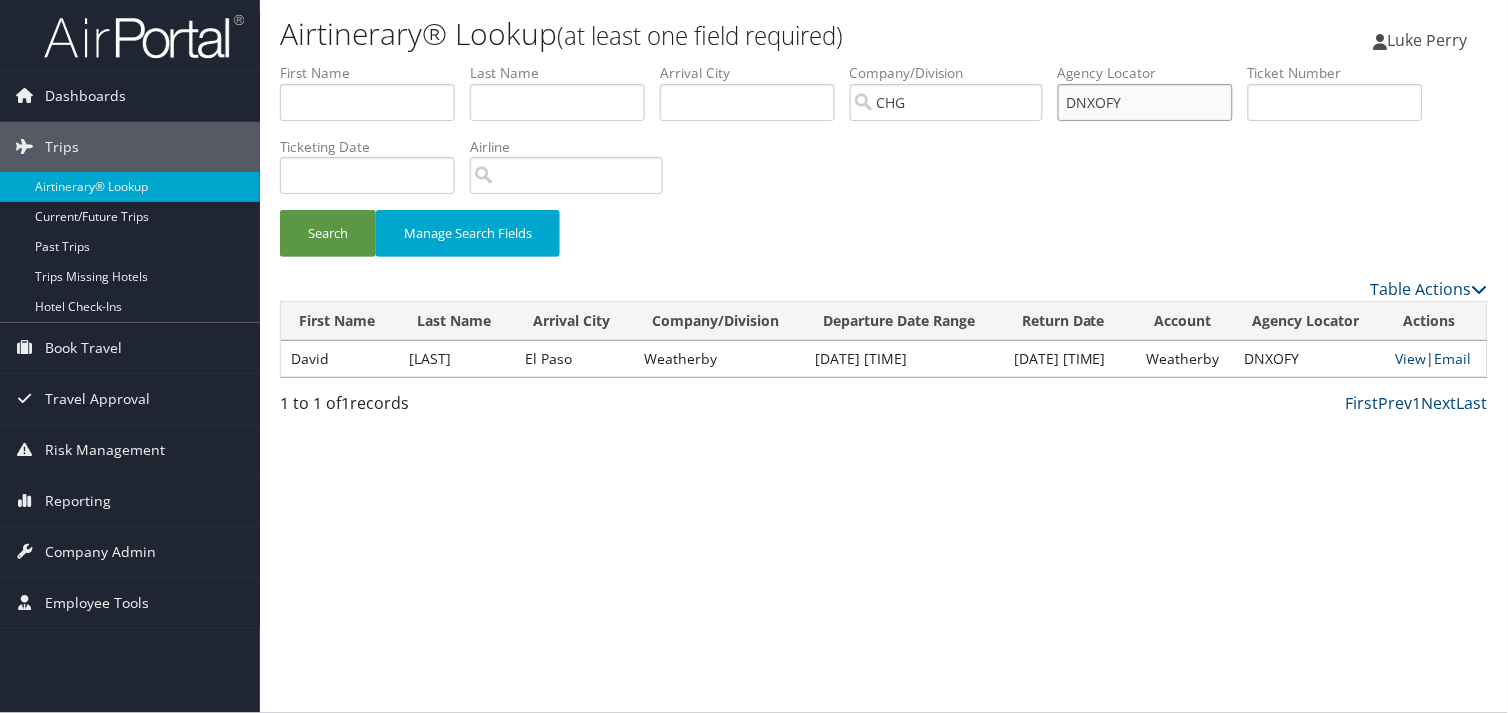 click on "First Name Last Name Departure City Arrival City Company/Division CHG Airport/City Code Departure Date Range Agency Locator DNXOFY Ticket Number Ticketing Date Invoice Number Flight Number Agent Name Air Confirmation Hotel Confirmation Credit Card - Last 4 Digits Airline Car Rental Chain Hotel Chain Rail Vendor Authorization Billable Client Code Cost Center Department Explanation Manager ID Project Purpose Region Traveler ID" at bounding box center [884, 63] 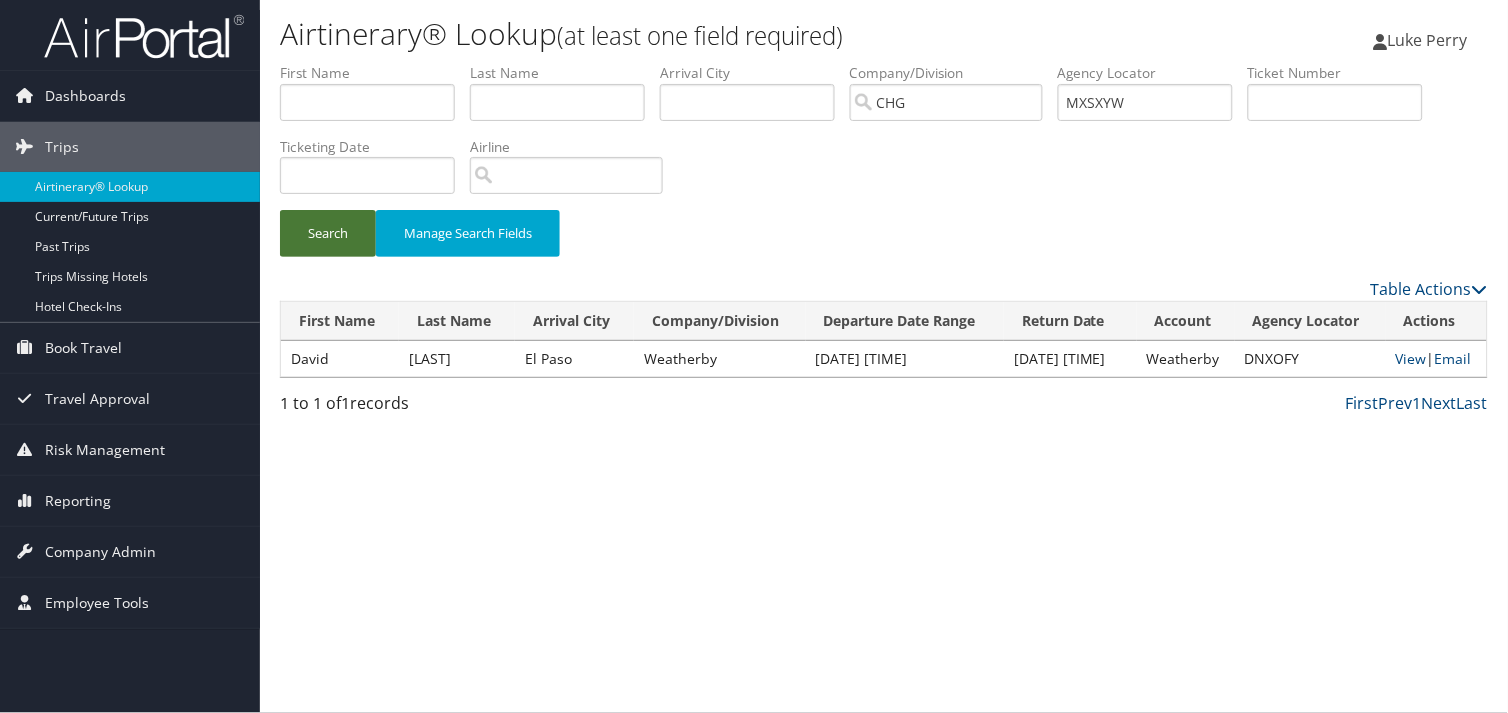 click on "Search" at bounding box center [328, 233] 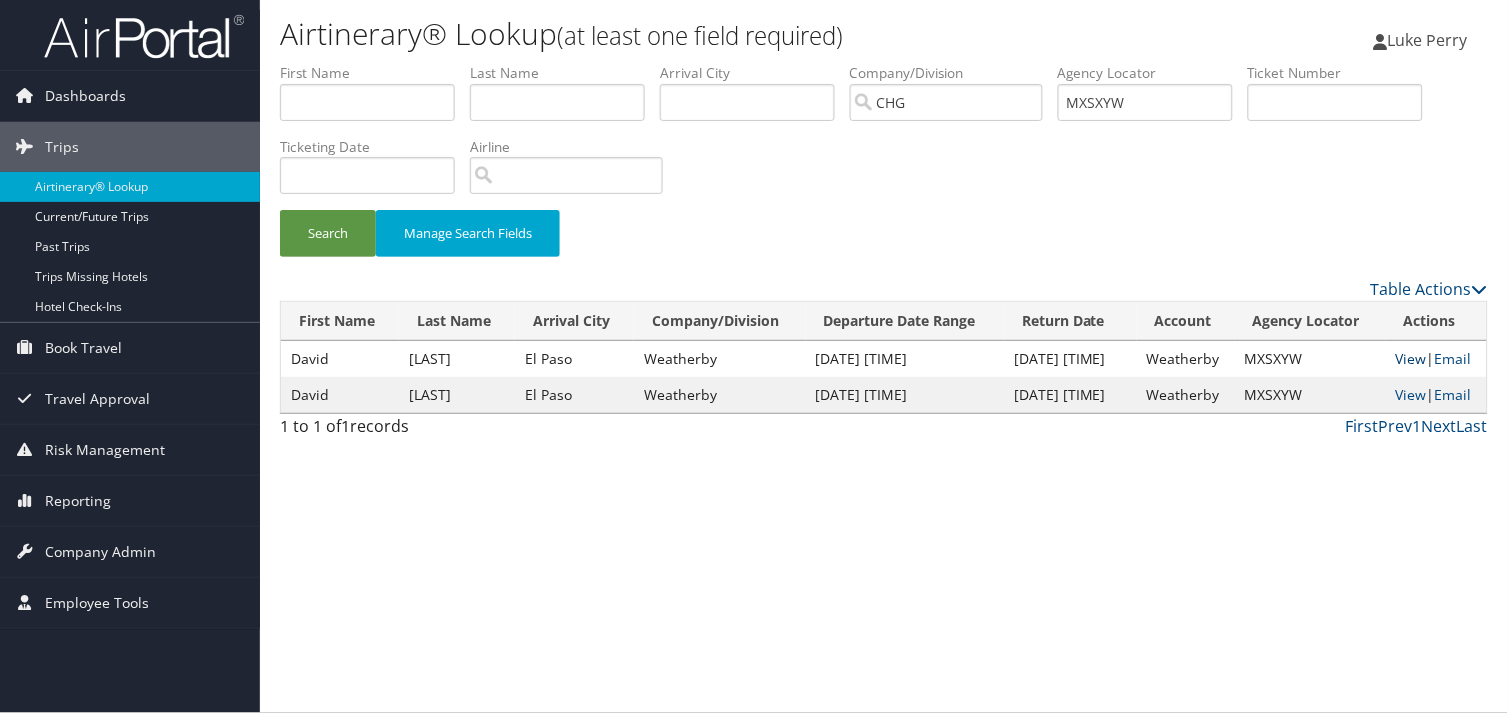 click on "View" at bounding box center [1411, 358] 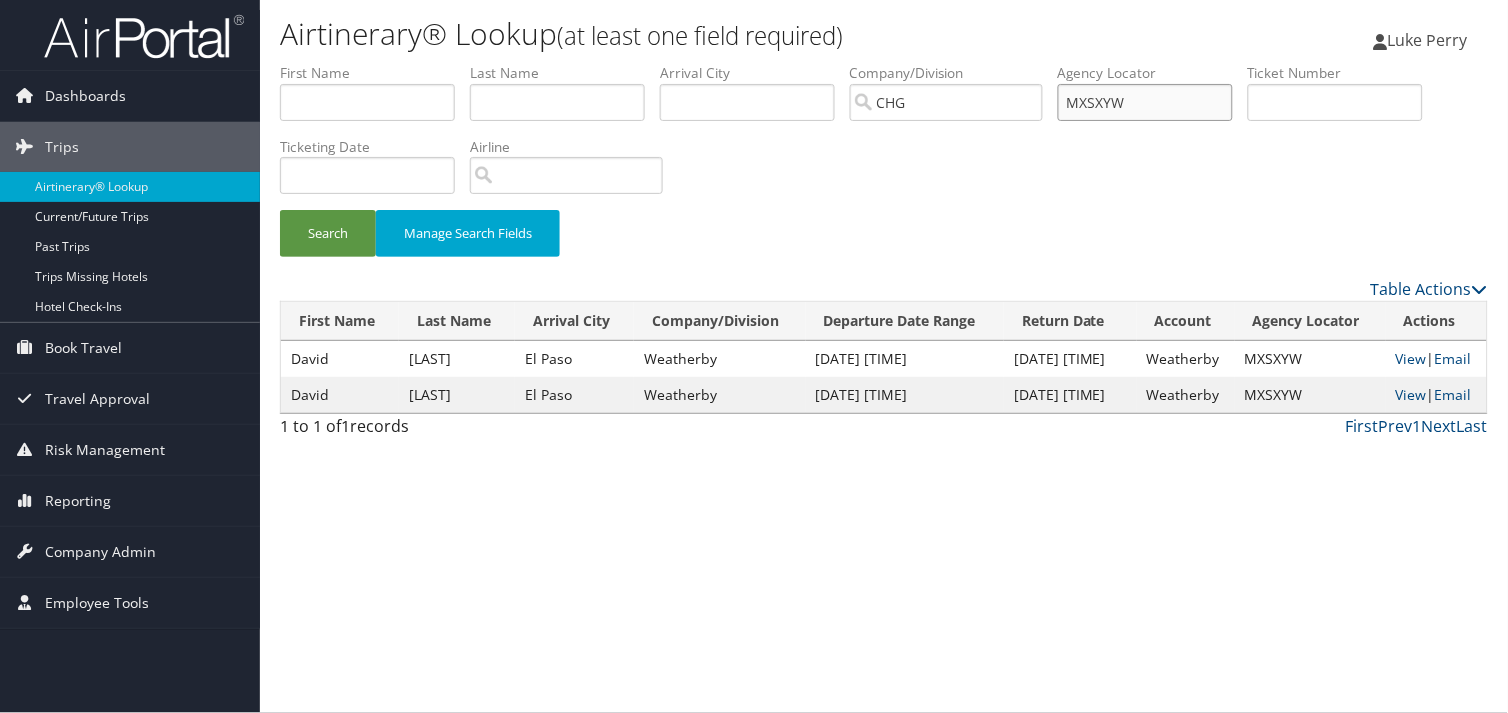 drag, startPoint x: 1201, startPoint y: 98, endPoint x: 1075, endPoint y: 108, distance: 126.3962 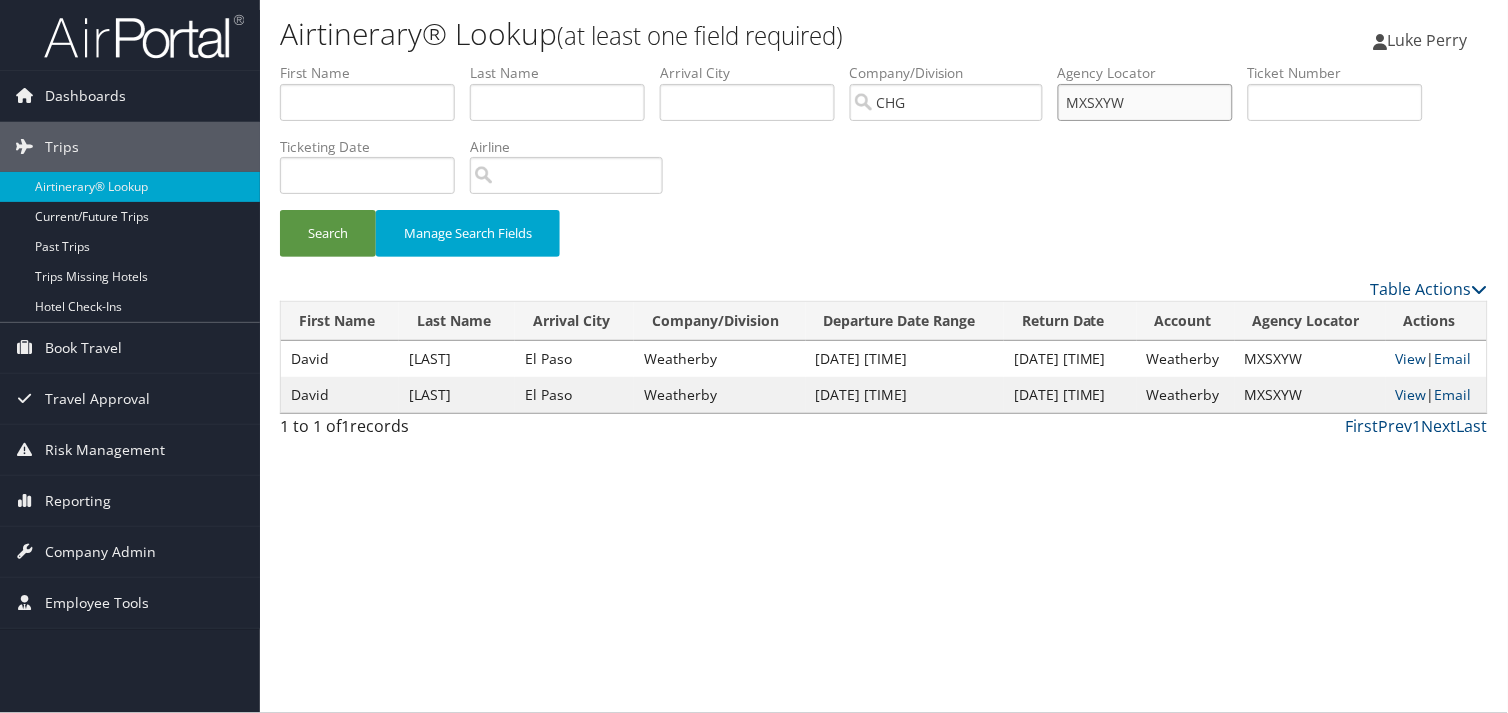 click on "First Name Last Name Departure City Arrival City Company/Division CHG Airport/City Code Departure Date Range Agency Locator MXSXYW Ticket Number Ticketing Date Invoice Number Flight Number Agent Name Air Confirmation Hotel Confirmation Credit Card - Last 4 Digits Airline Car Rental Chain Hotel Chain Rail Vendor Authorization Billable Client Code Cost Center Department Explanation Manager ID Project Purpose Region Traveler ID" at bounding box center [884, 63] 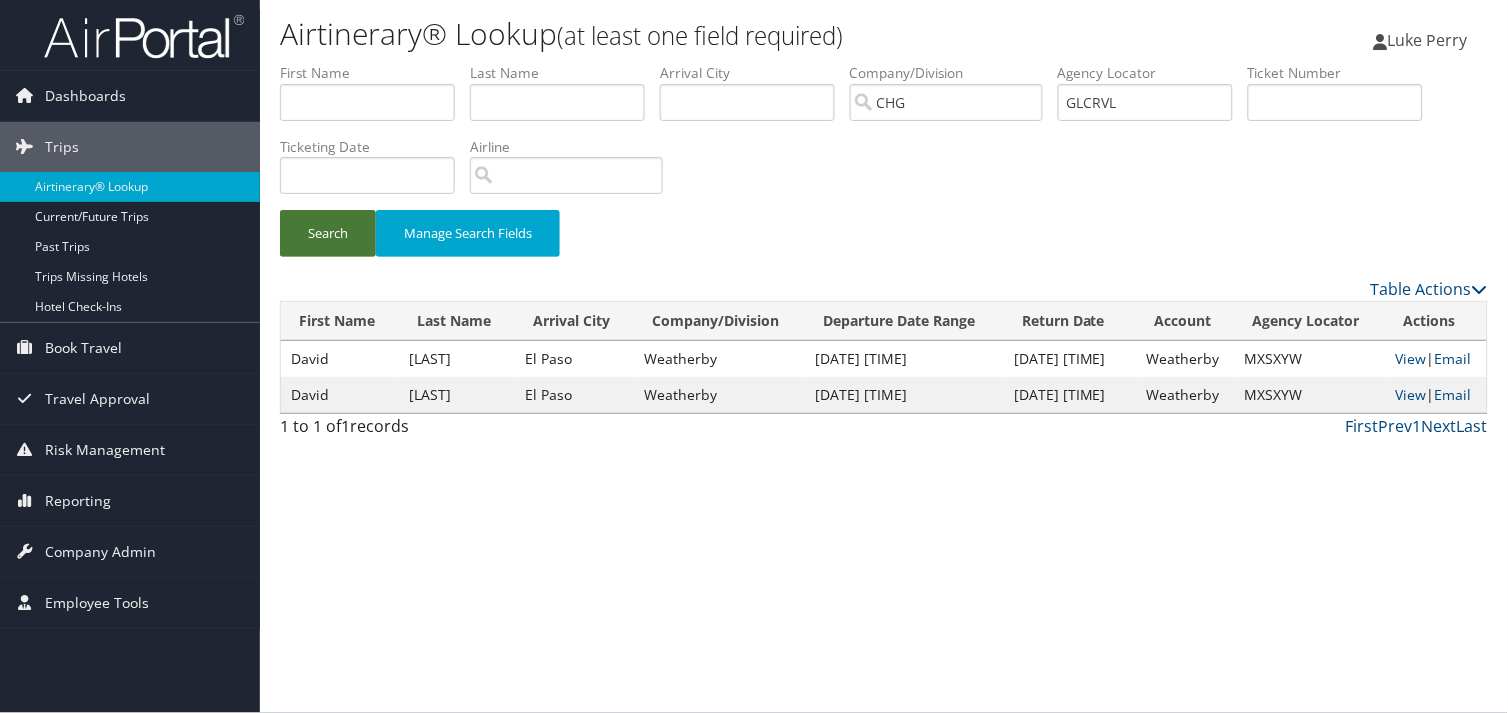 click on "Search" at bounding box center [328, 233] 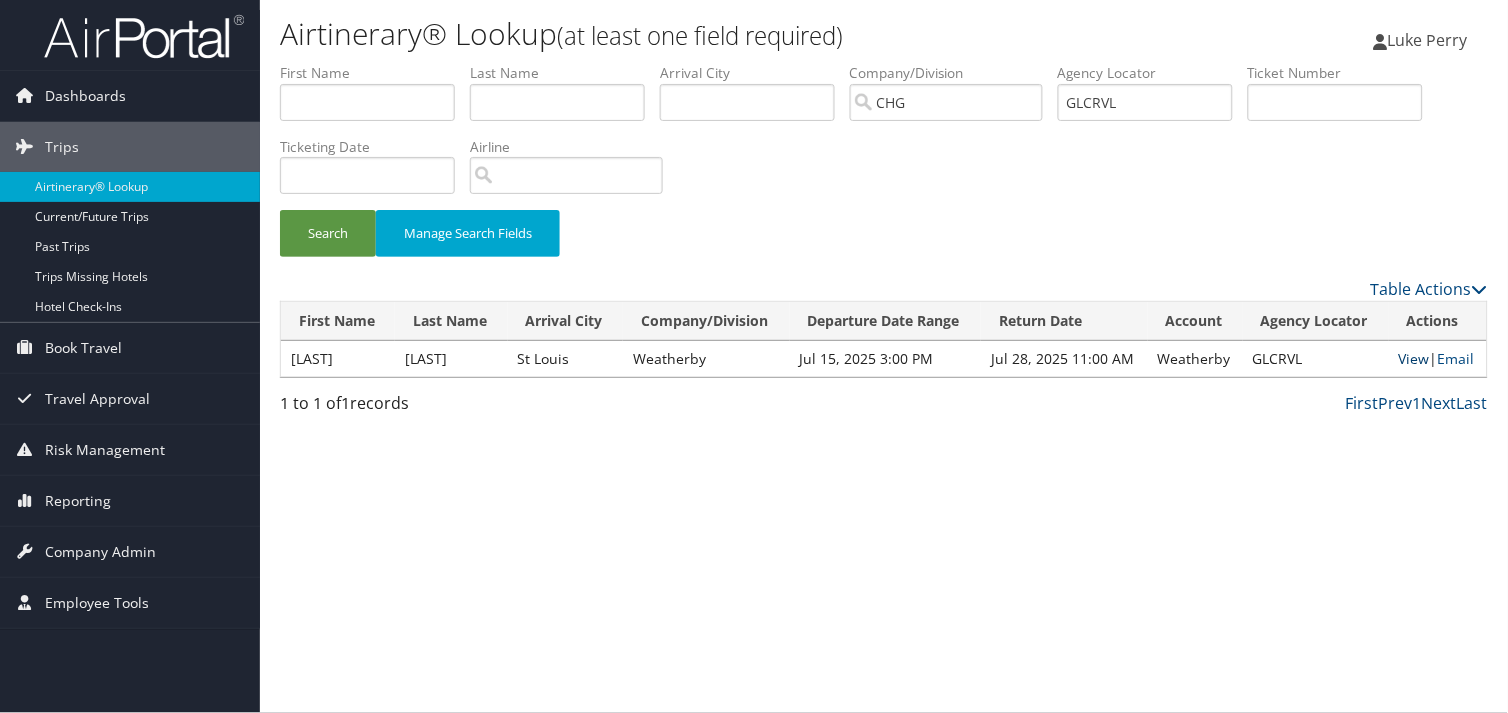 click on "View" at bounding box center (1414, 358) 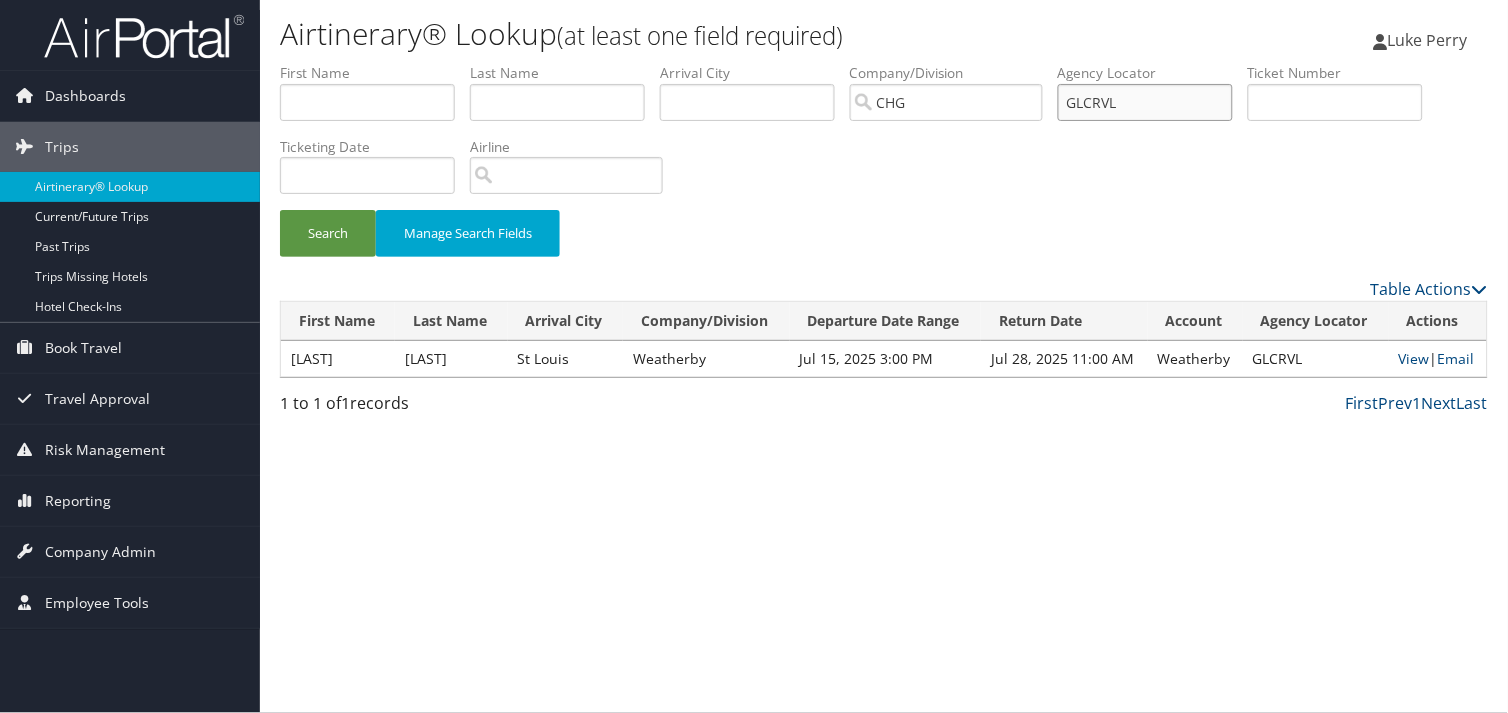 drag, startPoint x: 1197, startPoint y: 98, endPoint x: 994, endPoint y: 87, distance: 203.2978 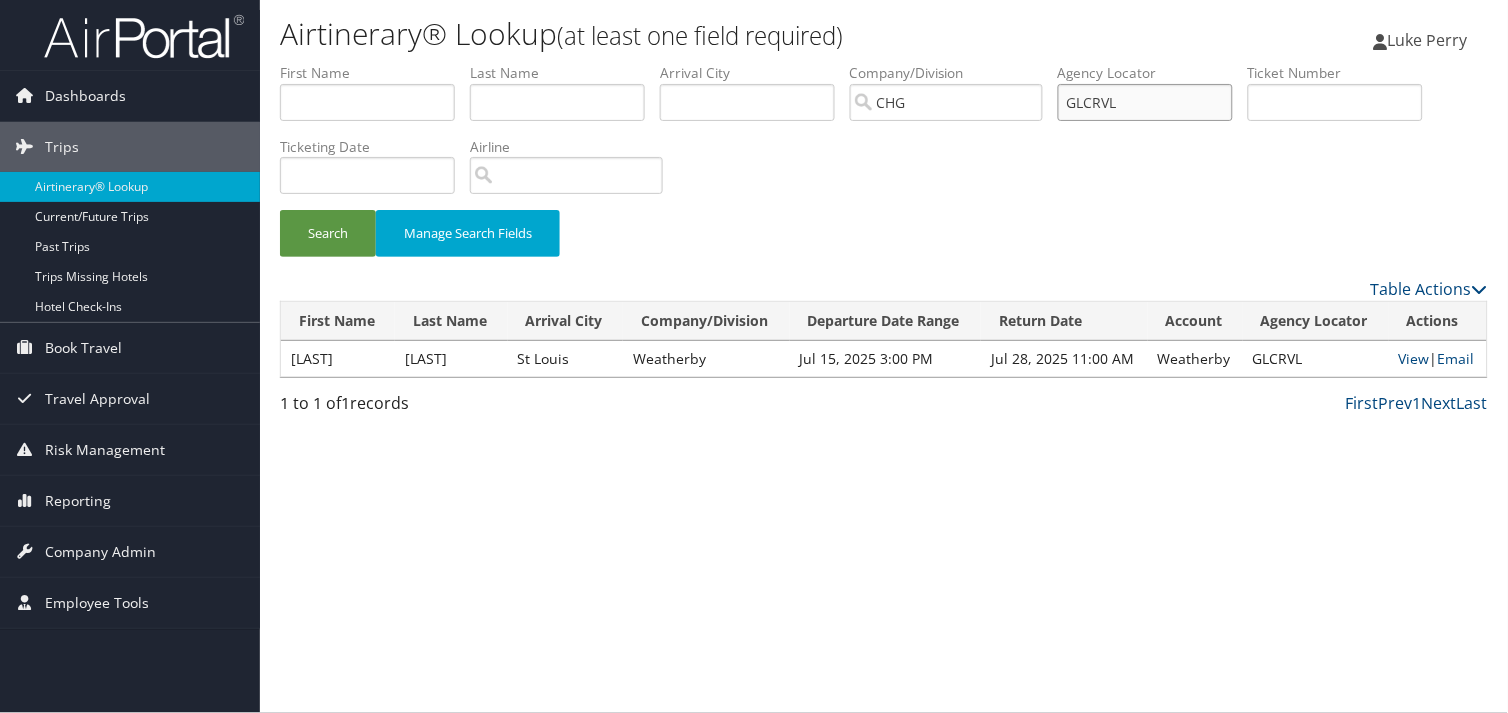 click on "First Name Last Name Departure City Arrival City Company/Division CHG Airport/City Code Departure Date Range Agency Locator GLCRVL Ticket Number Ticketing Date Invoice Number Flight Number Agent Name Air Confirmation Hotel Confirmation Credit Card - Last 4 Digits Airline Car Rental Chain Hotel Chain Rail Vendor Authorization Billable Client Code Cost Center Department Explanation Manager ID Project Purpose Region Traveler ID" at bounding box center (884, 63) 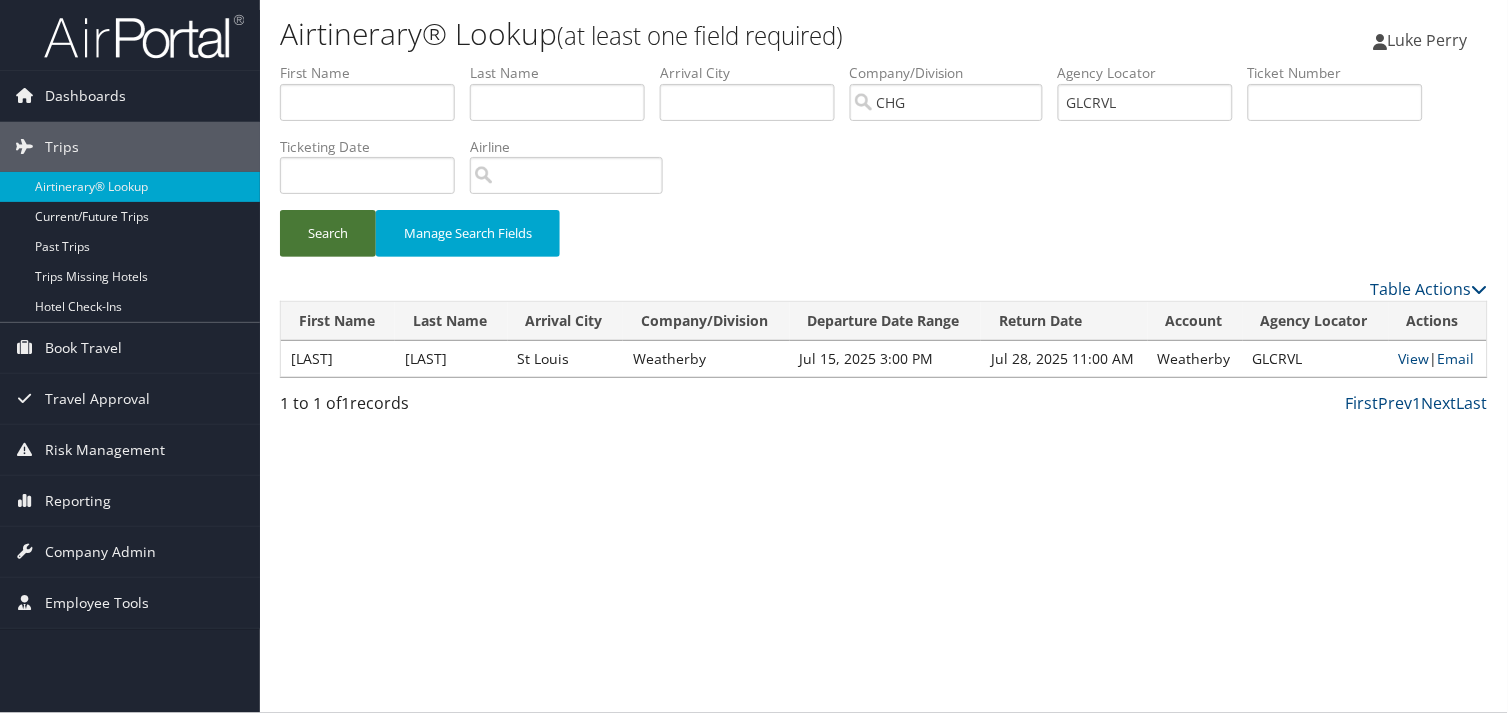click on "Search" at bounding box center [328, 233] 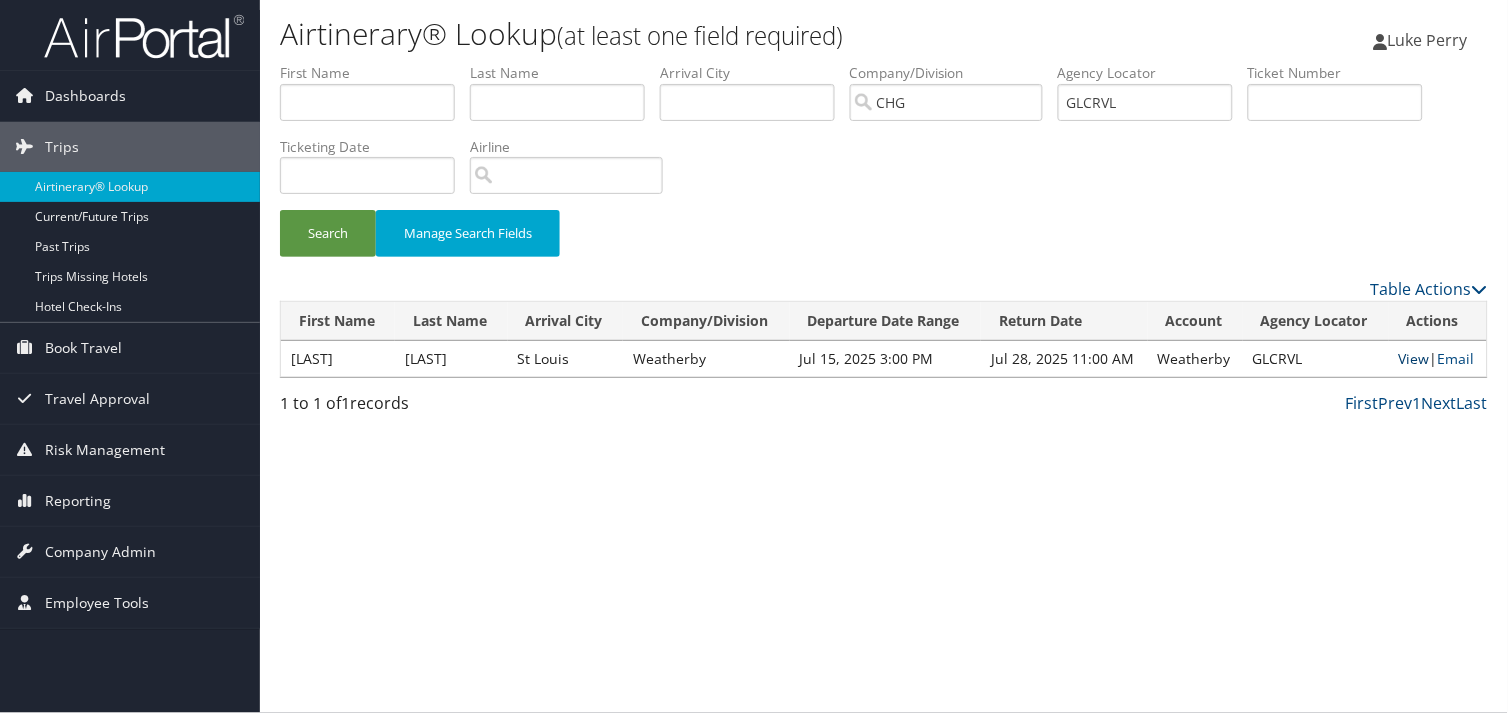 click on "View" at bounding box center (1414, 358) 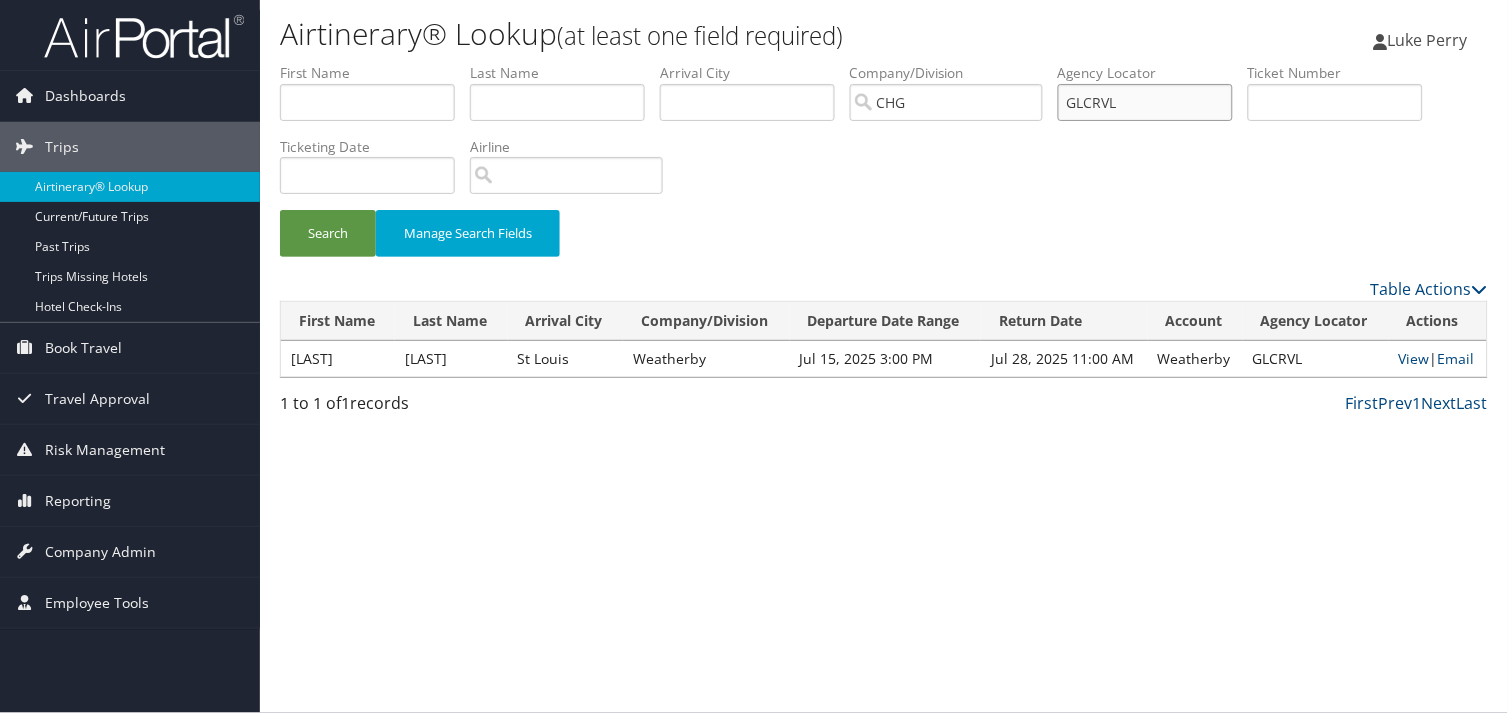 drag, startPoint x: 1176, startPoint y: 93, endPoint x: 994, endPoint y: 97, distance: 182.04395 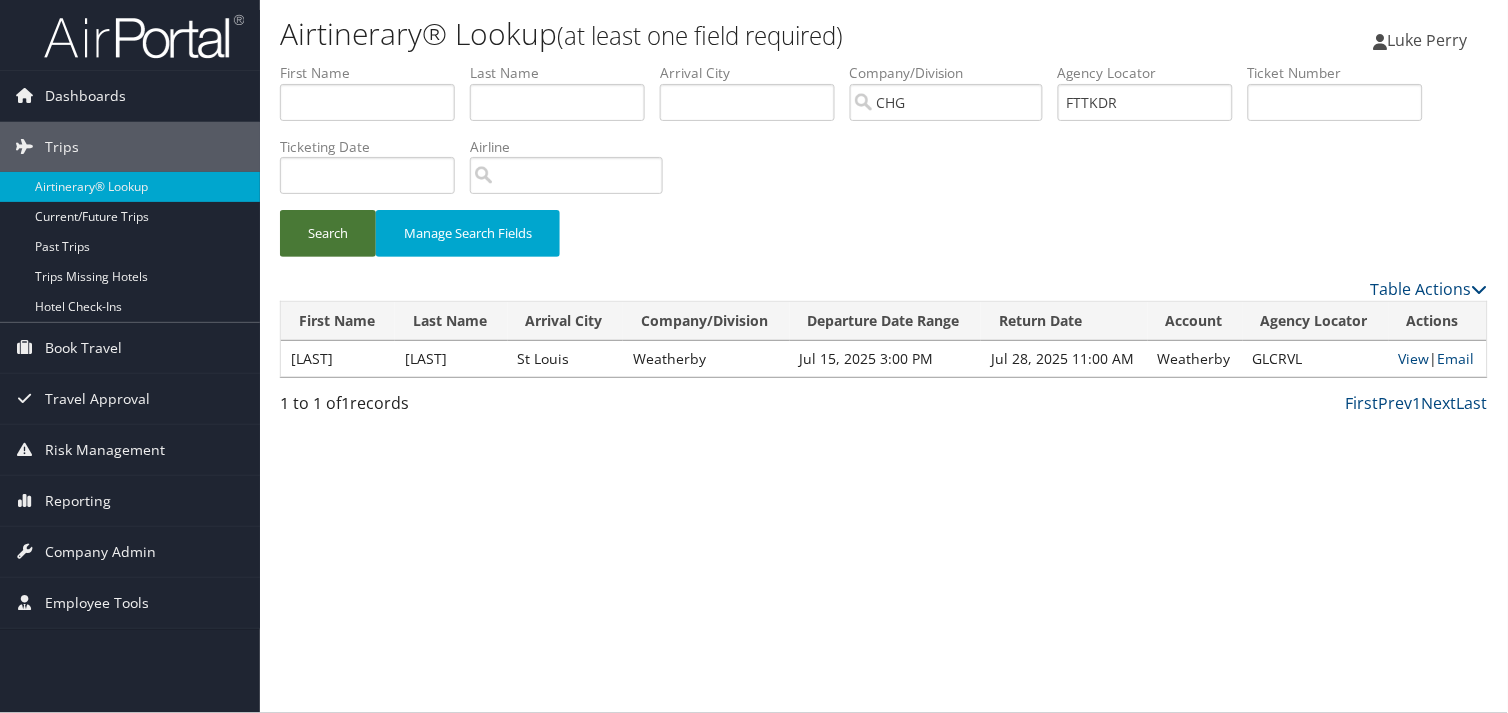 click on "Search" at bounding box center [328, 233] 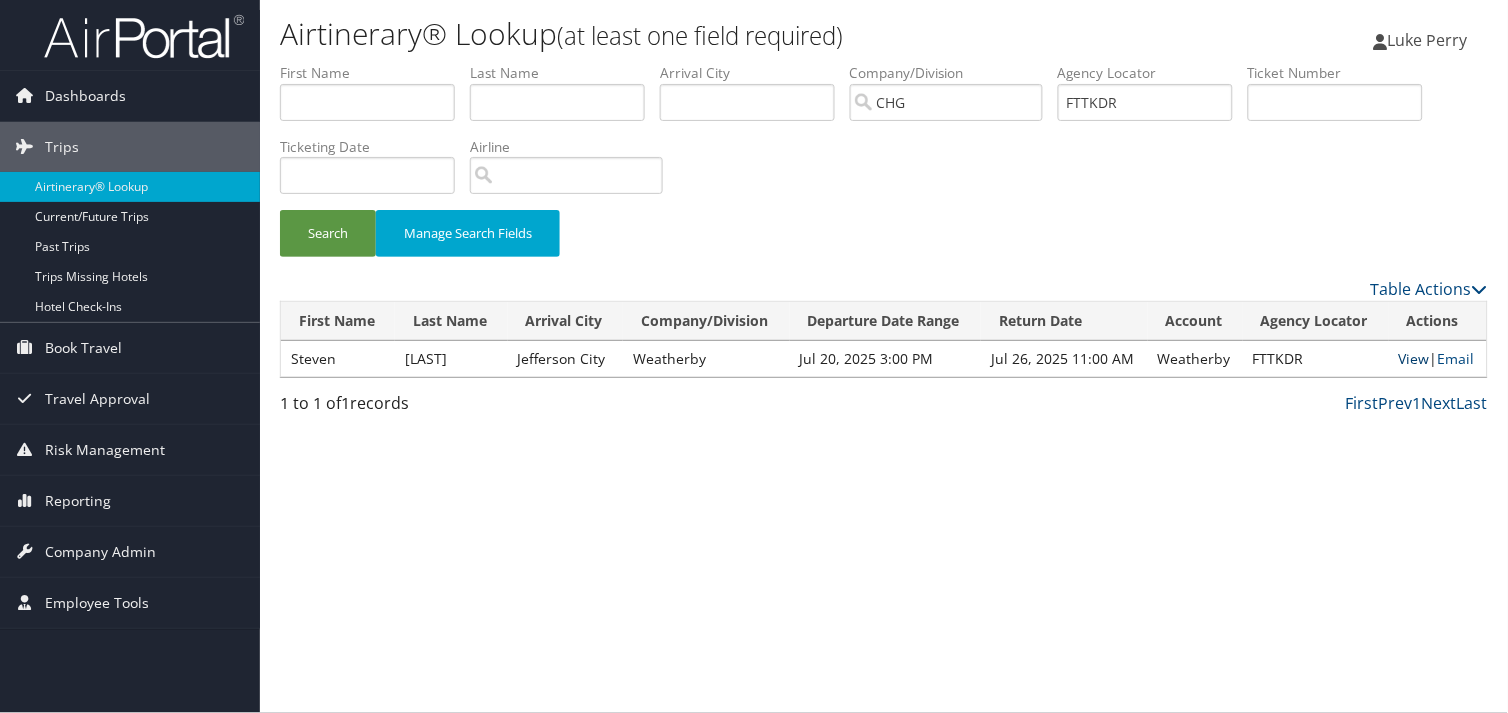 click on "View" at bounding box center (1414, 358) 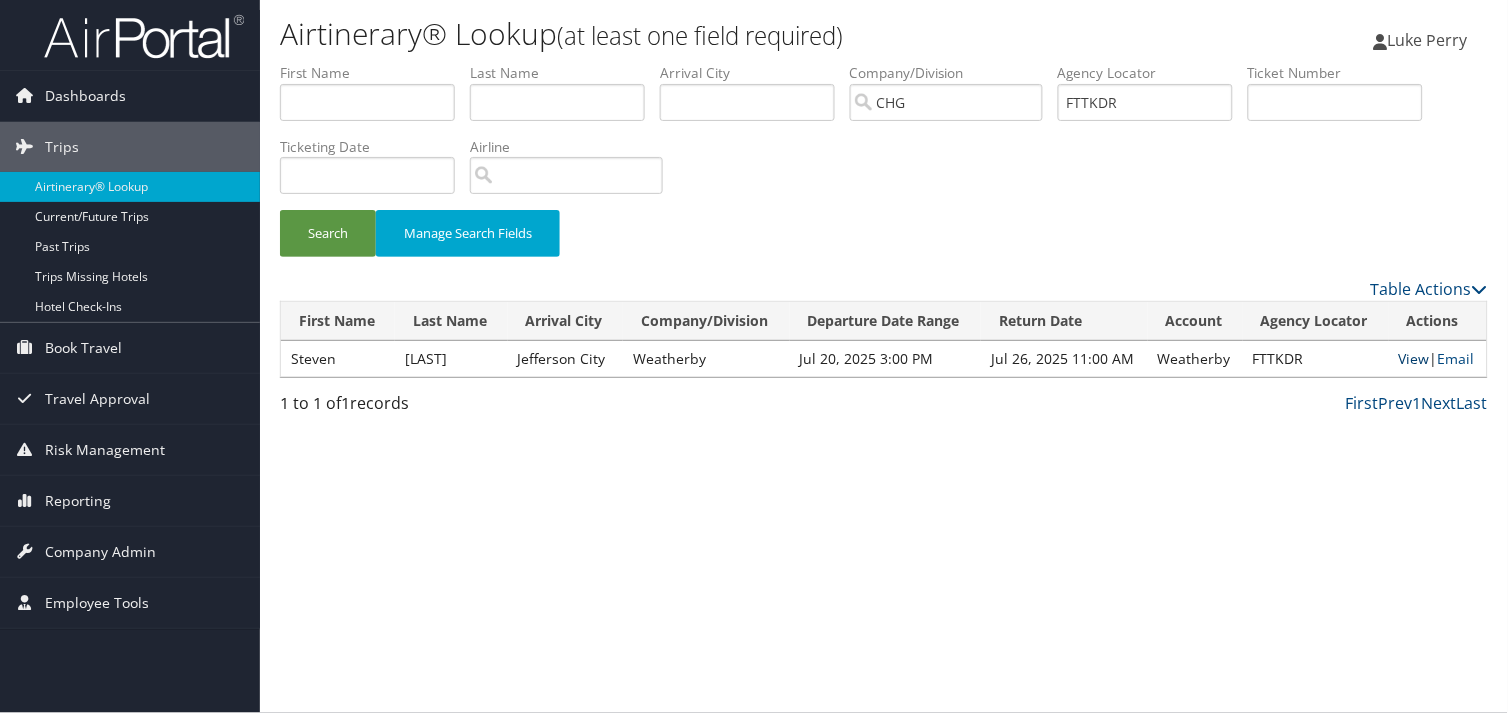 click on "View" at bounding box center [1414, 358] 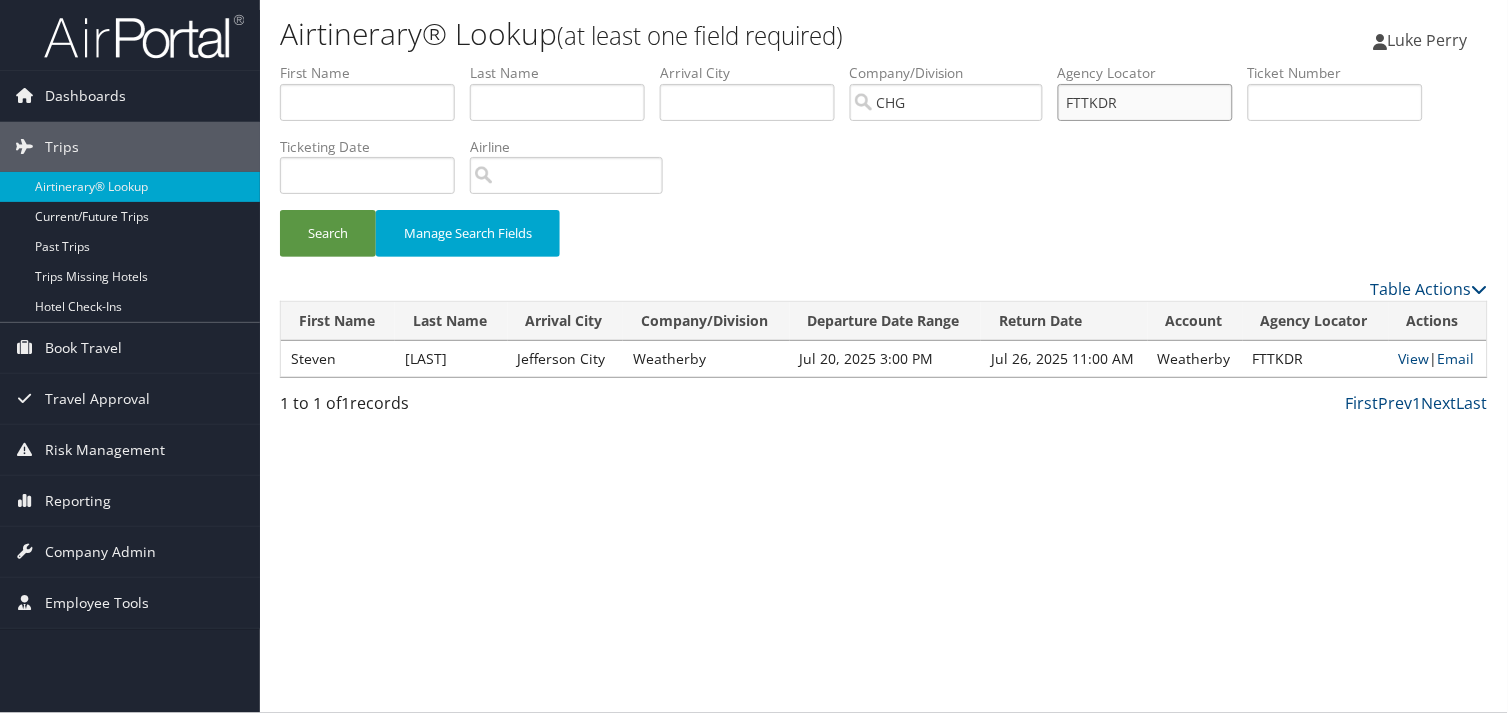 drag, startPoint x: 1142, startPoint y: 98, endPoint x: 1052, endPoint y: 110, distance: 90.79648 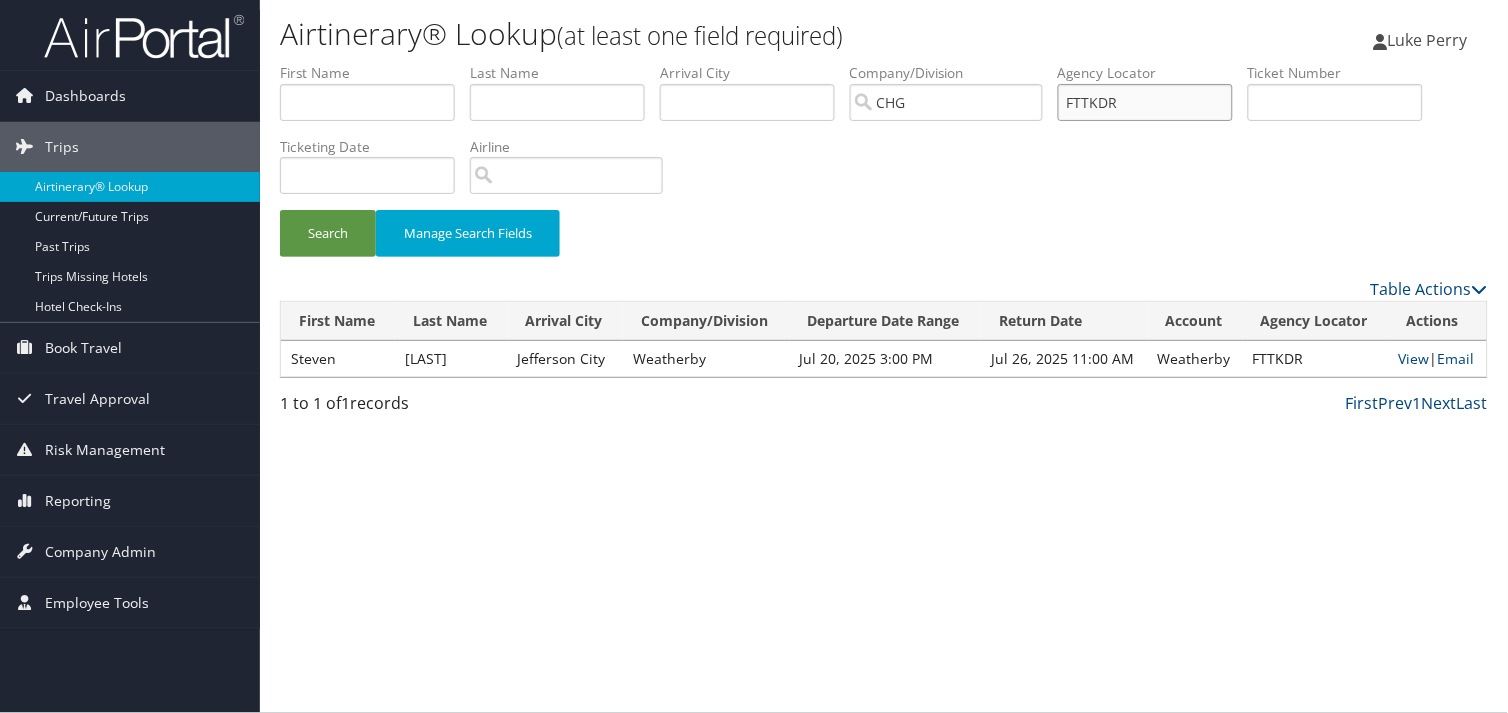 paste on "IPPYUA" 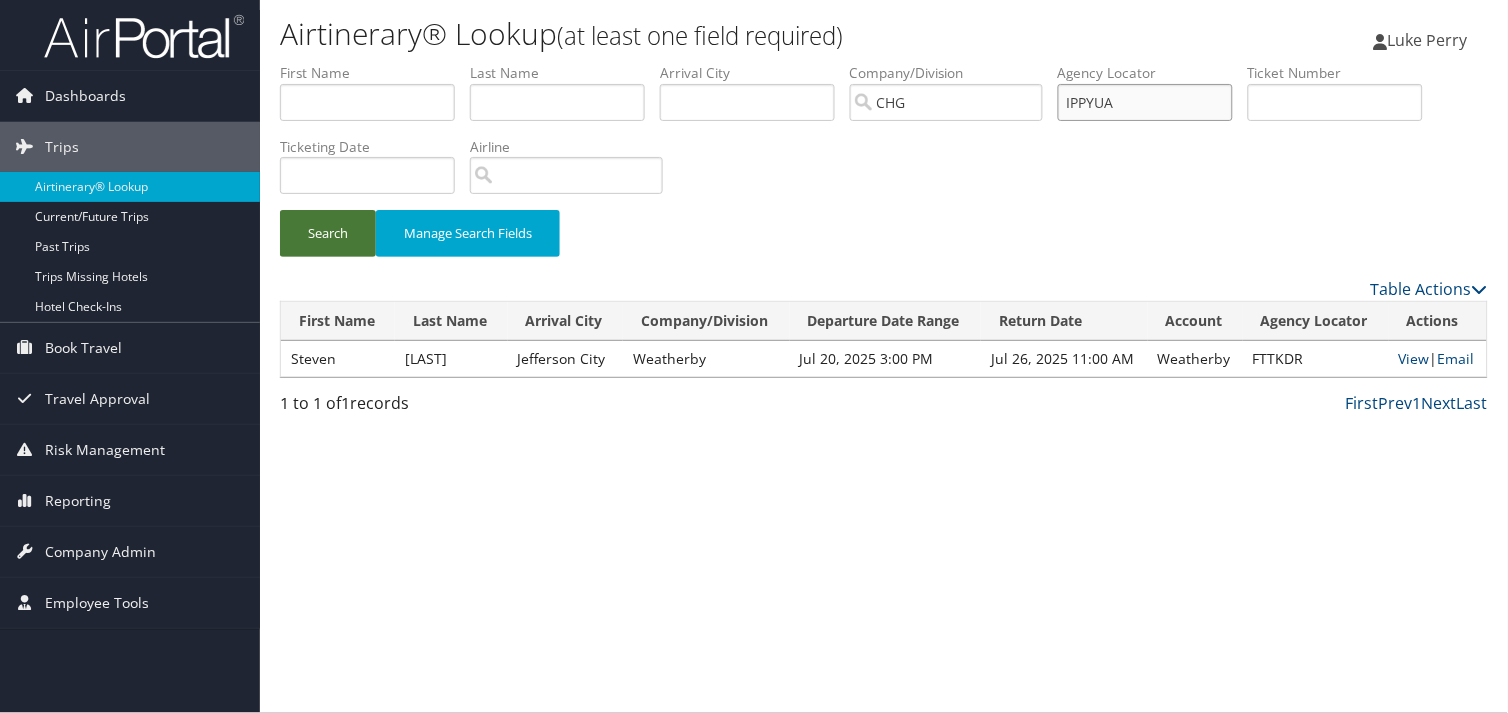 type on "IPPYUA" 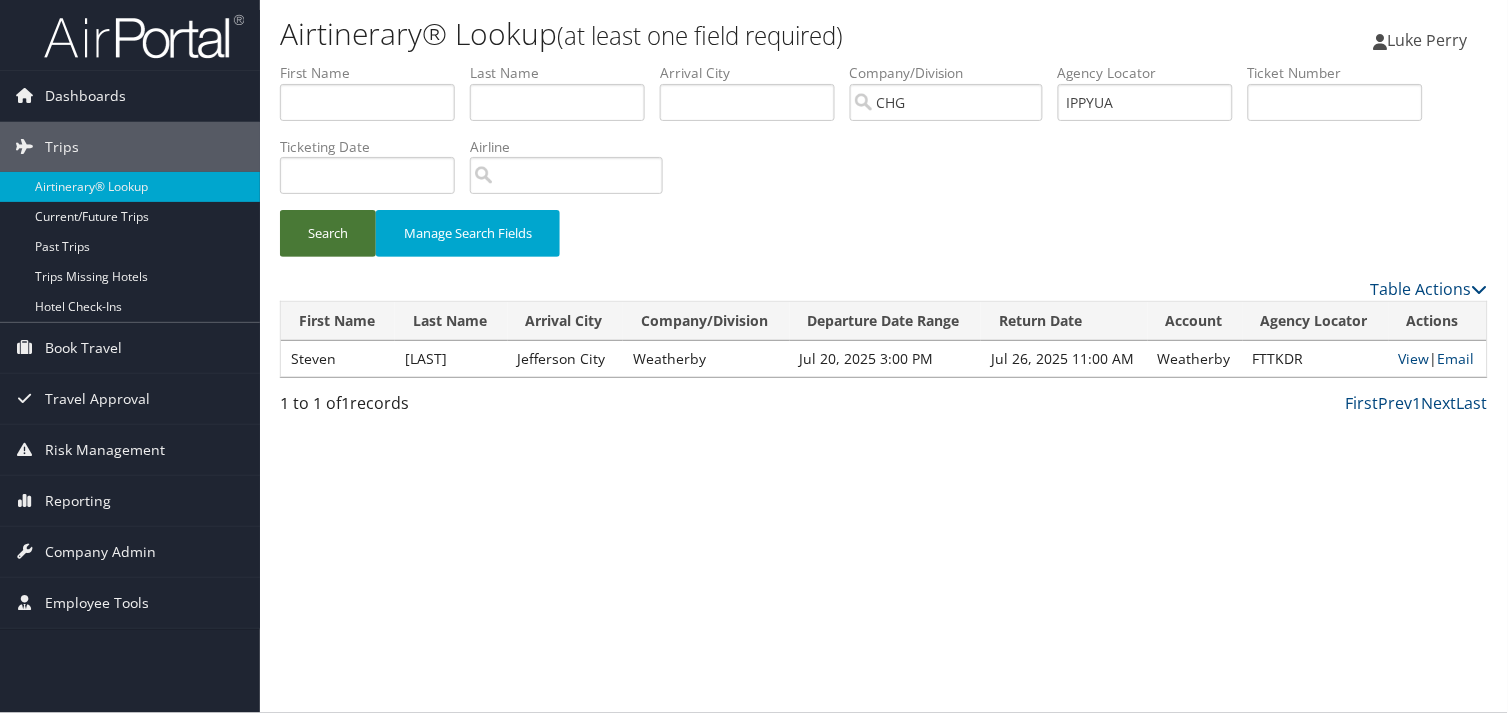 click on "Search" at bounding box center [328, 233] 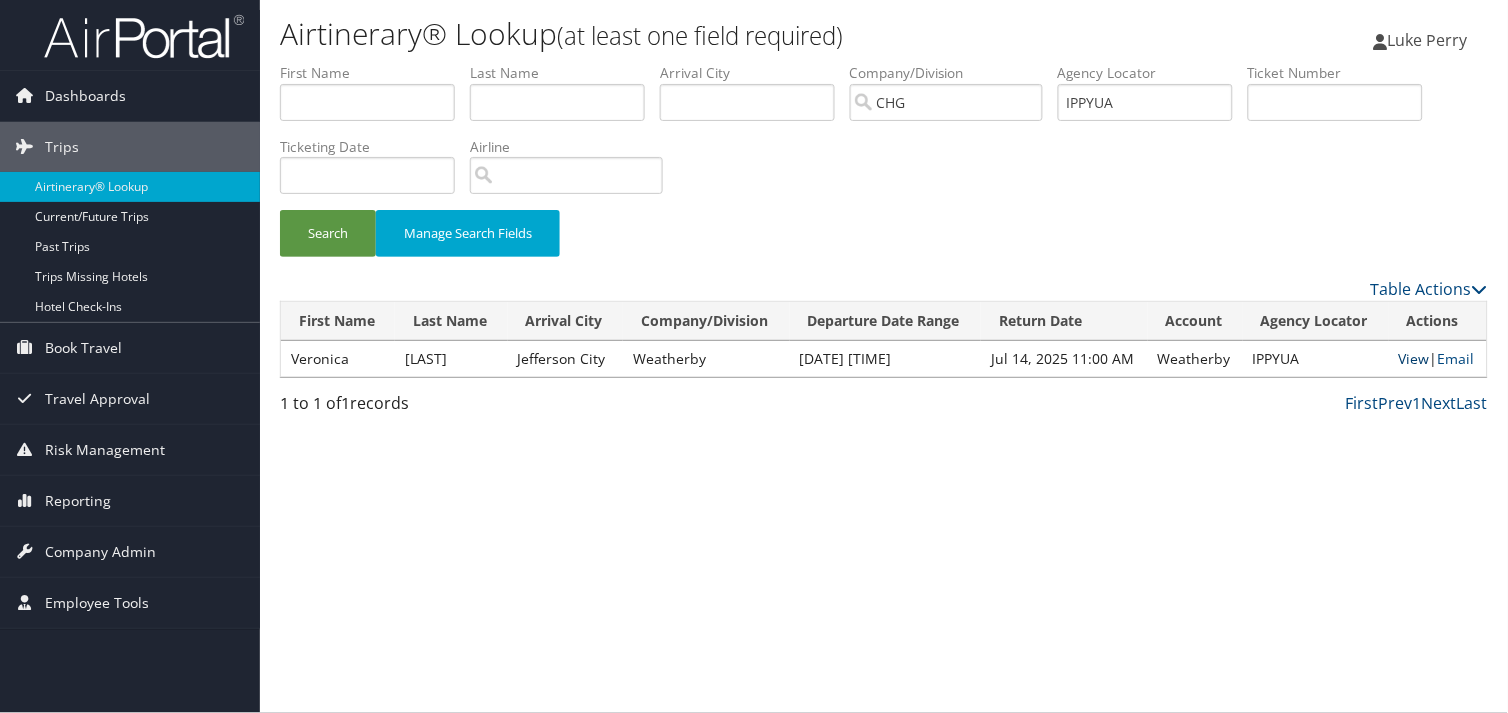 click on "View" at bounding box center (1414, 358) 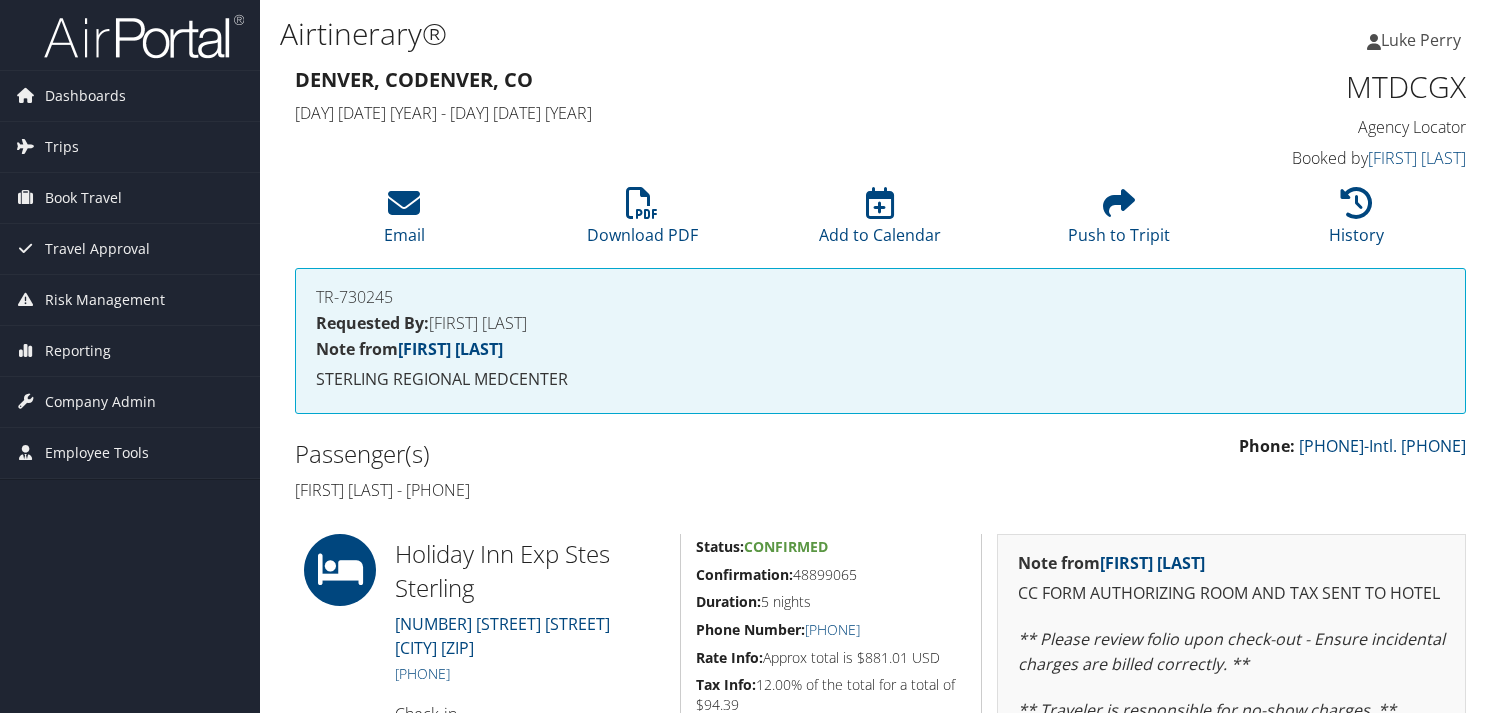 scroll, scrollTop: 444, scrollLeft: 0, axis: vertical 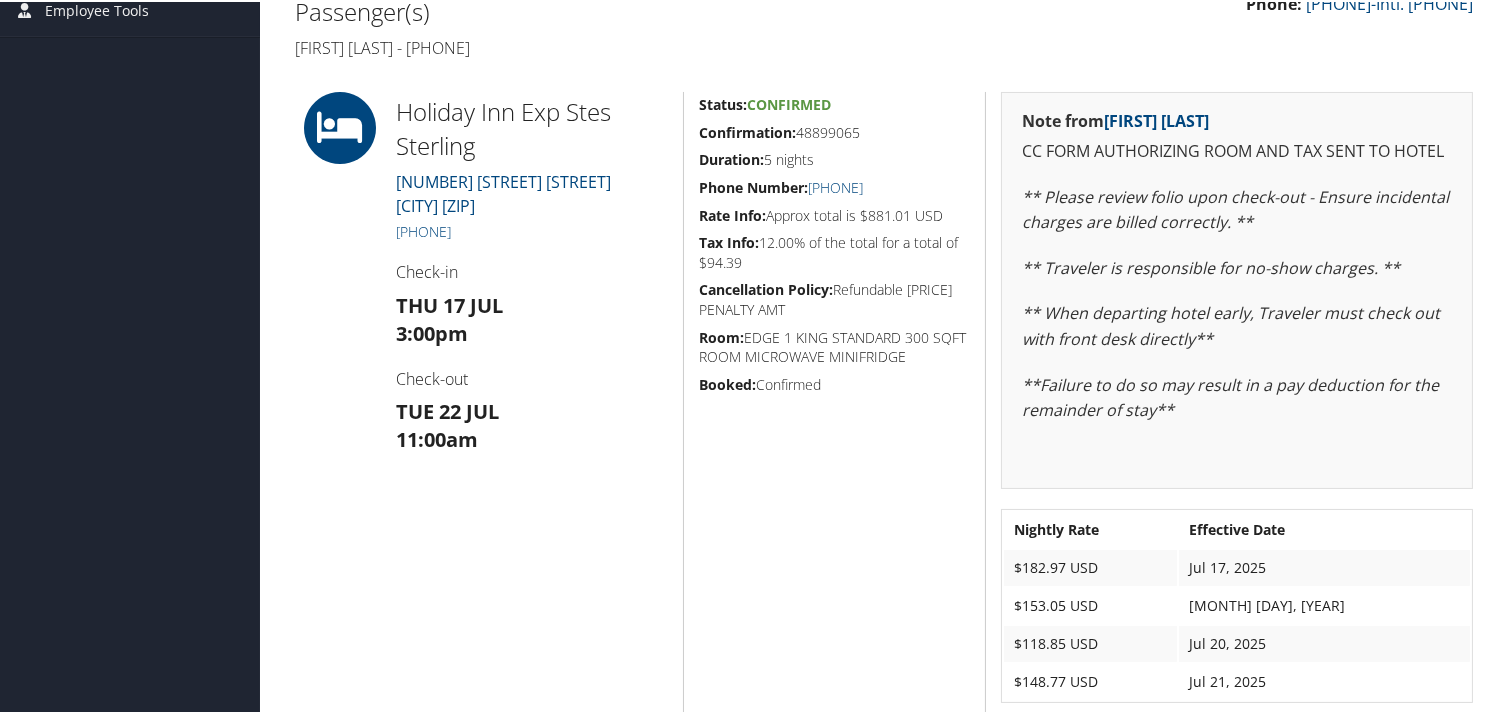 drag, startPoint x: 862, startPoint y: 141, endPoint x: 683, endPoint y: 127, distance: 179.54665 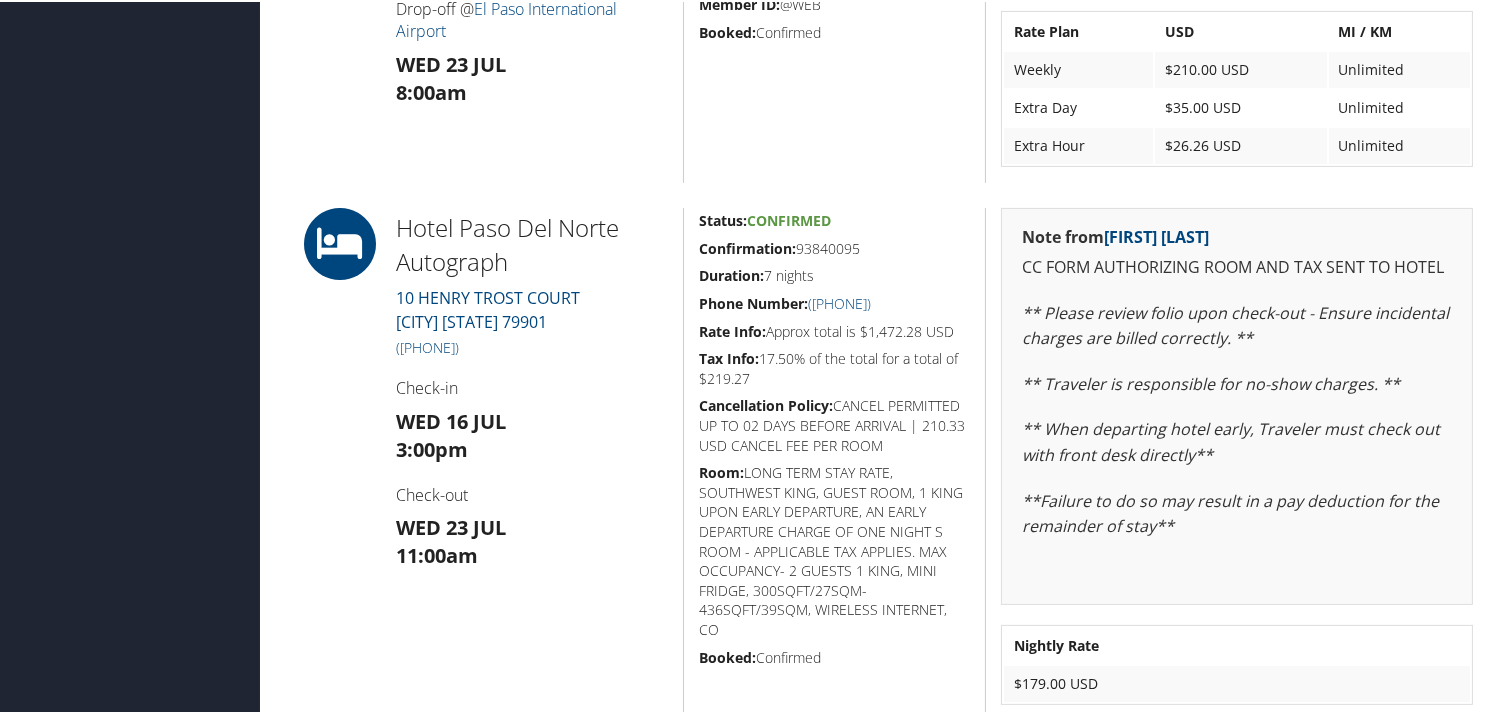 scroll, scrollTop: 1111, scrollLeft: 0, axis: vertical 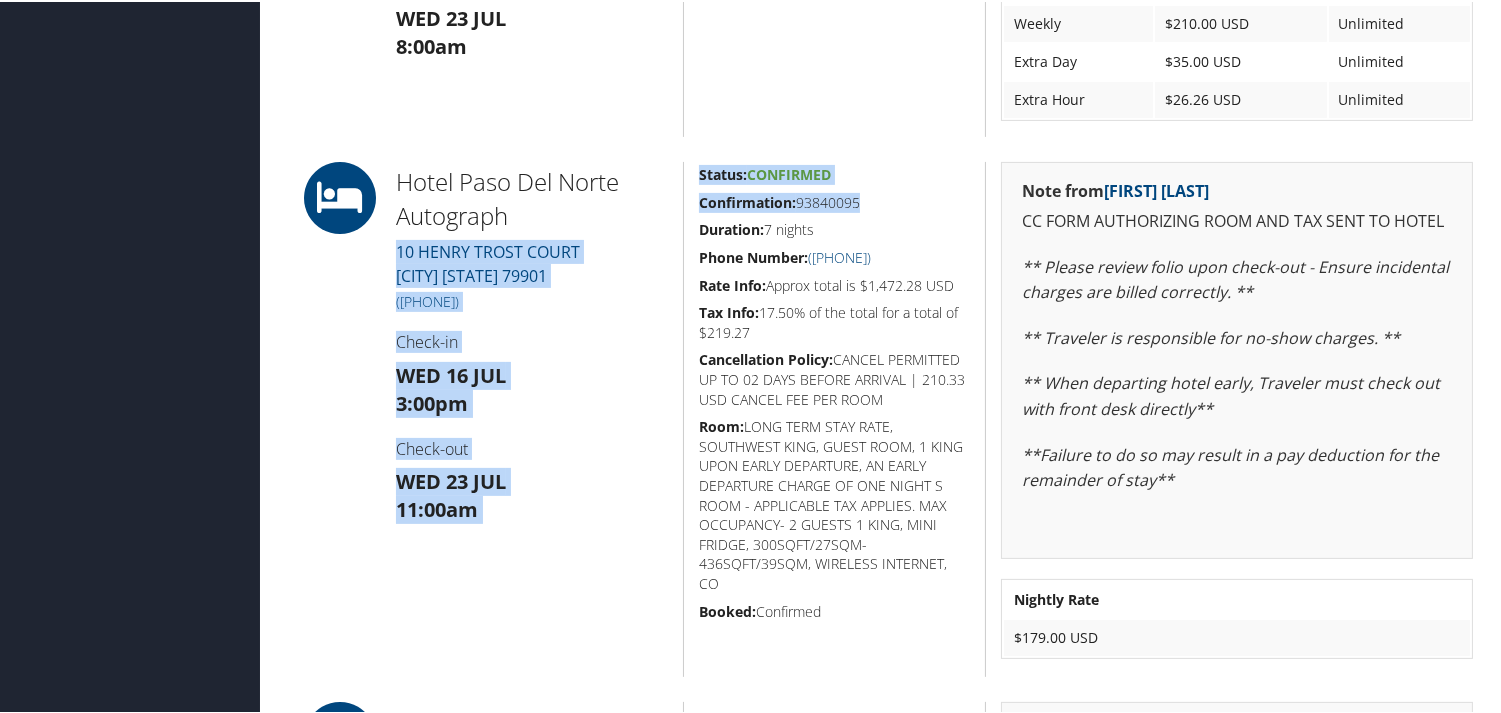 drag, startPoint x: 850, startPoint y: 203, endPoint x: 677, endPoint y: 214, distance: 173.34937 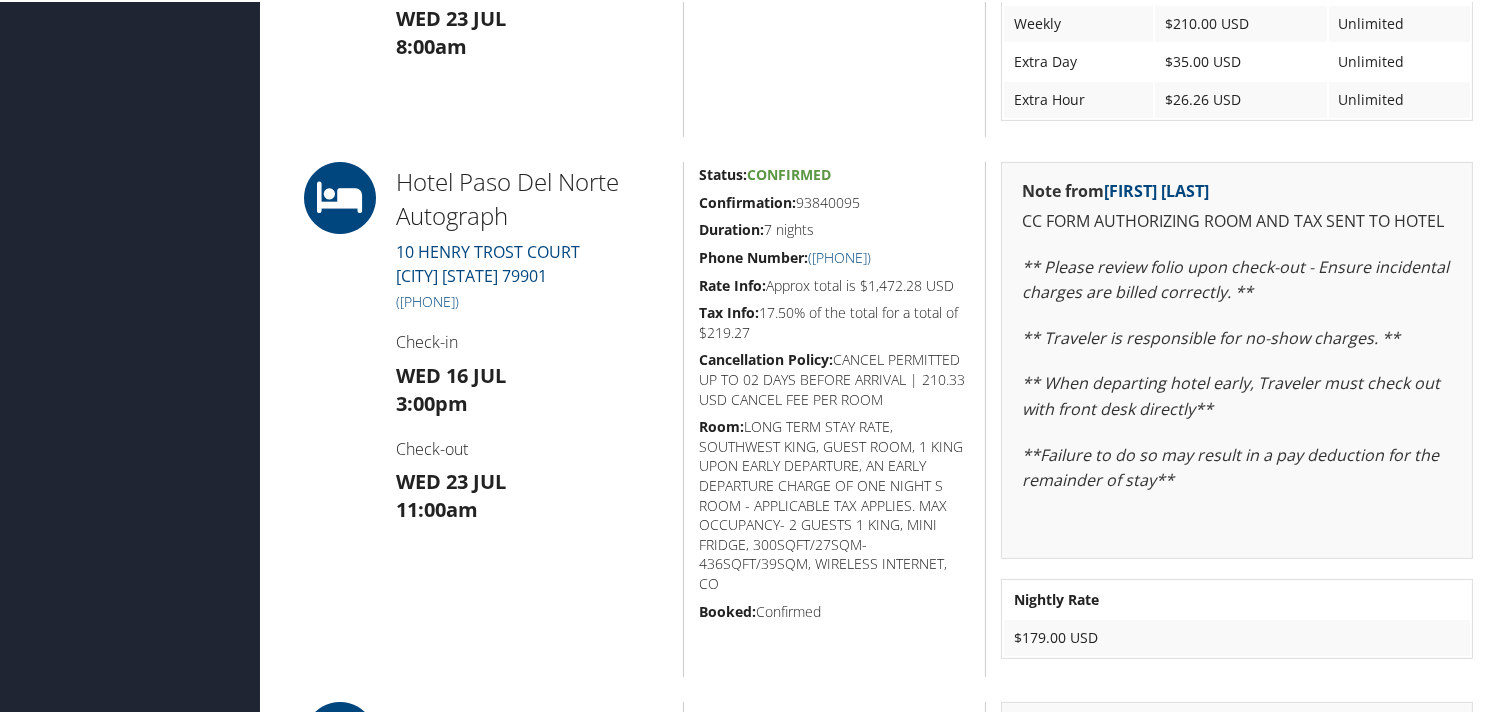 drag, startPoint x: 867, startPoint y: 198, endPoint x: 694, endPoint y: 203, distance: 173.07224 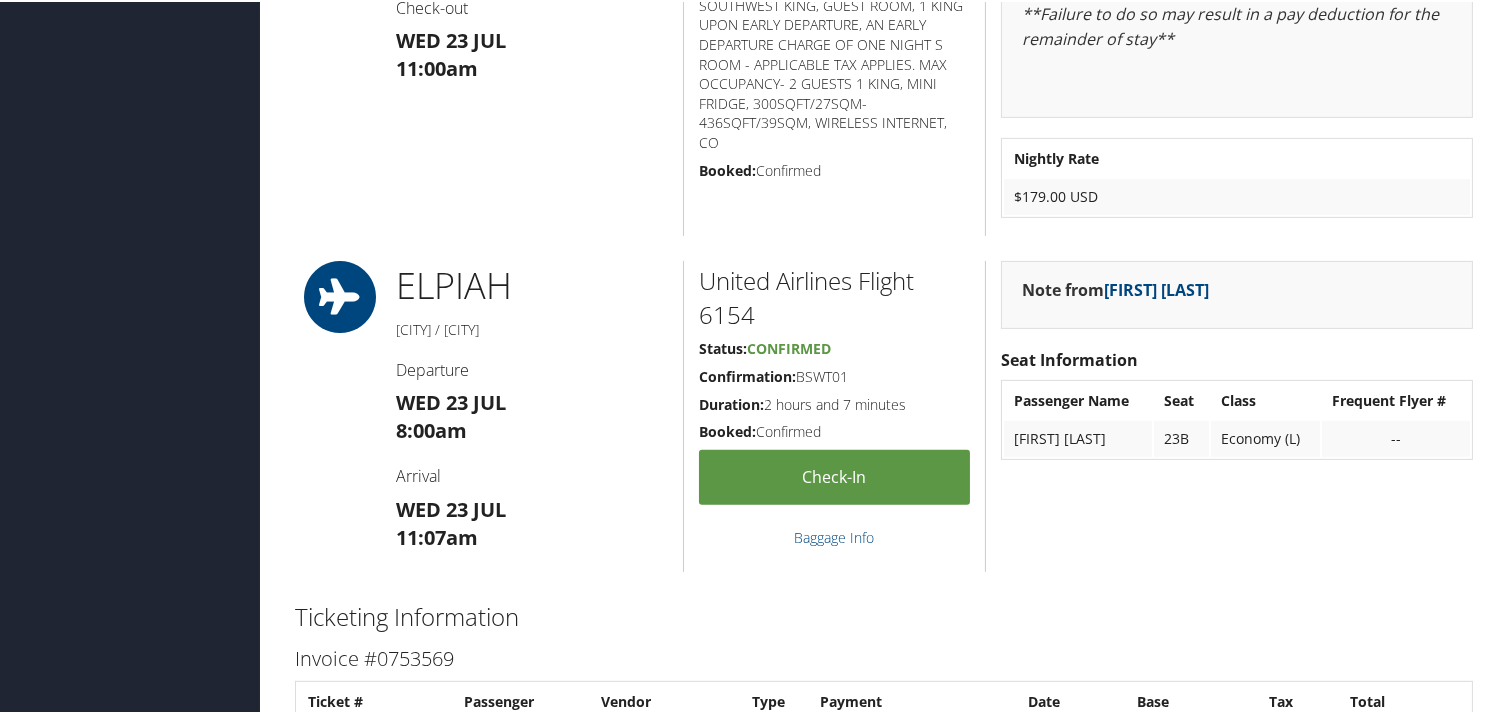 scroll, scrollTop: 1555, scrollLeft: 0, axis: vertical 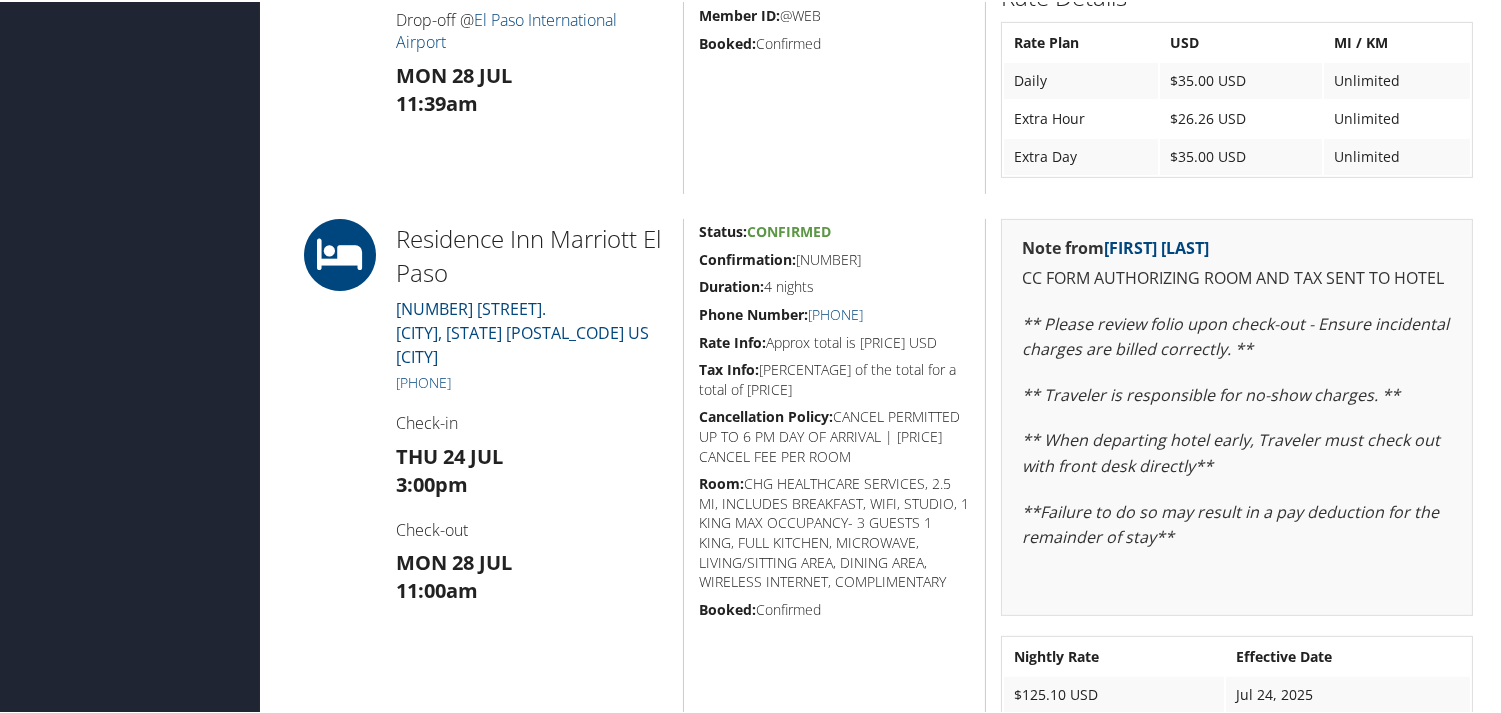 drag, startPoint x: 891, startPoint y: 251, endPoint x: 694, endPoint y: 255, distance: 197.0406 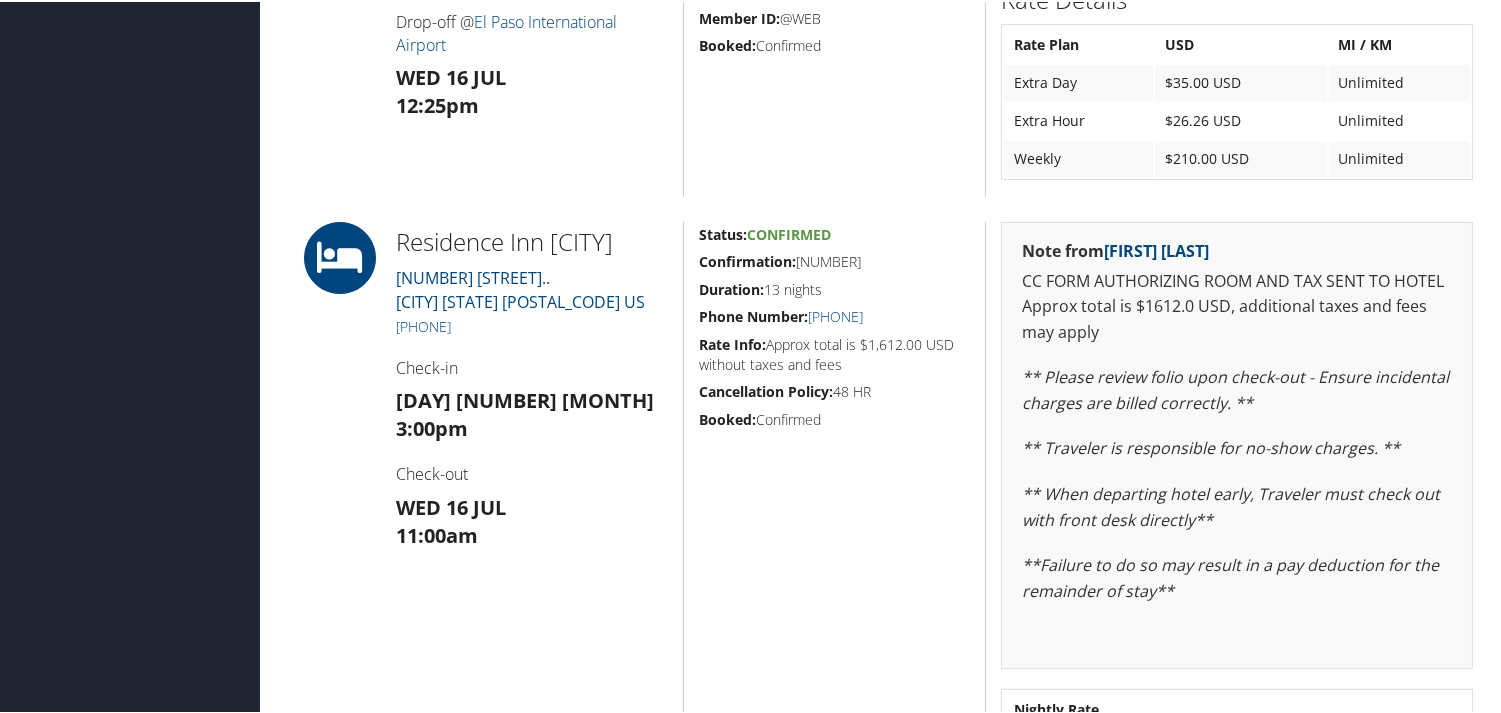 scroll, scrollTop: 1444, scrollLeft: 0, axis: vertical 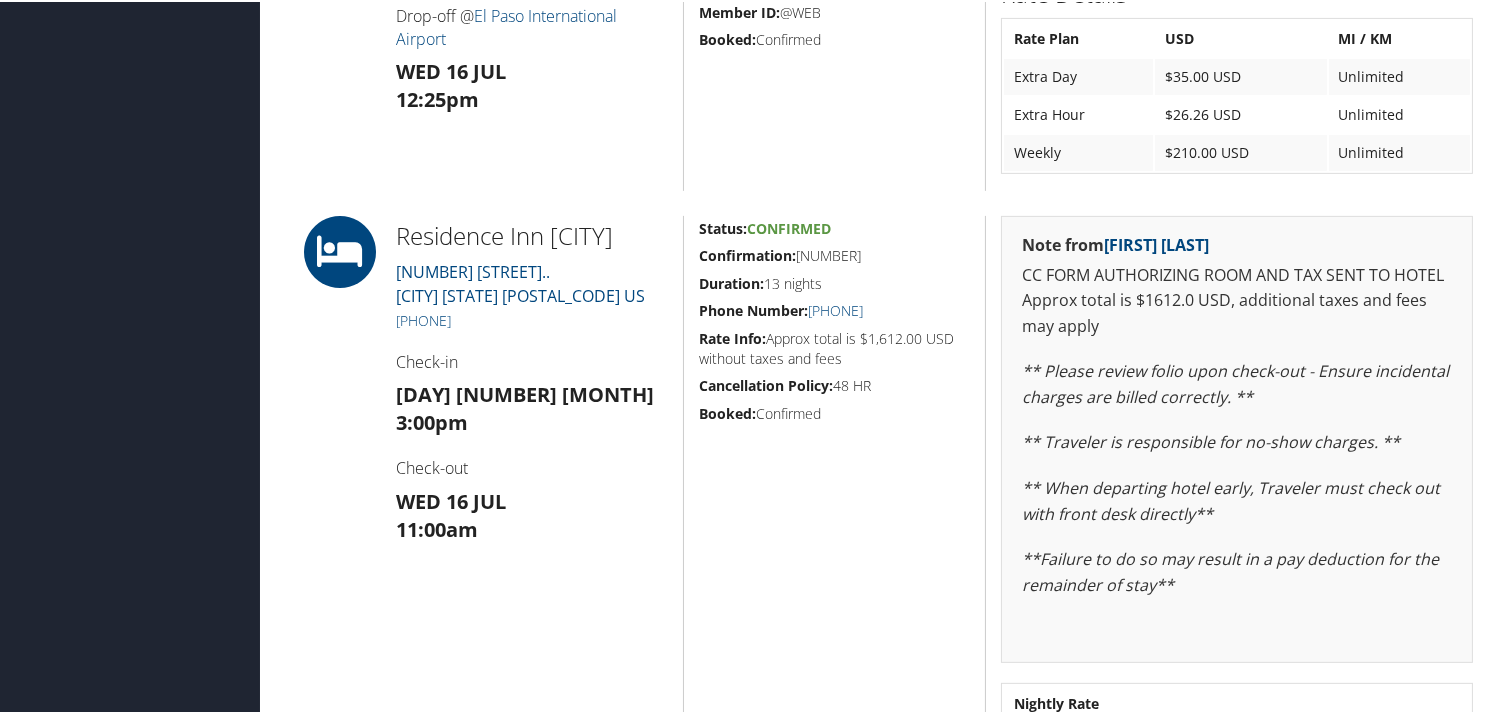drag, startPoint x: 880, startPoint y: 242, endPoint x: 693, endPoint y: 243, distance: 187.00267 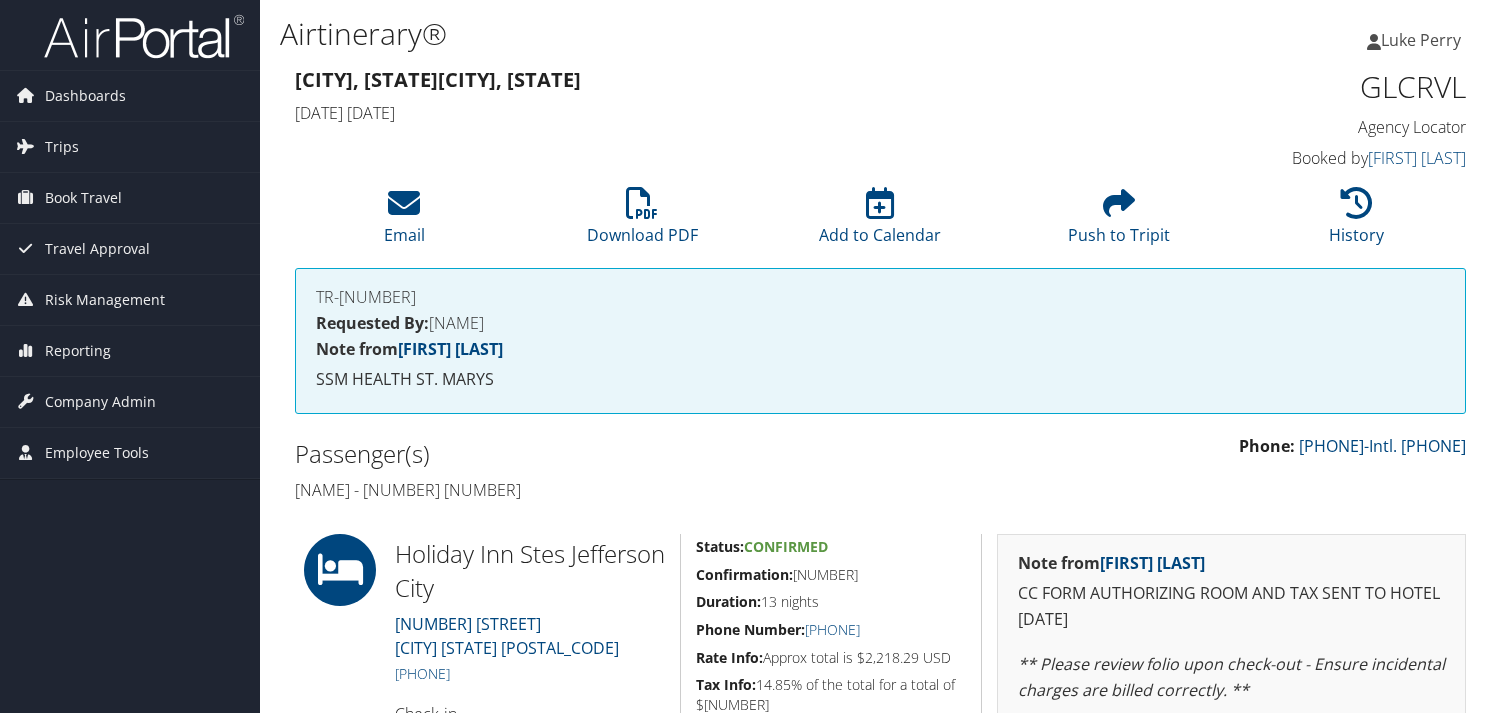 scroll, scrollTop: 333, scrollLeft: 0, axis: vertical 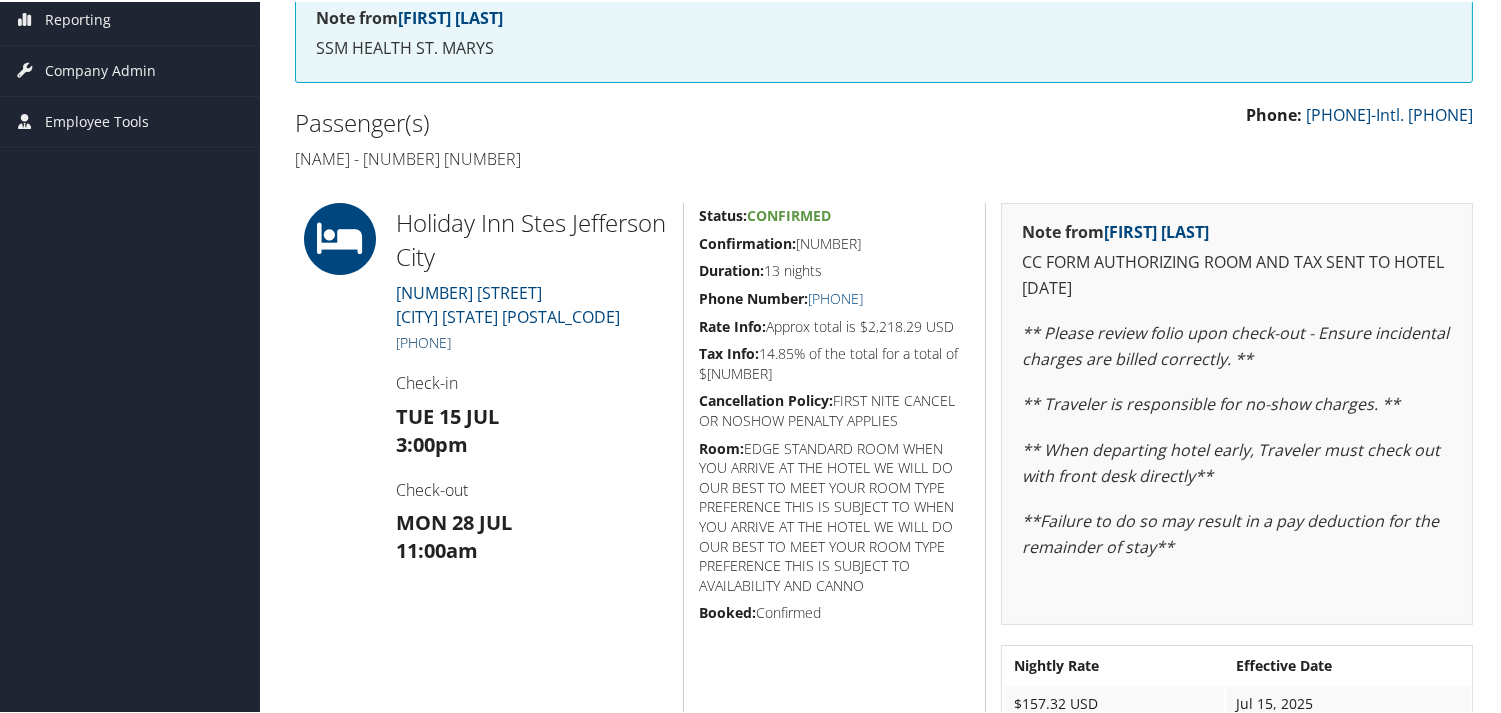 drag, startPoint x: 533, startPoint y: 335, endPoint x: 414, endPoint y: 345, distance: 119.419426 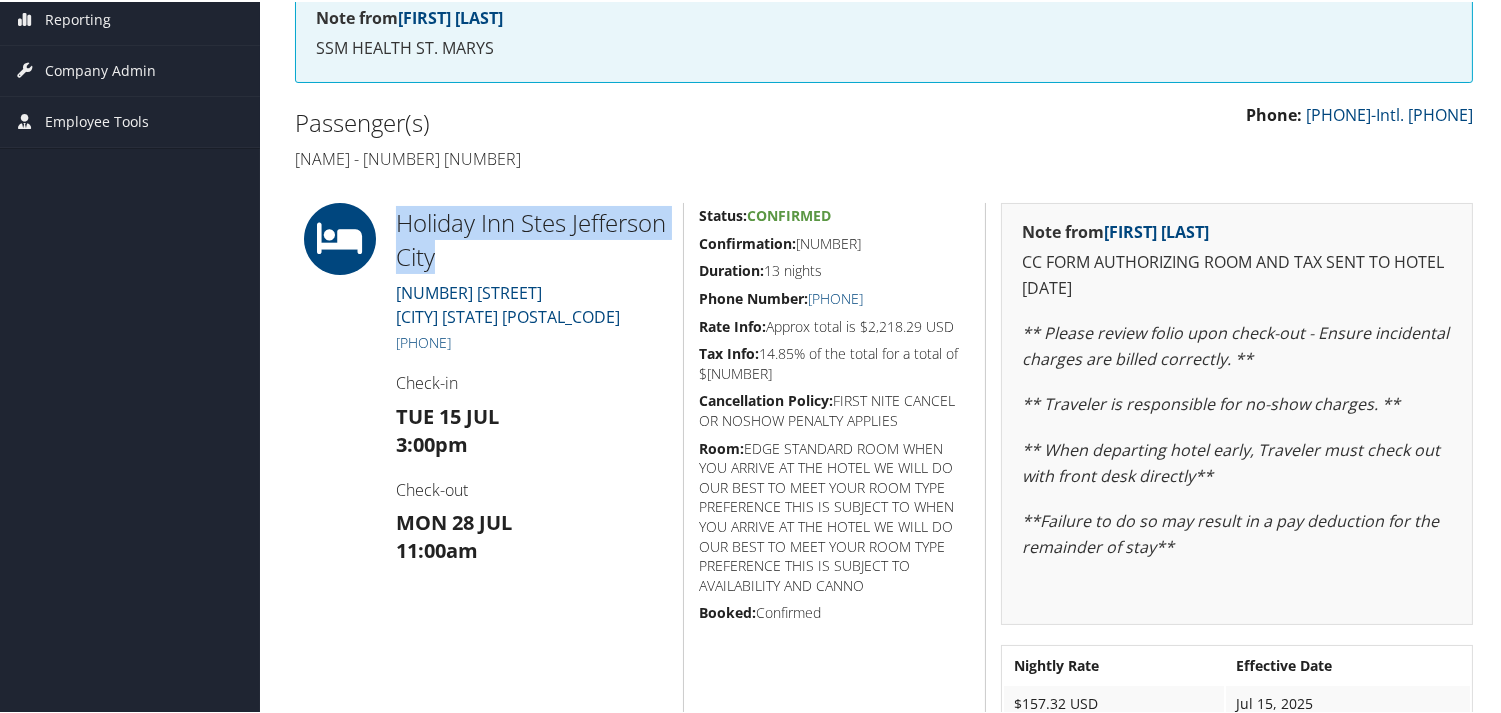 drag, startPoint x: 553, startPoint y: 262, endPoint x: 371, endPoint y: 214, distance: 188.22327 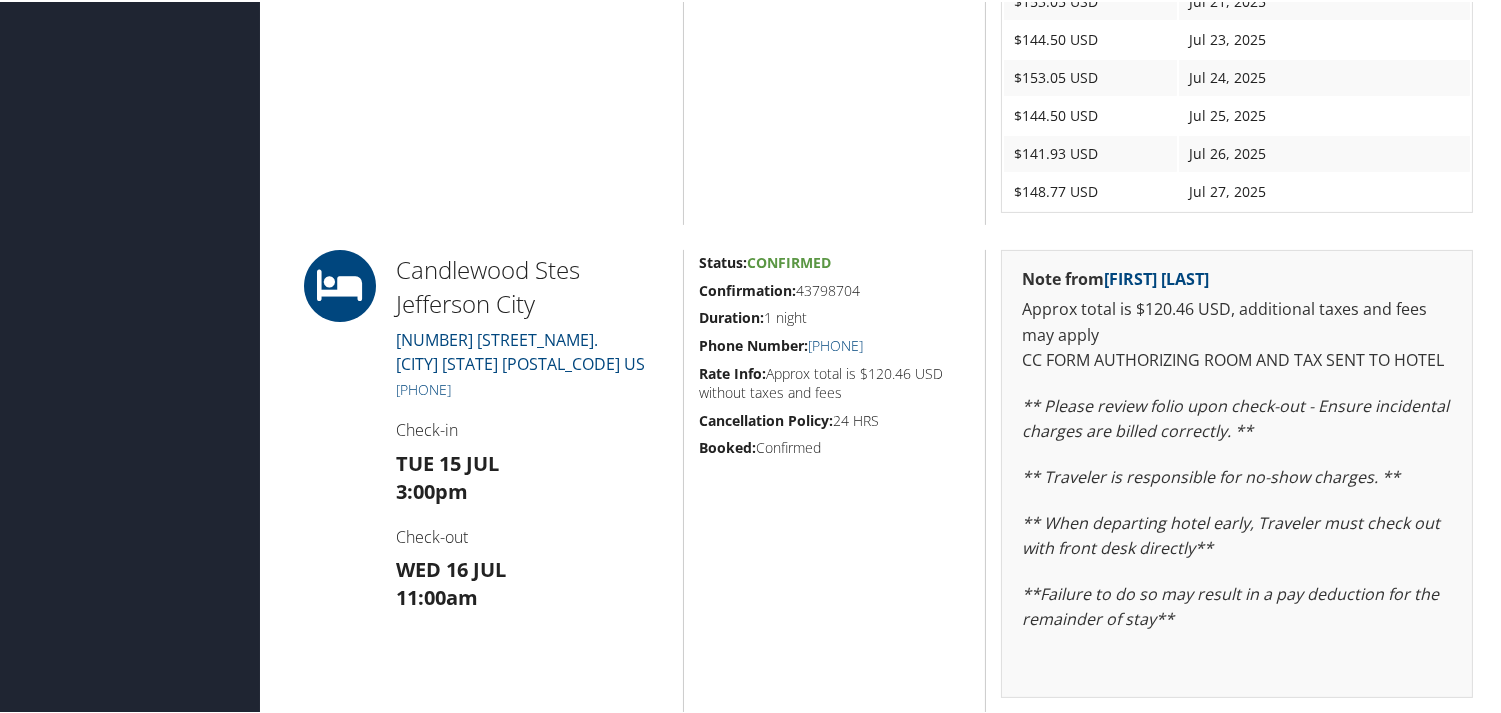 scroll, scrollTop: 1222, scrollLeft: 0, axis: vertical 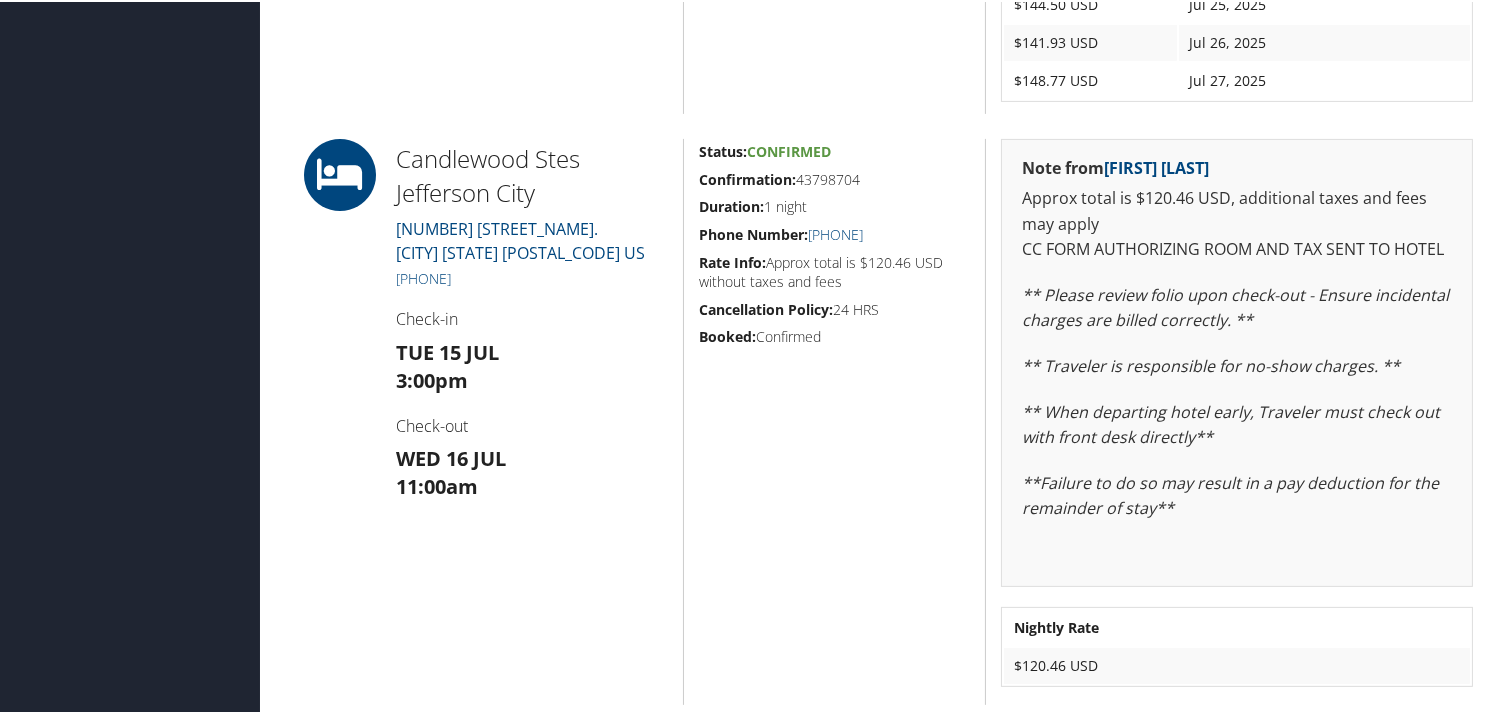 drag, startPoint x: 912, startPoint y: 175, endPoint x: 687, endPoint y: 182, distance: 225.10886 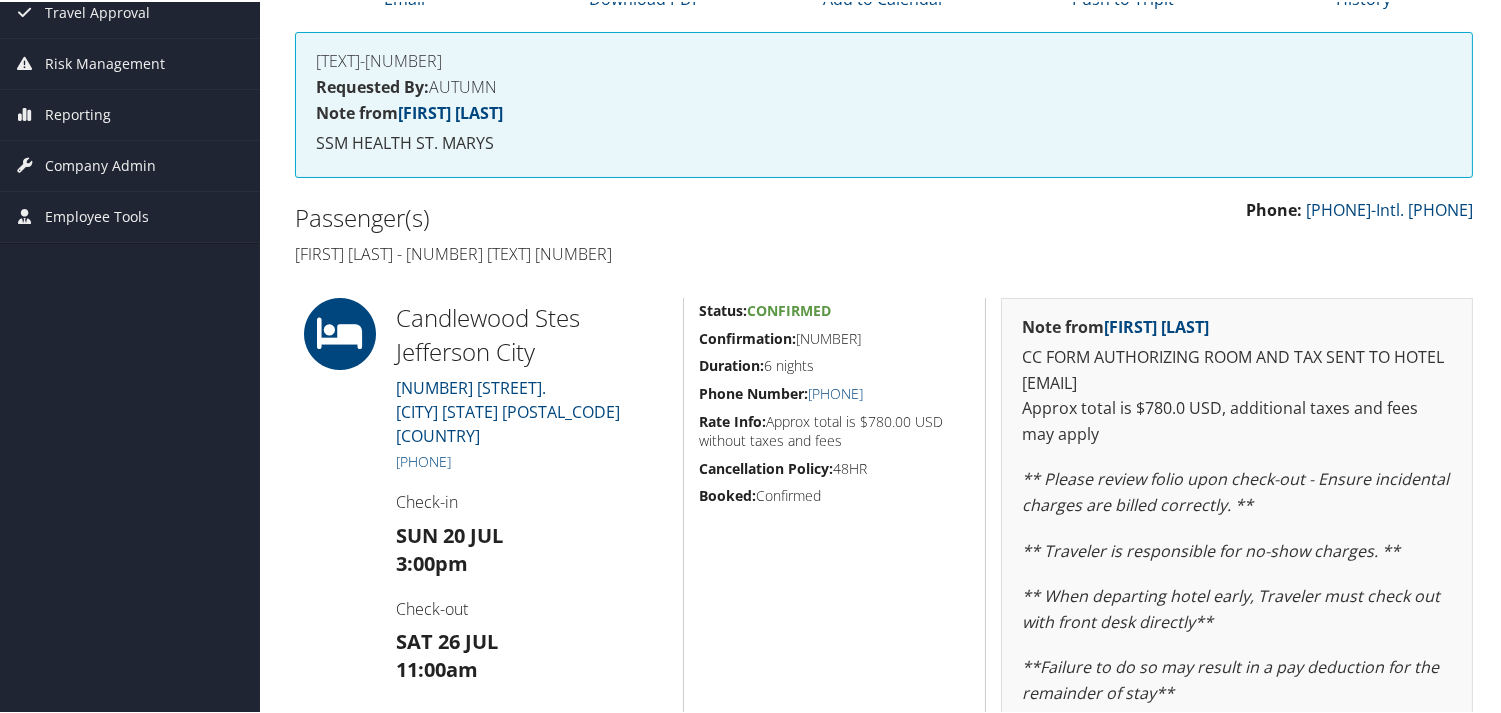 scroll, scrollTop: 211, scrollLeft: 0, axis: vertical 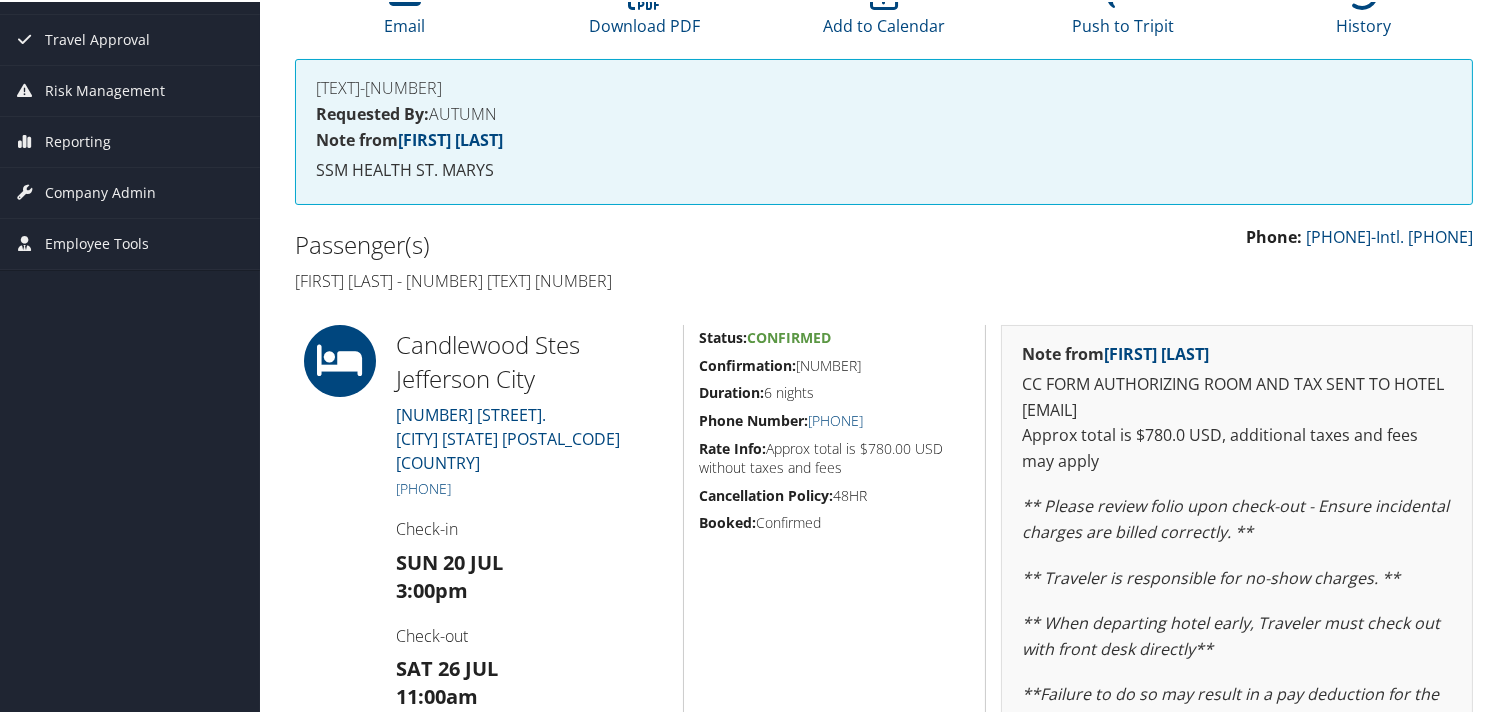drag, startPoint x: 894, startPoint y: 363, endPoint x: 697, endPoint y: 358, distance: 197.06345 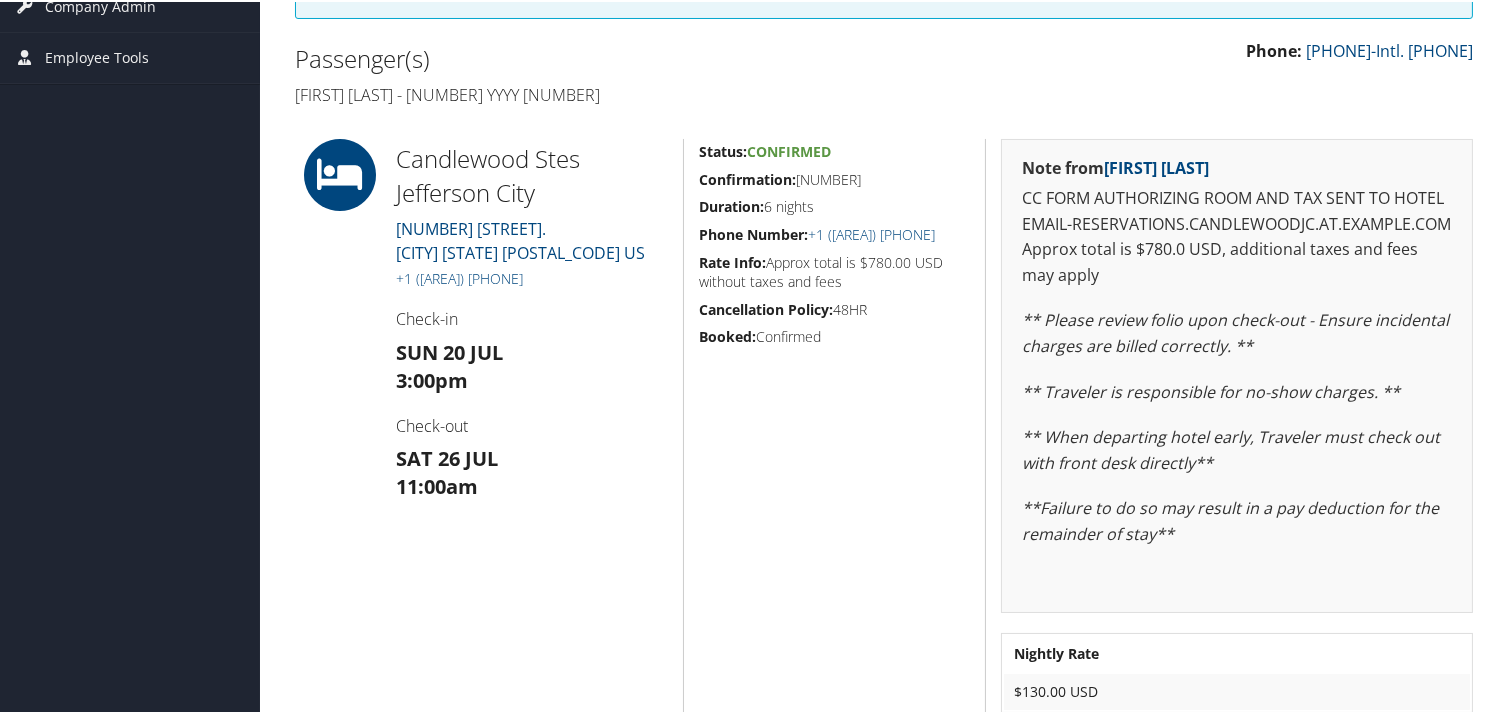 scroll, scrollTop: 100, scrollLeft: 0, axis: vertical 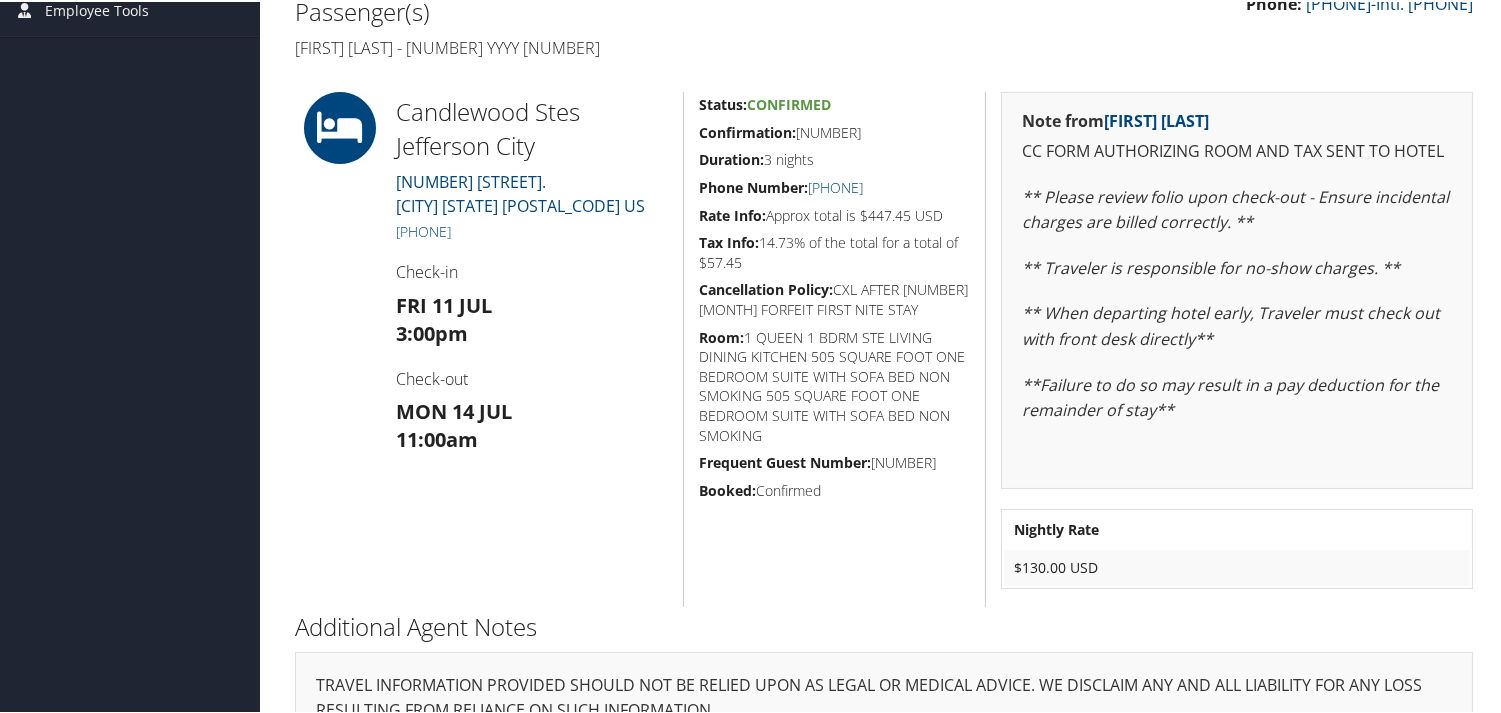 drag, startPoint x: 892, startPoint y: 118, endPoint x: 696, endPoint y: 125, distance: 196.12495 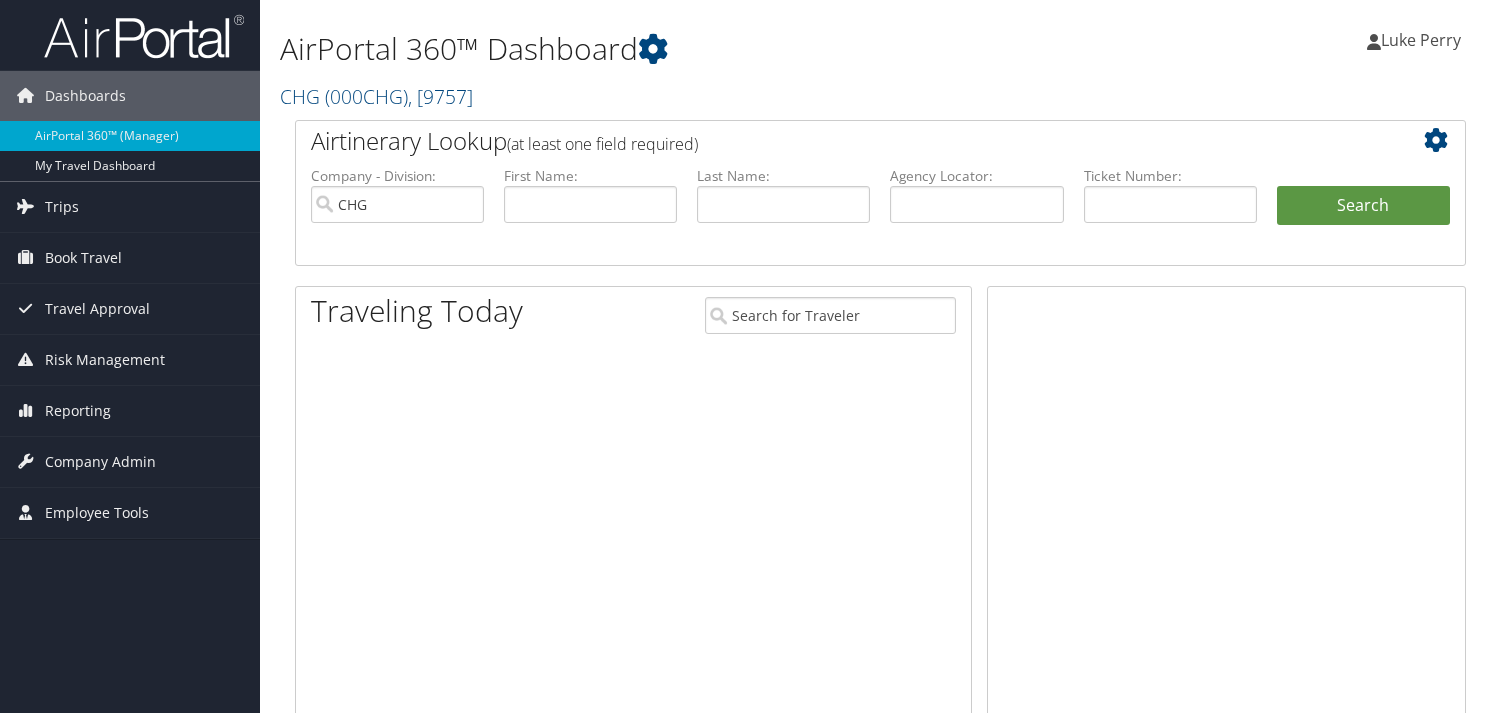 scroll, scrollTop: 0, scrollLeft: 0, axis: both 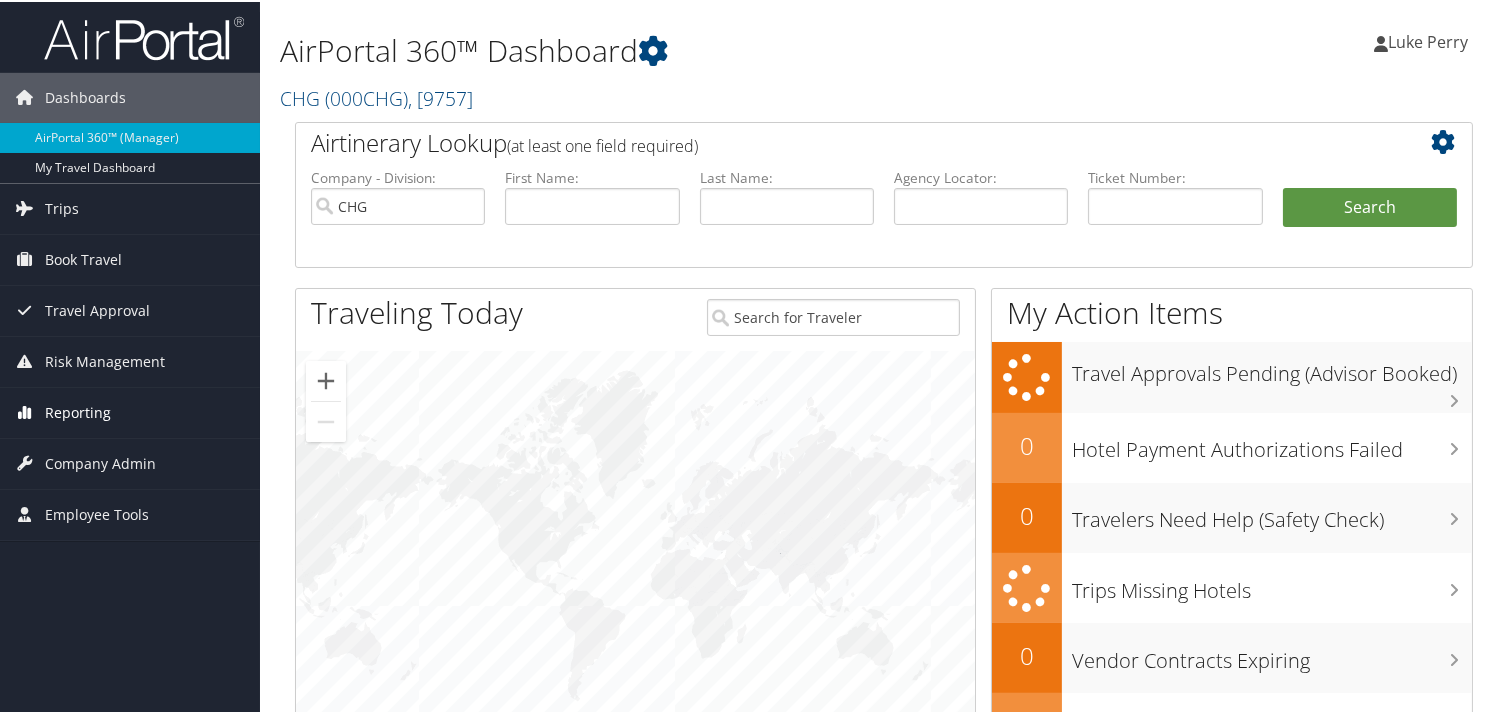 click on "Reporting" at bounding box center [78, 411] 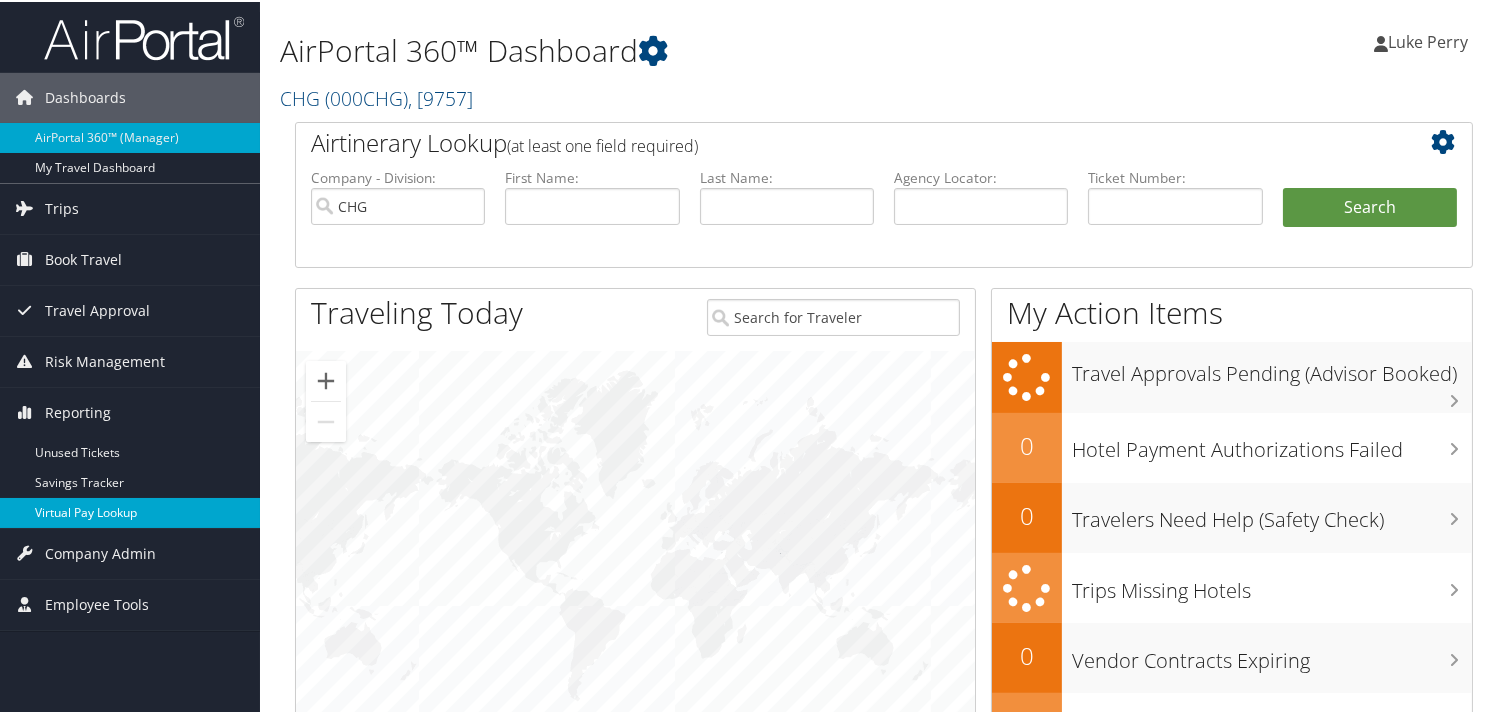 click on "Virtual Pay Lookup" at bounding box center [130, 511] 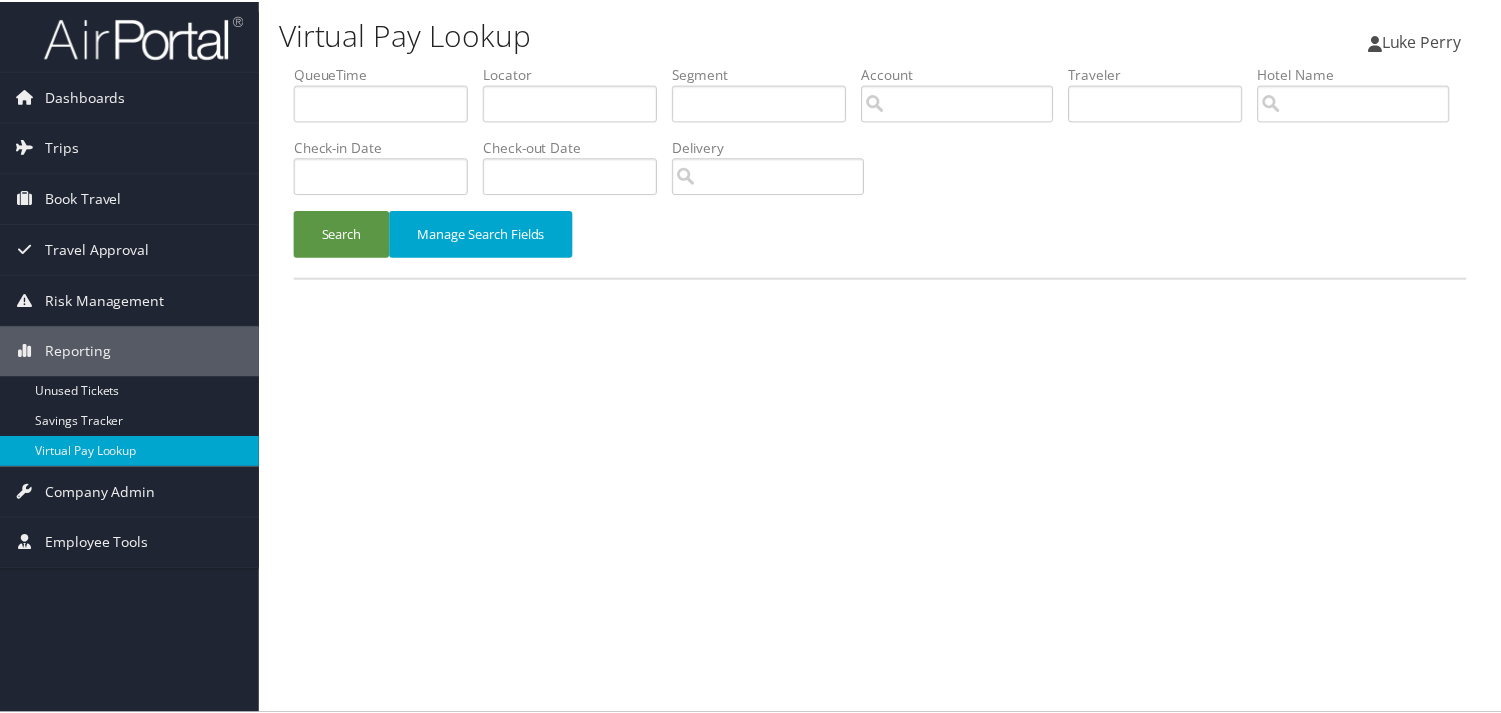 scroll, scrollTop: 0, scrollLeft: 0, axis: both 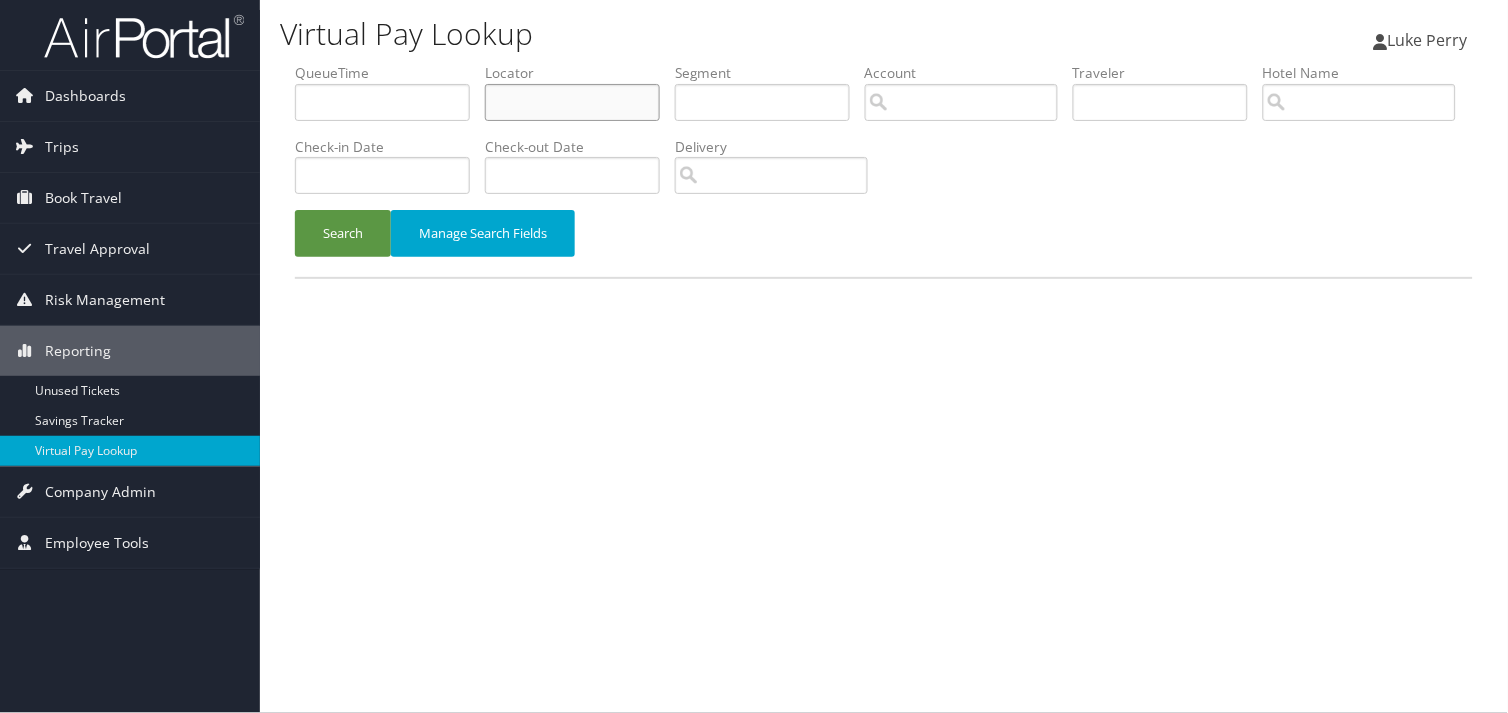 click at bounding box center (572, 102) 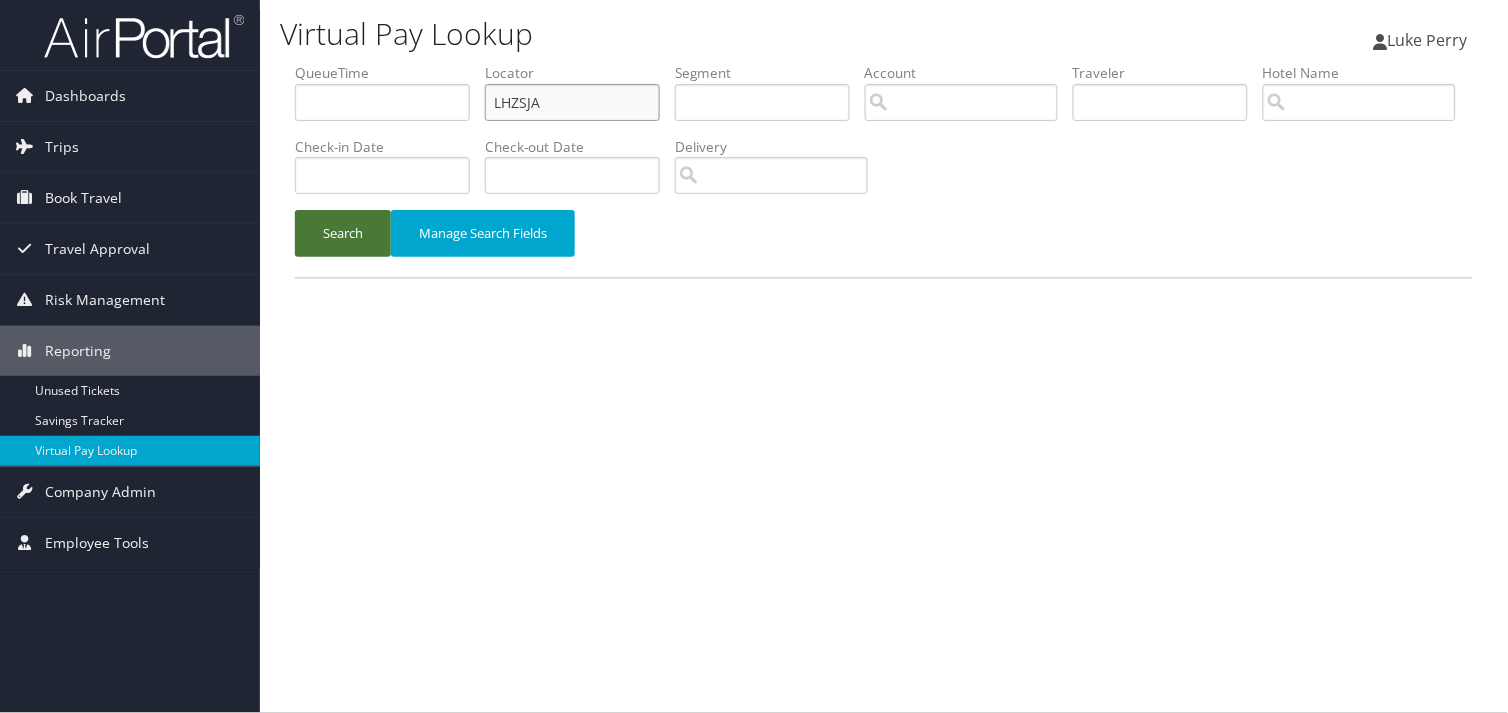 type on "LHZSJA" 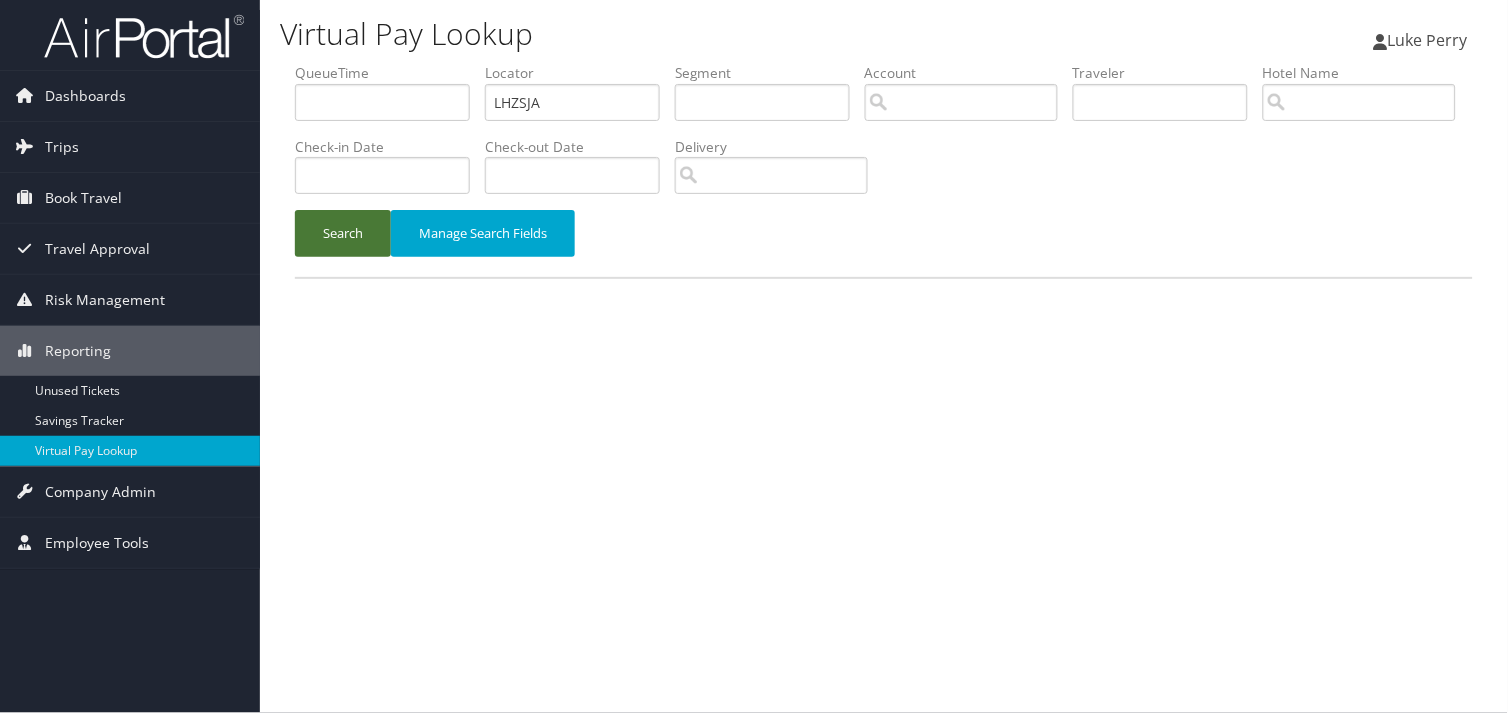 click on "Search" at bounding box center (343, 233) 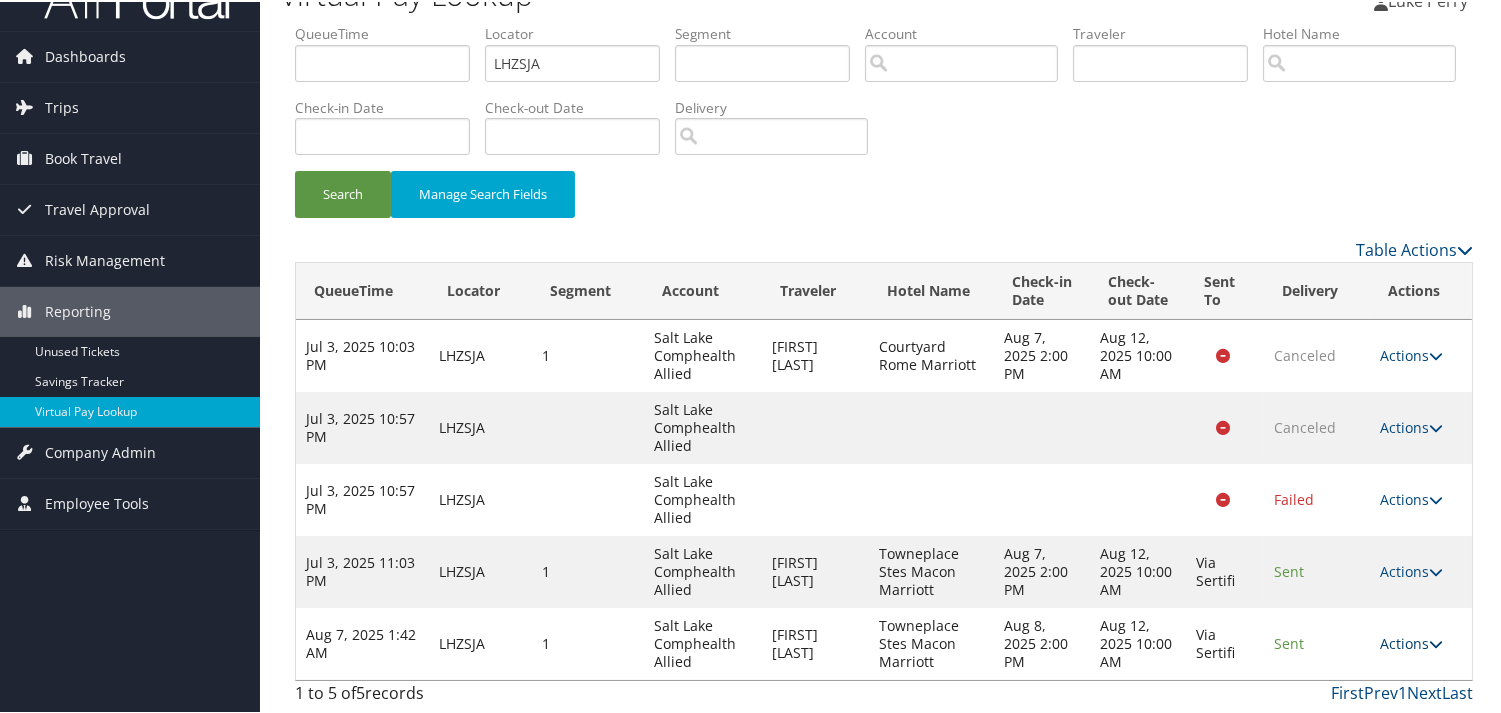 click on "Actions" at bounding box center [1411, 641] 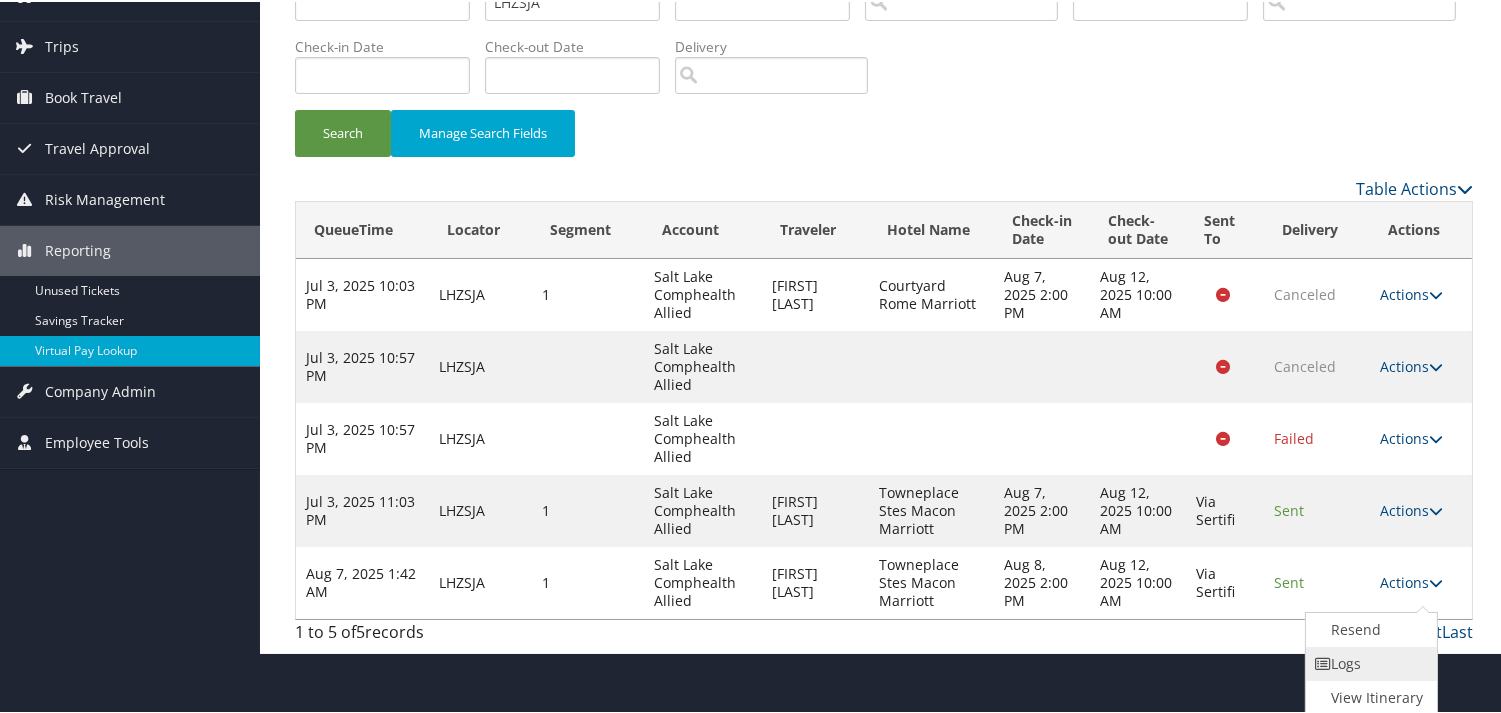 click on "Logs" at bounding box center (1369, 662) 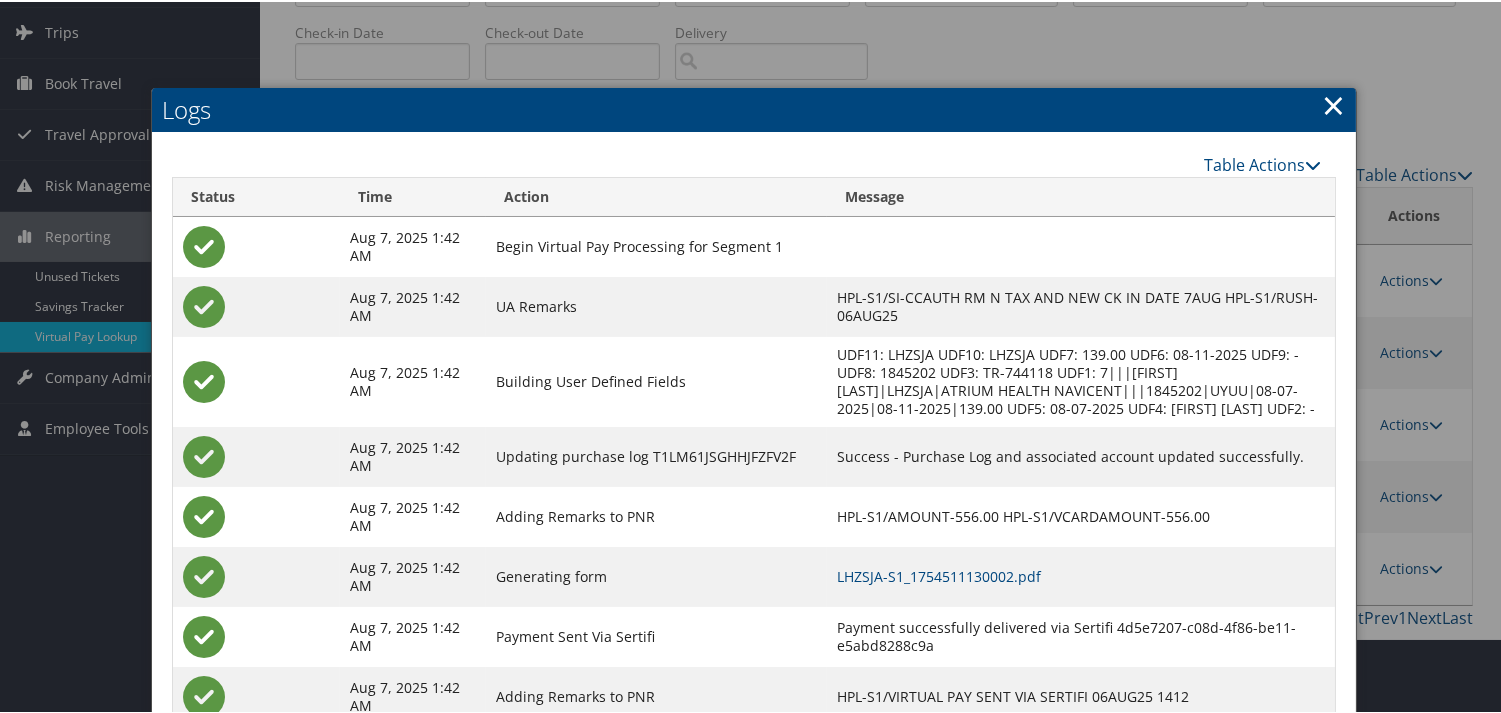 scroll, scrollTop: 202, scrollLeft: 0, axis: vertical 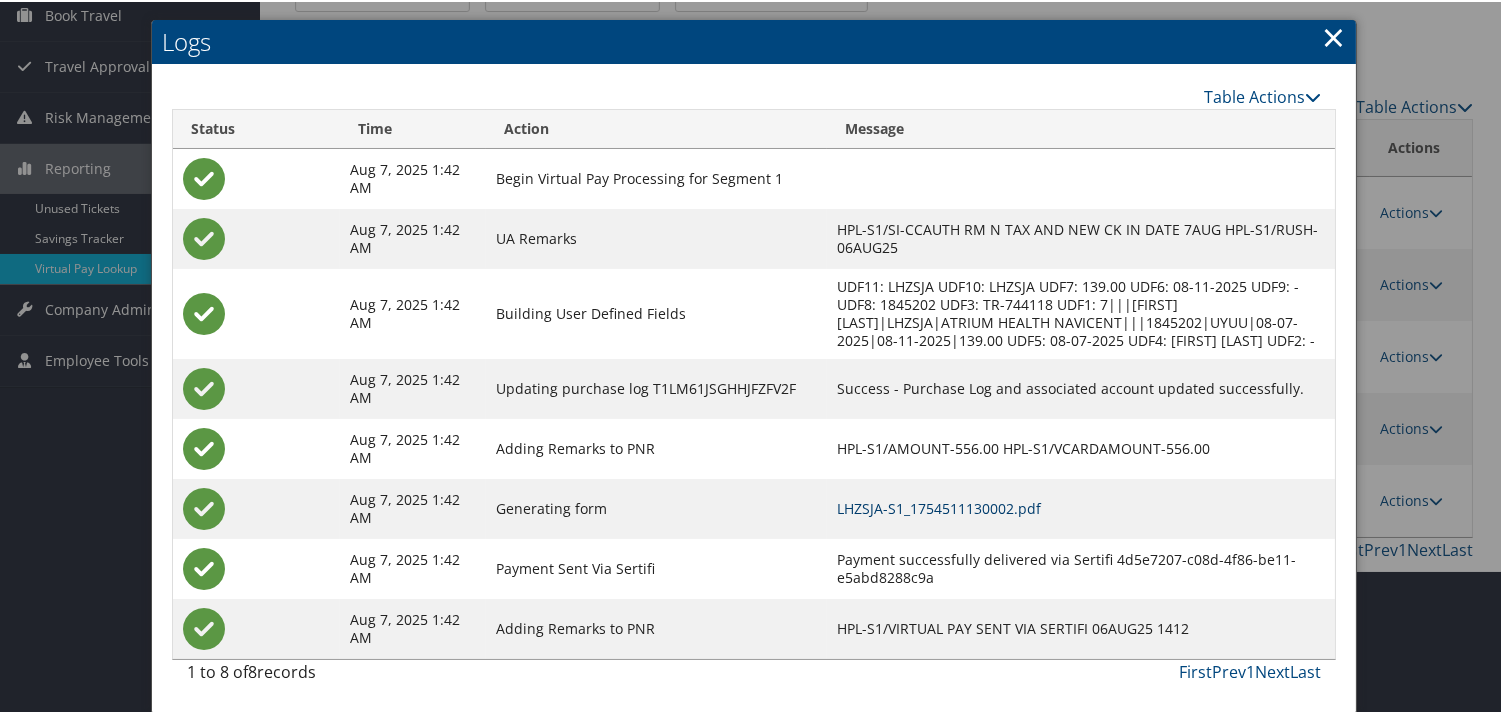 click on "LHZSJA-S1_1754511130002.pdf" at bounding box center [939, 506] 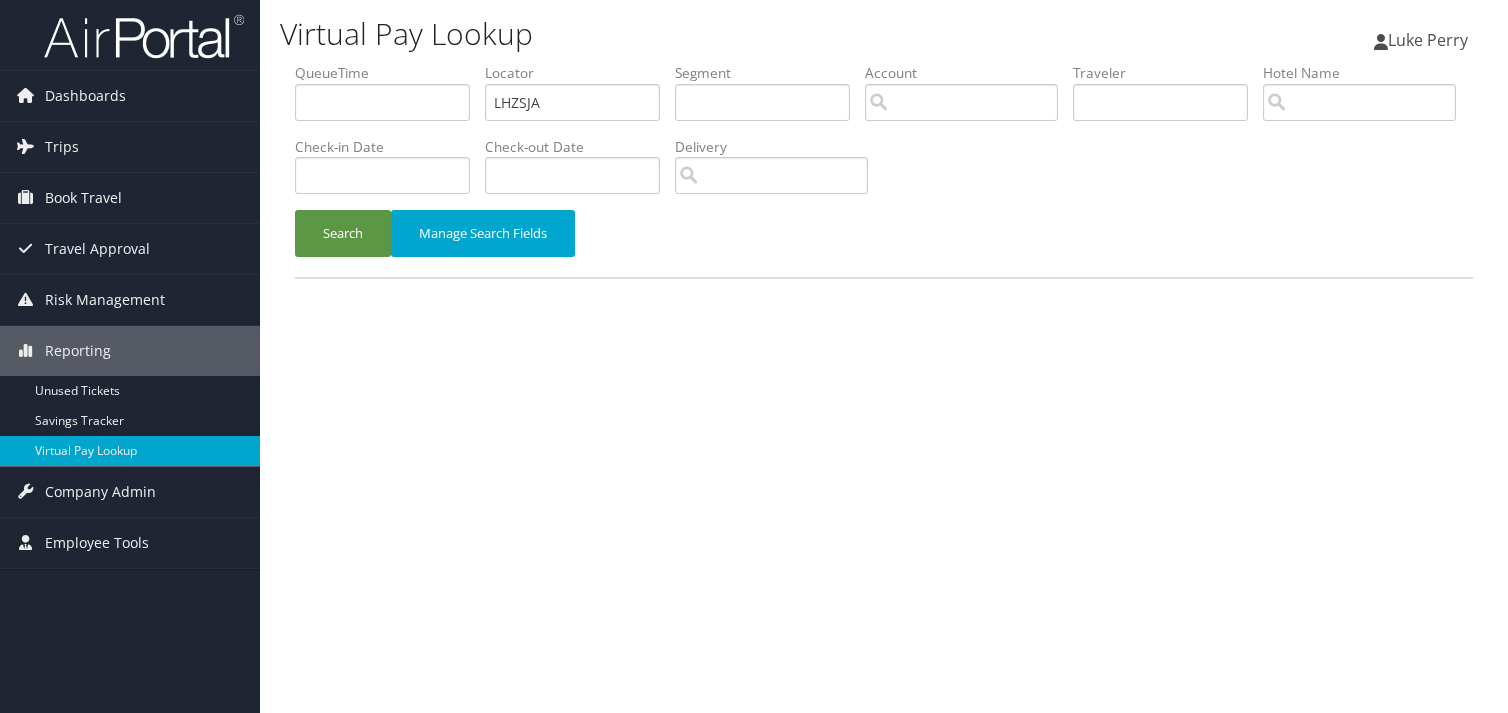 scroll, scrollTop: 0, scrollLeft: 0, axis: both 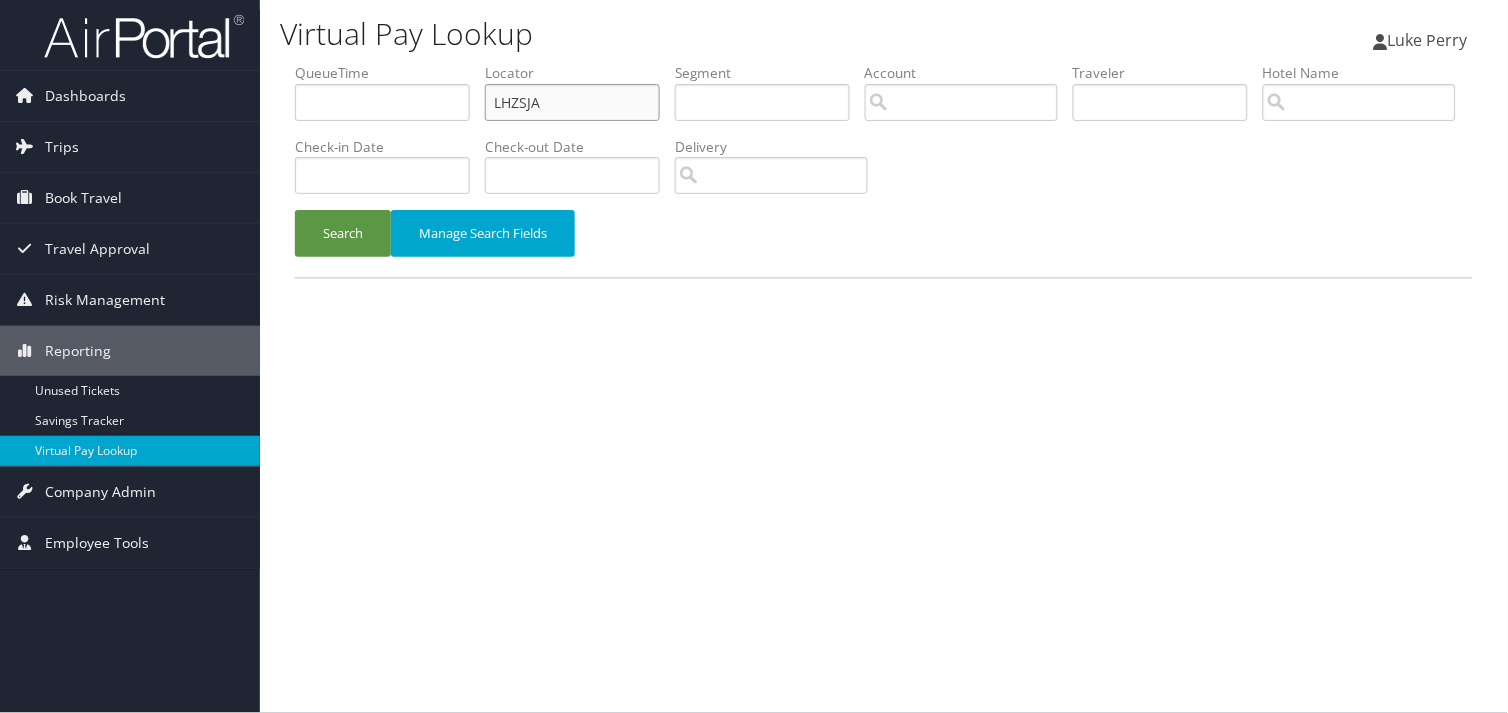 drag, startPoint x: 554, startPoint y: 102, endPoint x: 433, endPoint y: 112, distance: 121.41252 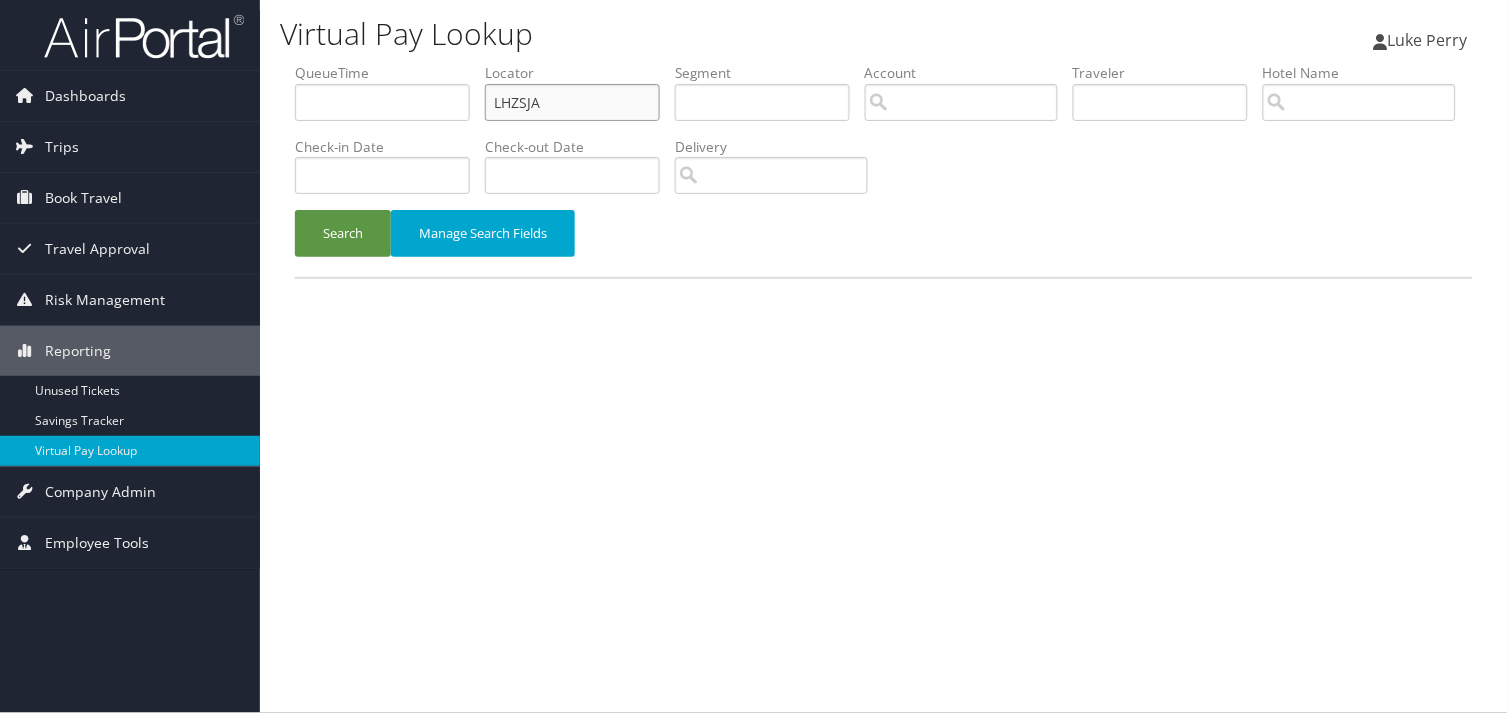 click on "QueueTime Locator LHZSJA Segment Account Traveler Hotel Name Check-in Date Check-out Date Delivery" at bounding box center (884, 63) 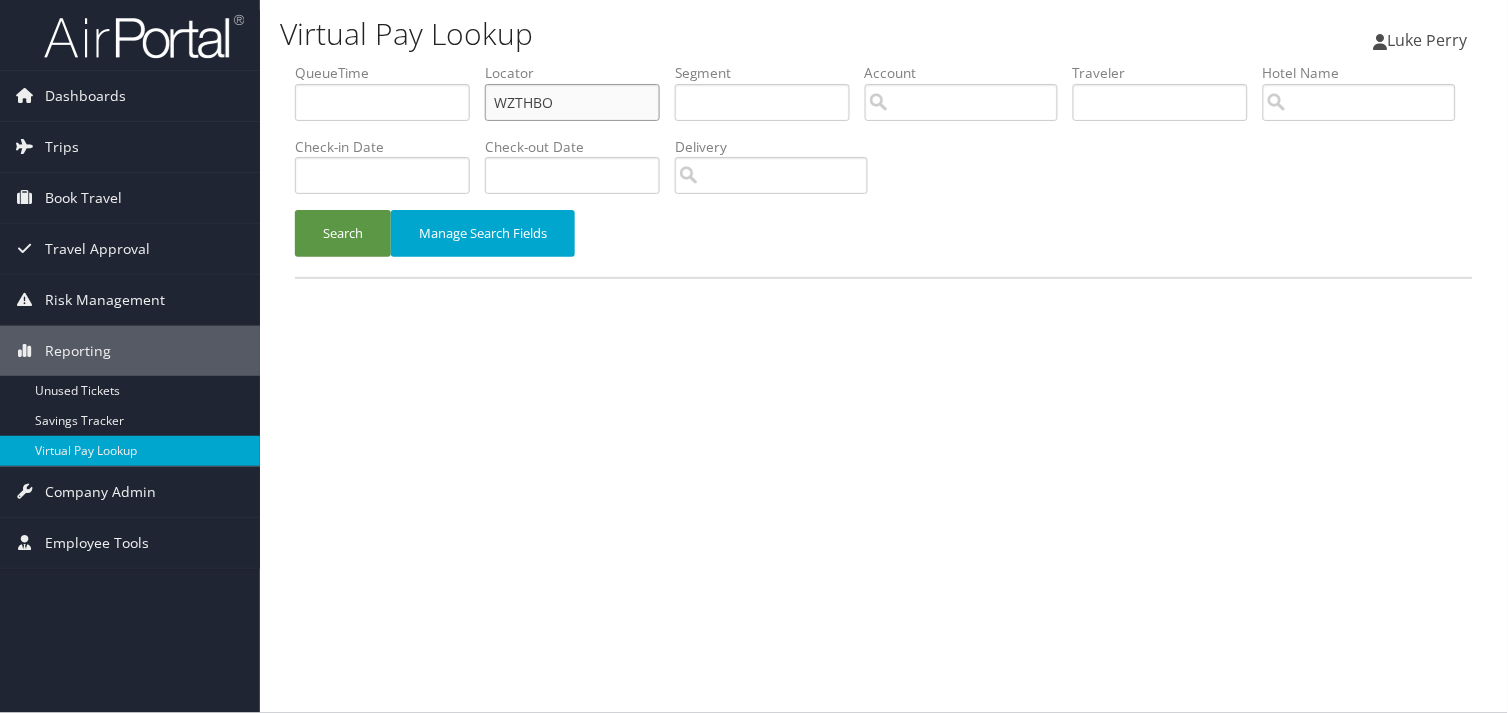 click on "WZTHBO" at bounding box center [572, 102] 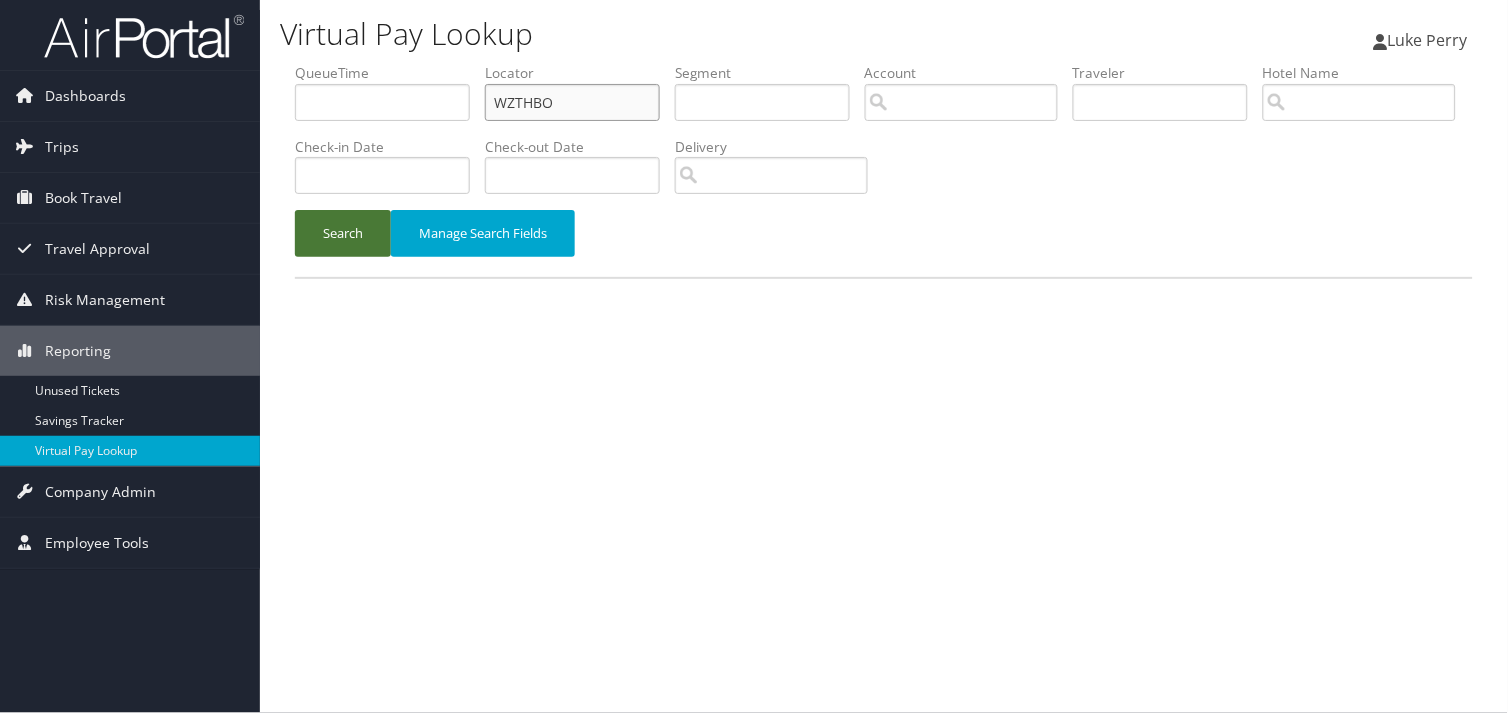 type on "WZTHBO" 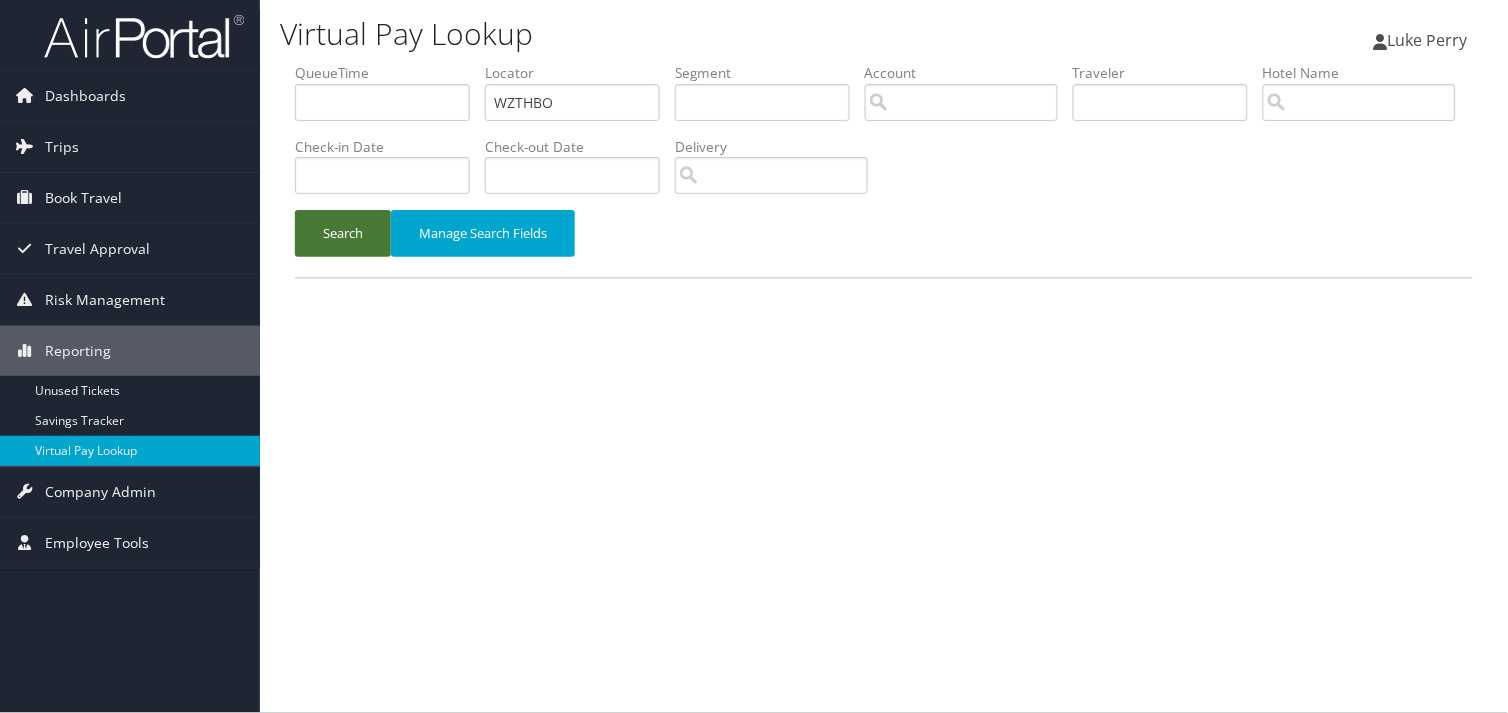click on "Search" at bounding box center [343, 233] 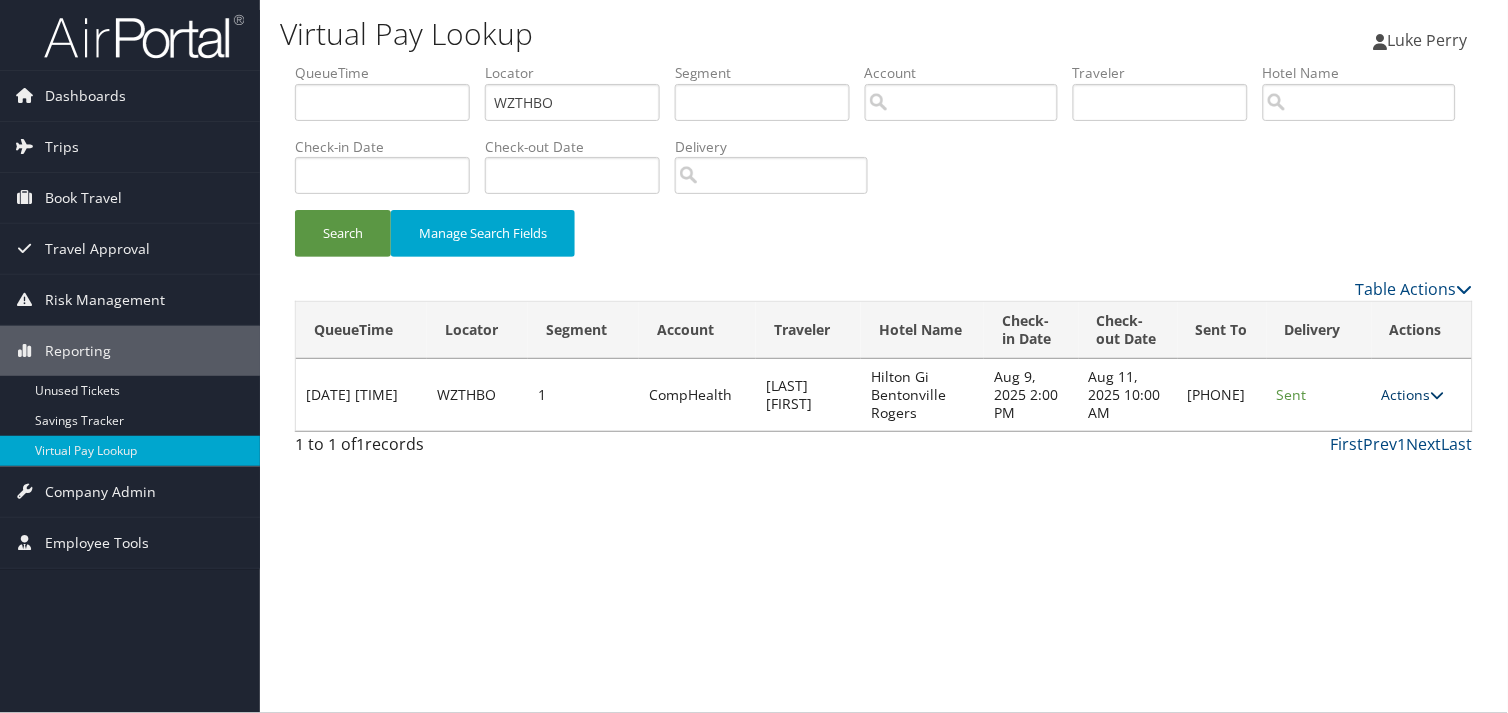 click on "Actions" at bounding box center (1413, 394) 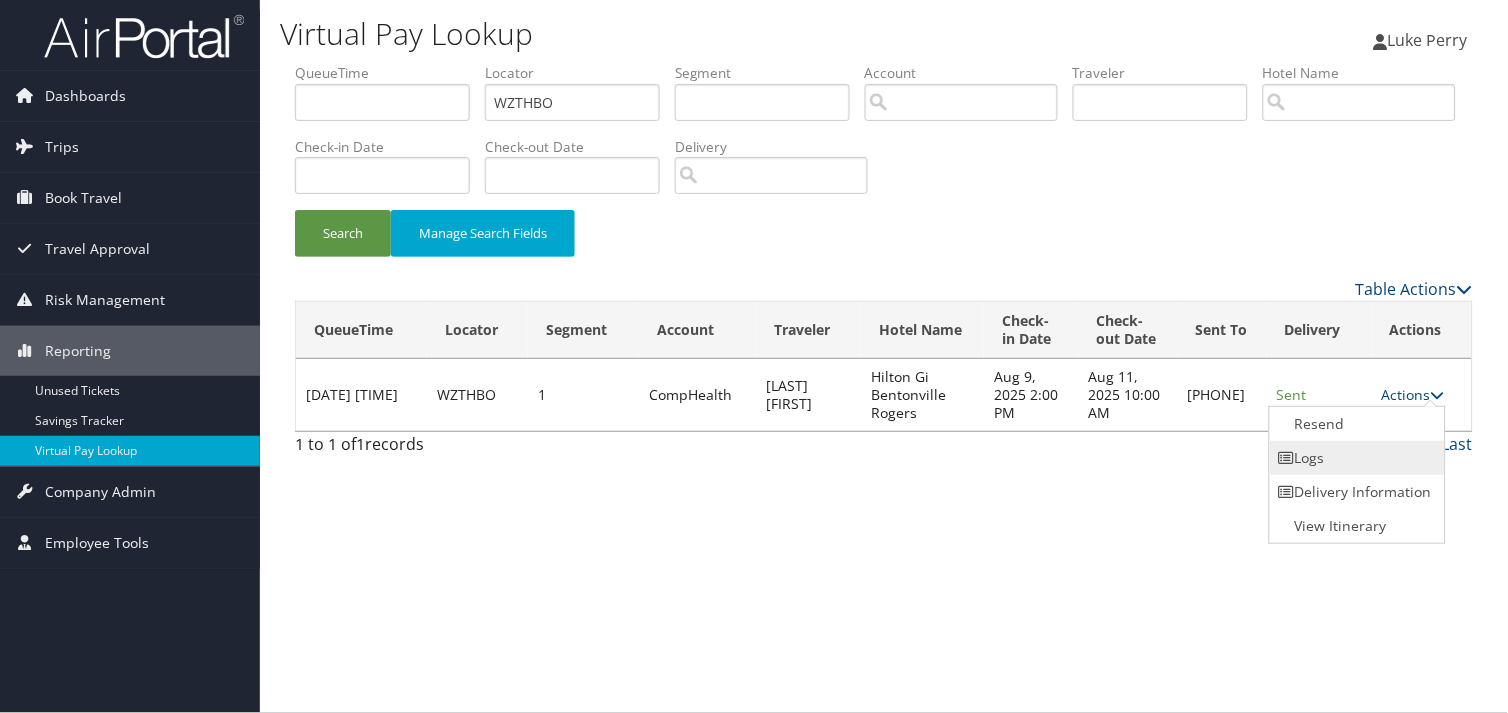click on "Logs" at bounding box center [1355, 458] 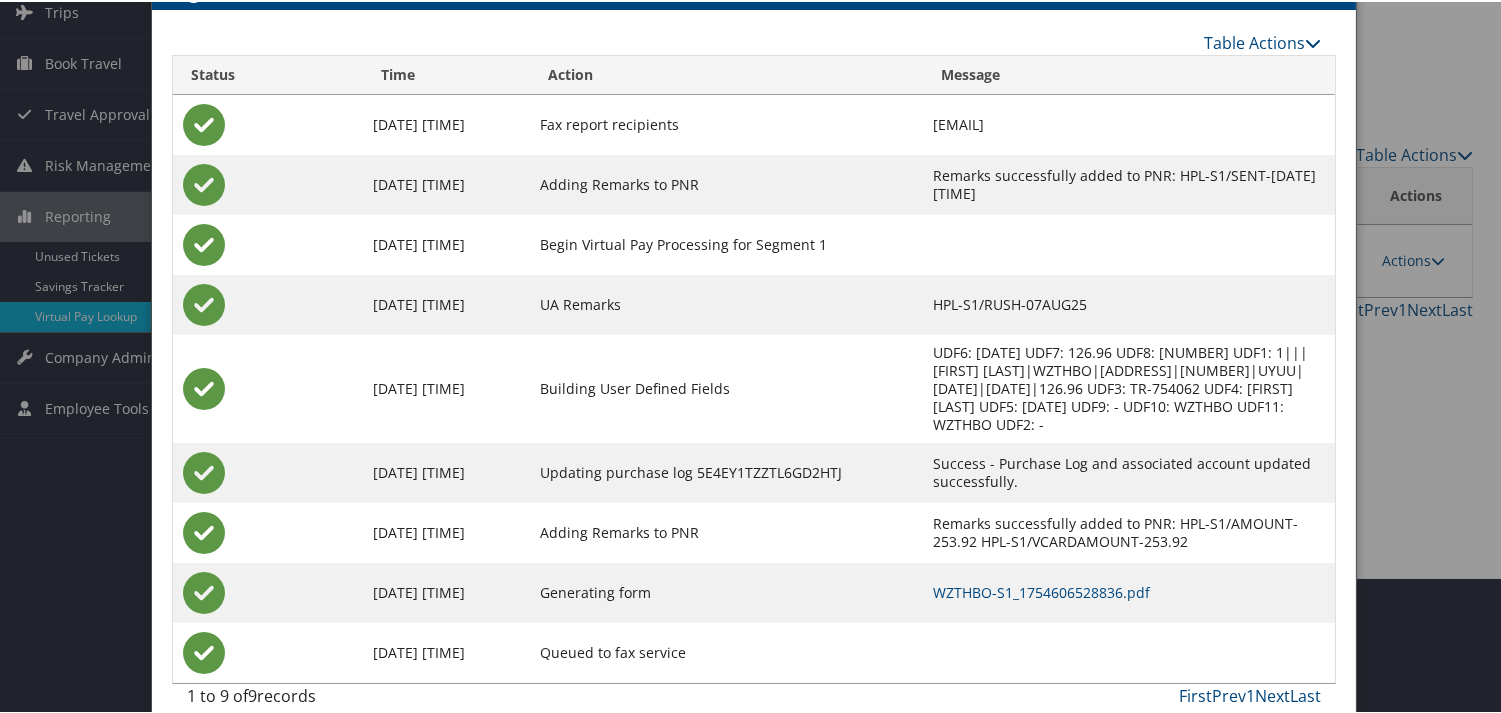 scroll, scrollTop: 142, scrollLeft: 0, axis: vertical 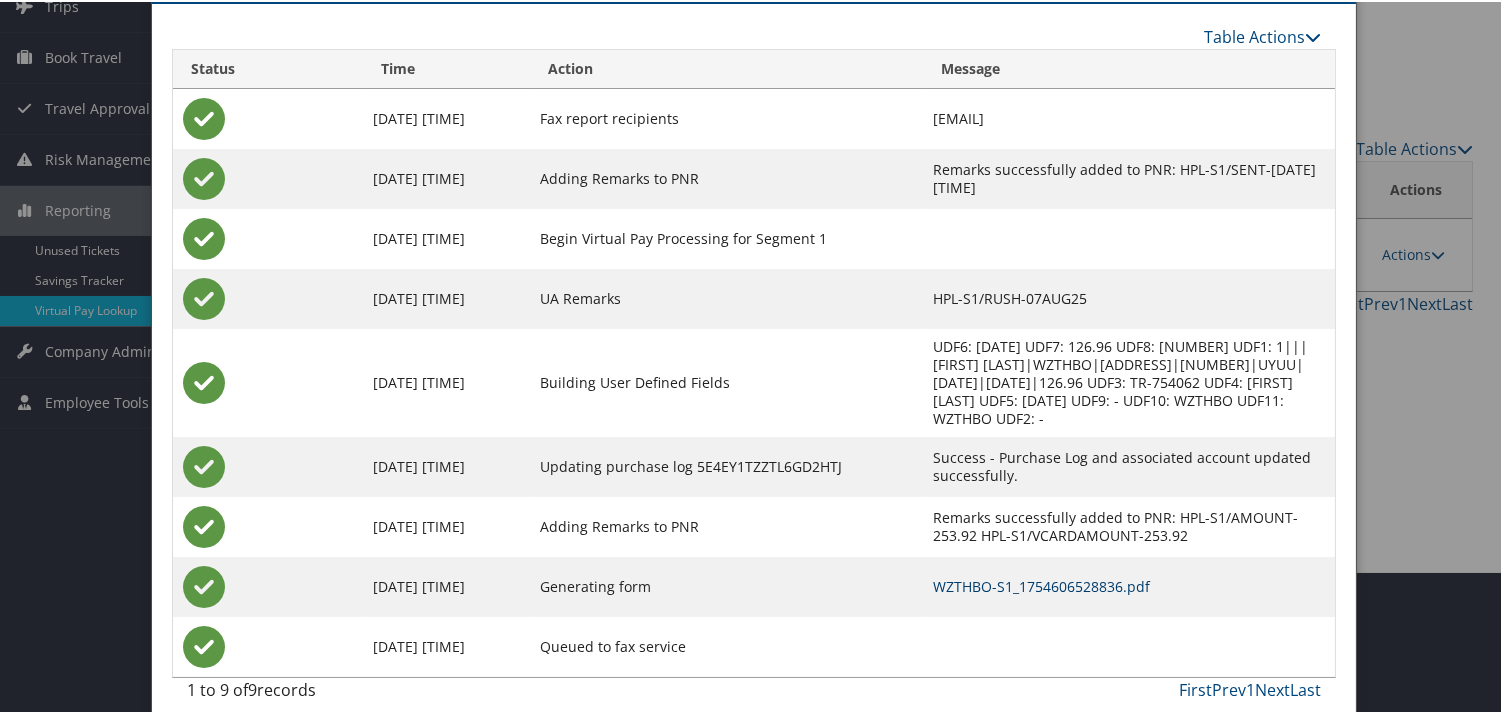 click on "WZTHBO-S1_1754606528836.pdf" at bounding box center (1041, 584) 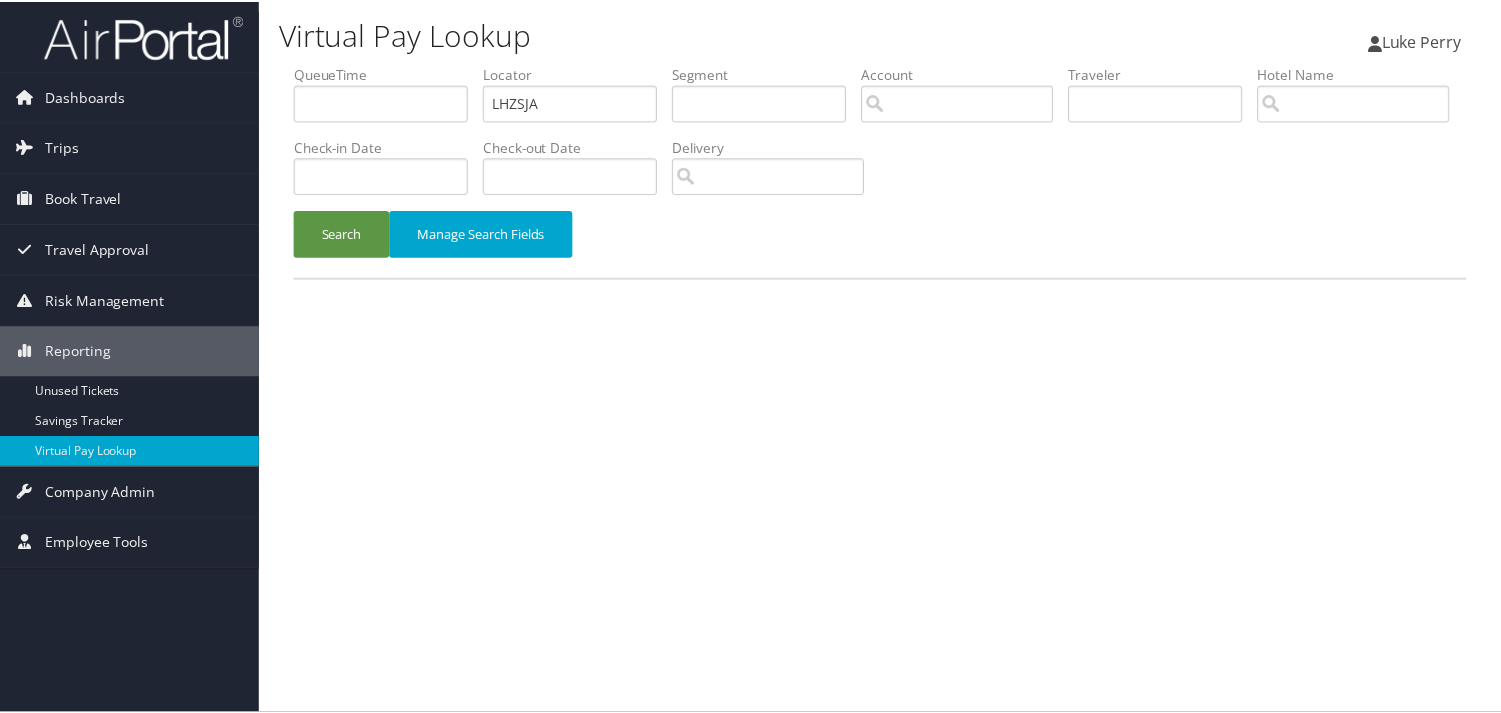 scroll, scrollTop: 0, scrollLeft: 0, axis: both 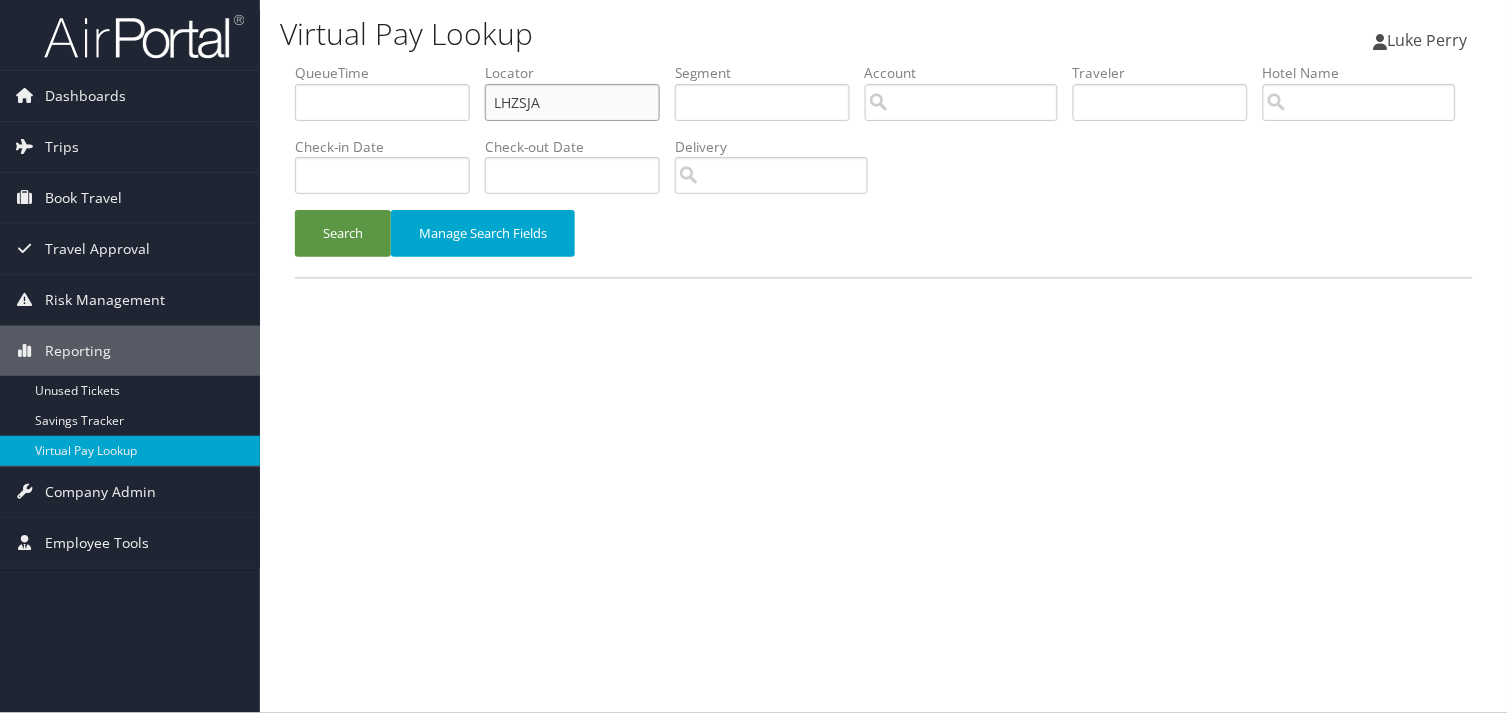 drag, startPoint x: 557, startPoint y: 105, endPoint x: -5, endPoint y: 183, distance: 567.38696 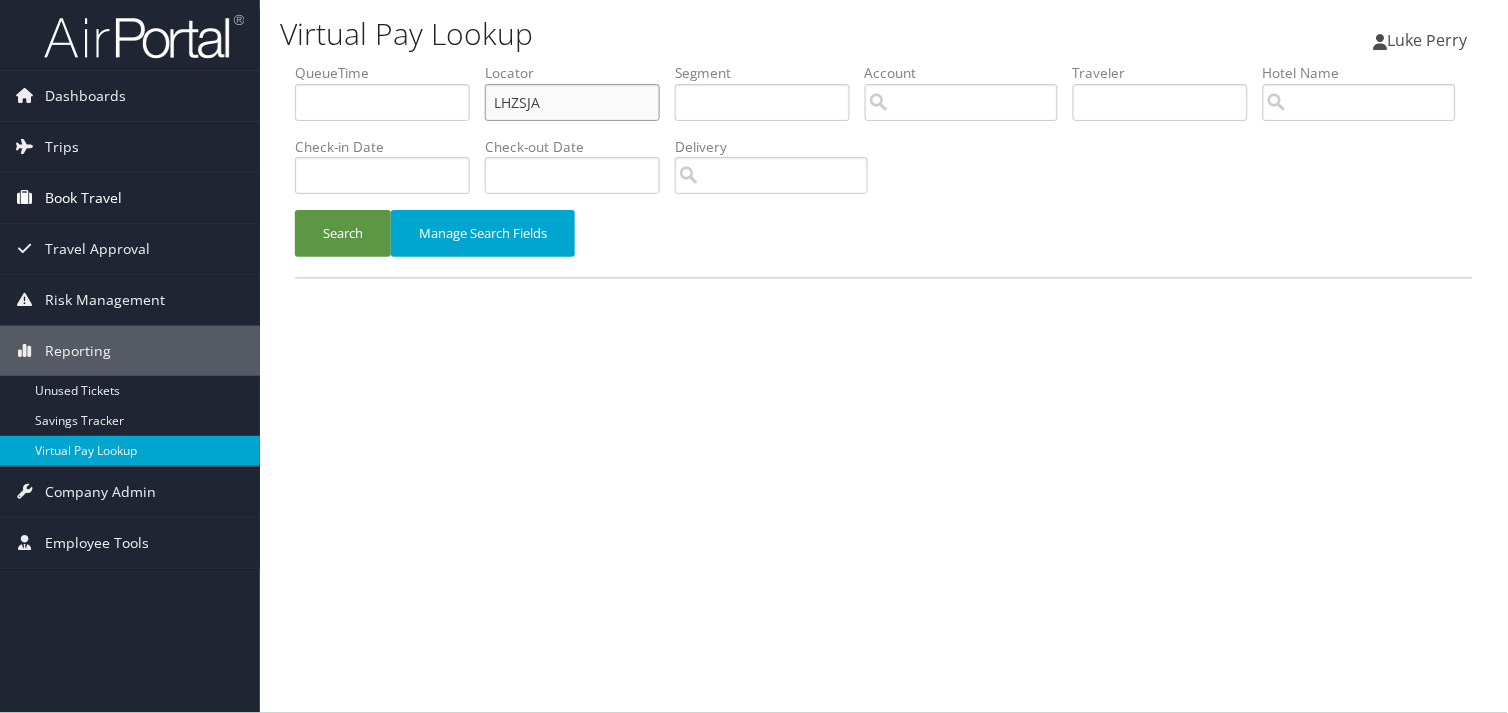 paste on "OLQUDH" 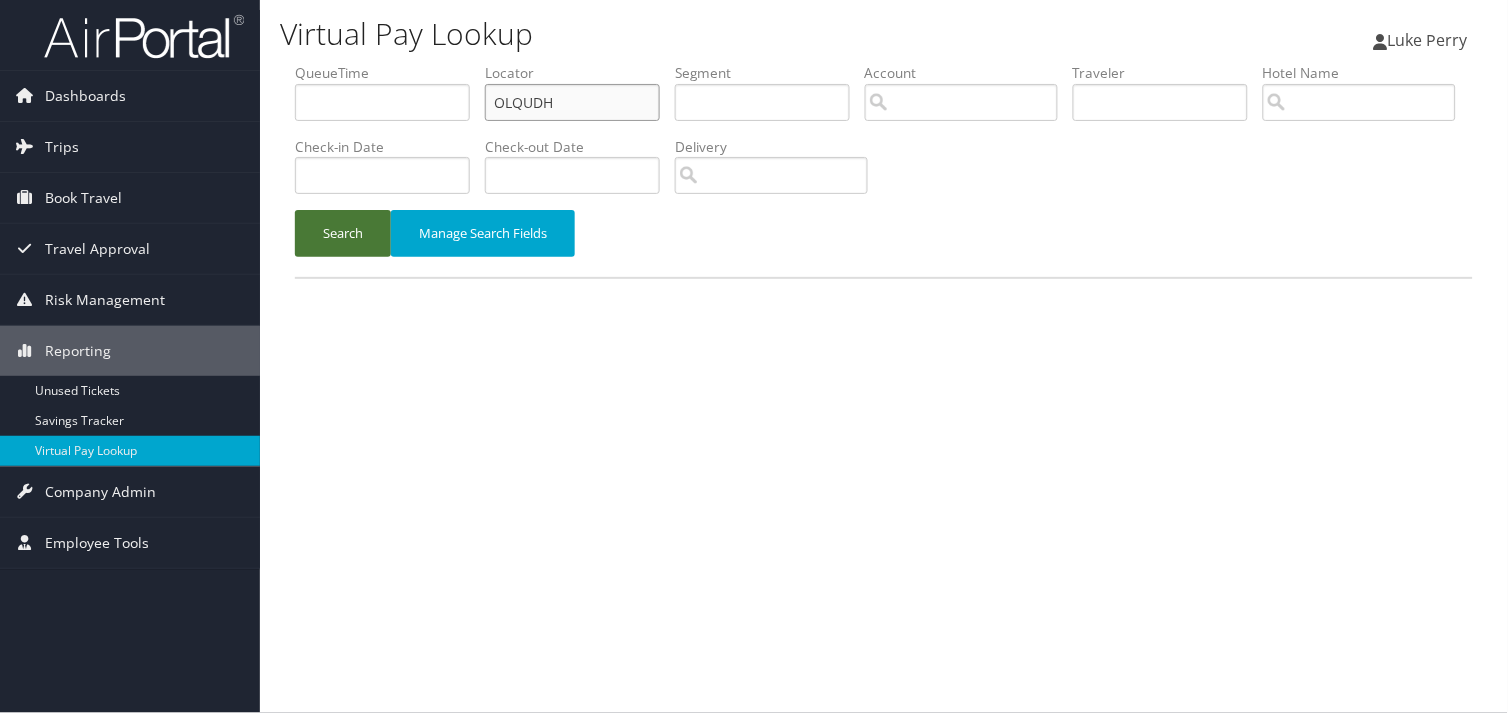 type on "OLQUDH" 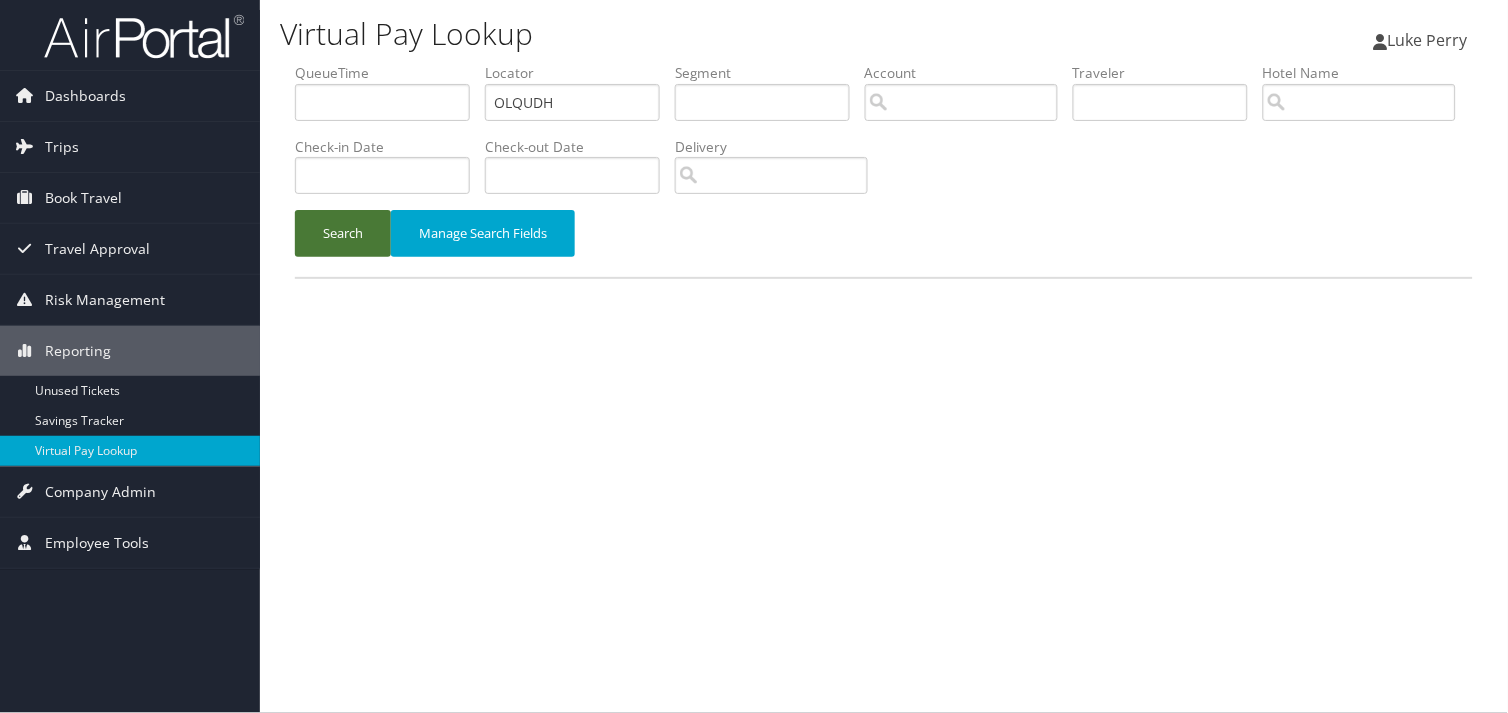 click on "Search" at bounding box center (343, 233) 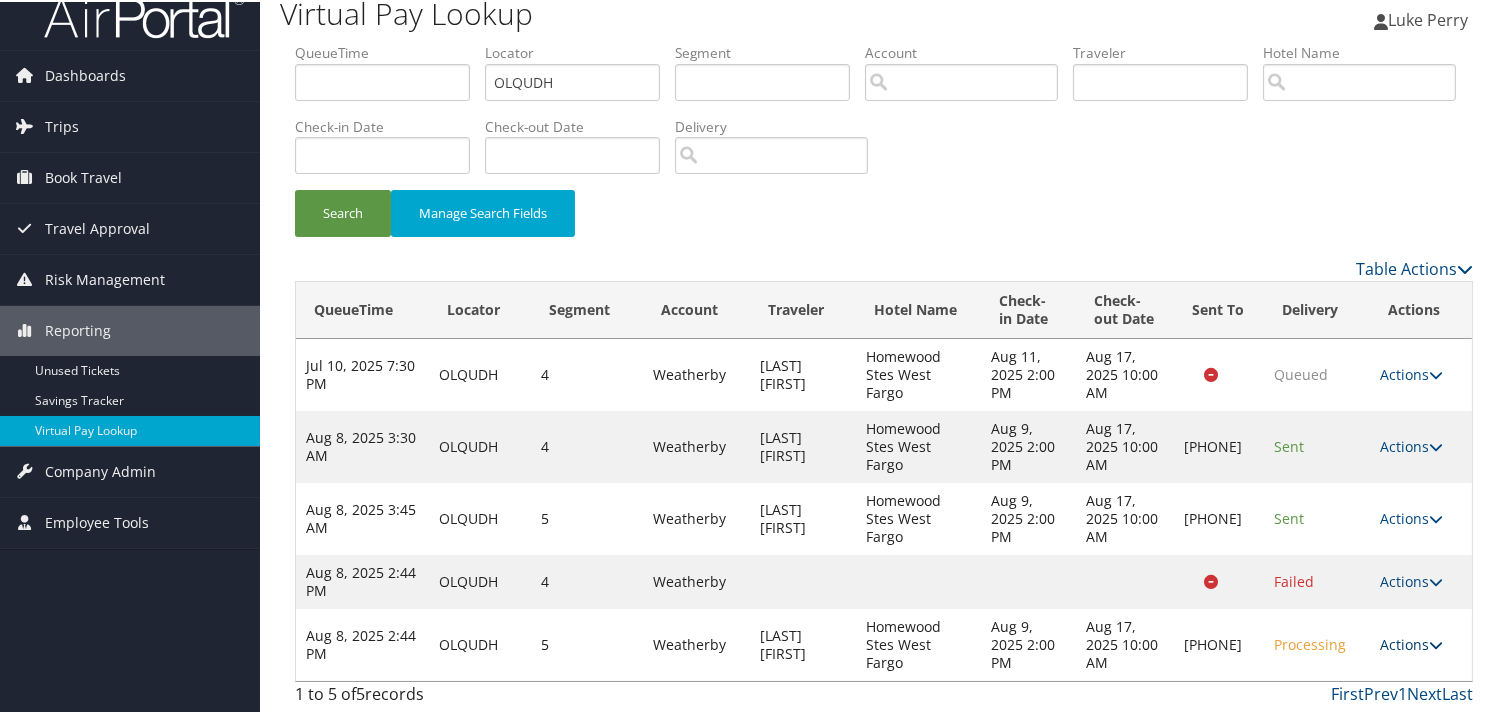 click on "Actions" at bounding box center [1411, 642] 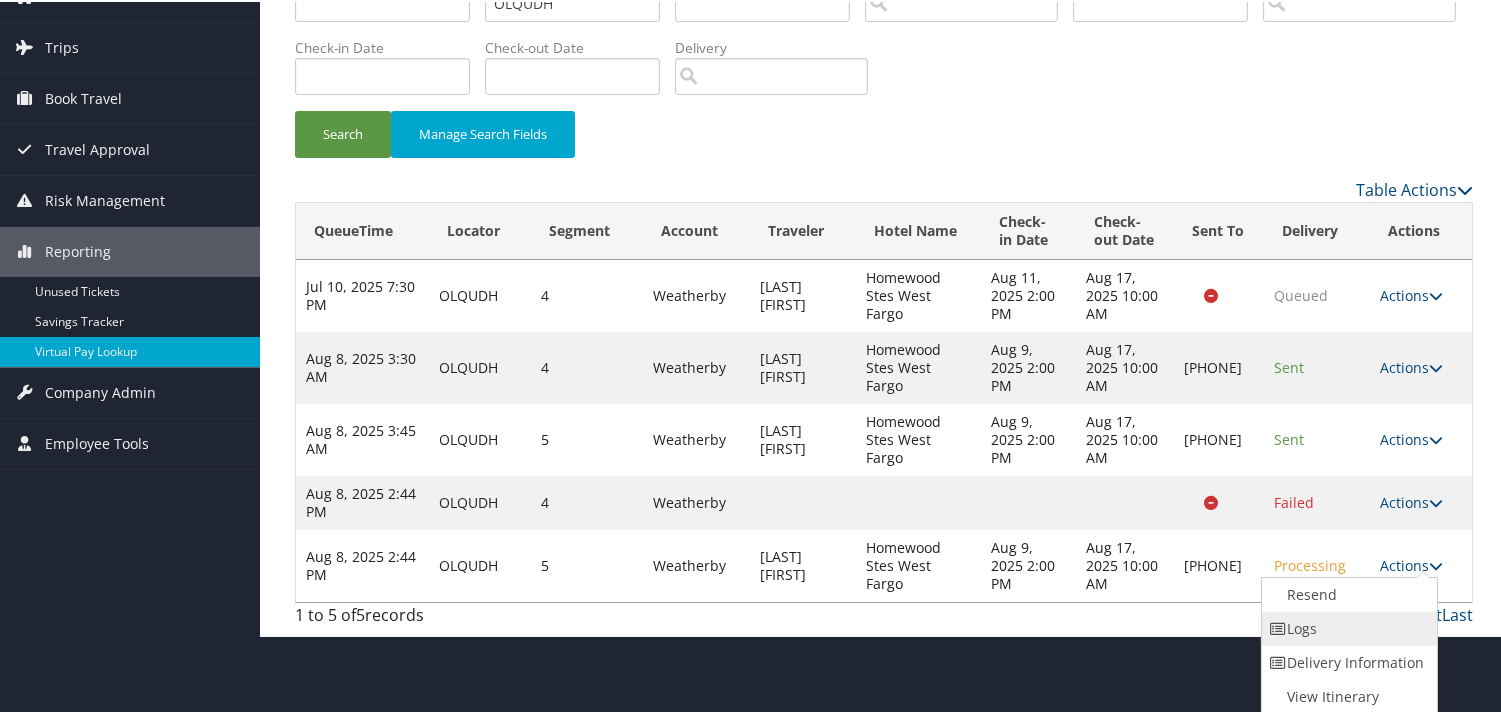 click on "Logs" at bounding box center [1347, 627] 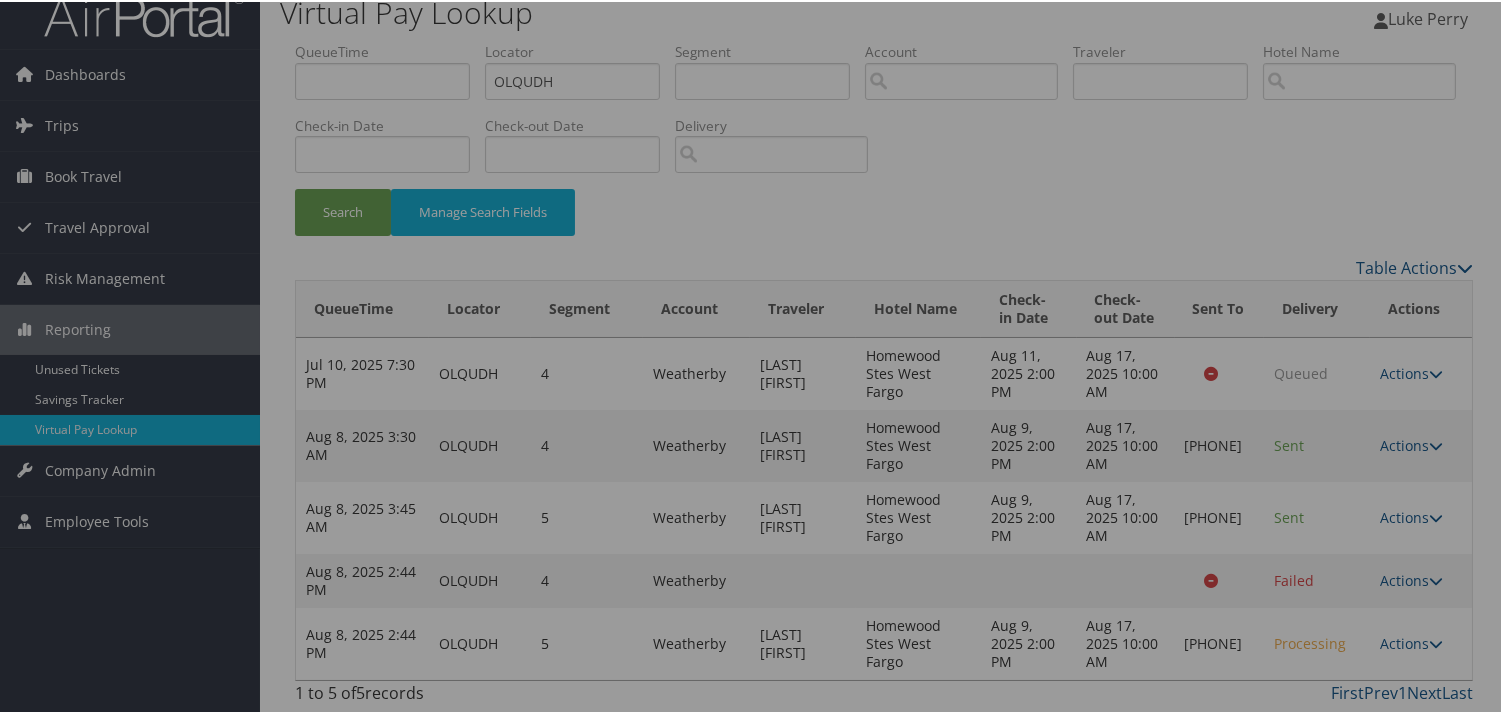 scroll, scrollTop: 22, scrollLeft: 0, axis: vertical 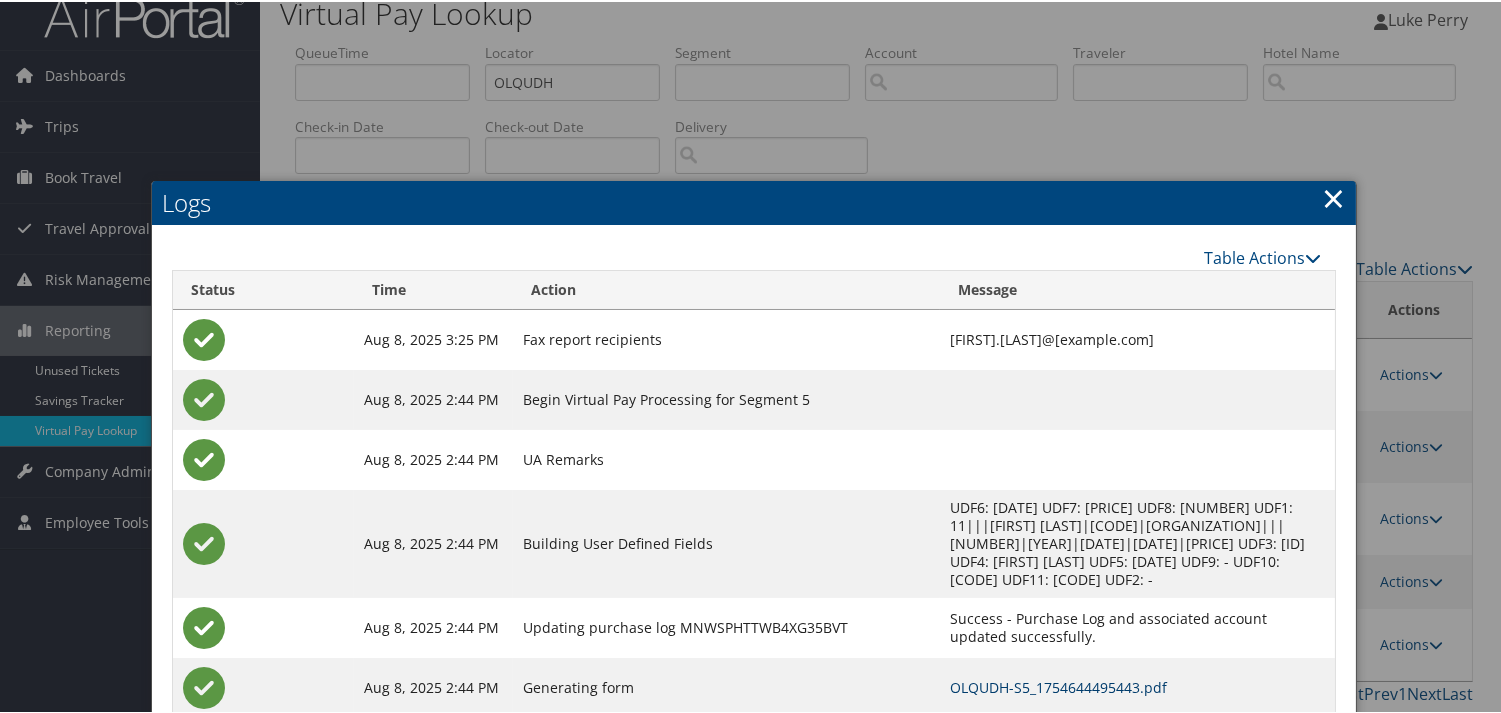 click on "OLQUDH-S5_1754644495443.pdf" at bounding box center [1058, 685] 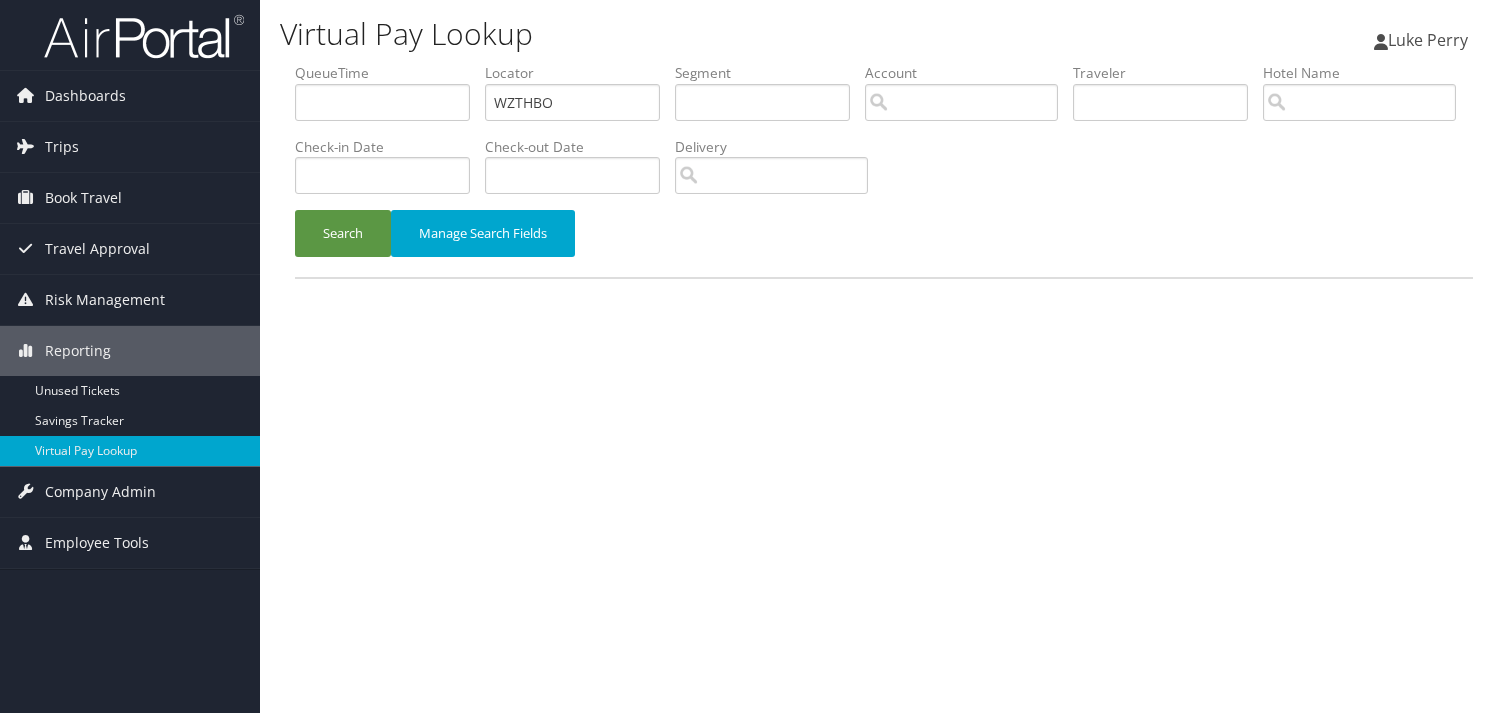 scroll, scrollTop: 0, scrollLeft: 0, axis: both 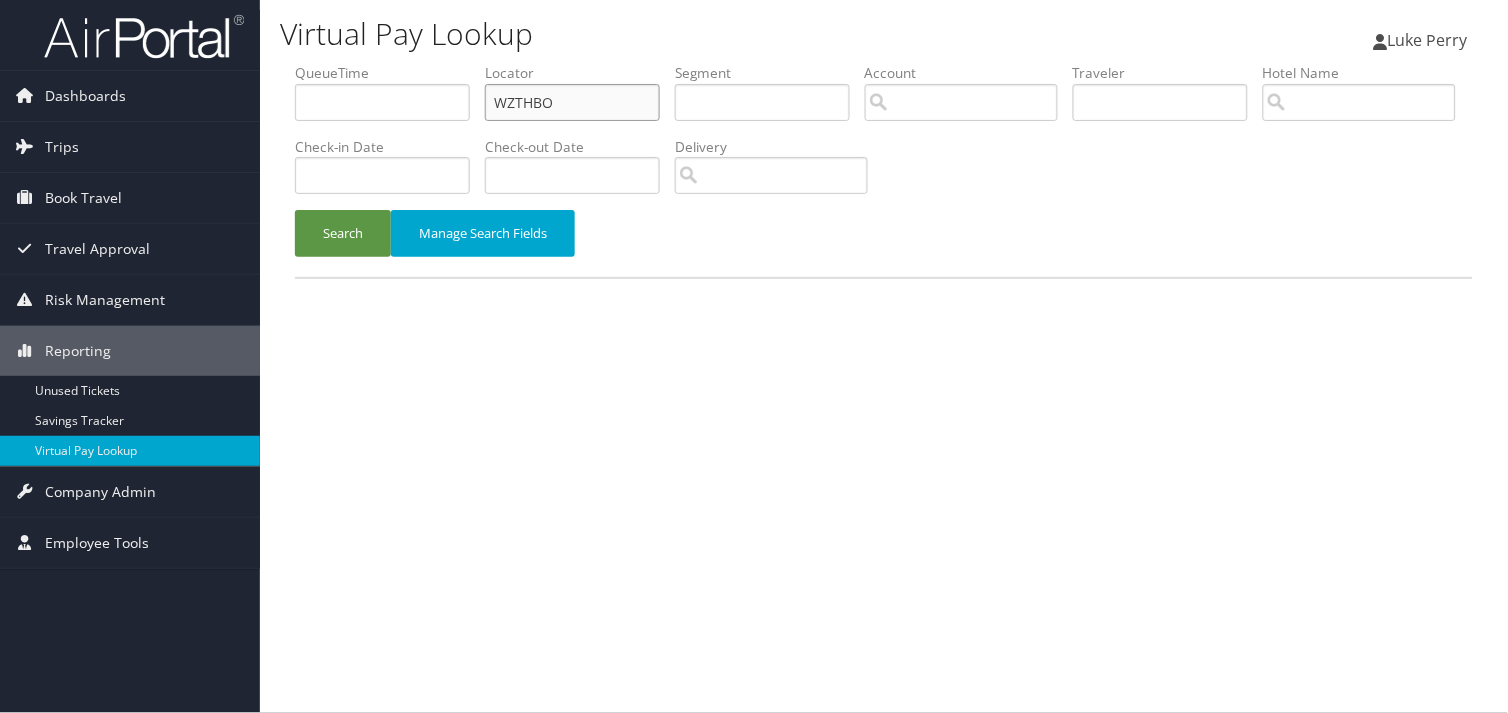 drag, startPoint x: 564, startPoint y: 103, endPoint x: 437, endPoint y: 122, distance: 128.41339 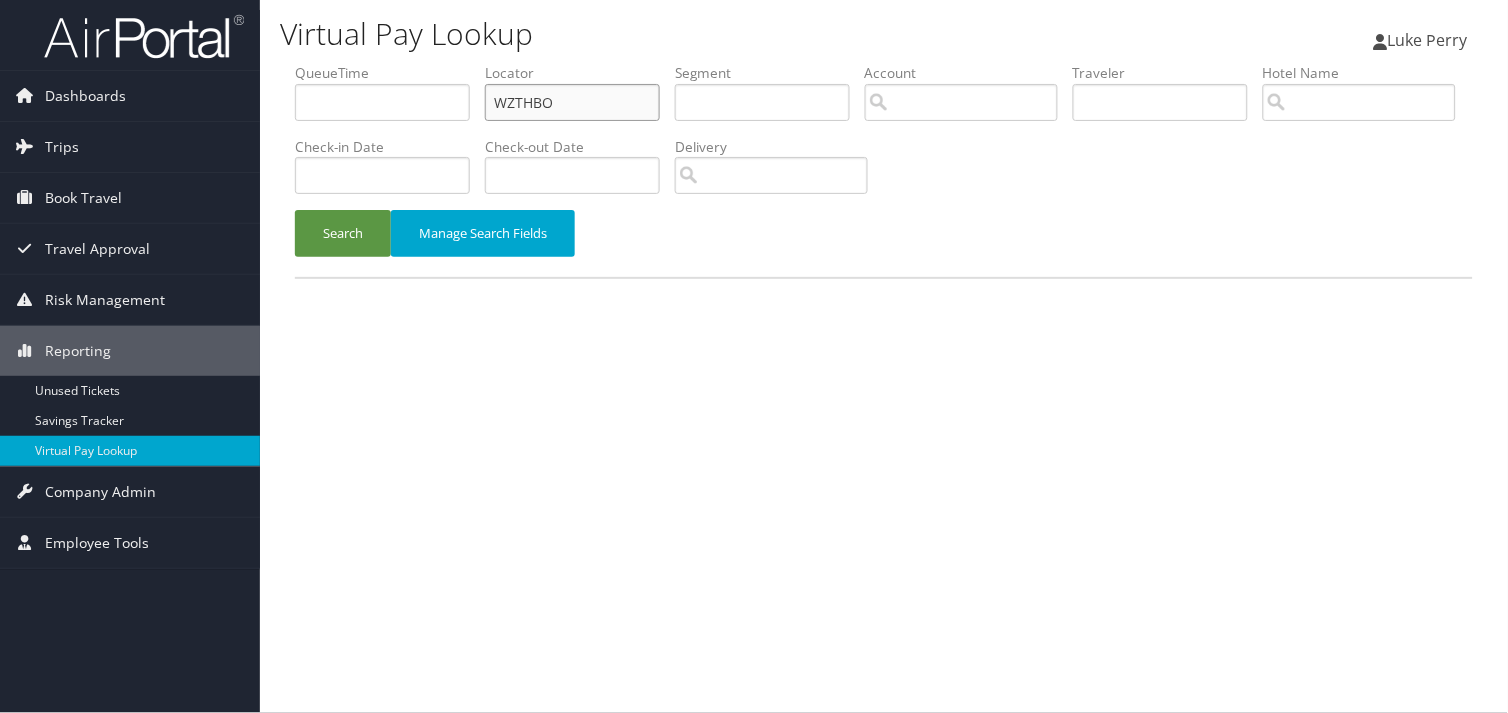 click on "QueueTime Locator WZTHBO Segment Account Traveler Hotel Name Check-in Date Check-out Date Delivery" at bounding box center [884, 63] 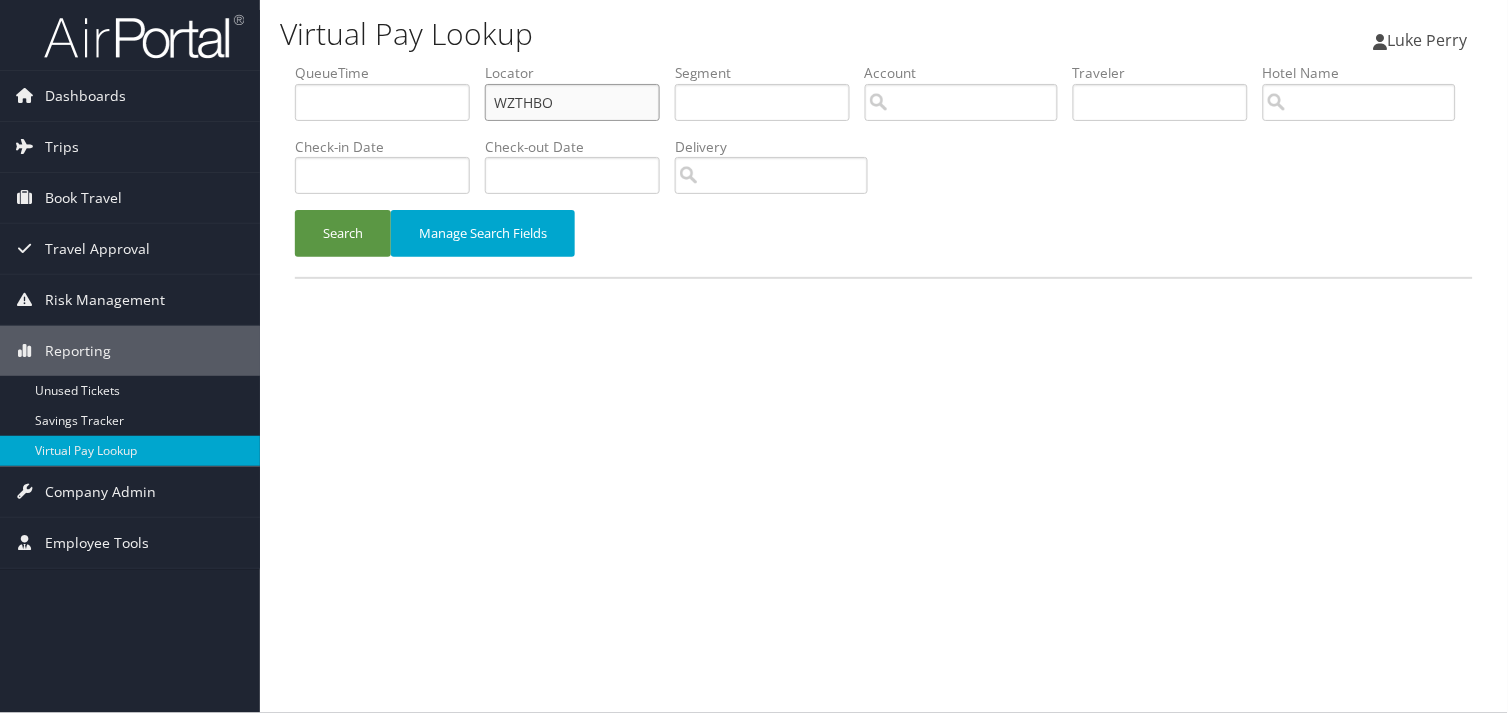 paste on "HWWSRB" 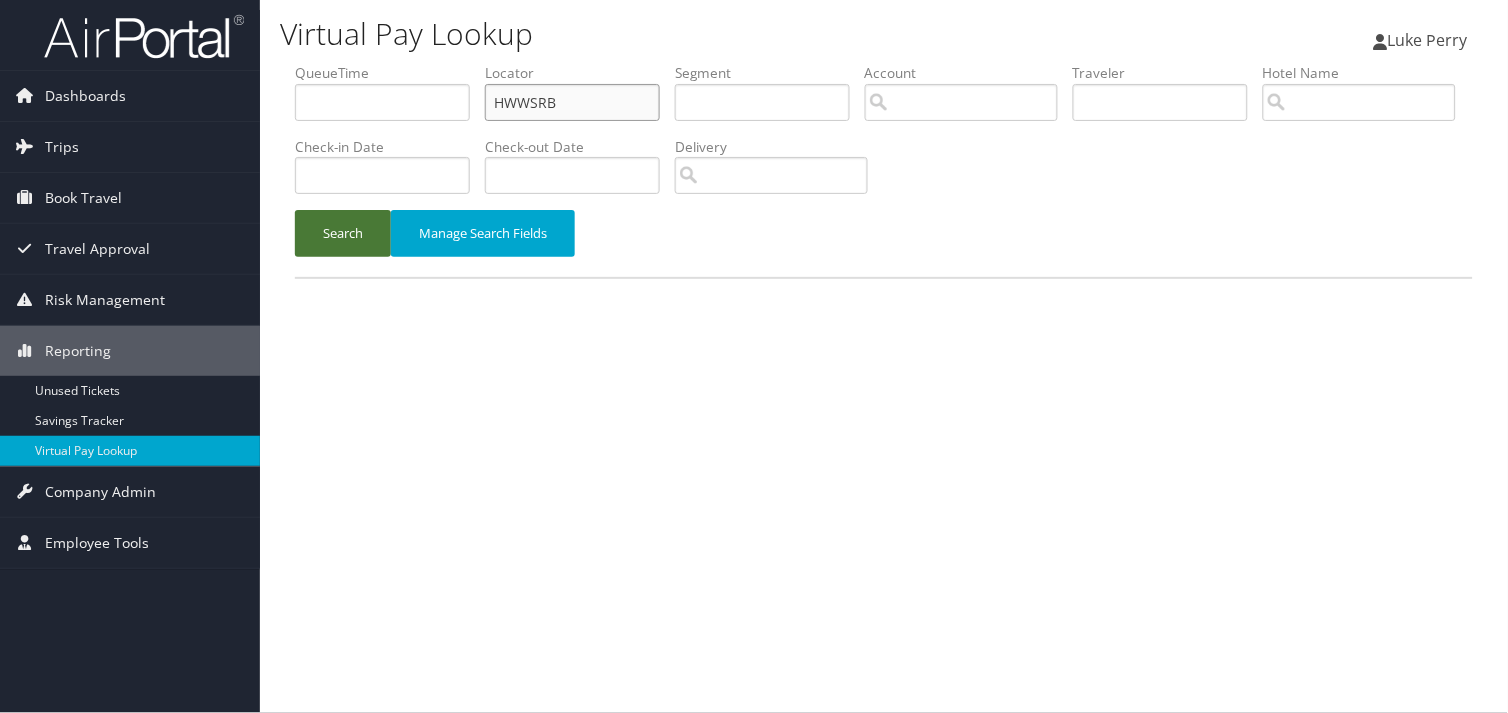 type on "HWWSRB" 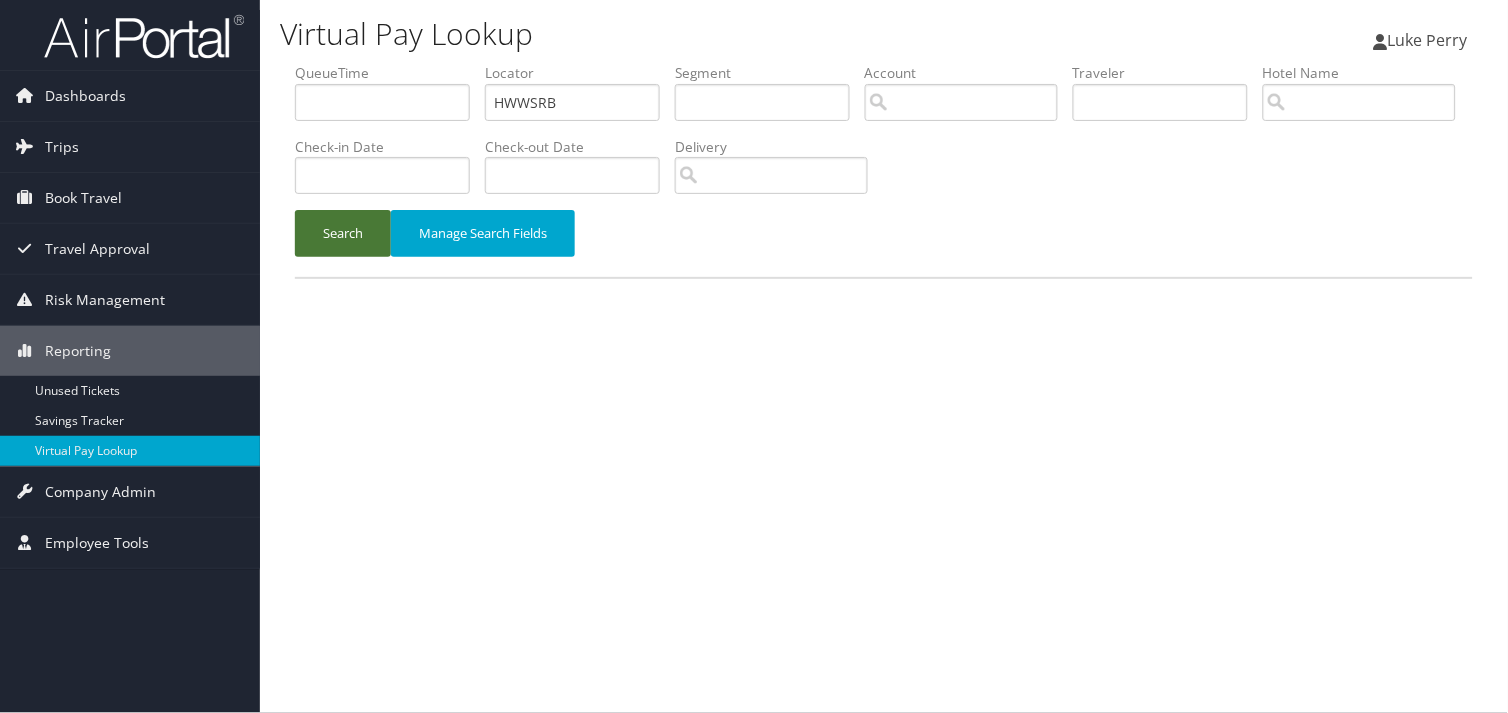 click on "Search" at bounding box center (343, 233) 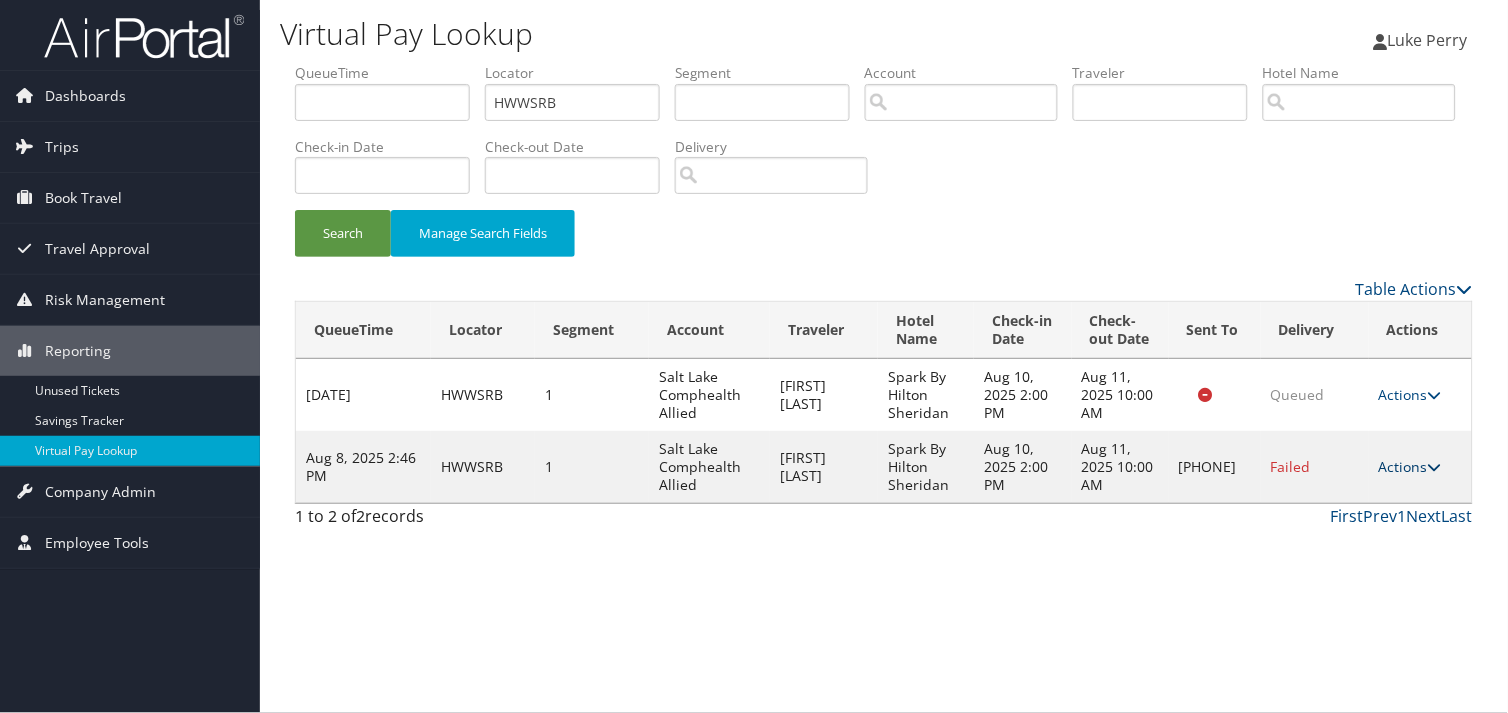 click on "Actions" at bounding box center [1410, 466] 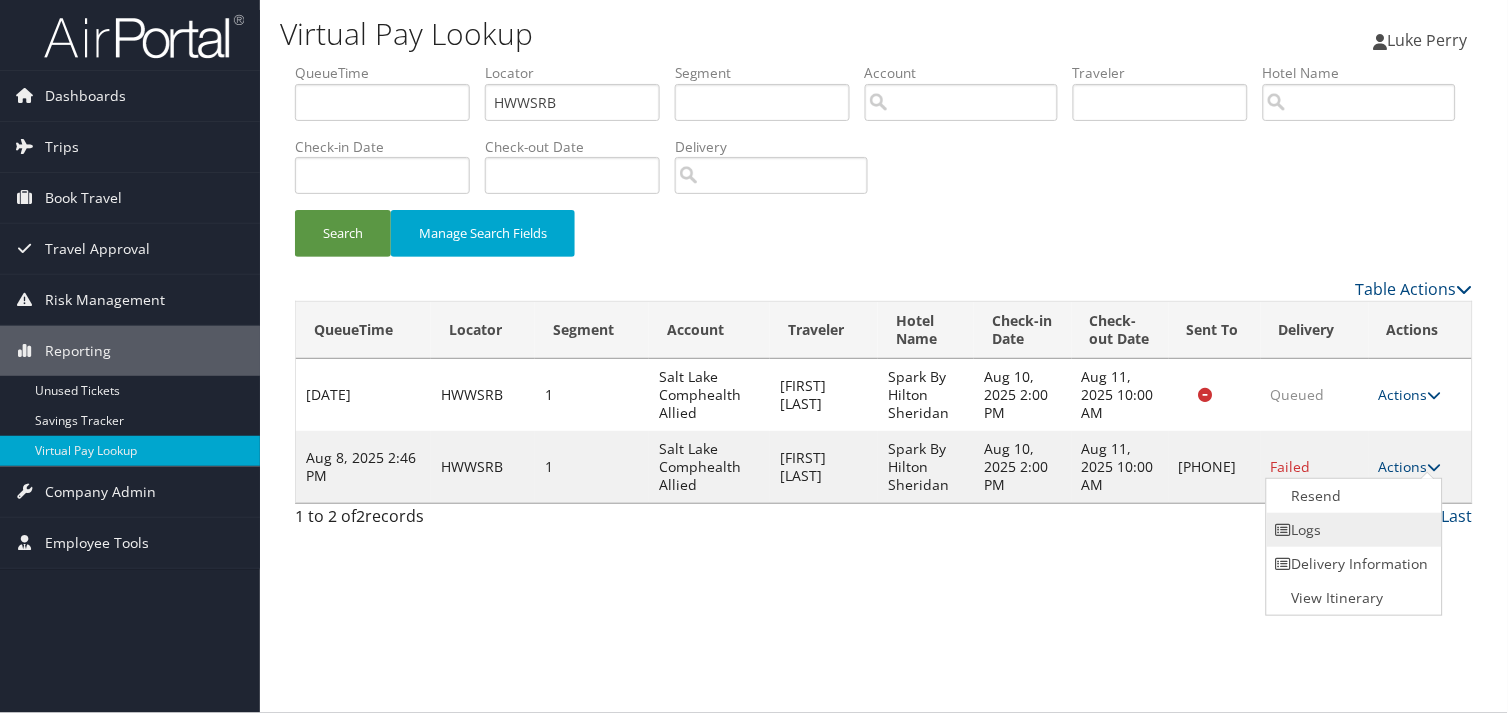 click on "Logs" at bounding box center [1352, 530] 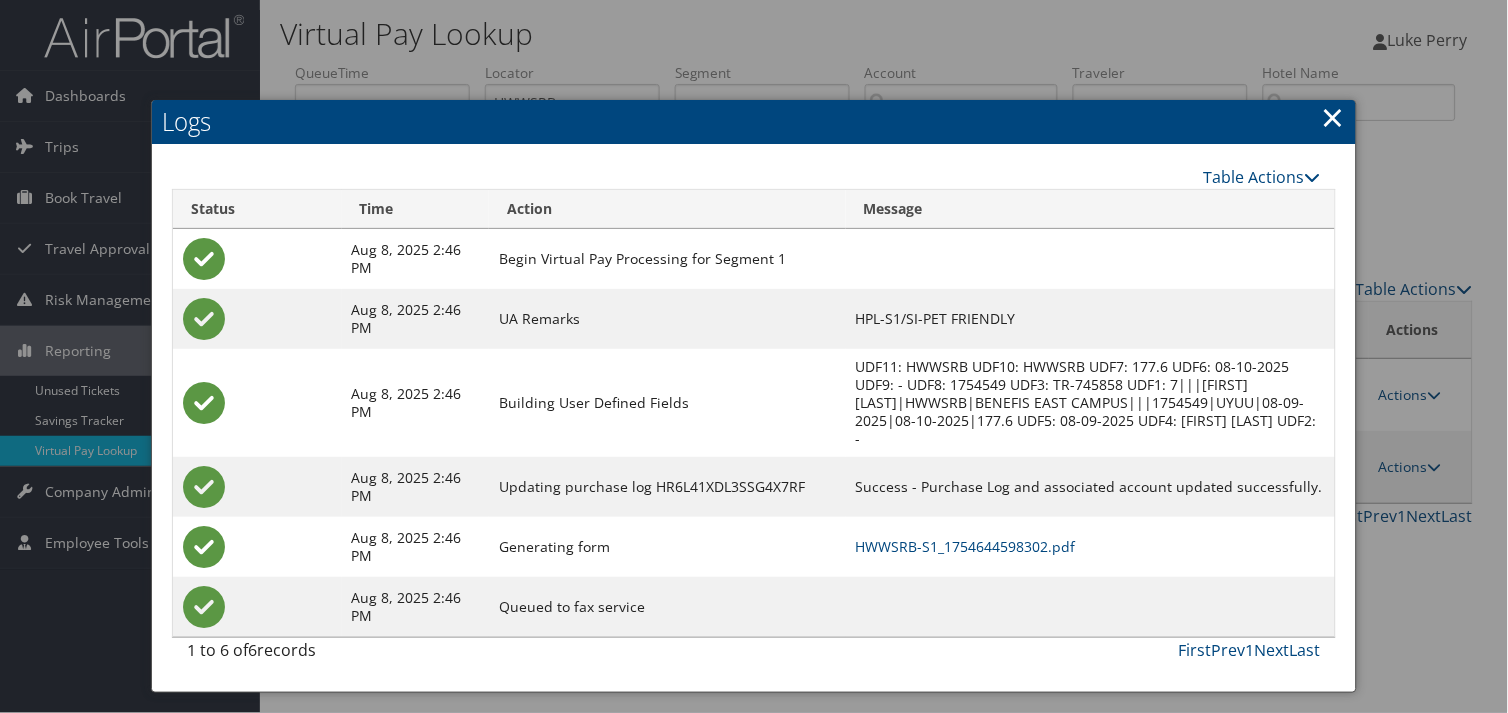 click on "HWWSRB-S1_1754644598302.pdf" at bounding box center (1090, 547) 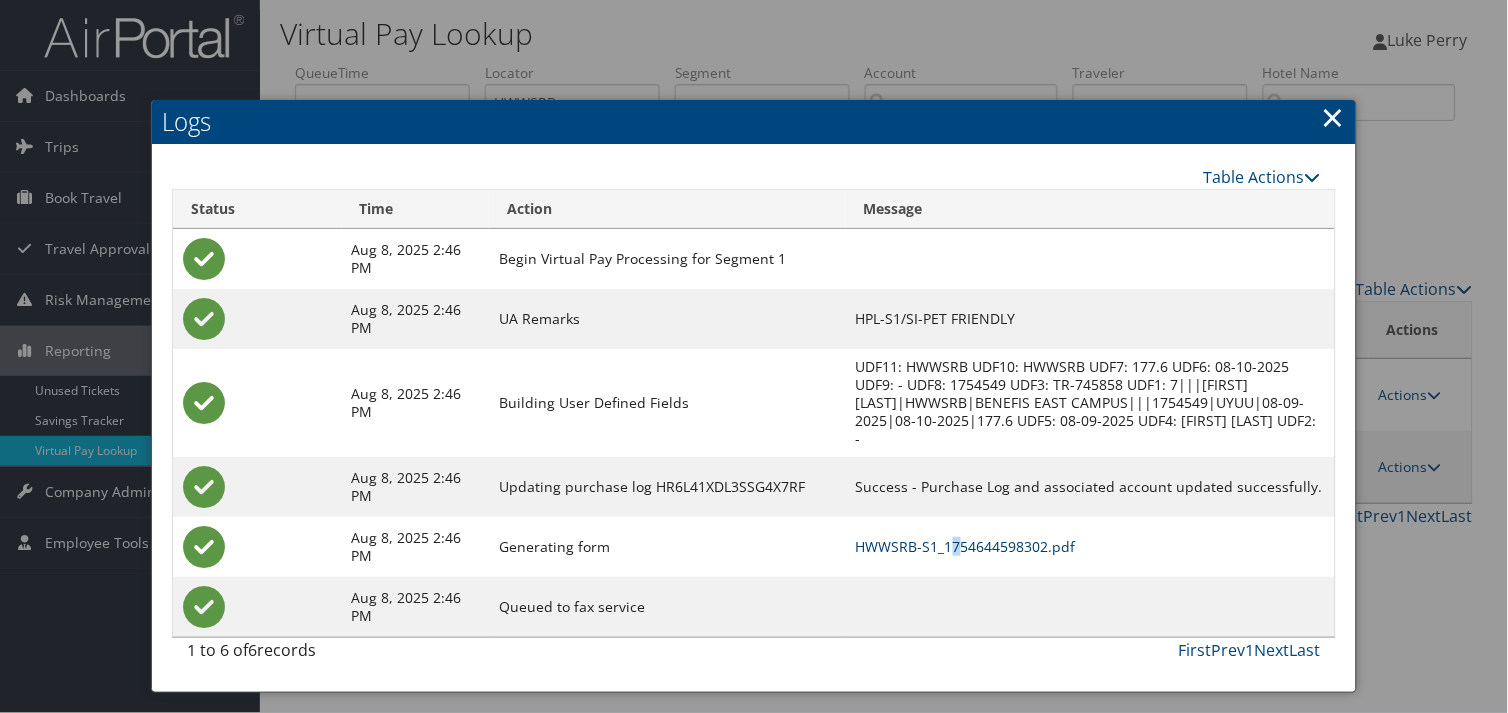 drag, startPoint x: 960, startPoint y: 562, endPoint x: 961, endPoint y: 551, distance: 11.045361 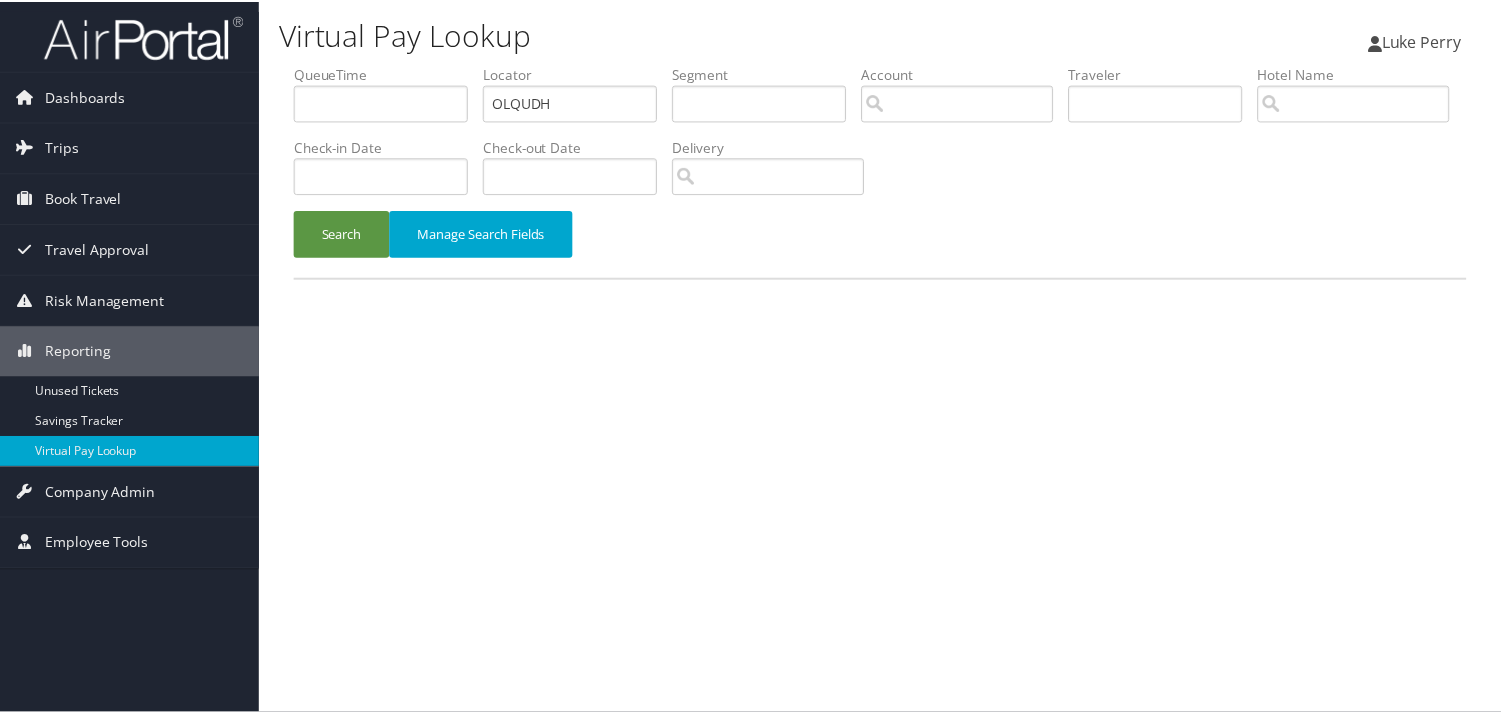 scroll, scrollTop: 0, scrollLeft: 0, axis: both 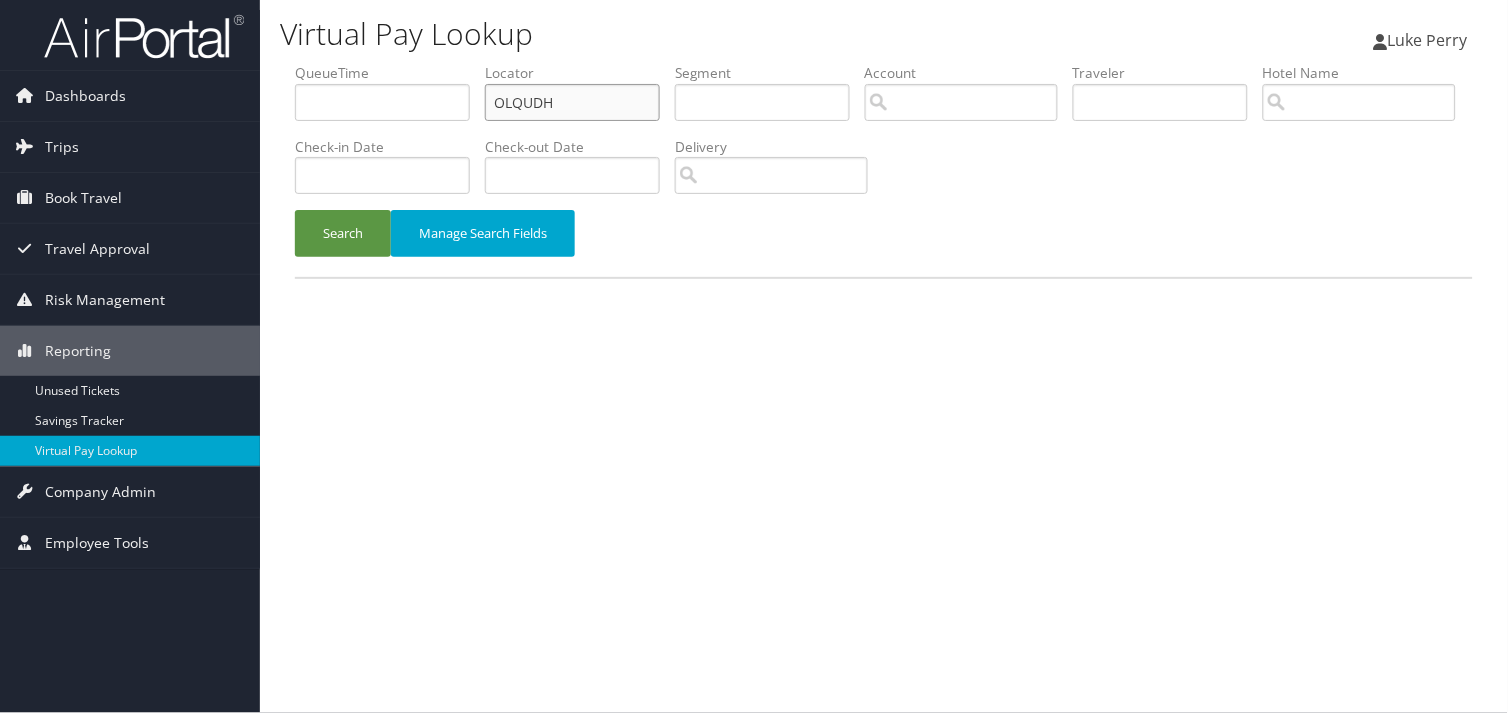 drag, startPoint x: 556, startPoint y: 94, endPoint x: 284, endPoint y: 141, distance: 276.0308 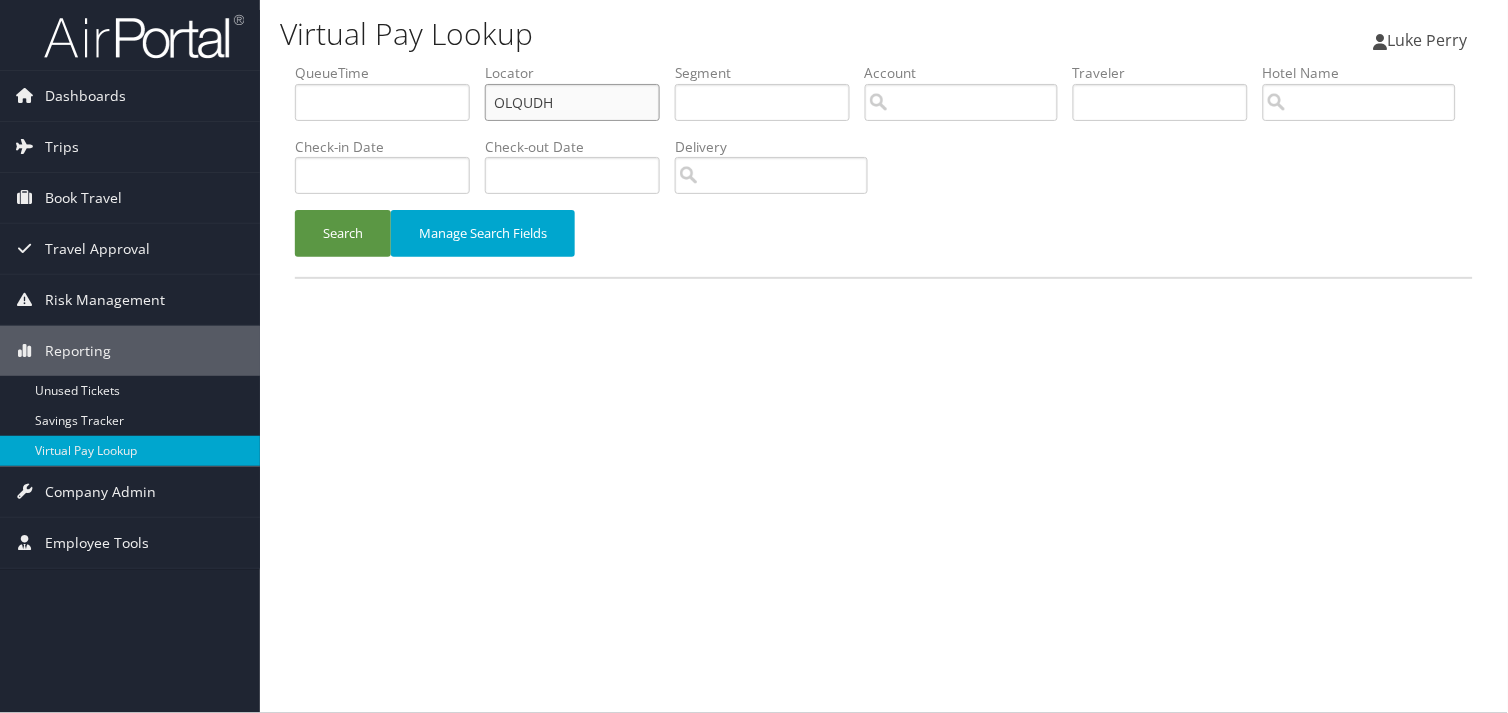 click on "QueueTime Locator OLQUDH Segment Account Traveler Hotel Name Check-in Date Check-out Date Delivery Search Manage Search Fields" at bounding box center (884, 170) 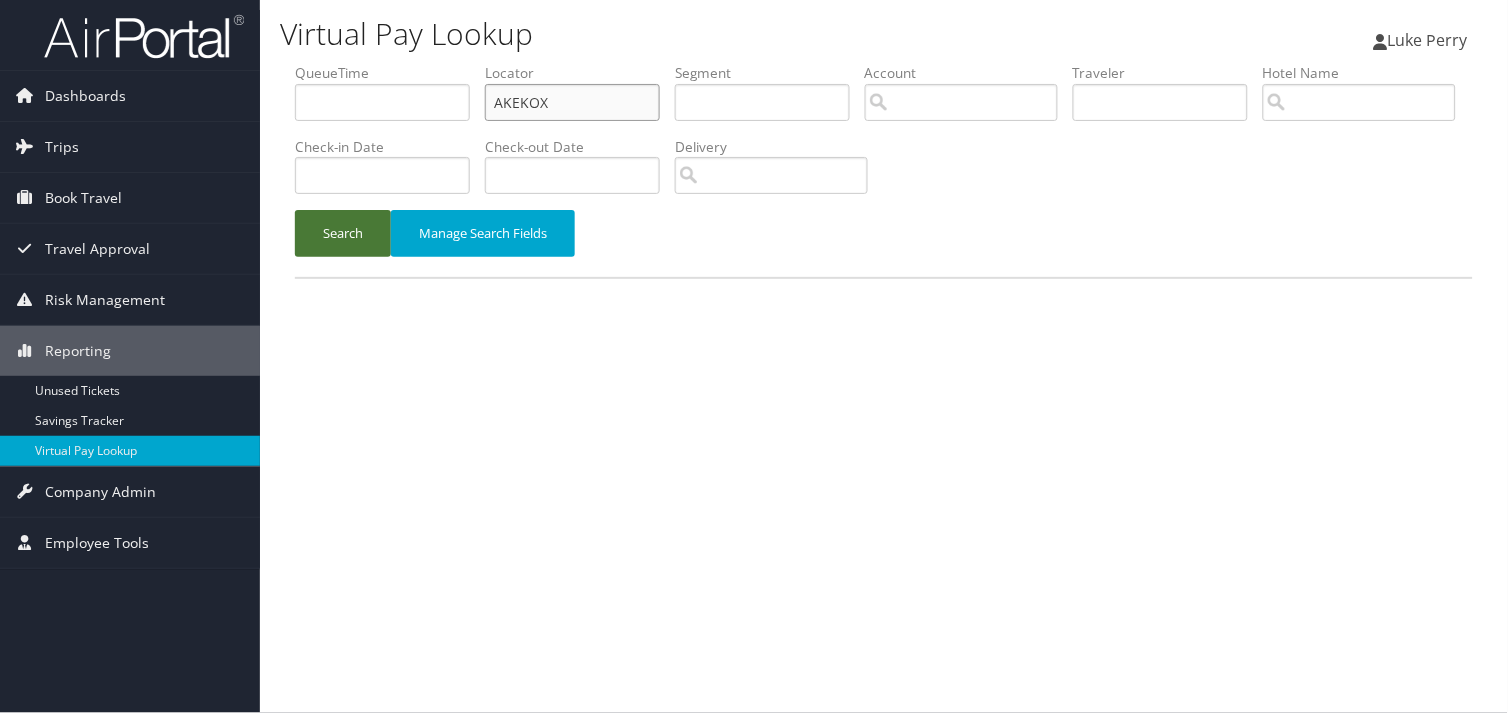 type on "AKEKOX" 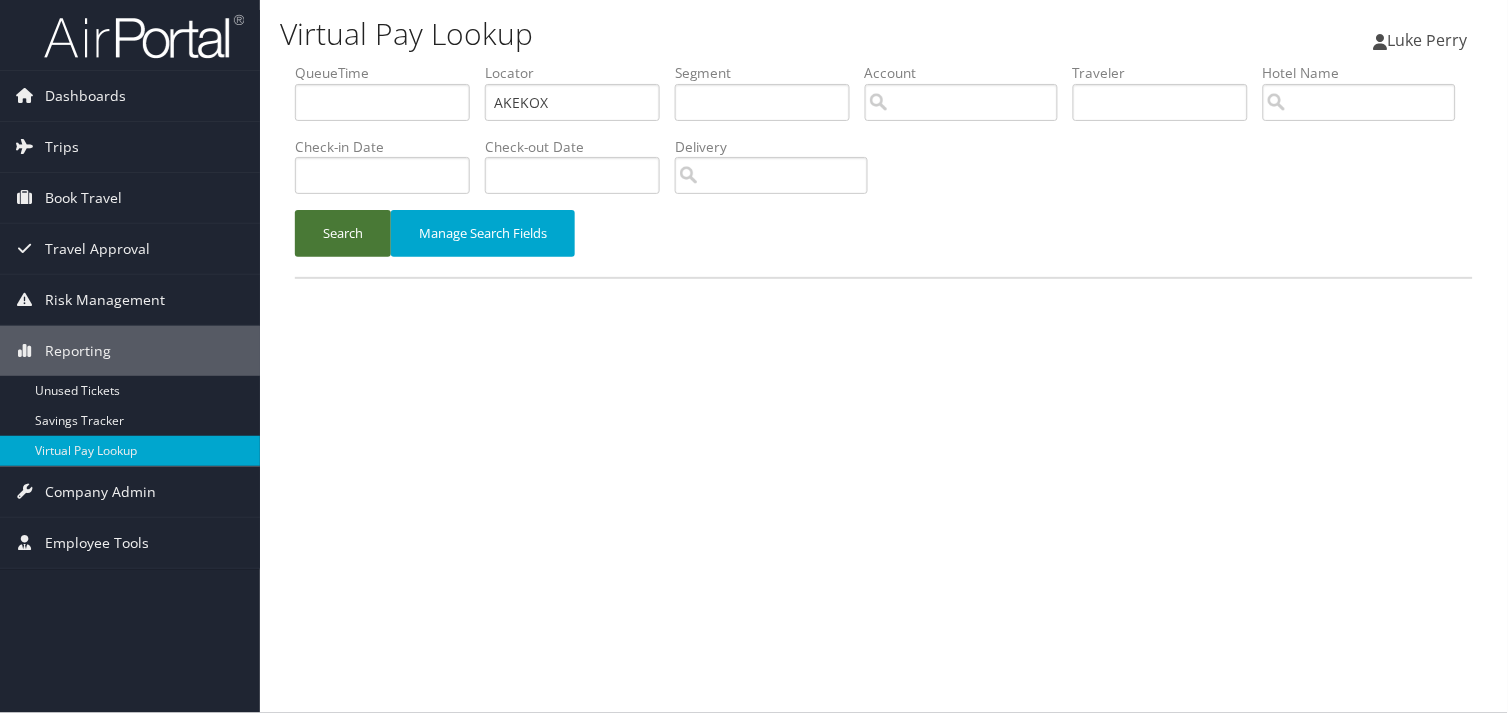 click on "Search" at bounding box center [343, 233] 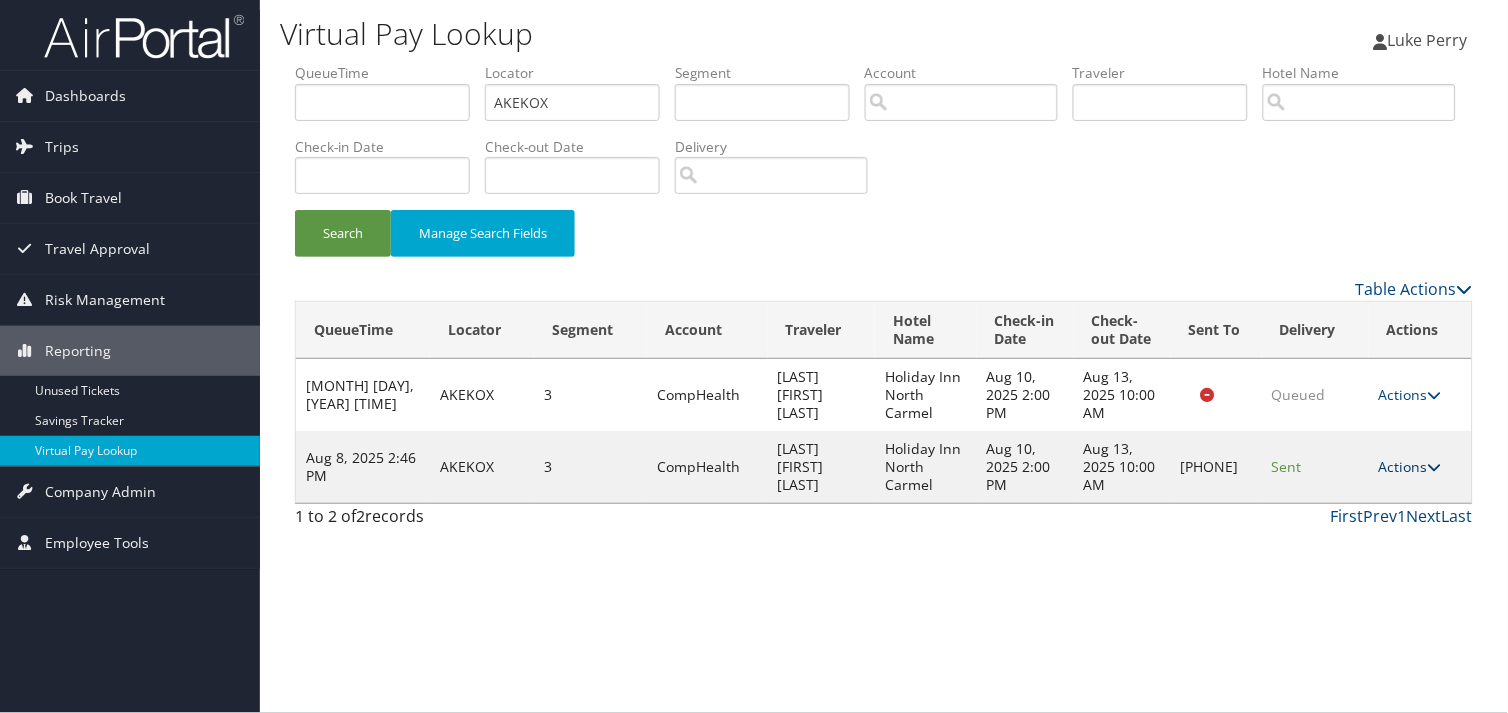 click on "Actions" at bounding box center (1410, 466) 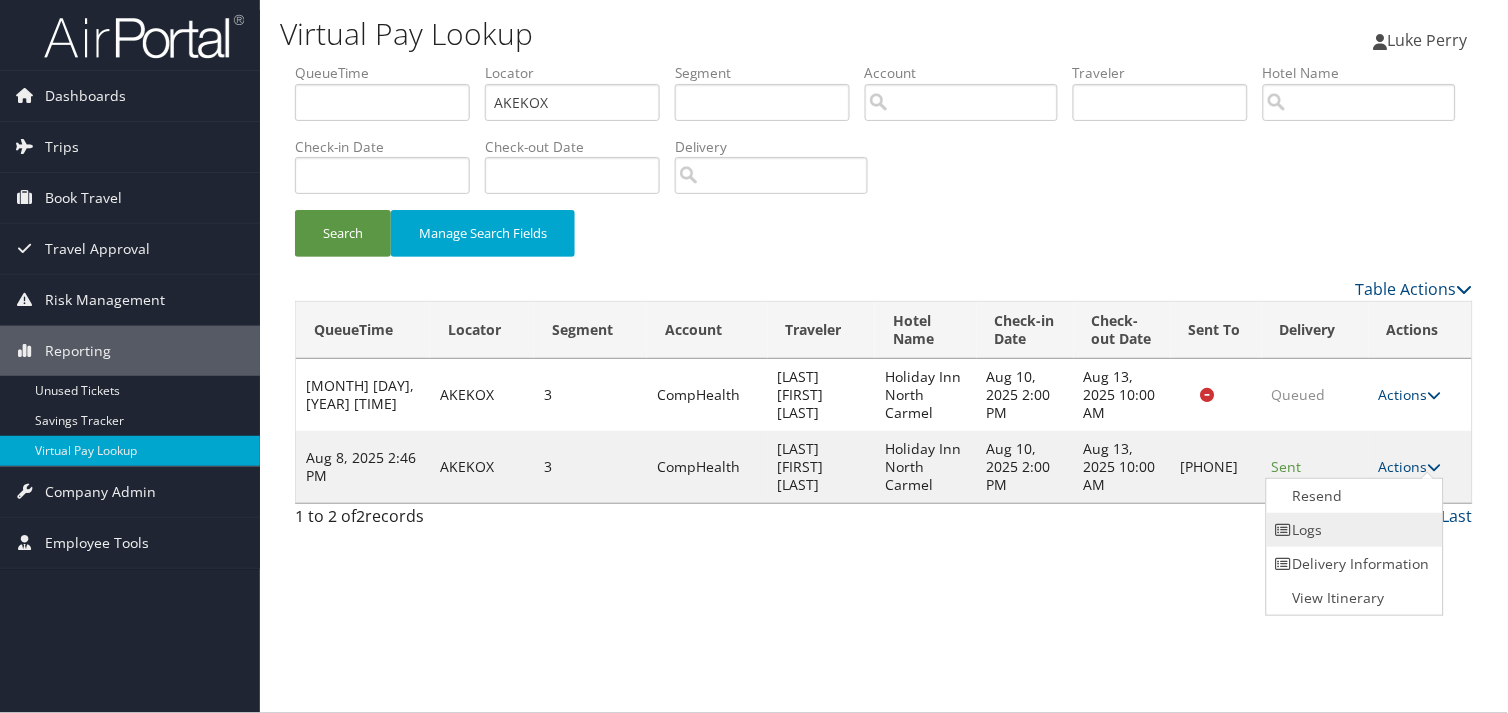 click on "Logs" at bounding box center (1352, 530) 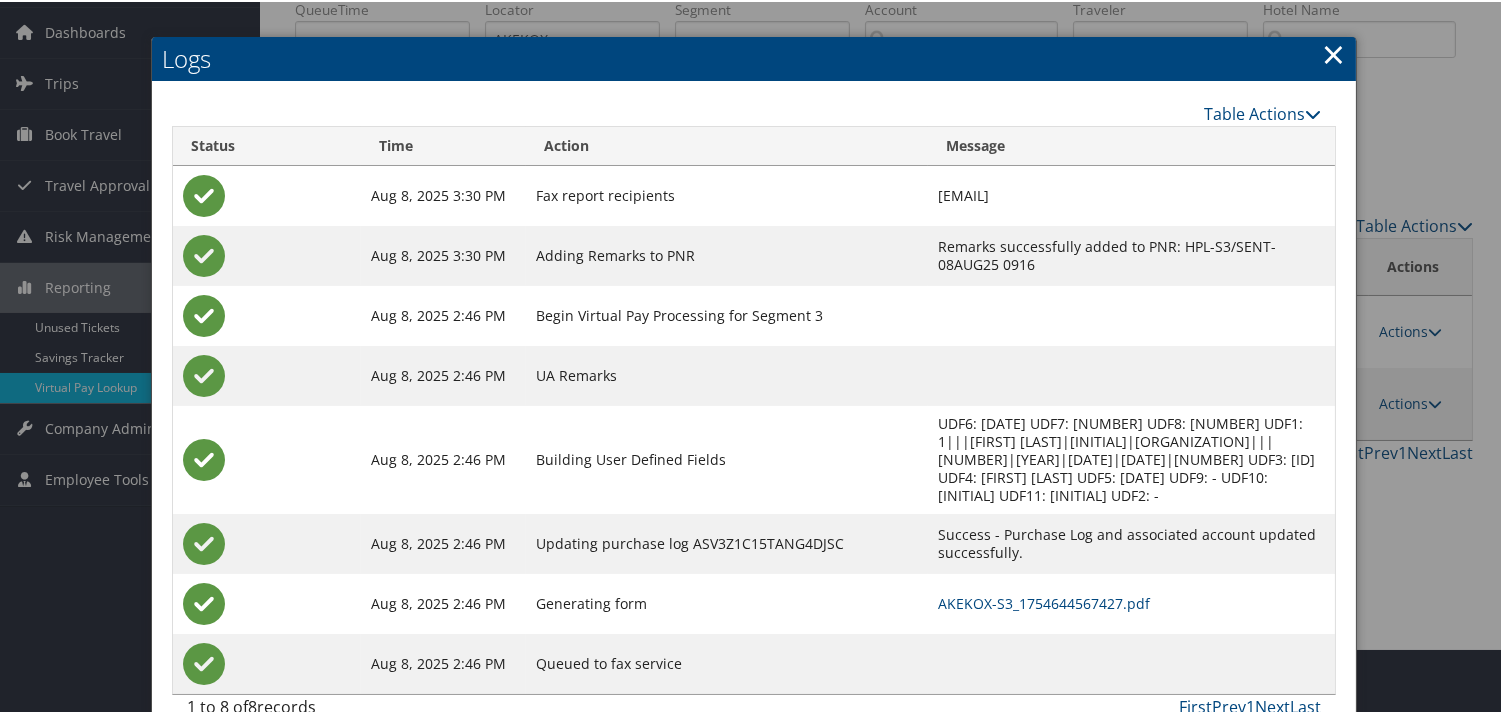 scroll, scrollTop: 100, scrollLeft: 0, axis: vertical 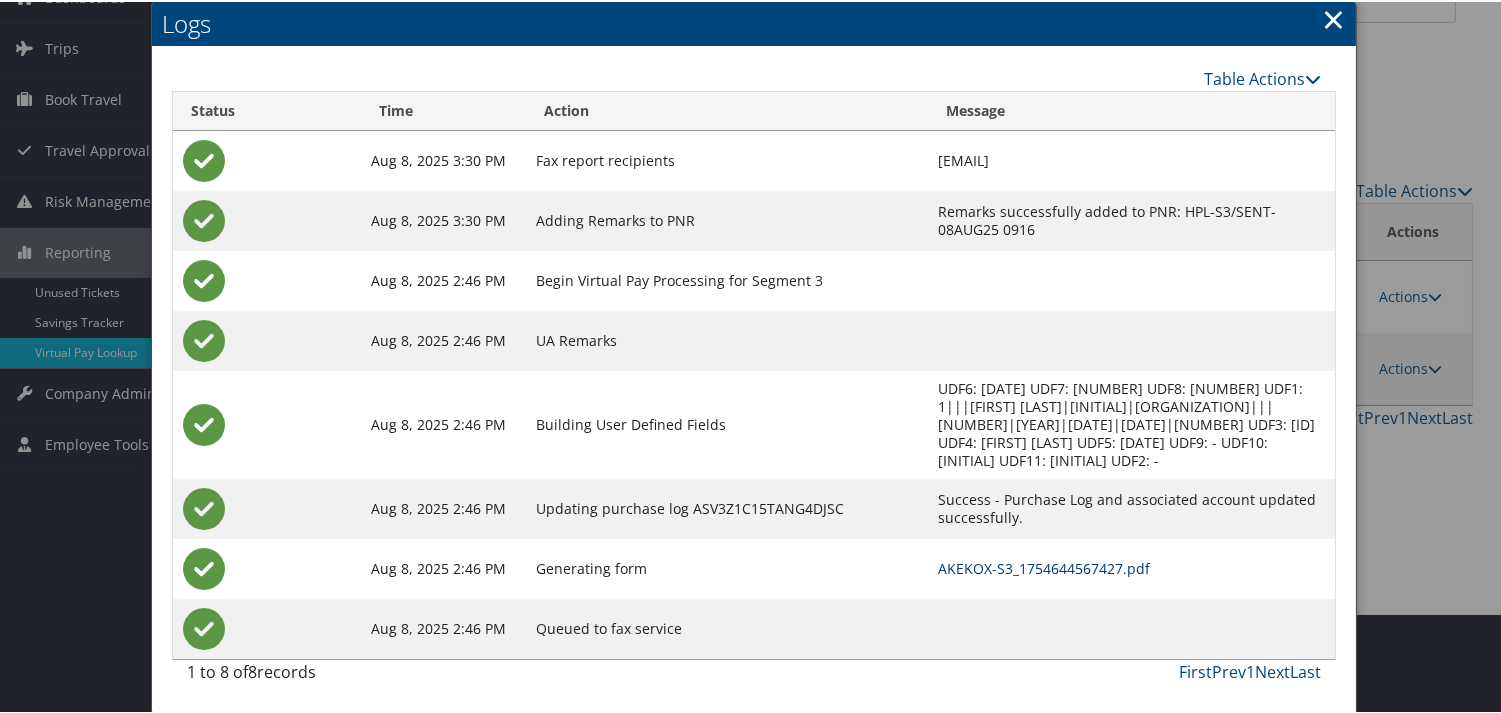 click on "AKEKOX-S3_1754644567427.pdf" at bounding box center [1044, 566] 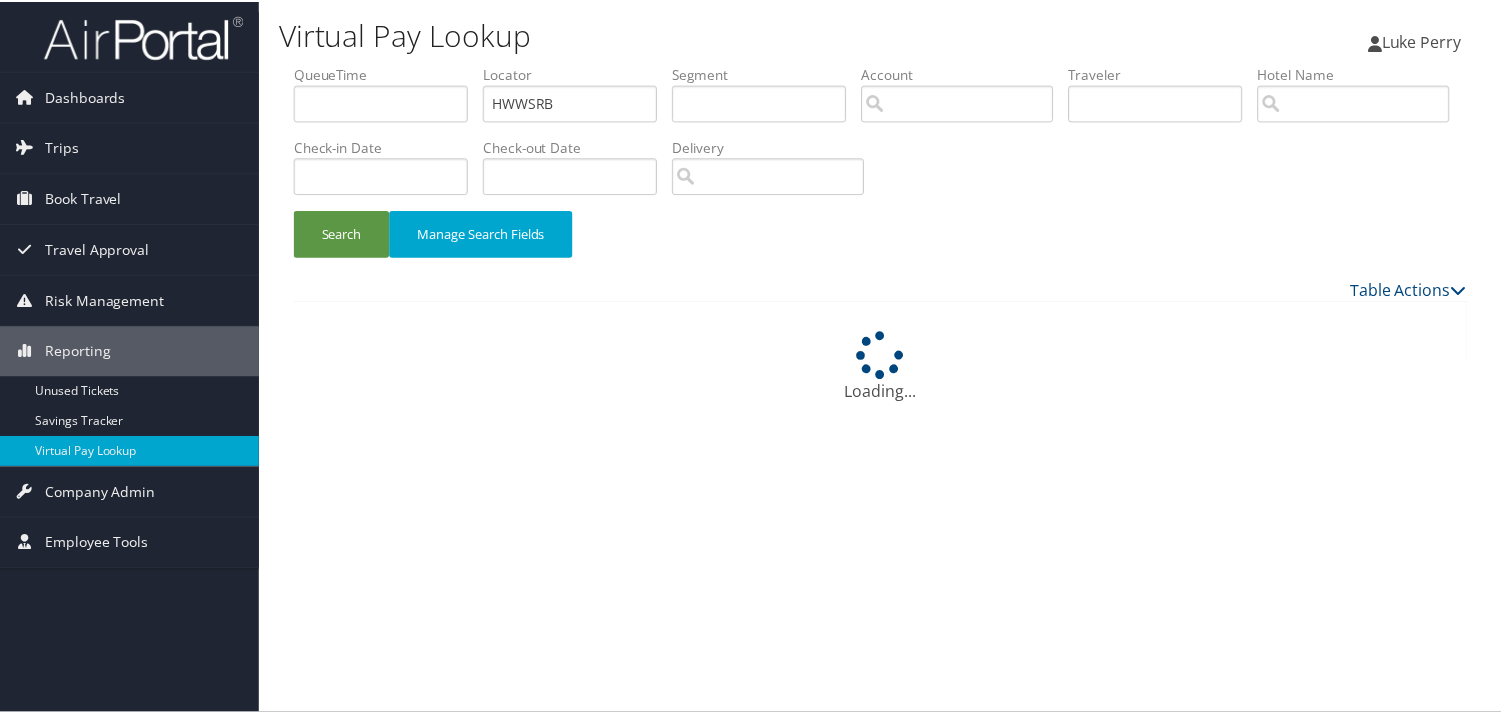 scroll, scrollTop: 0, scrollLeft: 0, axis: both 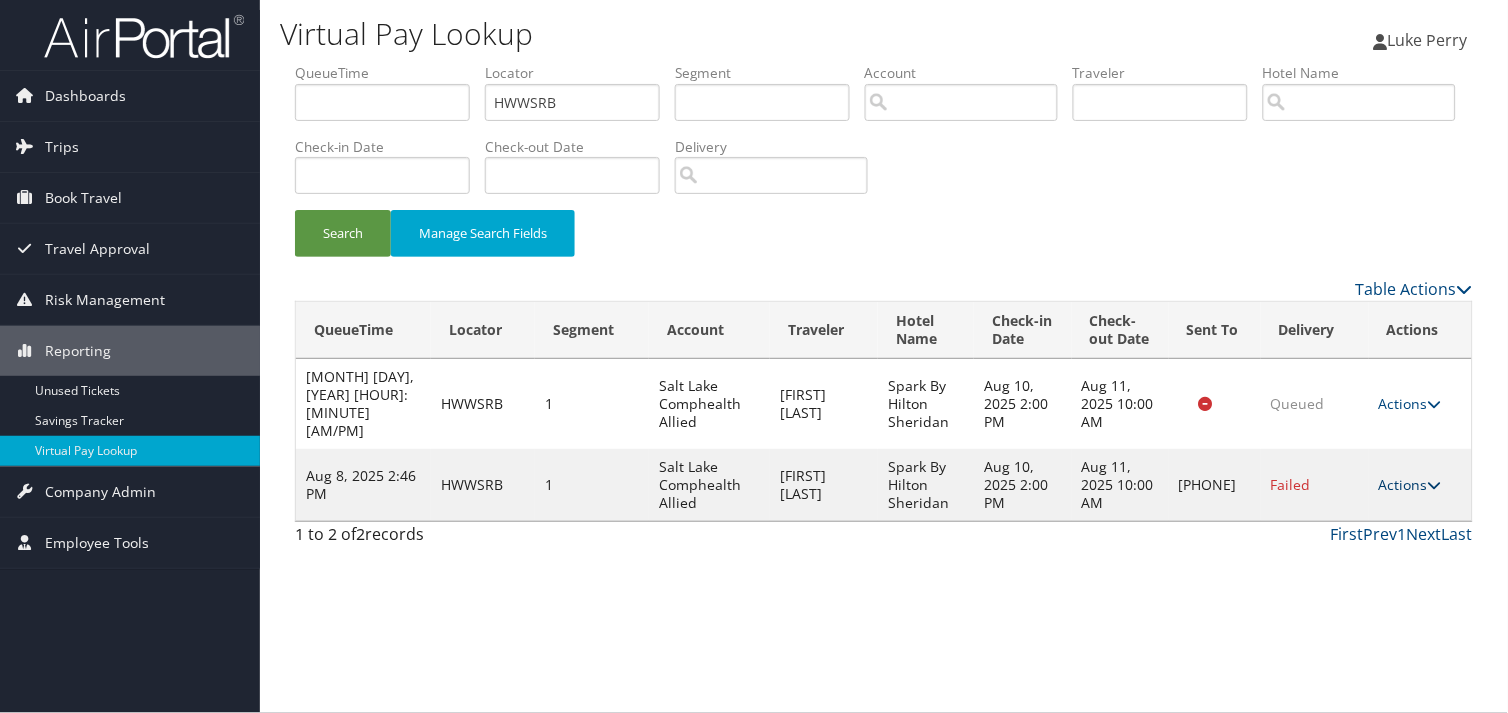 click on "Actions" at bounding box center [1410, 484] 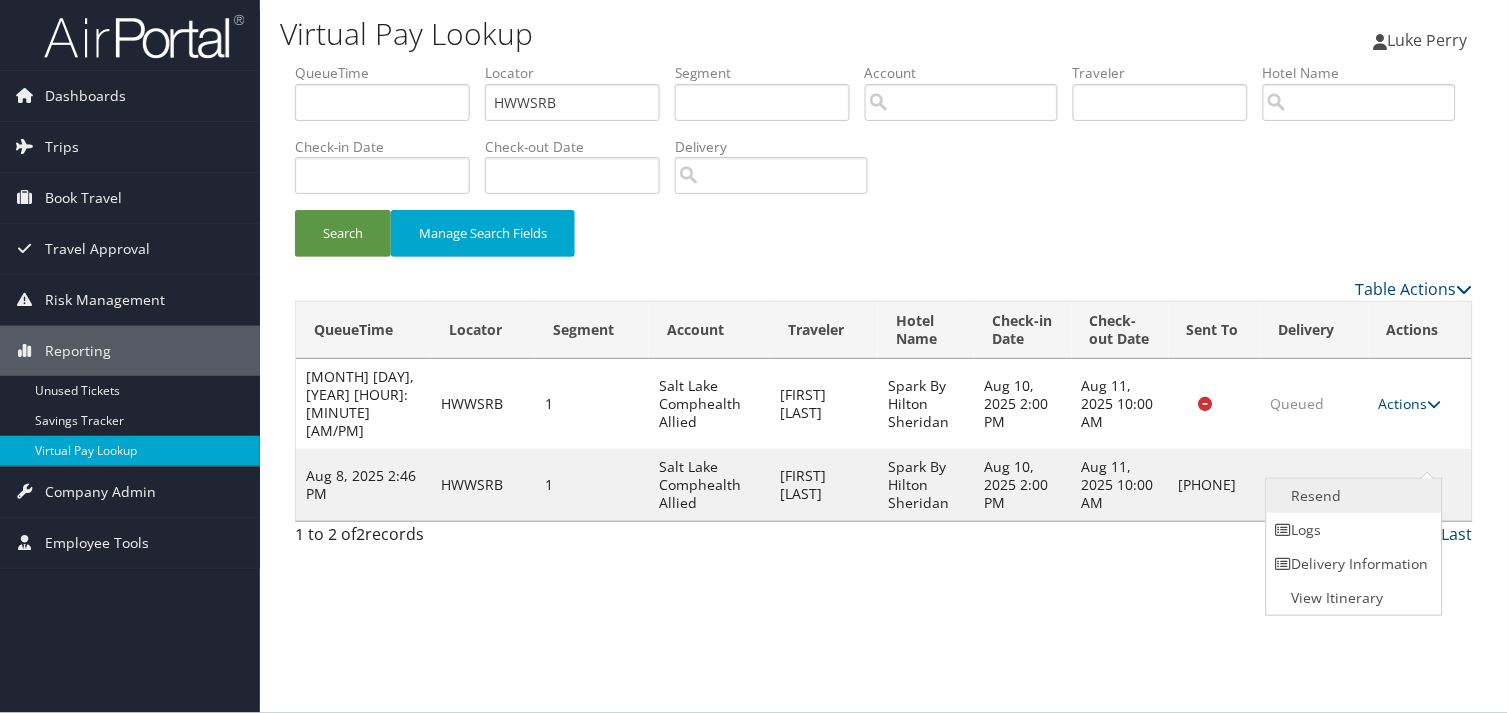 click on "Resend" at bounding box center [1352, 496] 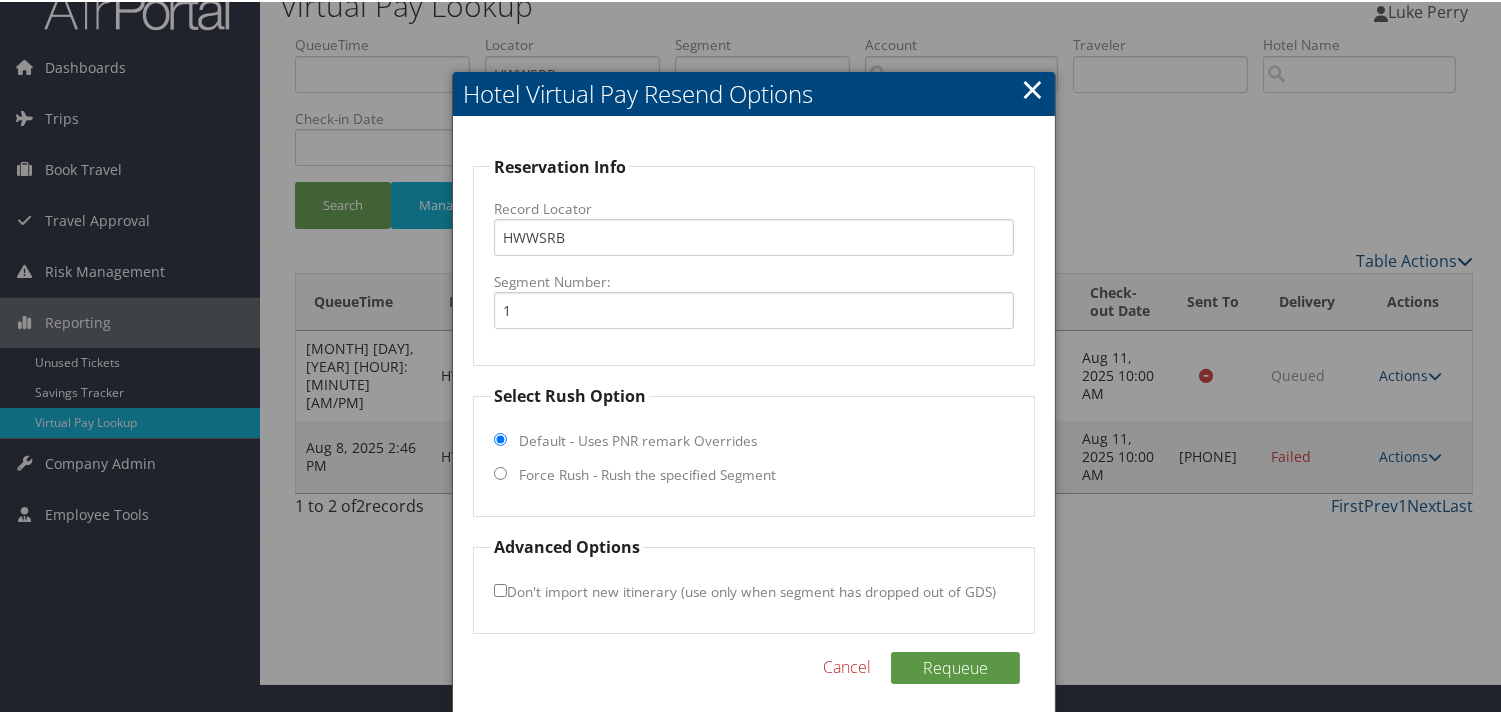 scroll, scrollTop: 38, scrollLeft: 0, axis: vertical 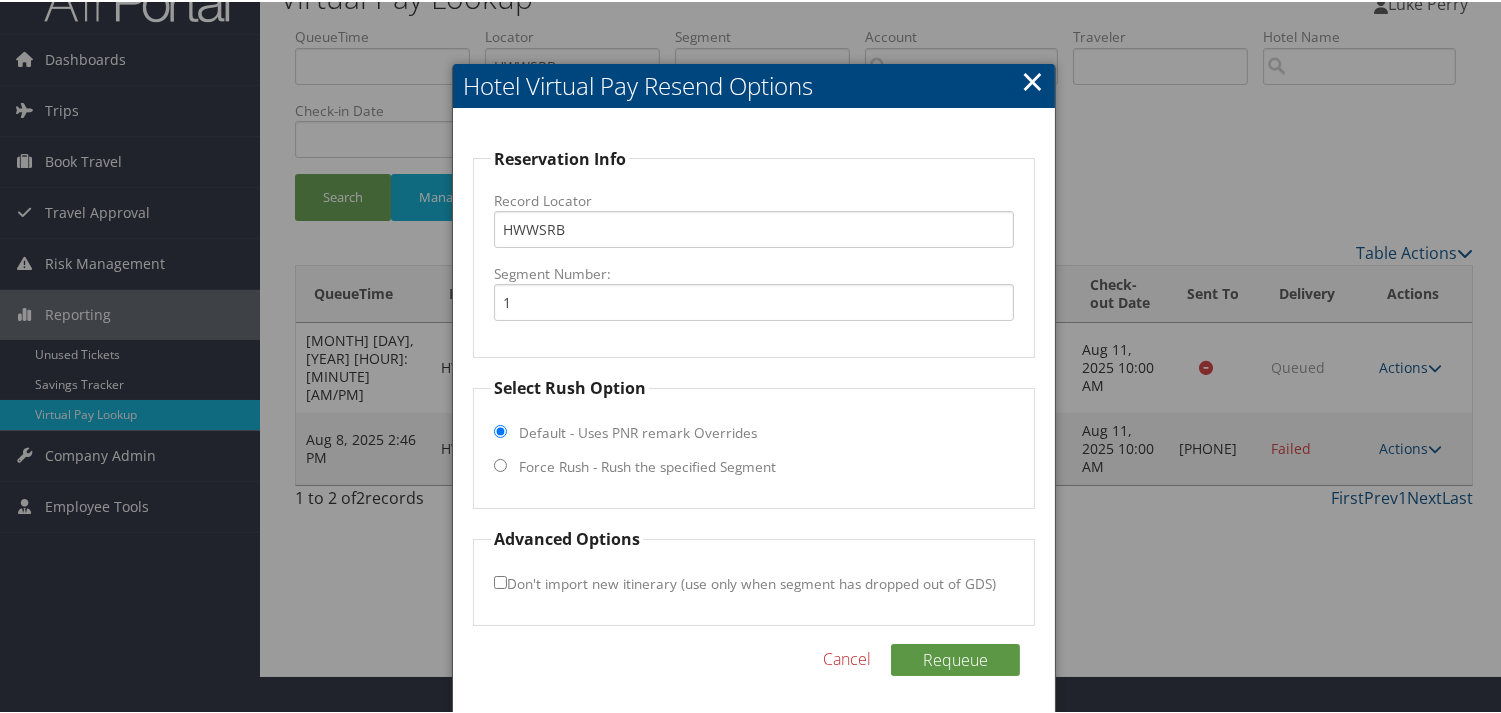 click on "Force Rush - Rush the specified Segment" at bounding box center (647, 465) 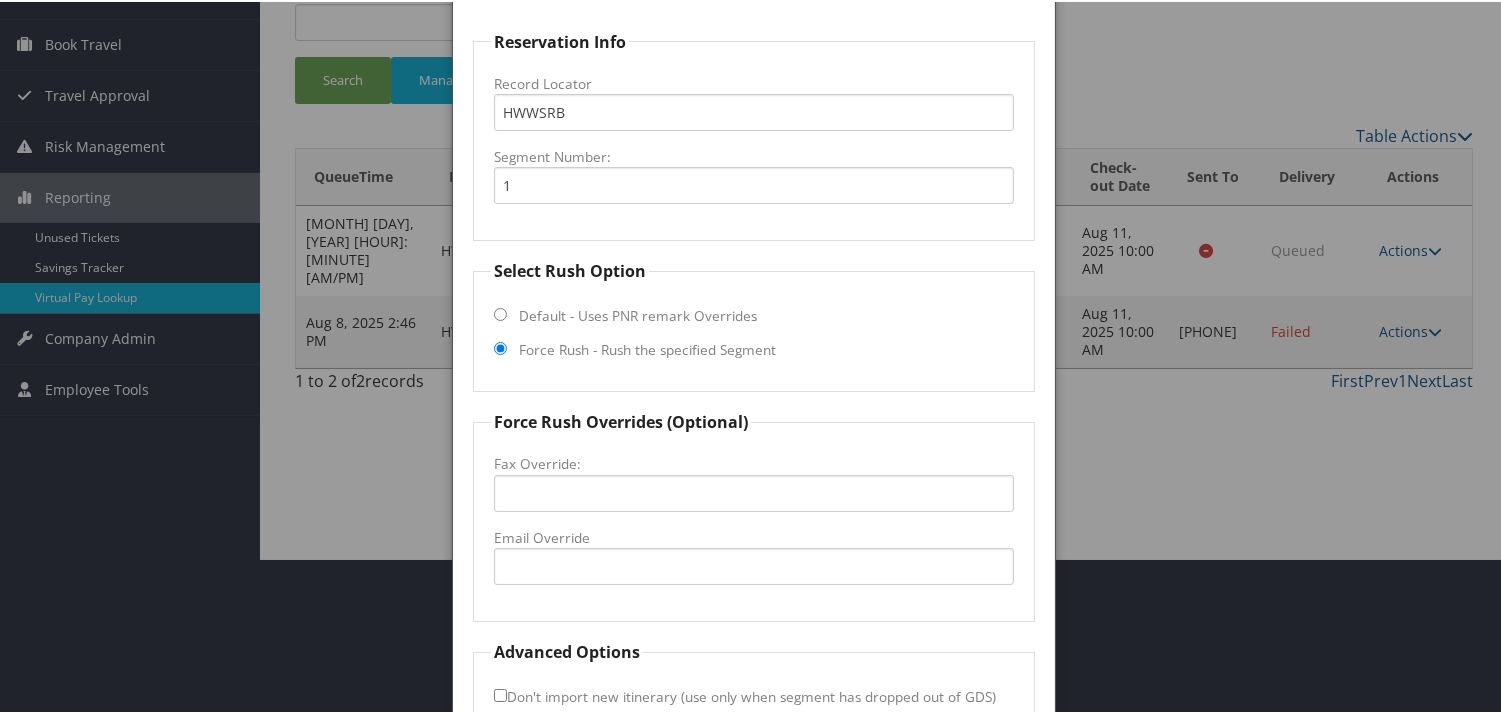 scroll, scrollTop: 268, scrollLeft: 0, axis: vertical 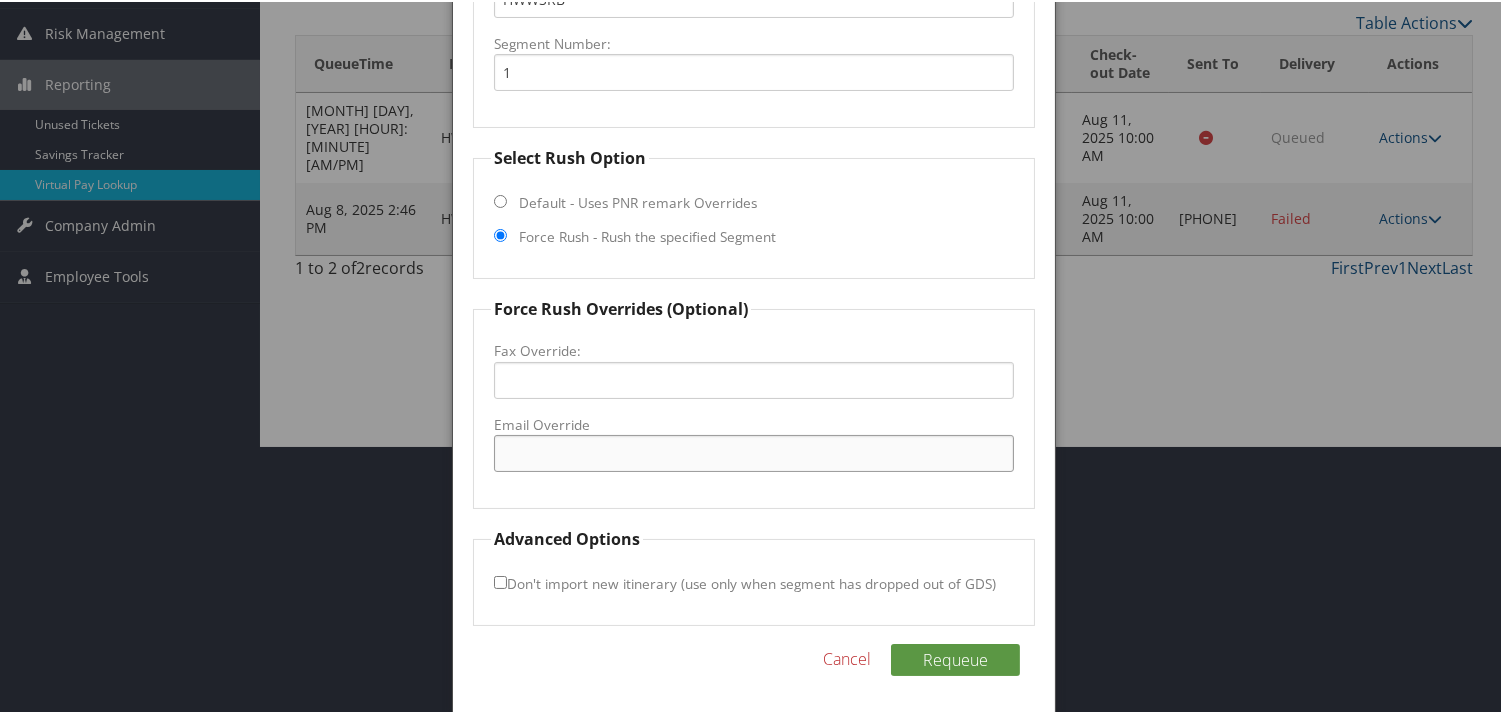 click on "Email Override" at bounding box center [753, 451] 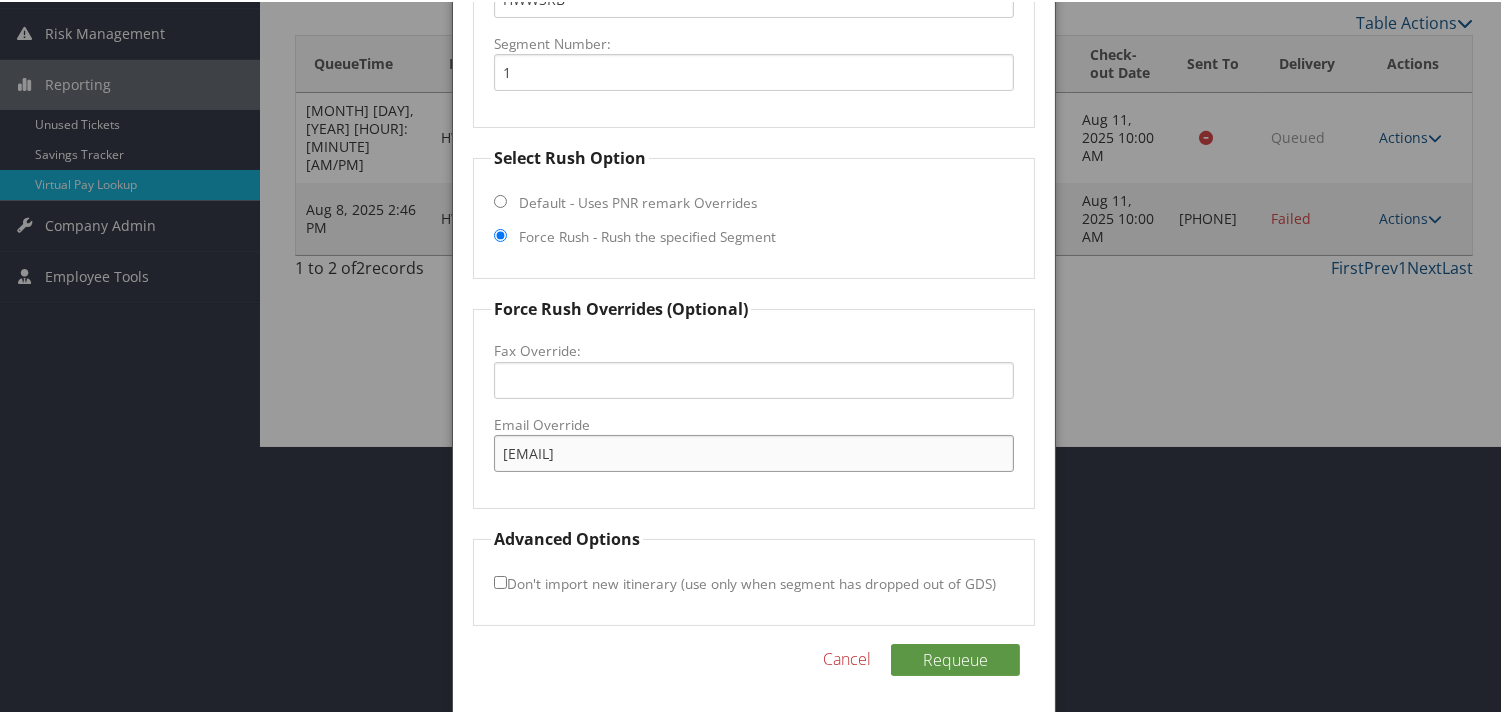 drag, startPoint x: 662, startPoint y: 441, endPoint x: 316, endPoint y: 484, distance: 348.6617 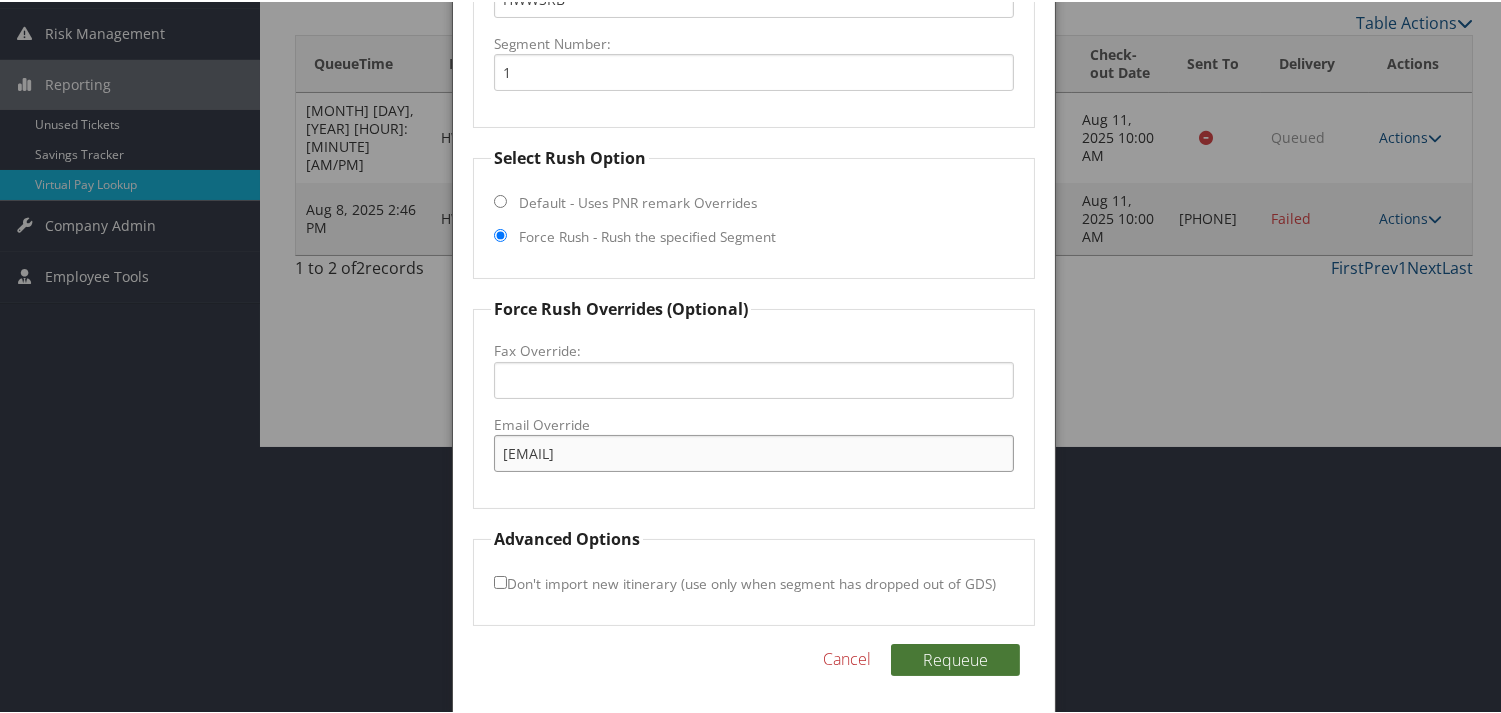 type on "shrwy_gm@hilton.com" 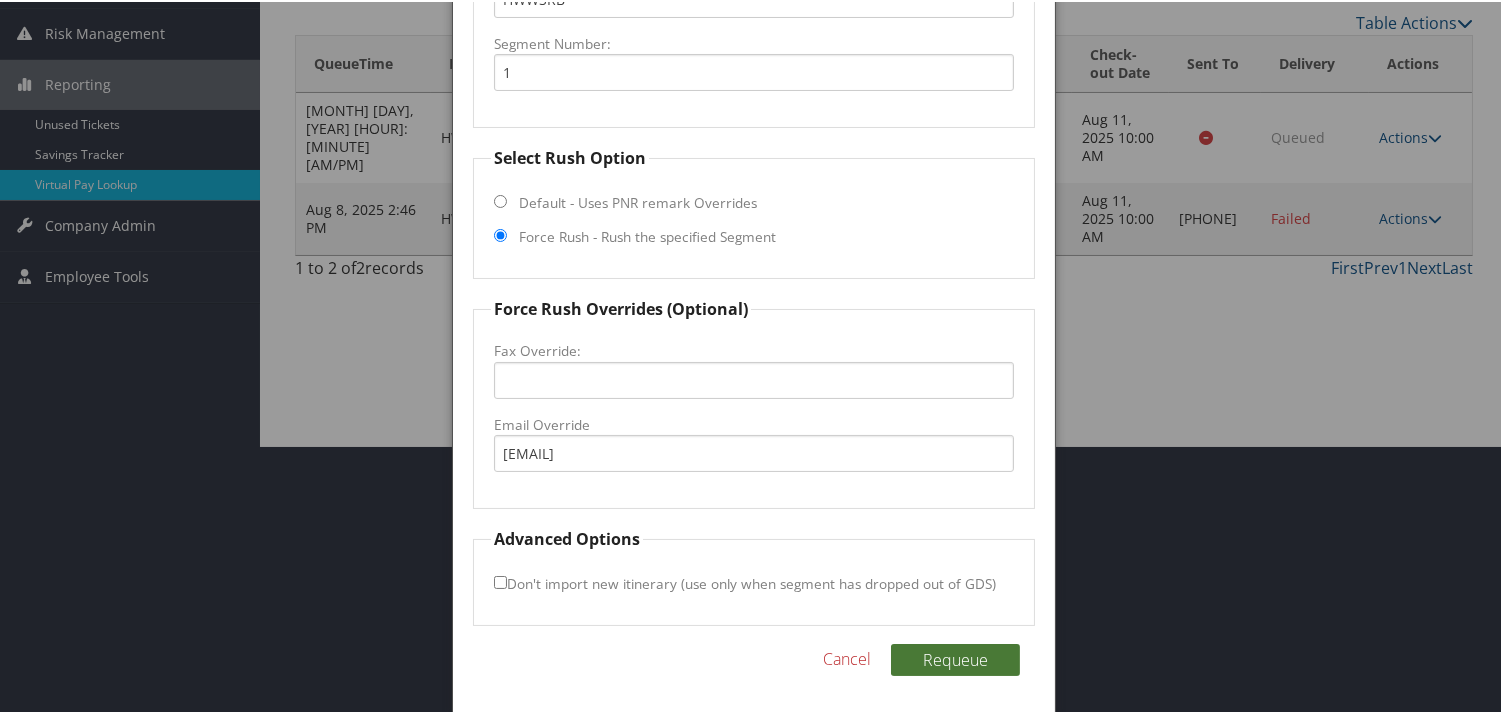 click on "Requeue" at bounding box center (955, 658) 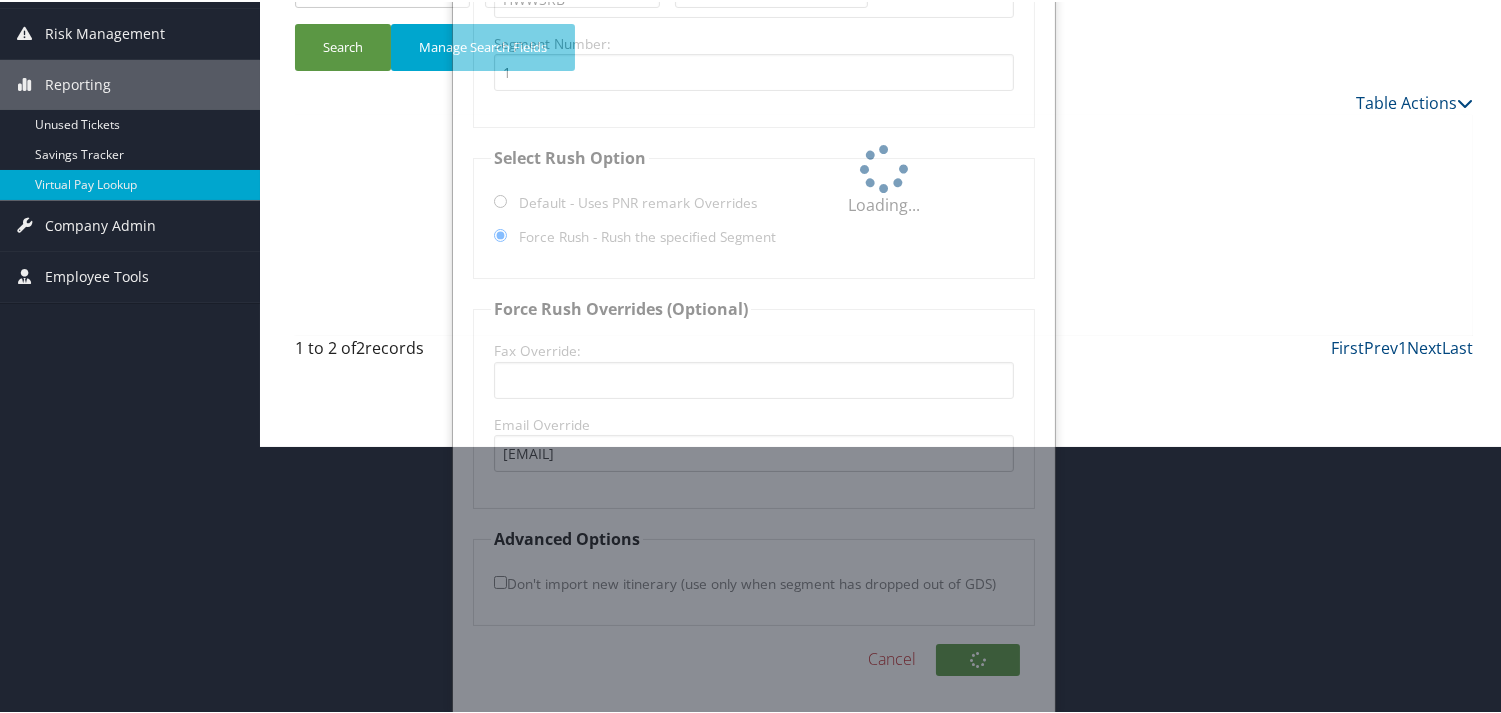 scroll, scrollTop: 0, scrollLeft: 0, axis: both 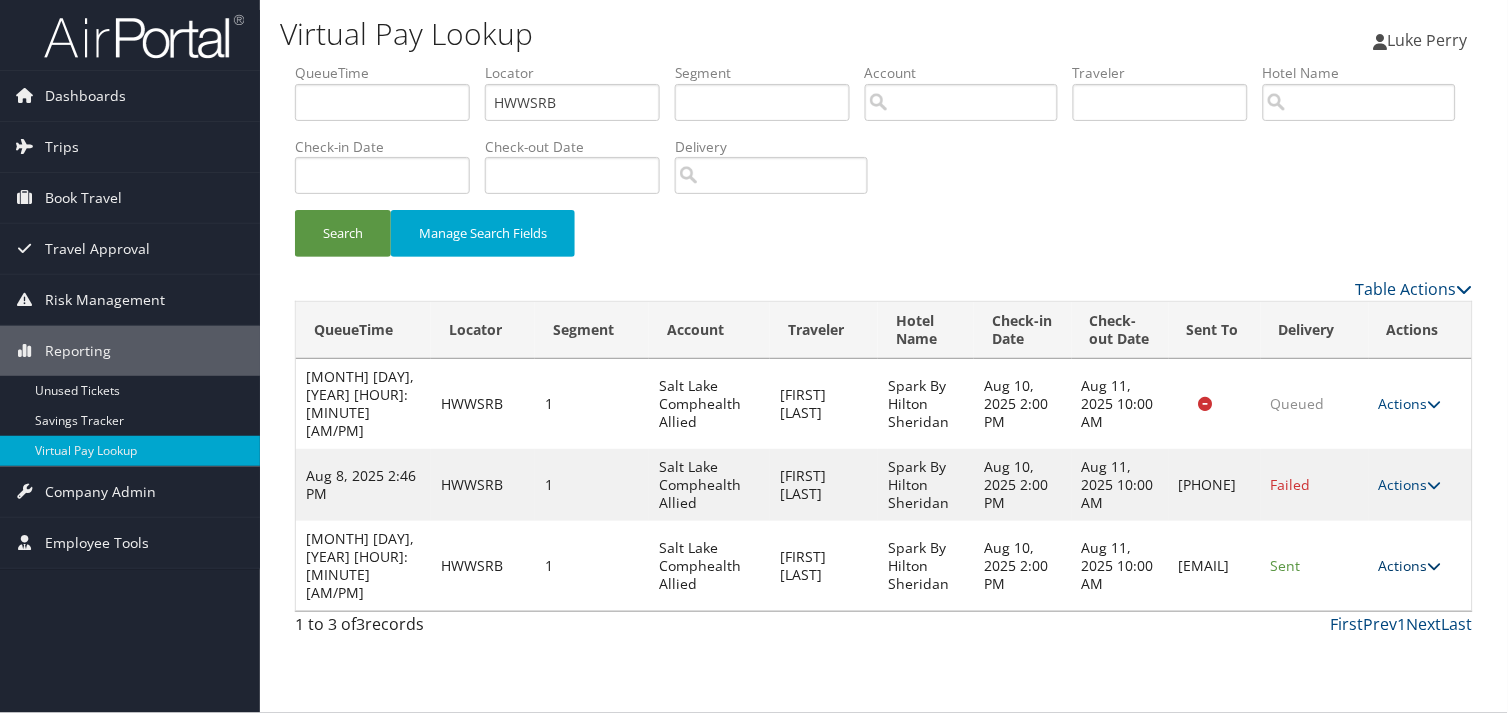 click on "Actions" at bounding box center (1410, 565) 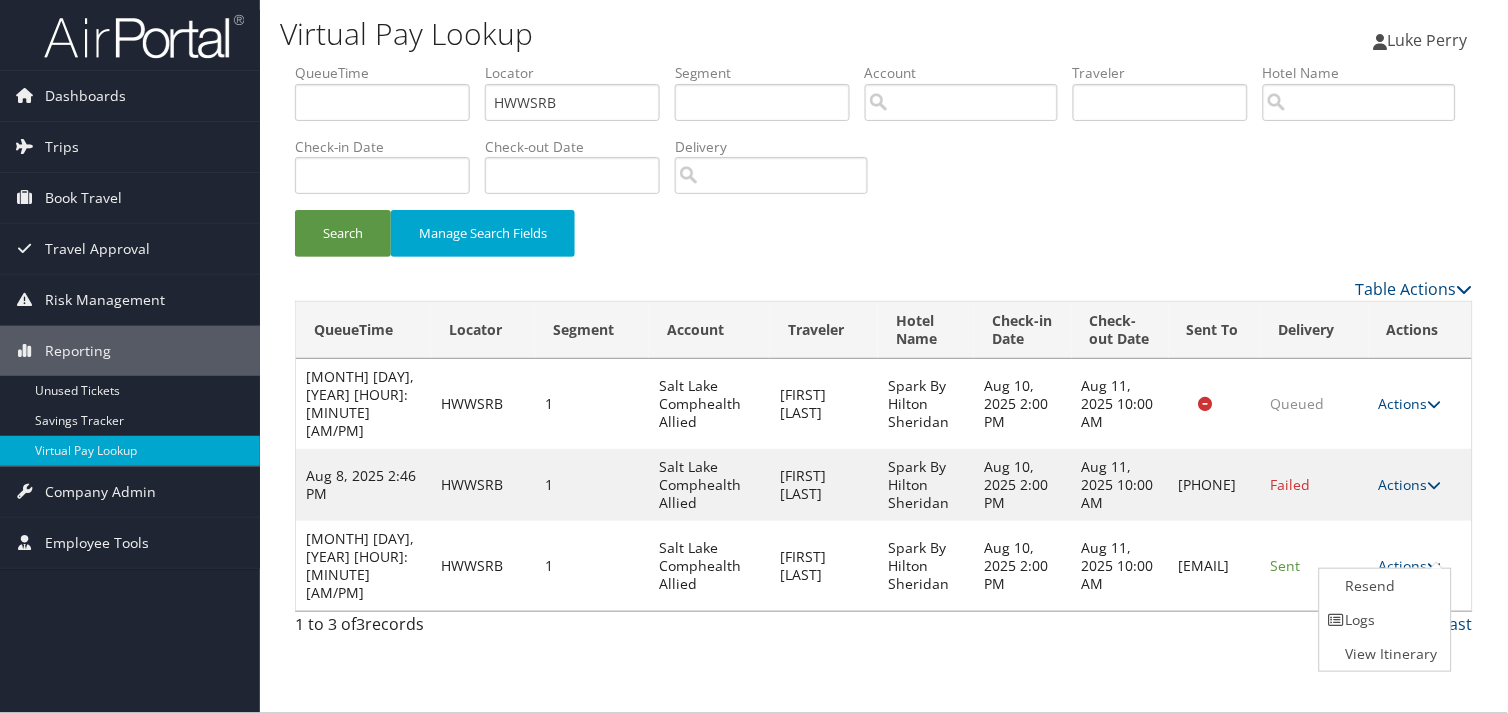 click on "Logs" at bounding box center (1383, 620) 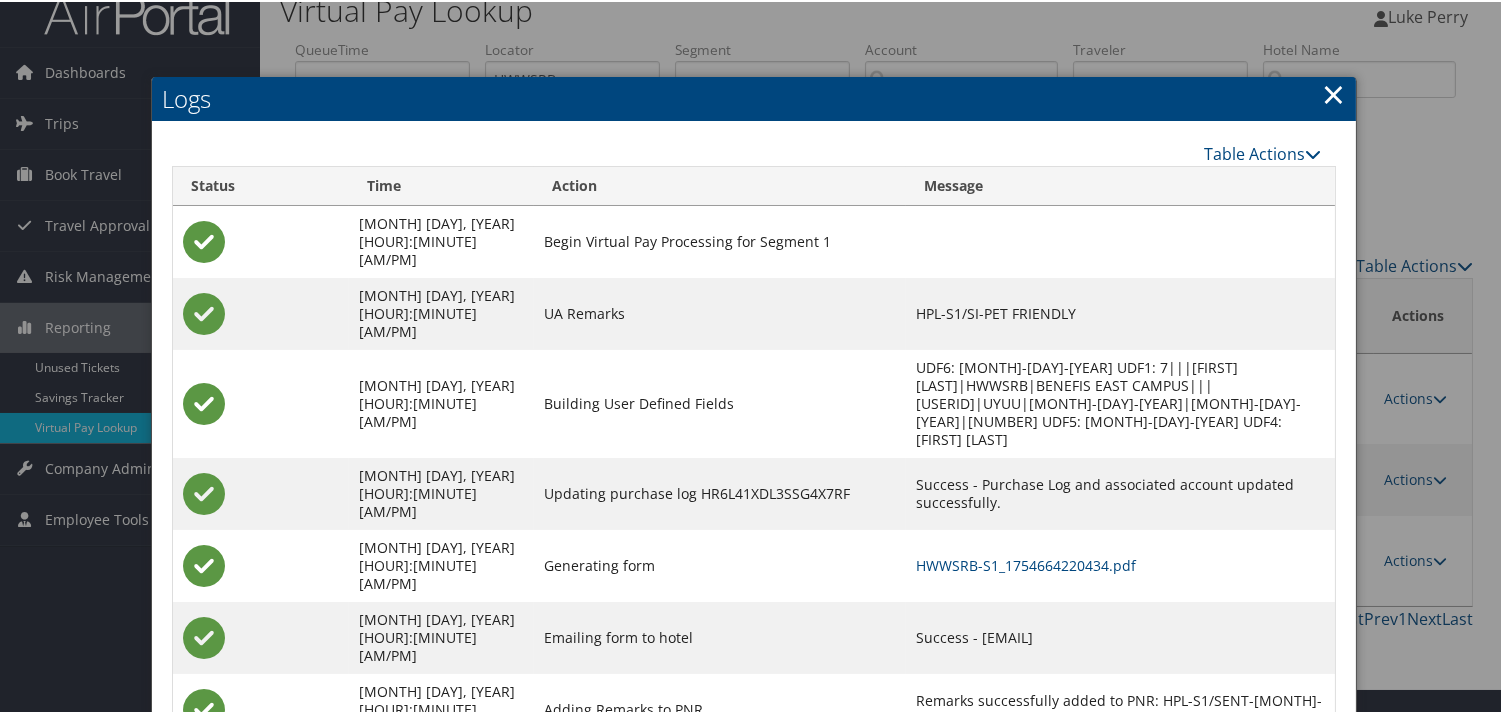 scroll, scrollTop: 40, scrollLeft: 0, axis: vertical 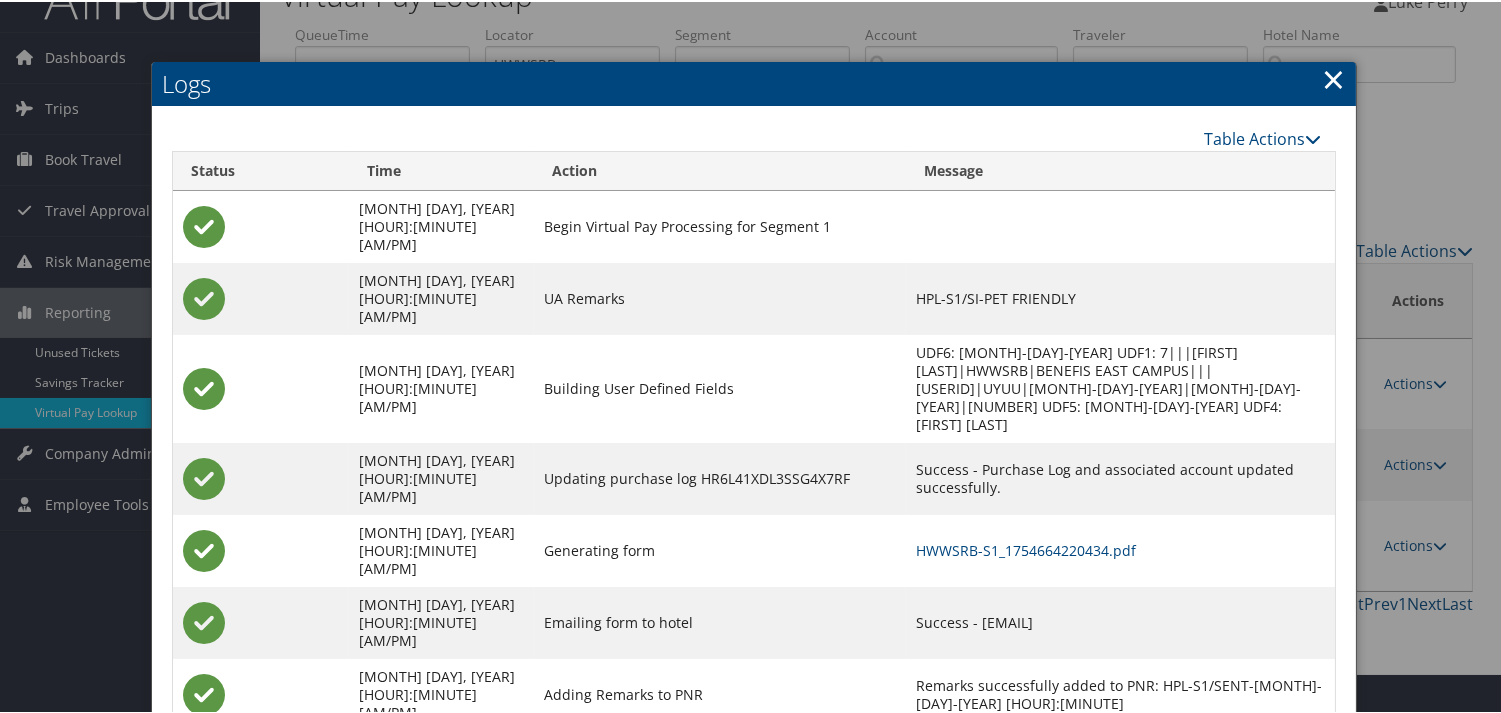click on "HWWSRB-S1_1754664220434.pdf" at bounding box center (1120, 549) 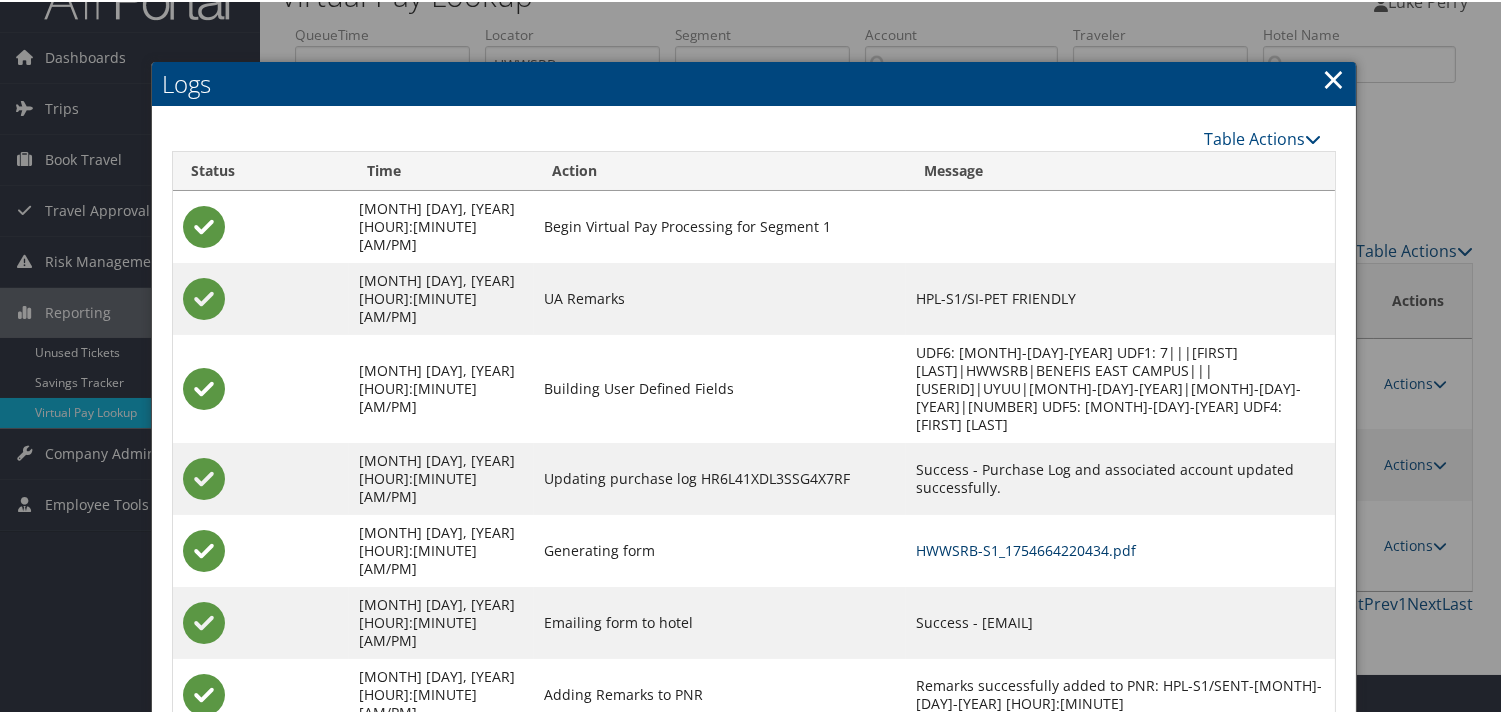 click on "HWWSRB-S1_1754664220434.pdf" at bounding box center [1026, 548] 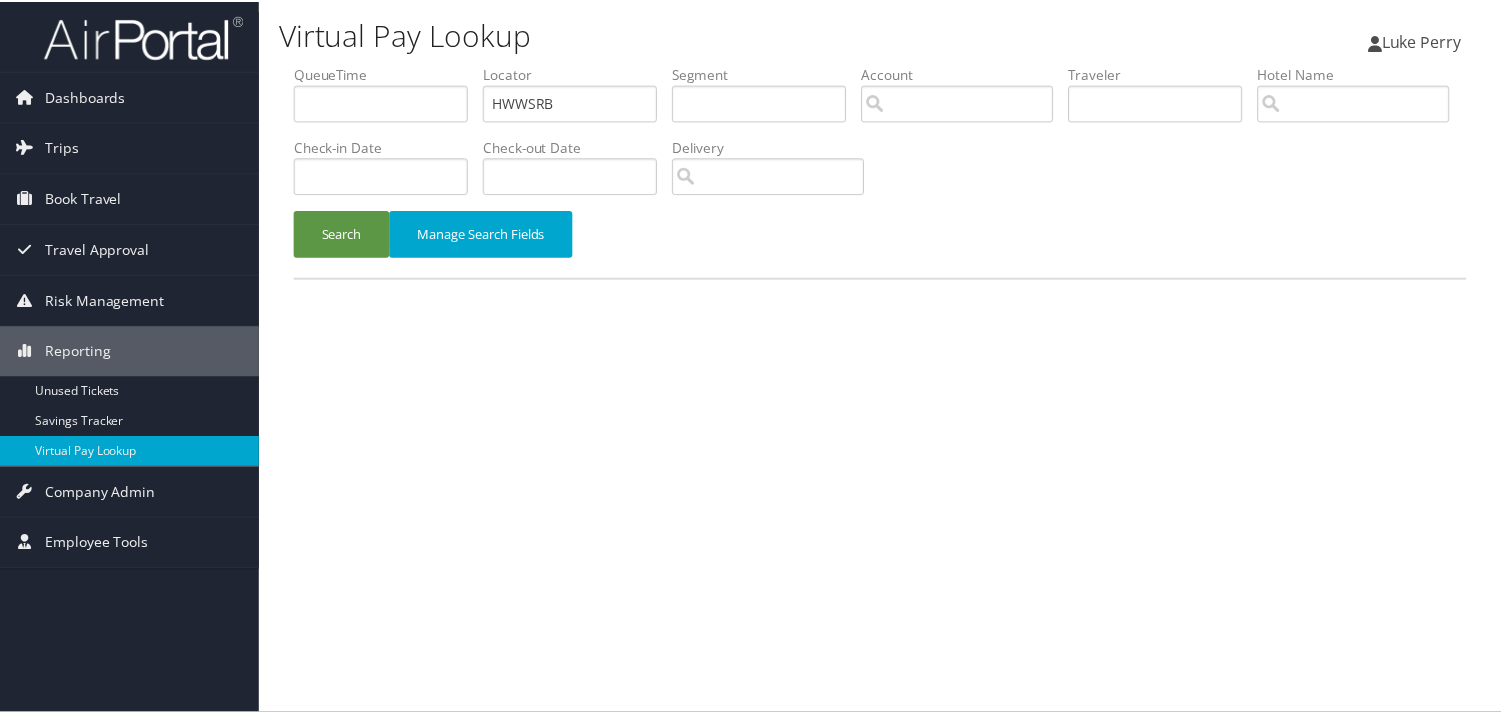 scroll, scrollTop: 0, scrollLeft: 0, axis: both 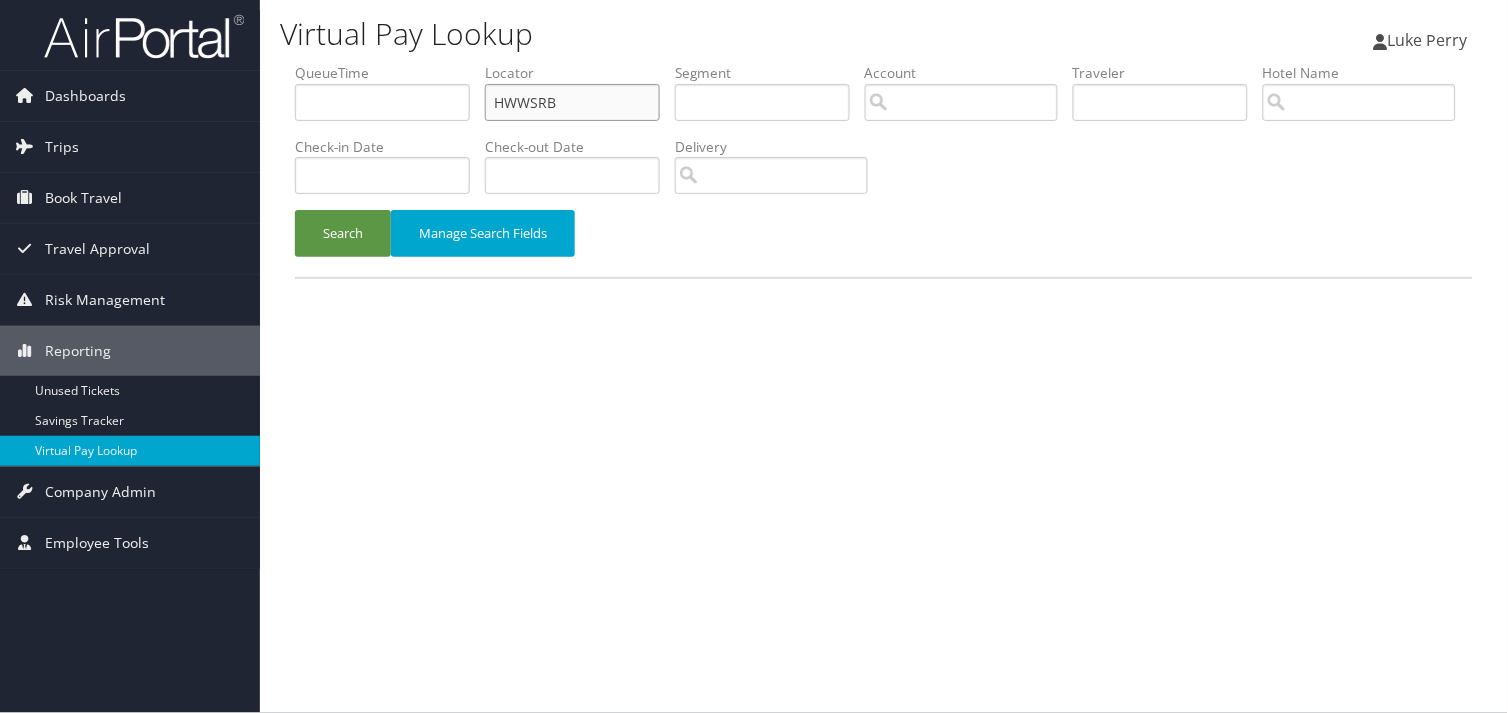 drag, startPoint x: 582, startPoint y: 97, endPoint x: 435, endPoint y: 104, distance: 147.16656 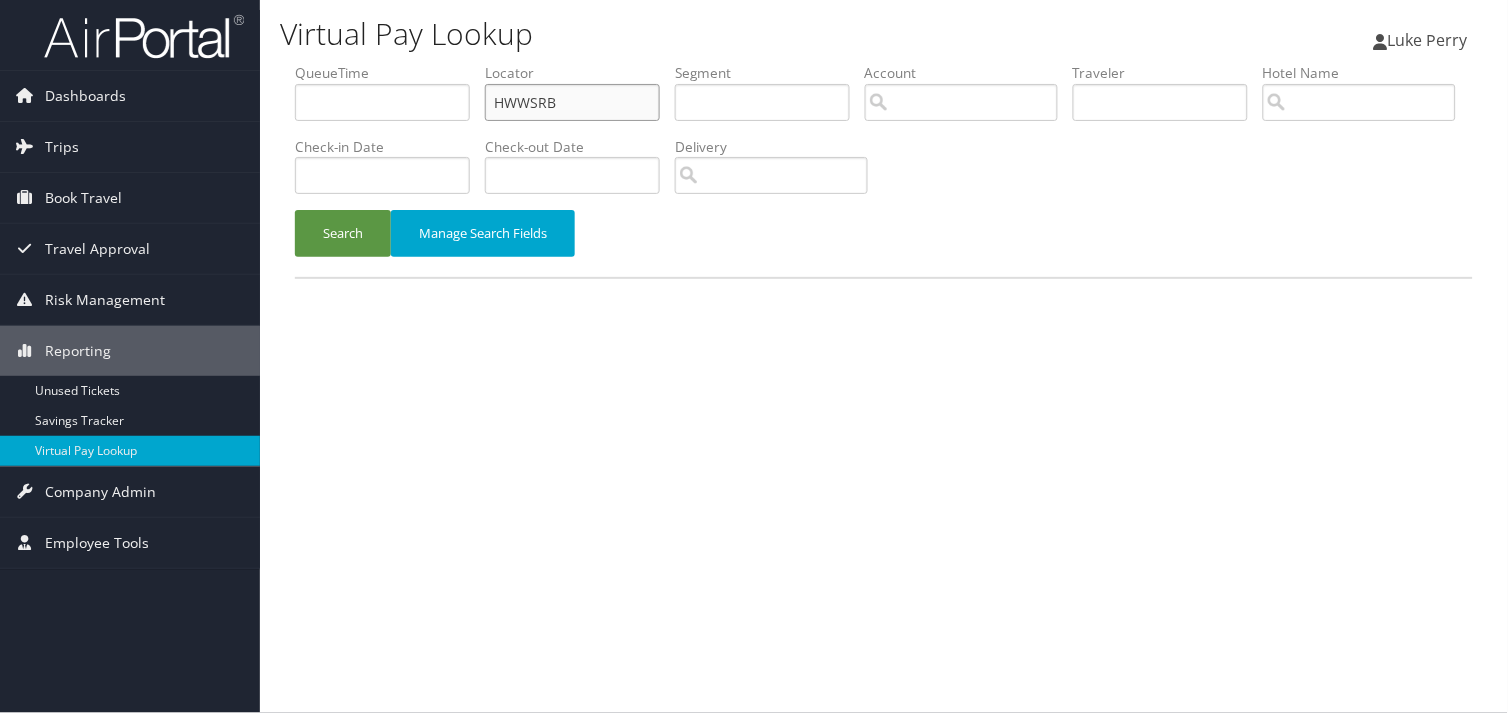 click on "QueueTime Locator HWWSRB Segment Account Traveler Hotel Name Check-in Date Check-out Date Delivery" at bounding box center (884, 63) 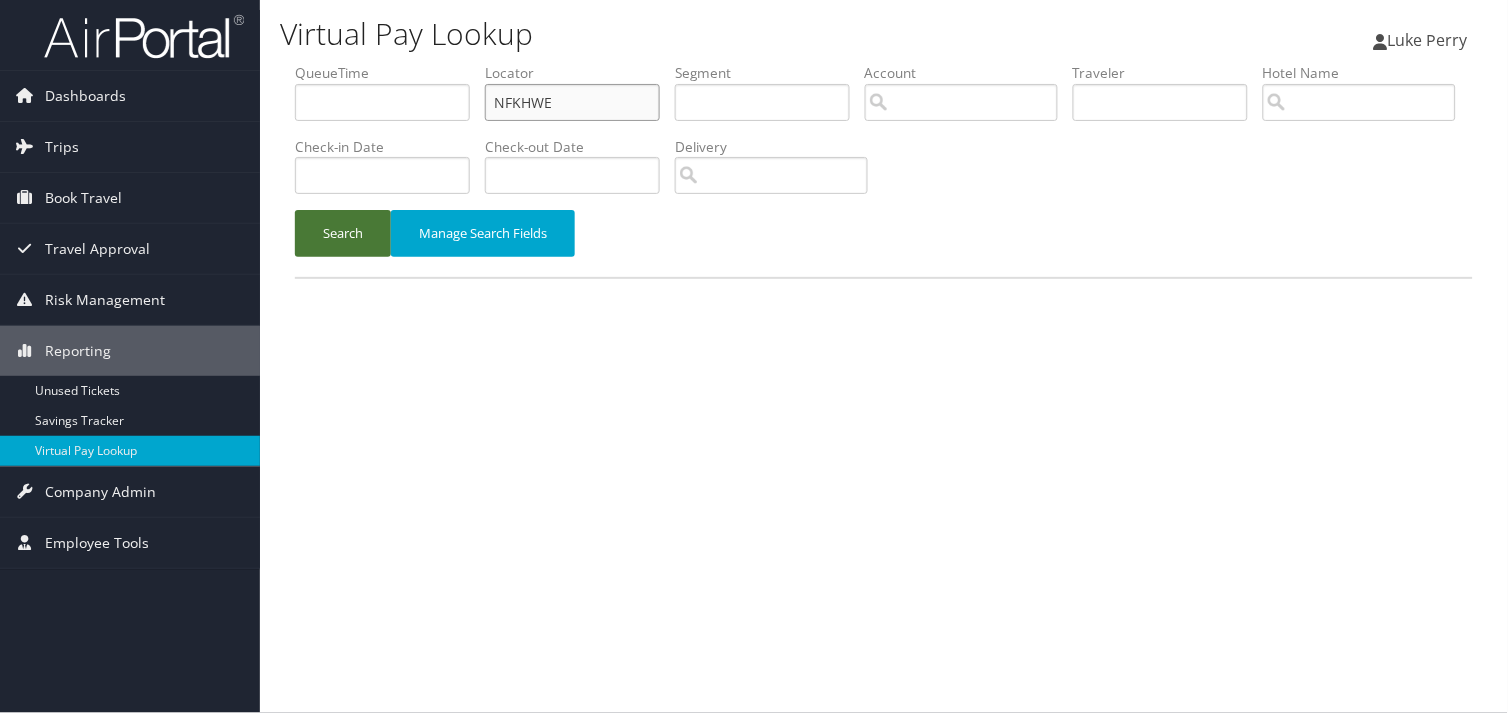 type on "NFKHWE" 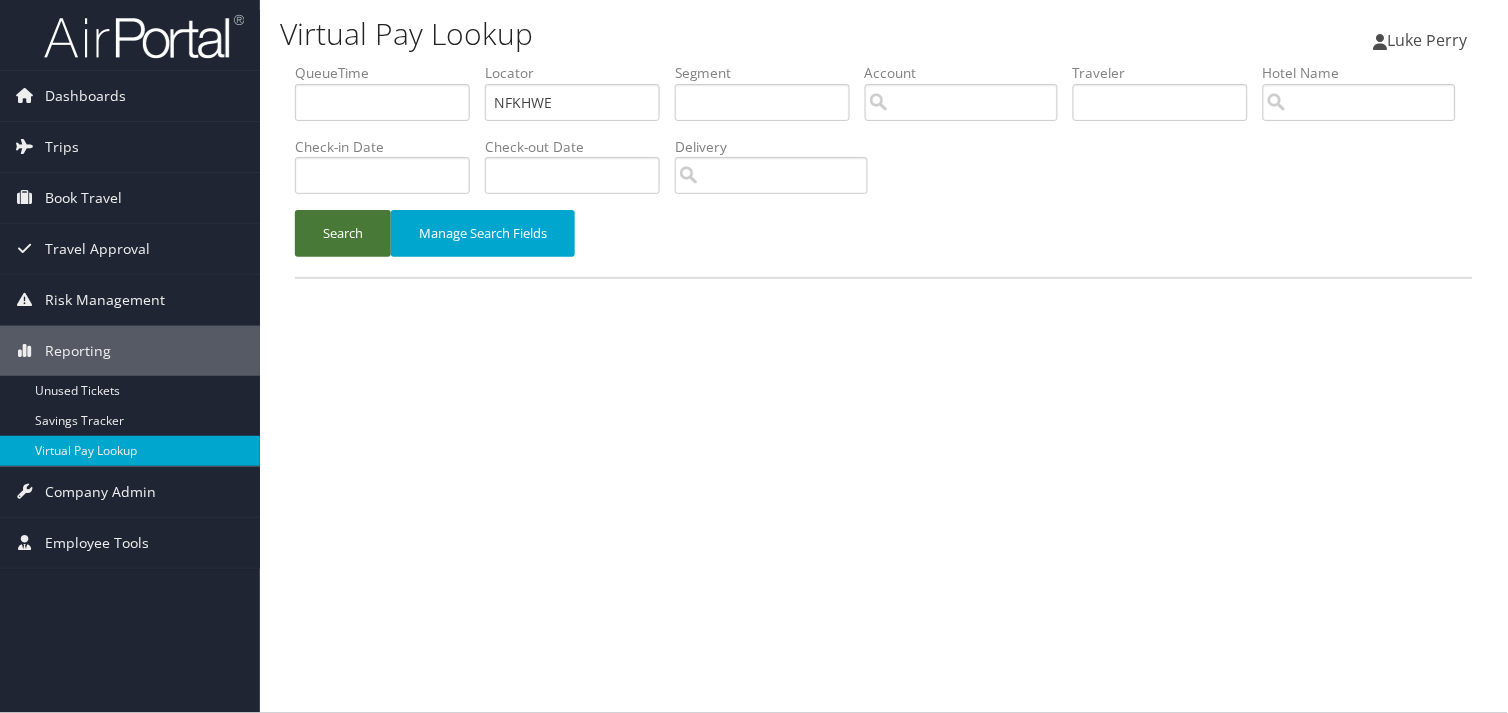 click on "Search" at bounding box center (343, 233) 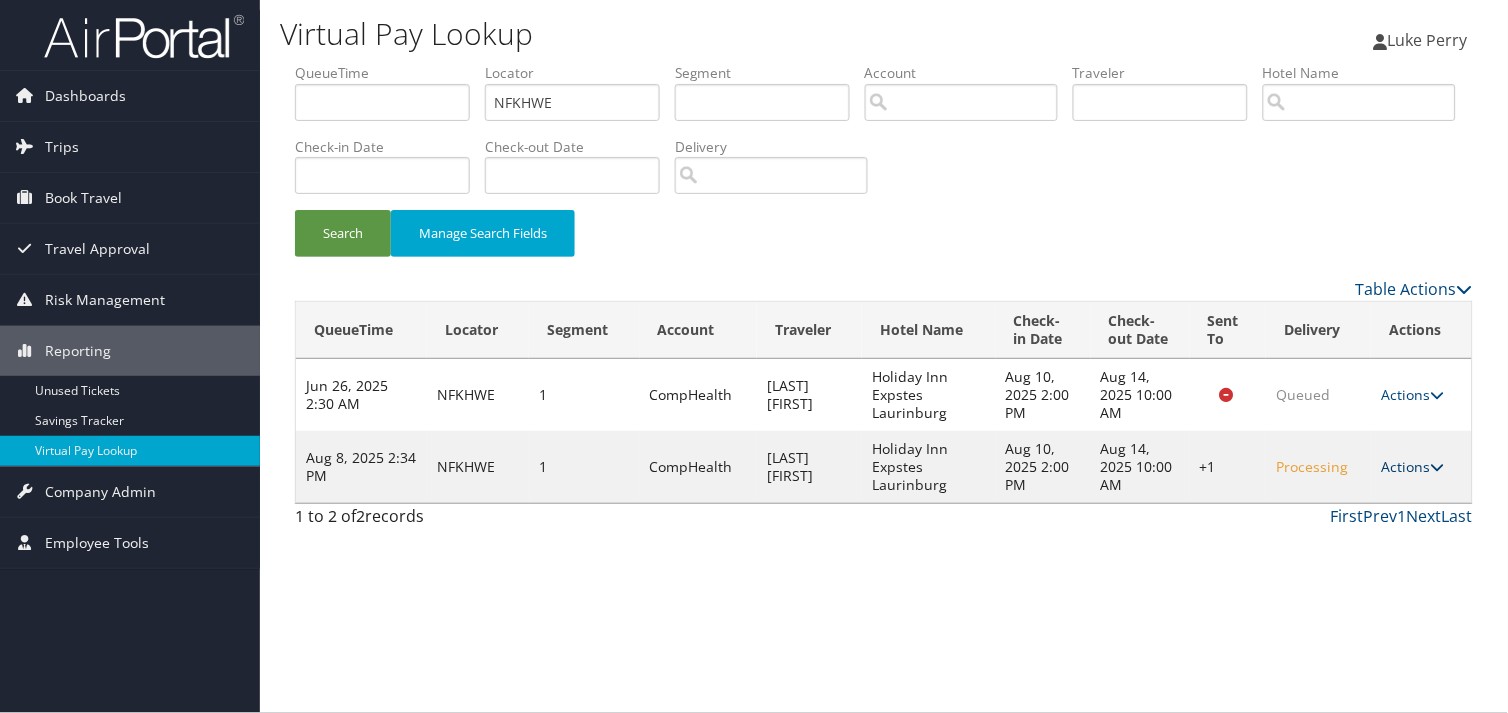 click on "Actions" at bounding box center [1412, 466] 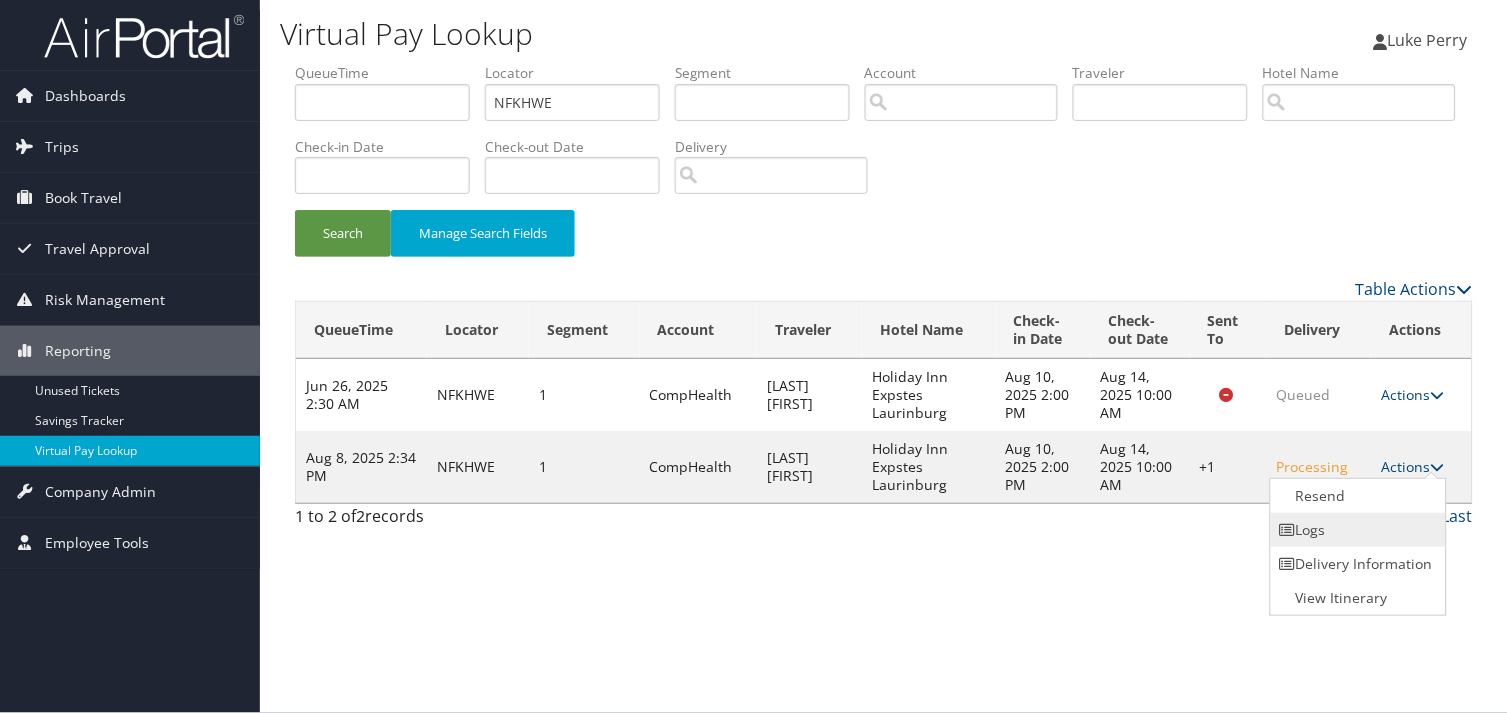 click on "Logs" at bounding box center (1356, 530) 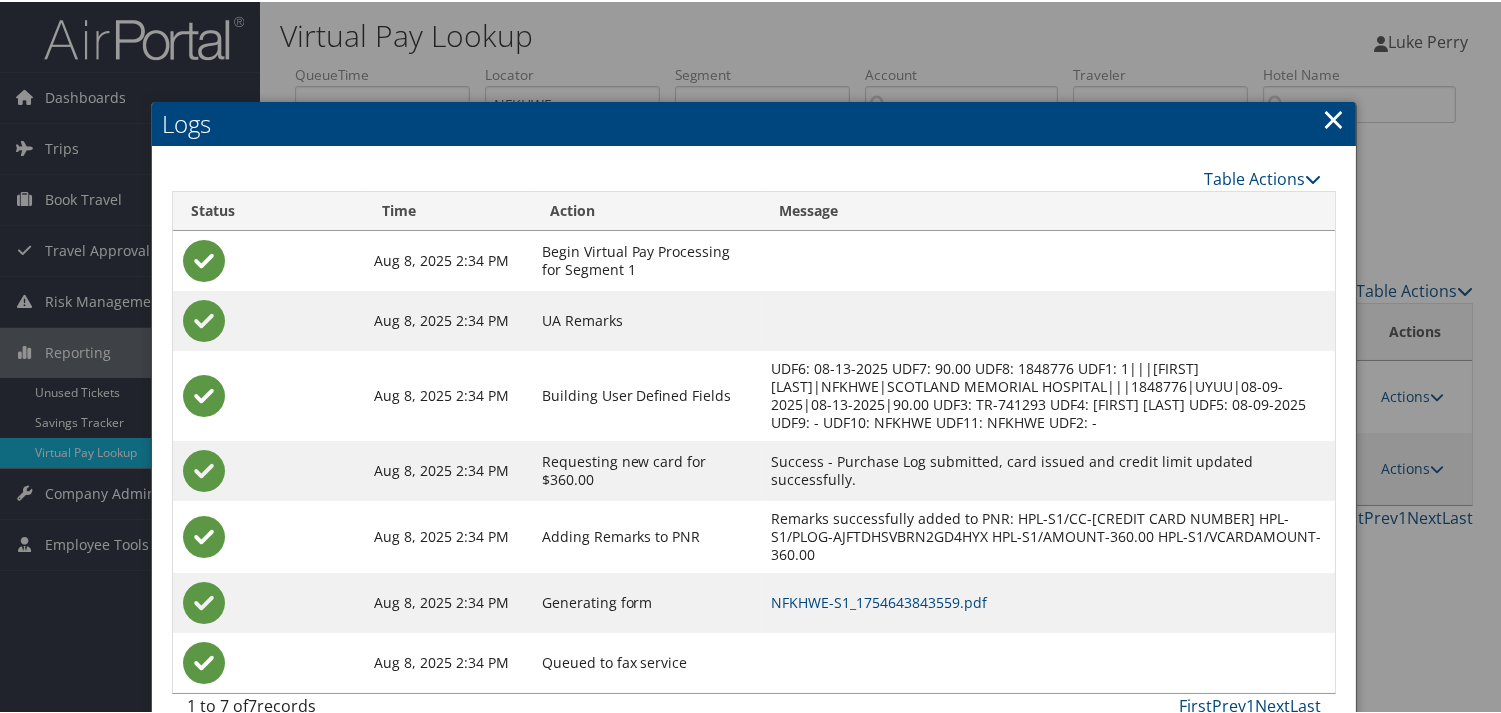 scroll, scrollTop: 22, scrollLeft: 0, axis: vertical 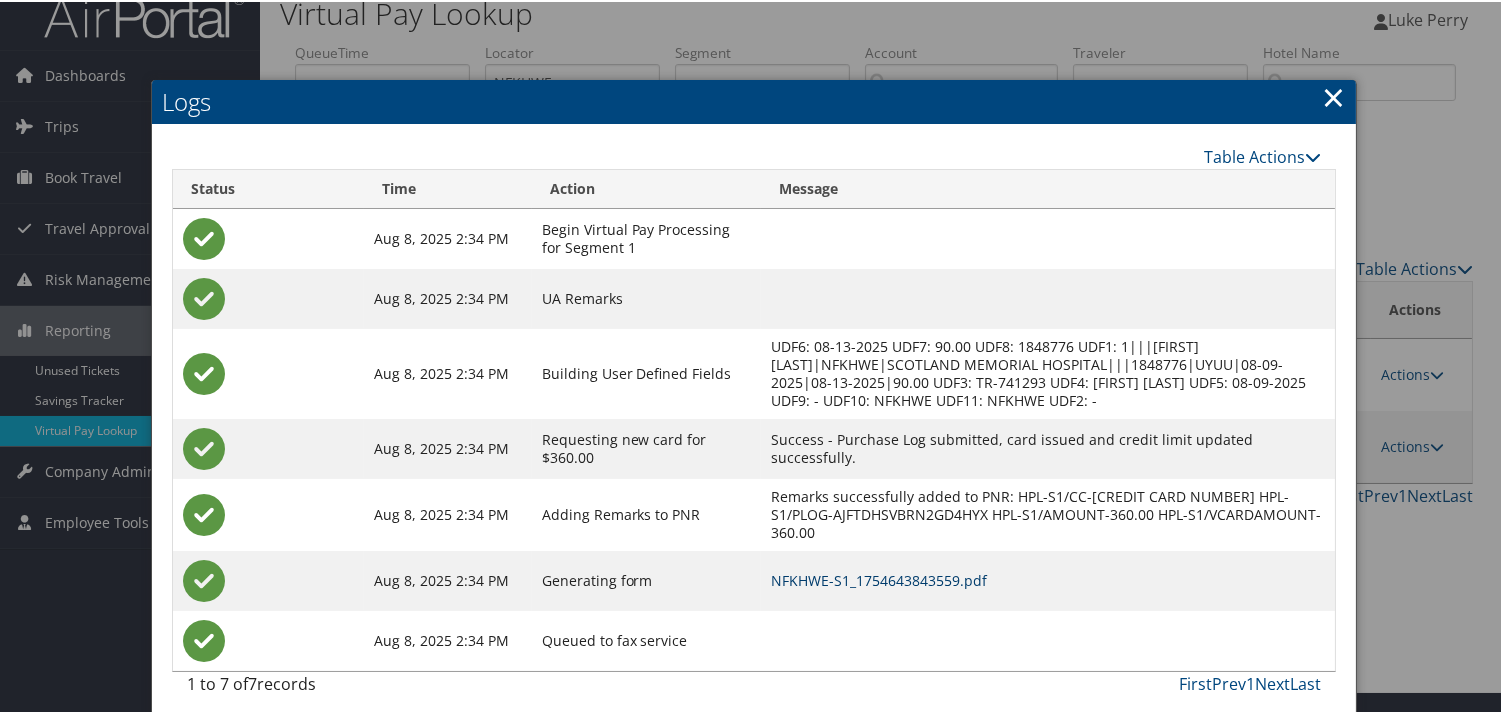 click on "NFKHWE-S1_1754643843559.pdf" at bounding box center [879, 578] 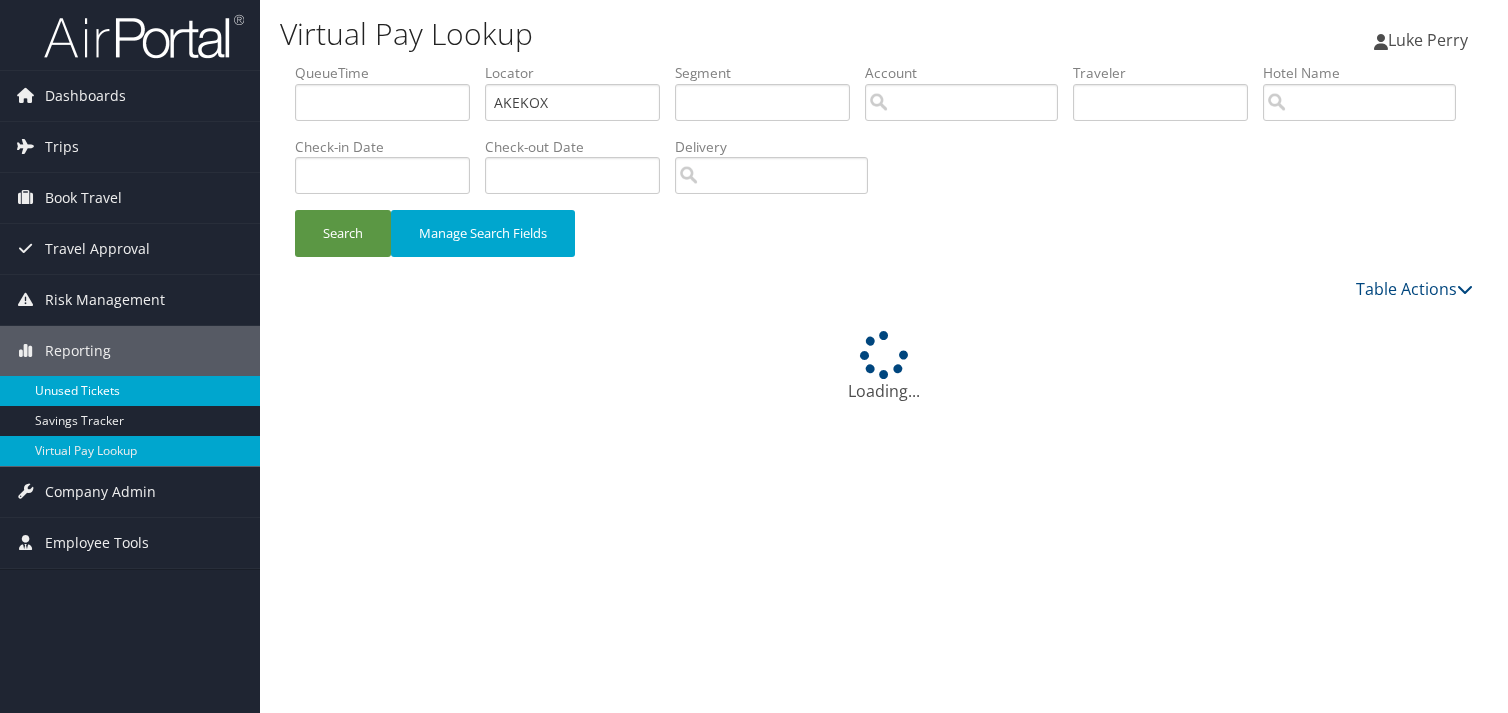scroll, scrollTop: 0, scrollLeft: 0, axis: both 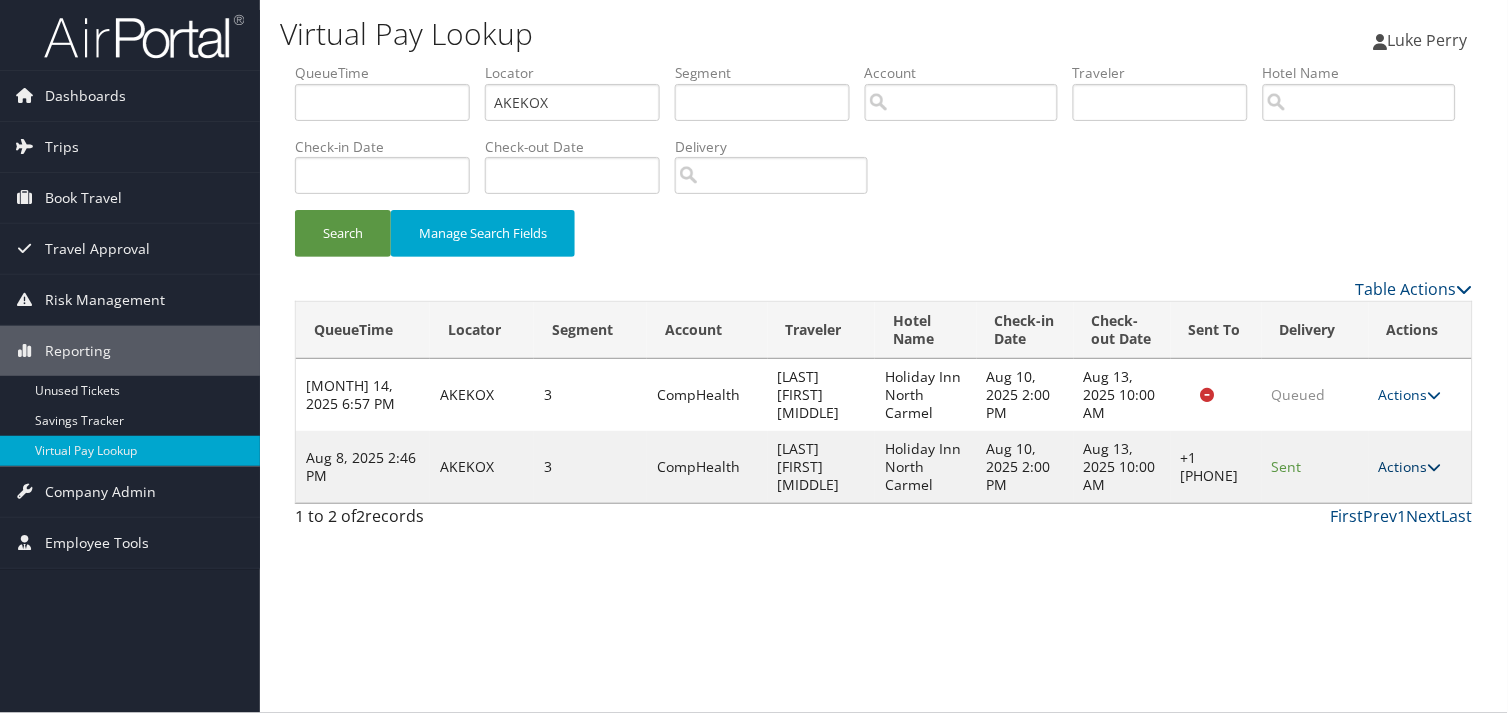click on "Actions" at bounding box center (1410, 466) 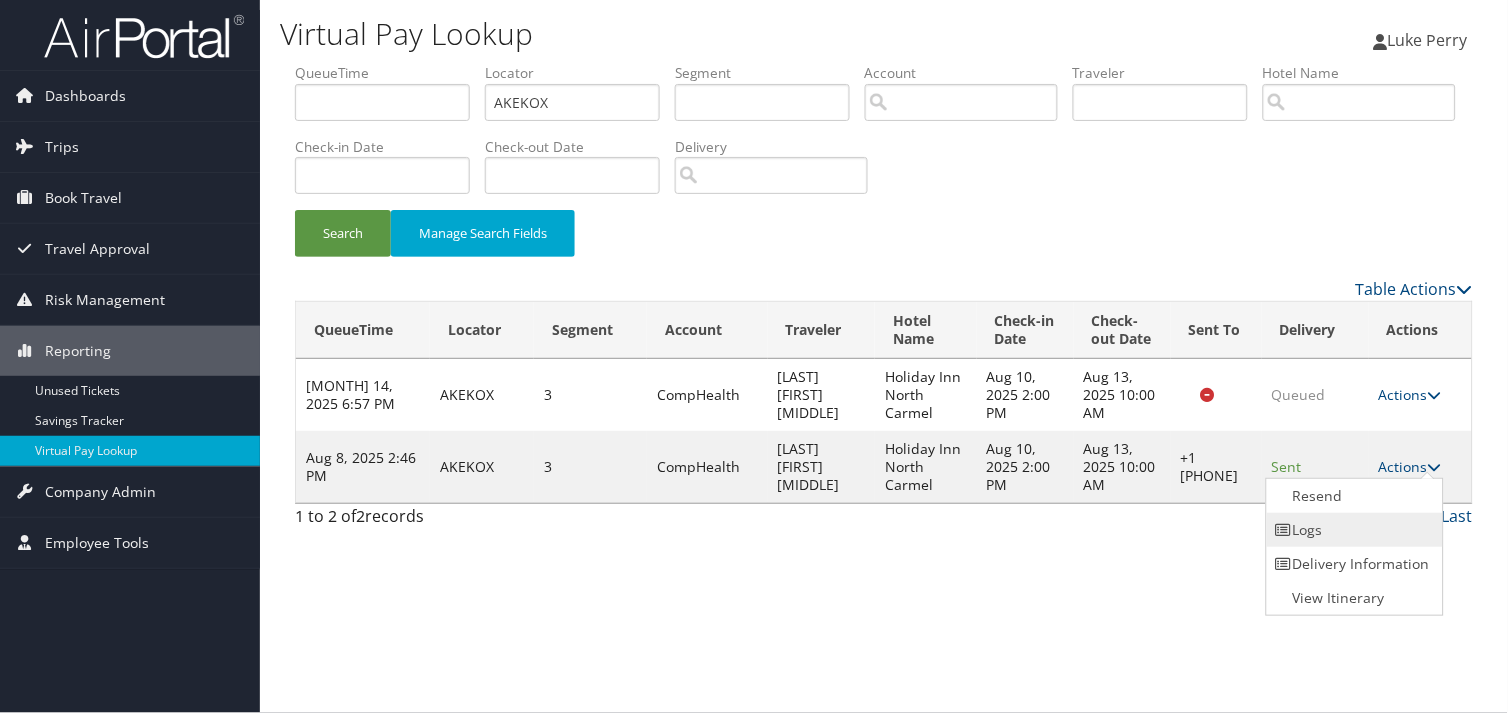 click on "Logs" at bounding box center [1352, 530] 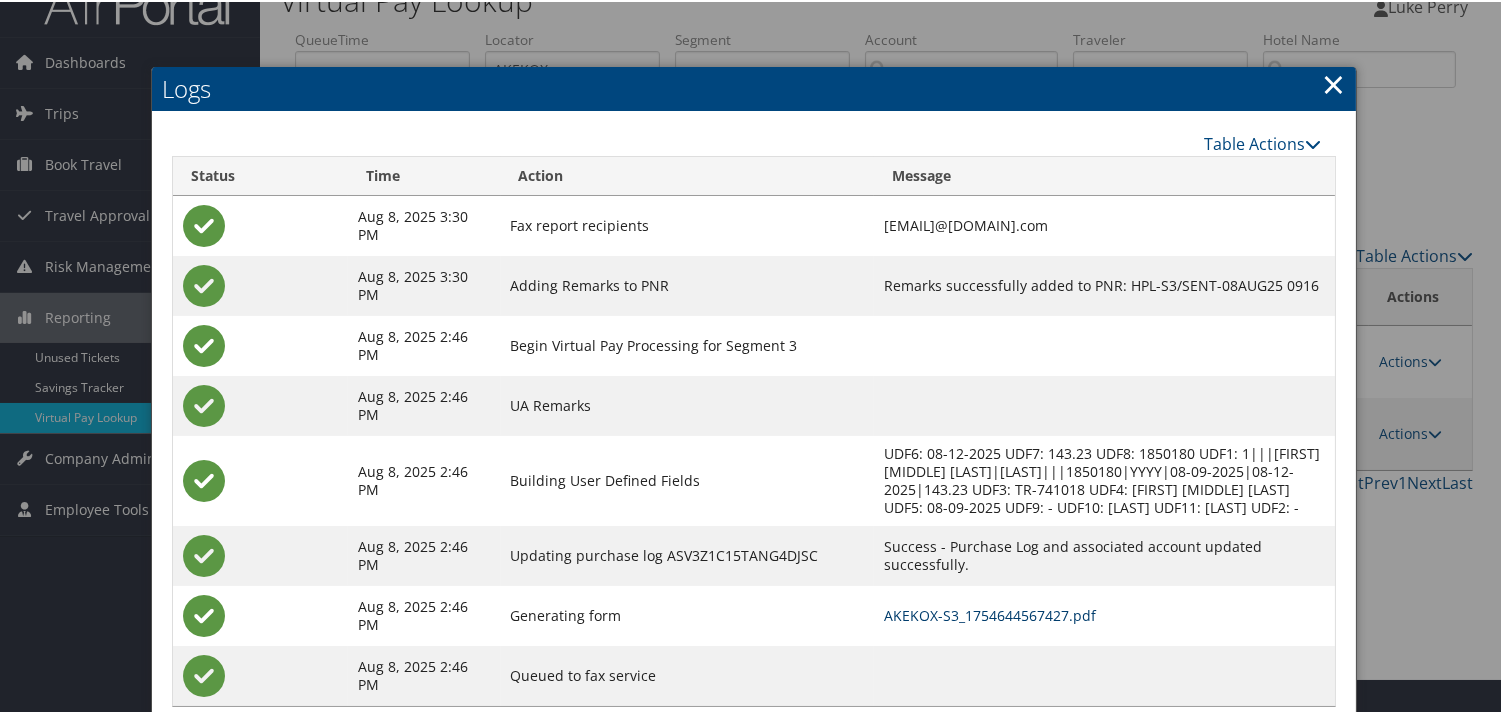 scroll, scrollTop: 100, scrollLeft: 0, axis: vertical 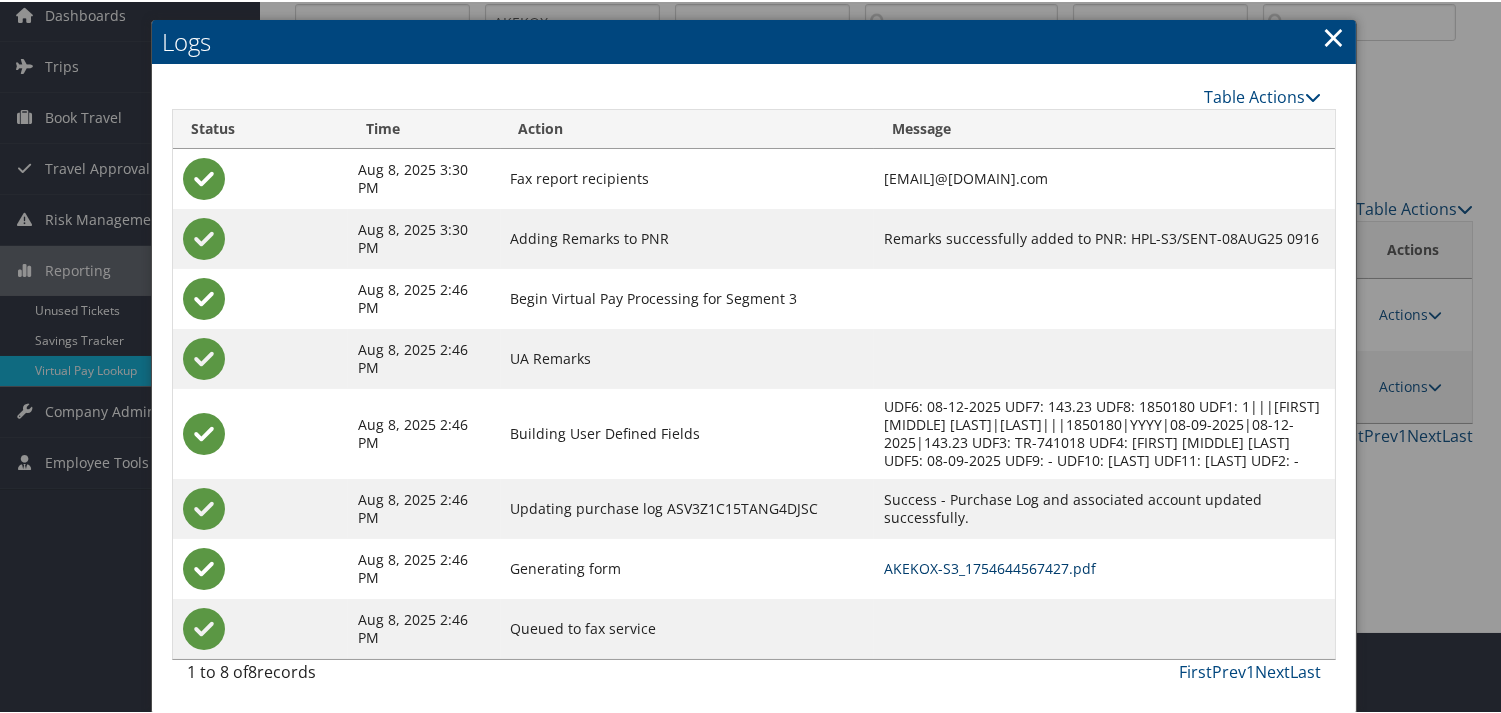 click on "AKEKOX-S3_1754644567427.pdf" at bounding box center (990, 566) 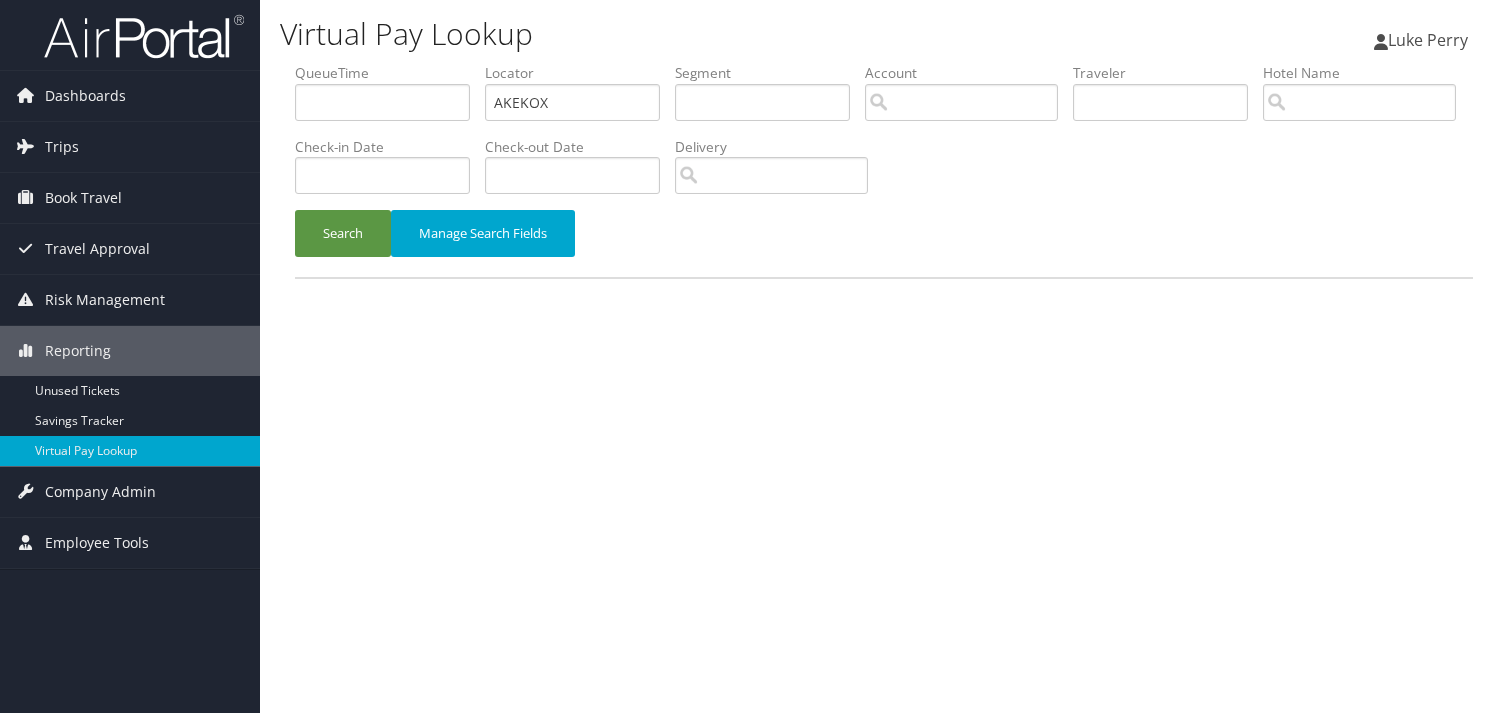 scroll, scrollTop: 0, scrollLeft: 0, axis: both 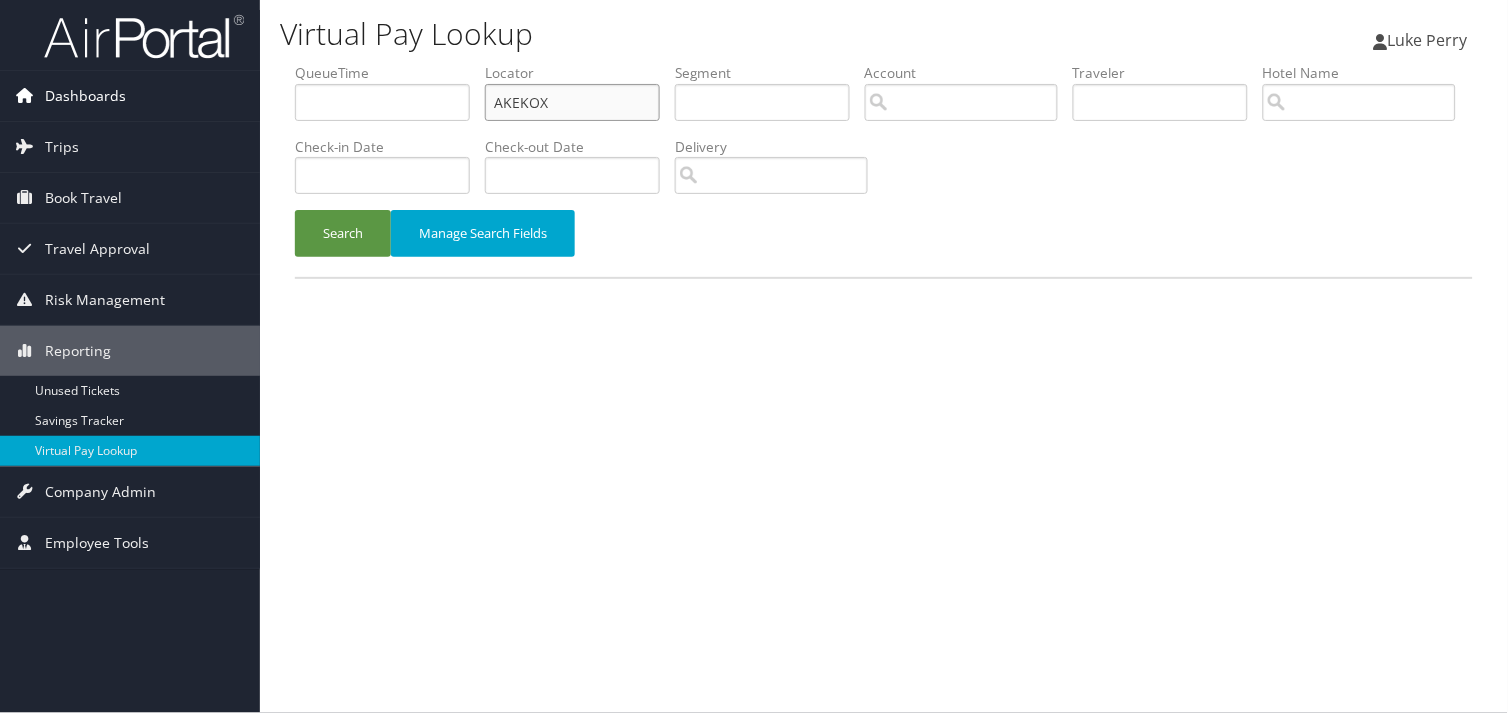 drag, startPoint x: 561, startPoint y: 104, endPoint x: 122, endPoint y: 107, distance: 439.01025 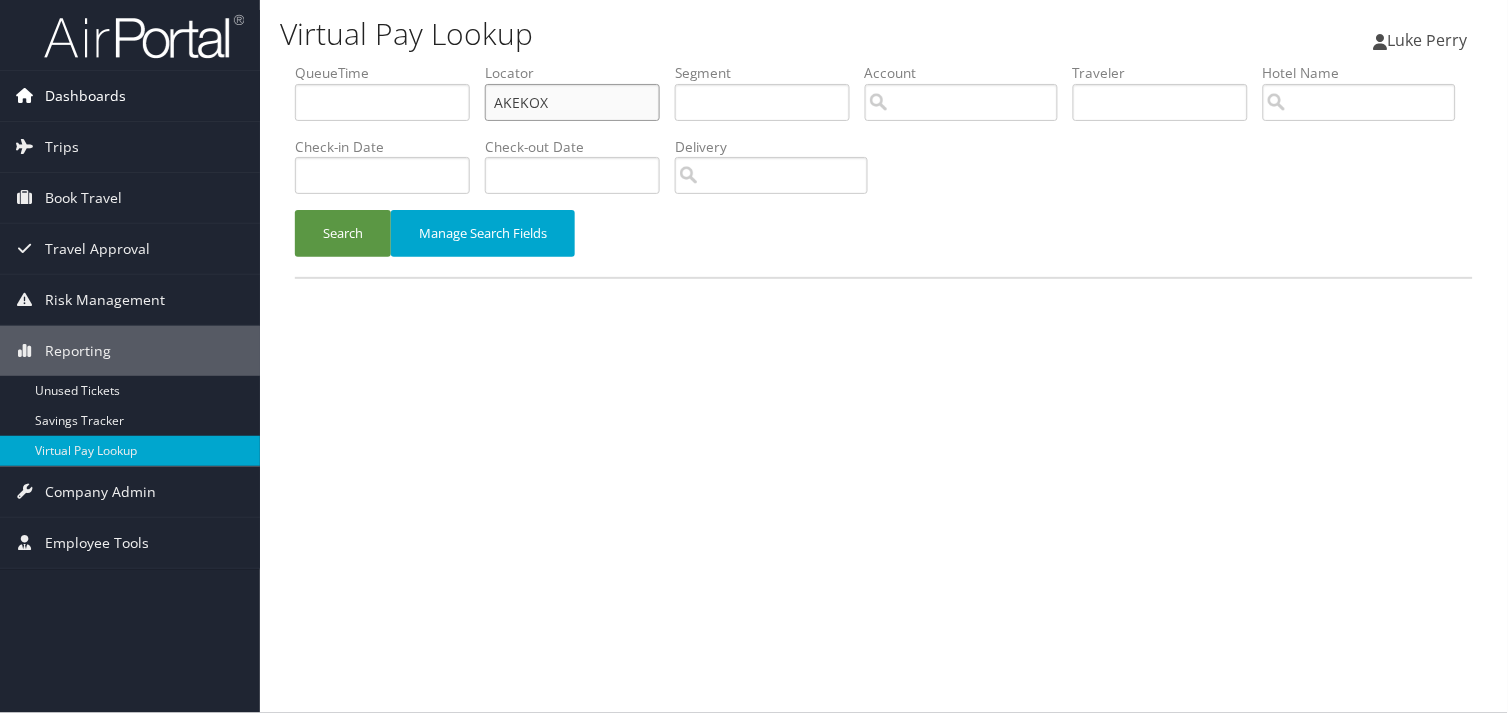 click on "Dashboards AirPortal 360™ (Manager) My Travel Dashboard   Trips Airtinerary® Lookup Current/Future Trips Past Trips Trips Missing Hotels Hotel Check-ins   Book Travel Approval Request (Beta)   Travel Approval Pending Trip Approvals Approved Trips Canceled Trips Approvals (Beta)   Risk Management SecurityLogic® Map Assistance Requests Travel Alerts Notifications   Reporting Unused Tickets Savings Tracker Virtual Pay Lookup   Company Admin Company Information Configure Approval Types (Beta) People Users (Beta) Vendor Contracts Travel Policy Service Fees  Reporting Fields (Beta) Report Settings Virtual Pay Settings   Employee Tools Help Desk" at bounding box center (754, 356) 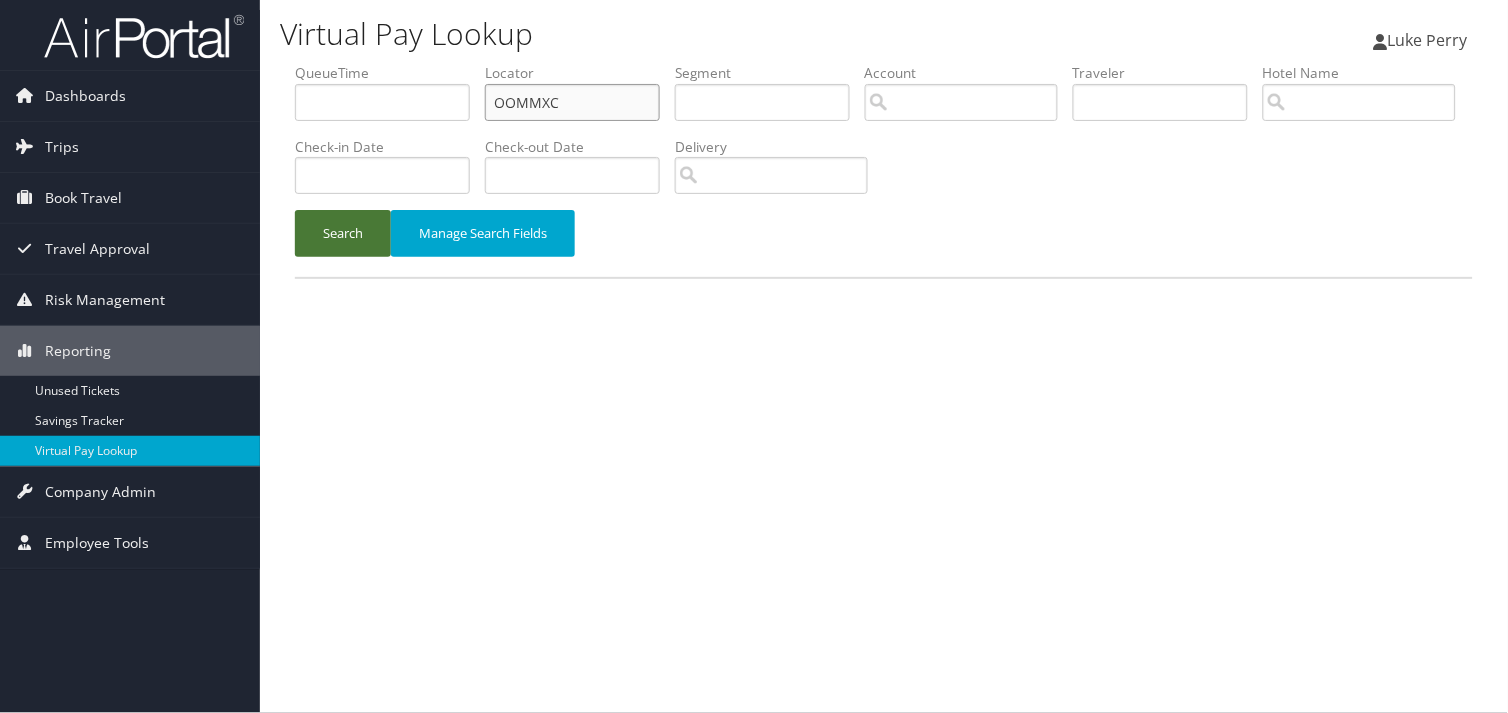 type on "OOMMXC" 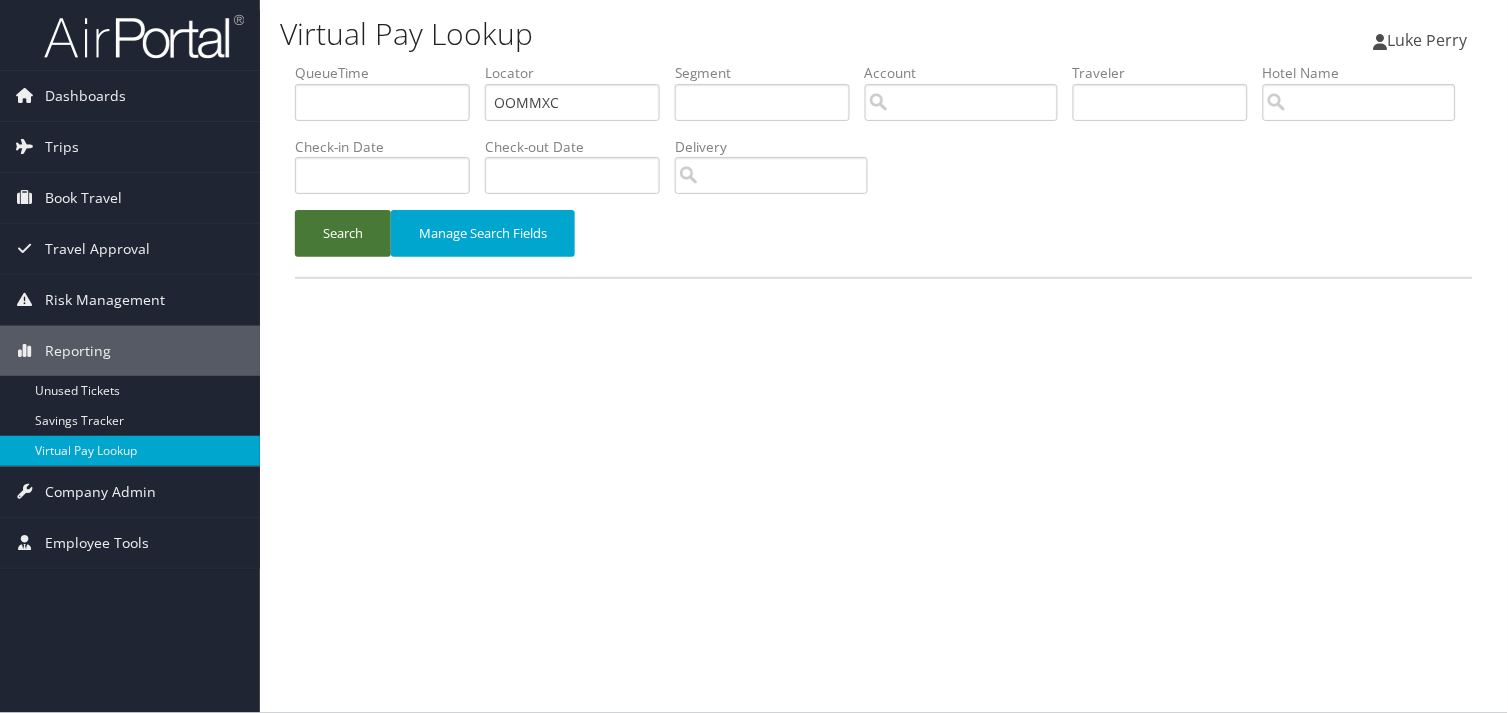 click on "Search" at bounding box center [343, 233] 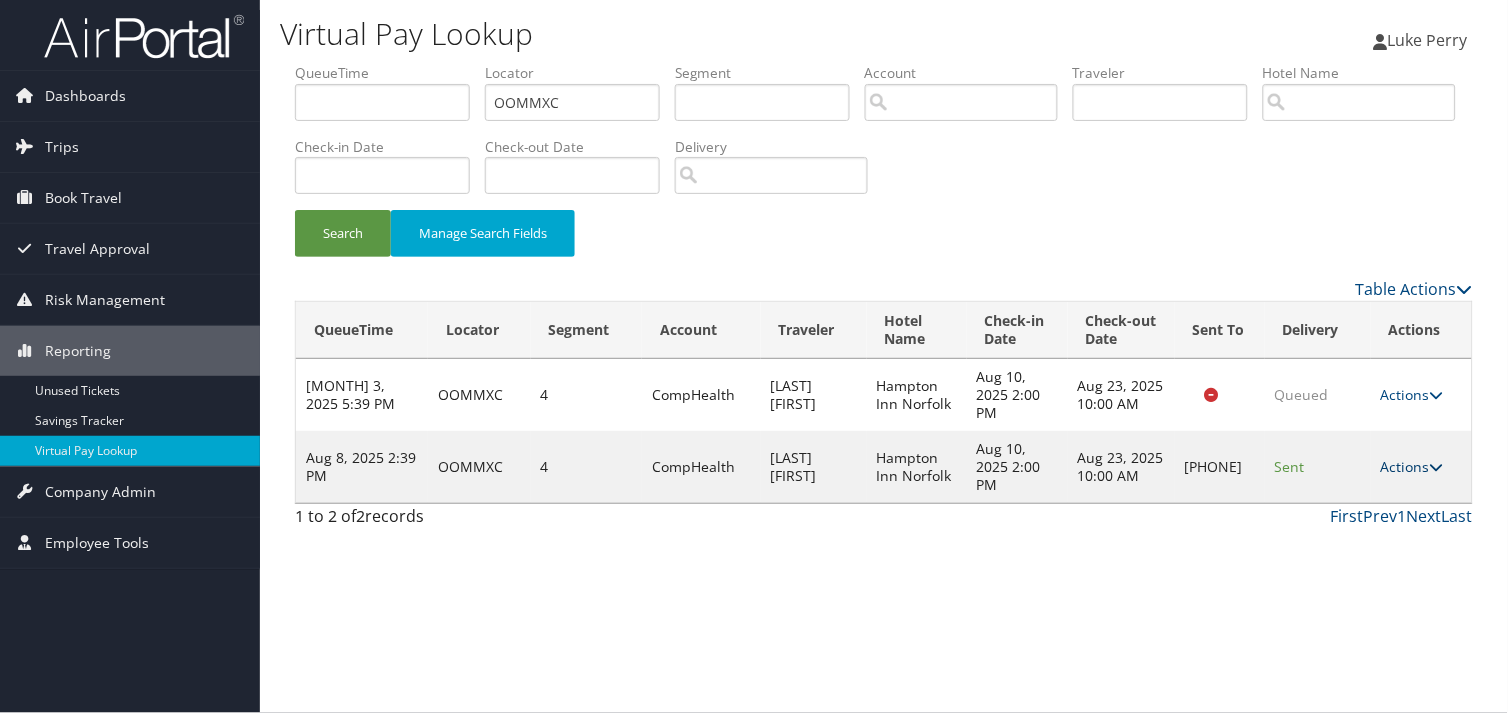 click on "Actions" at bounding box center (1412, 466) 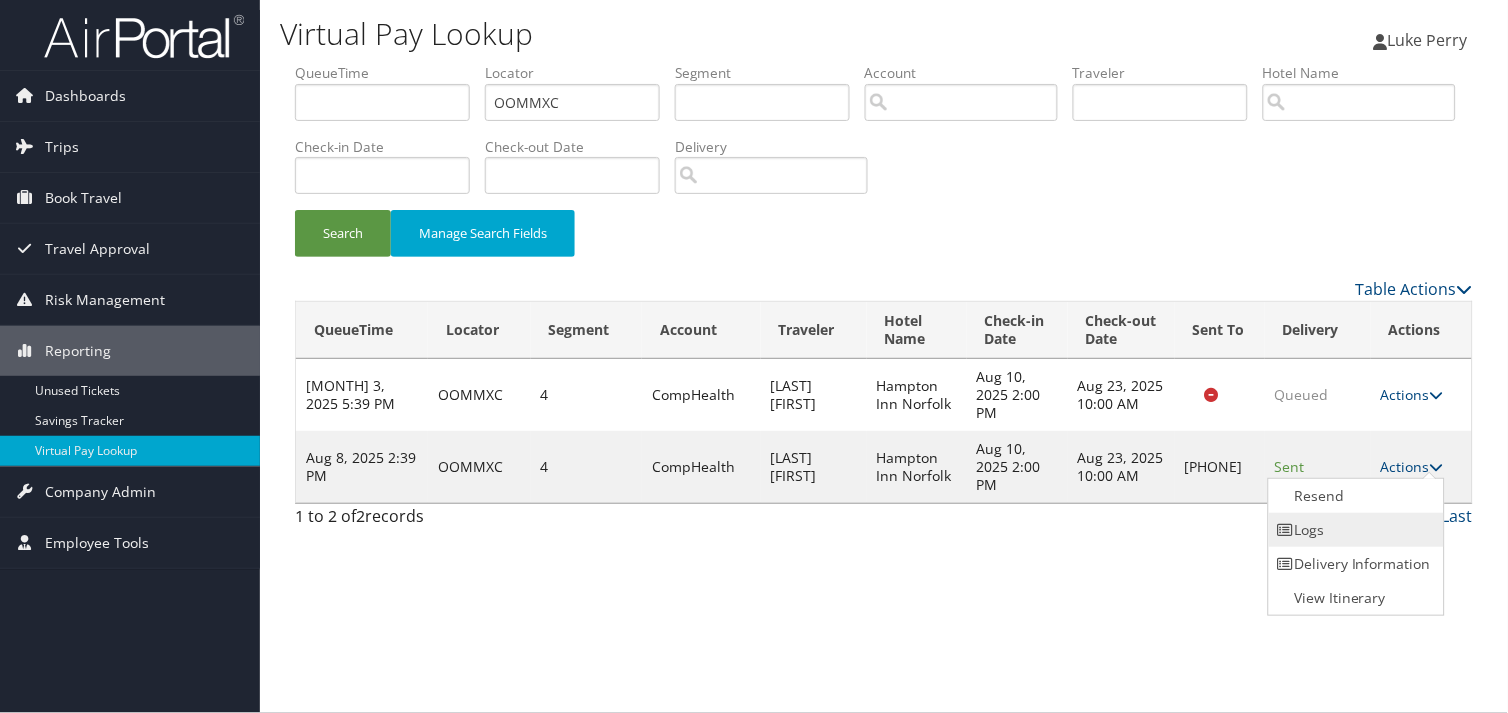 click on "Logs" at bounding box center [1354, 530] 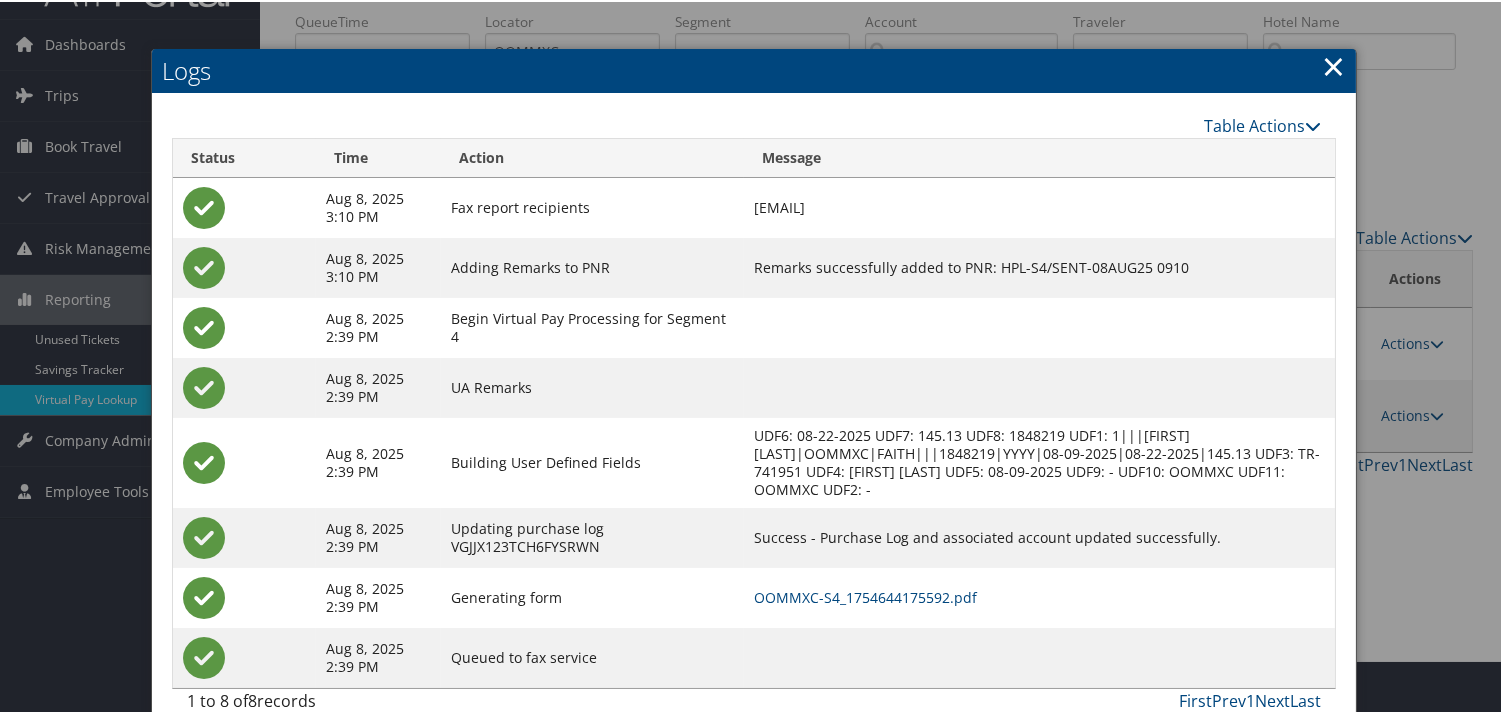 scroll, scrollTop: 82, scrollLeft: 0, axis: vertical 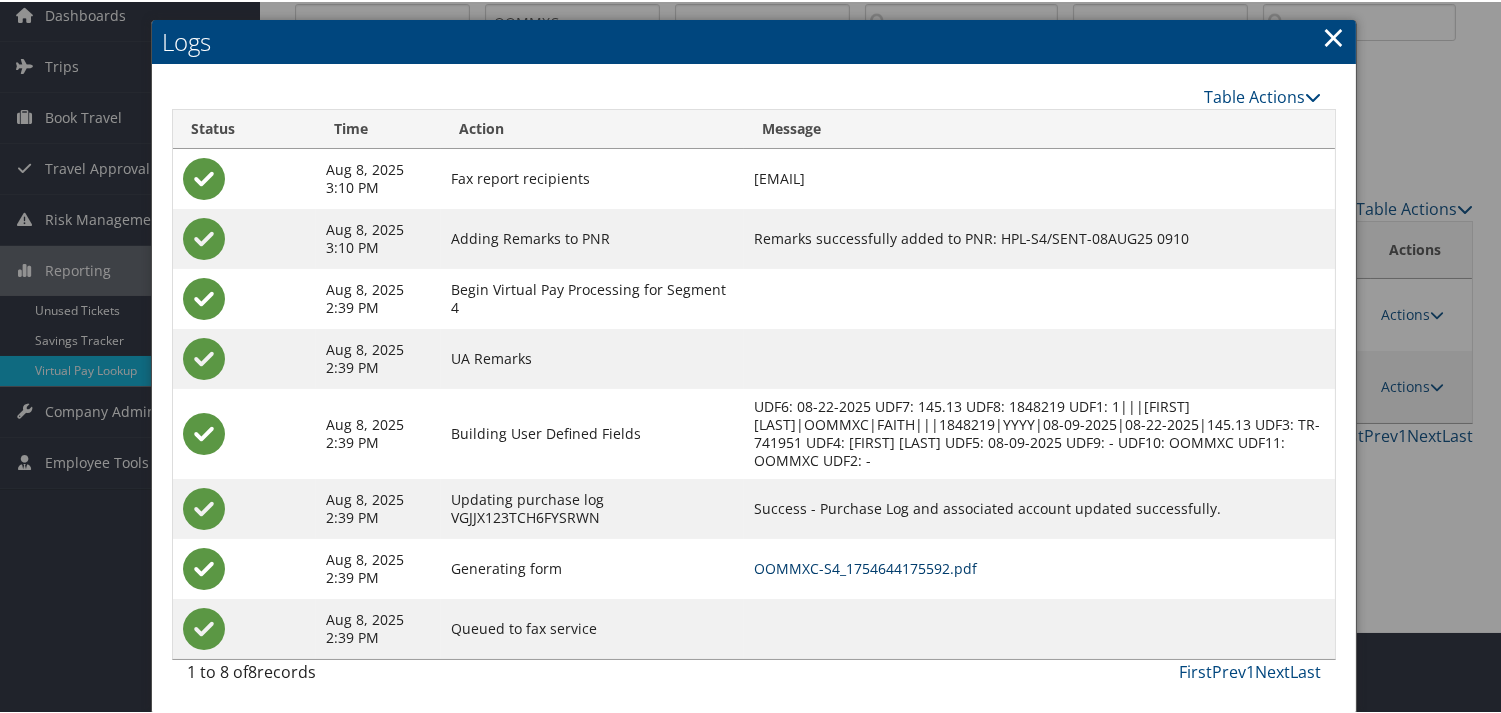 click on "OOMMXC-S4_1754644175592.pdf" at bounding box center [865, 566] 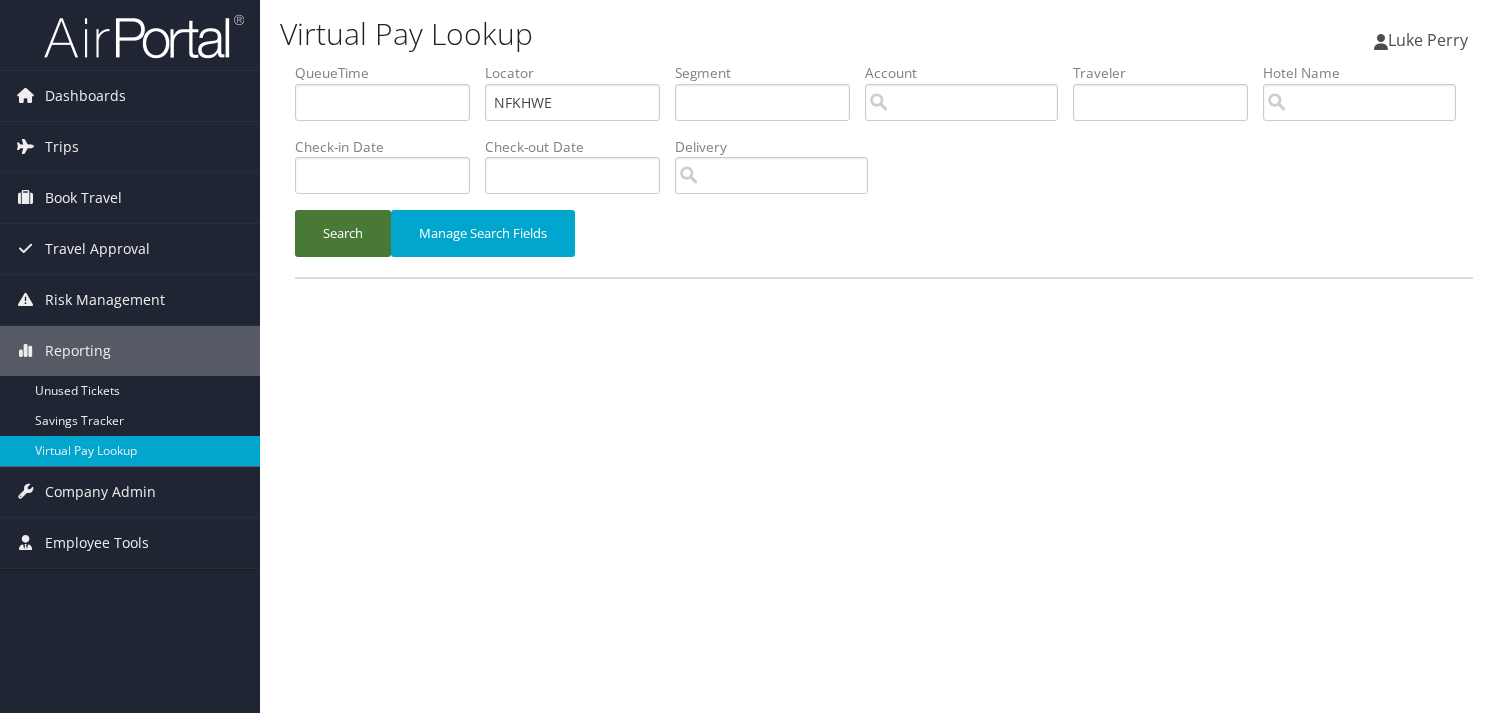 scroll, scrollTop: 0, scrollLeft: 0, axis: both 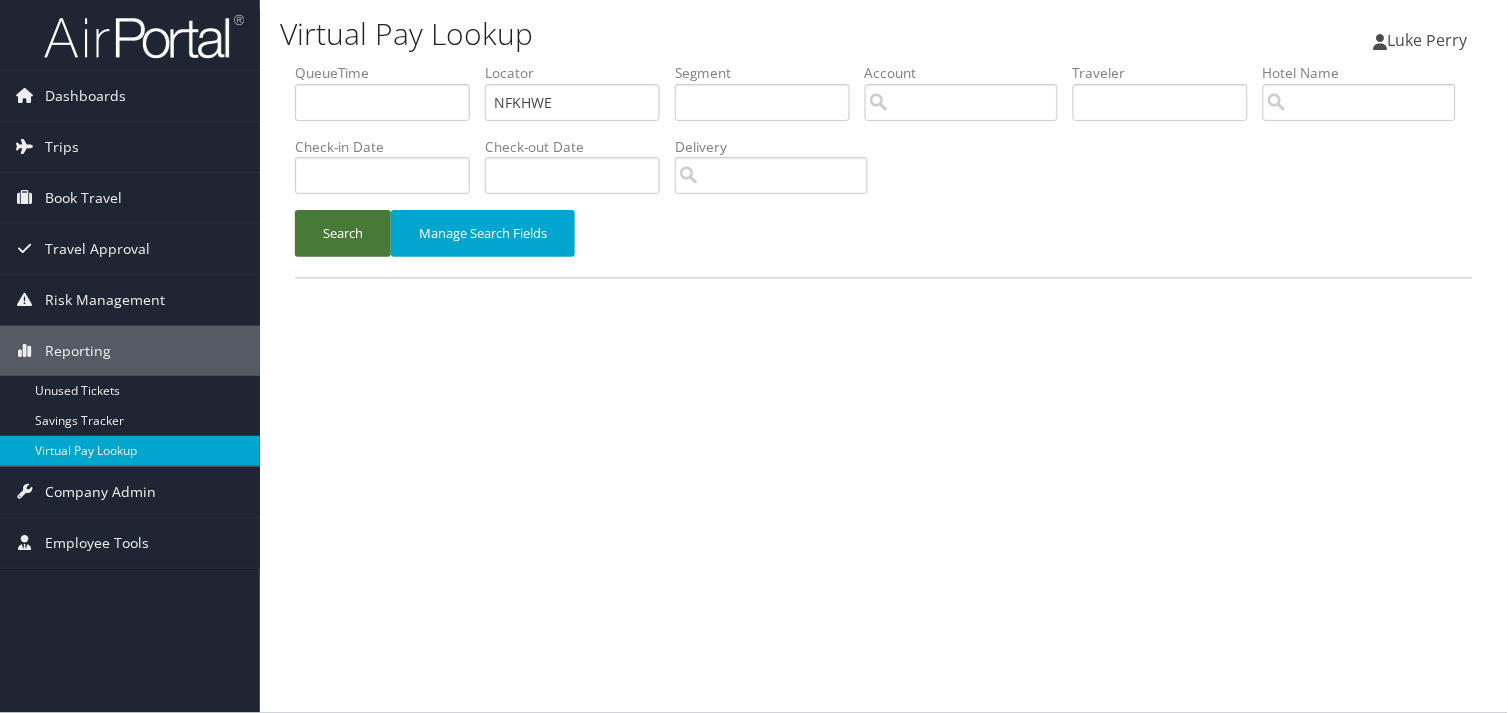 click on "Search" at bounding box center [343, 233] 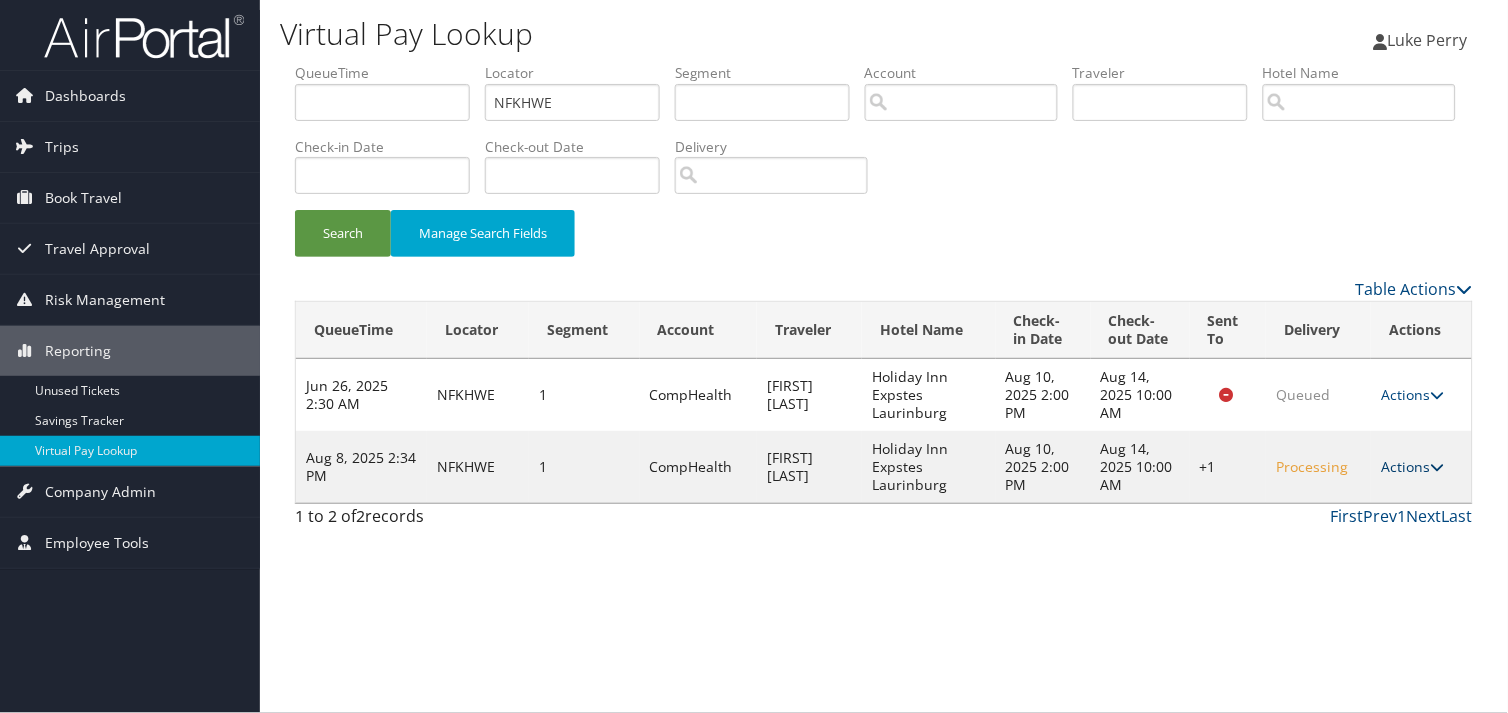 click on "Actions" at bounding box center [1412, 466] 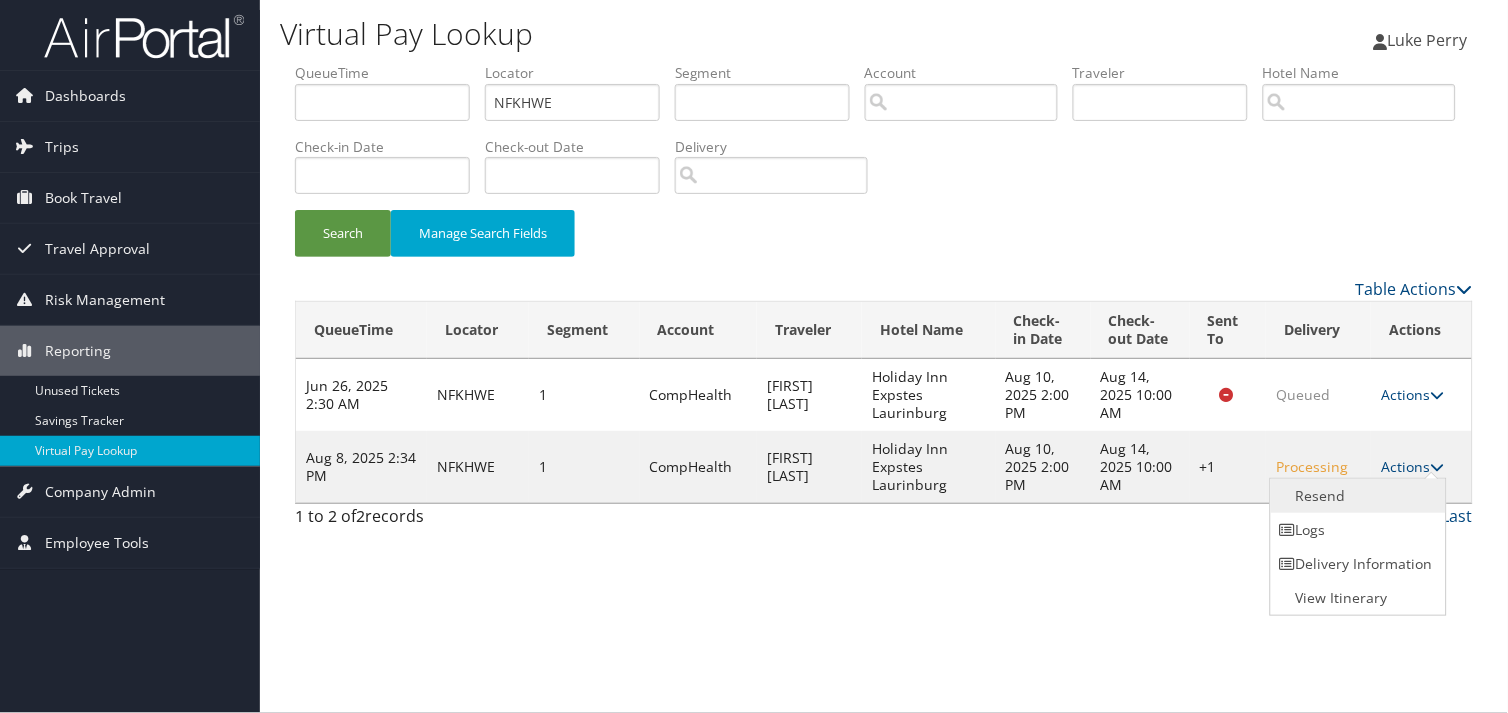 click on "Resend" at bounding box center [1356, 496] 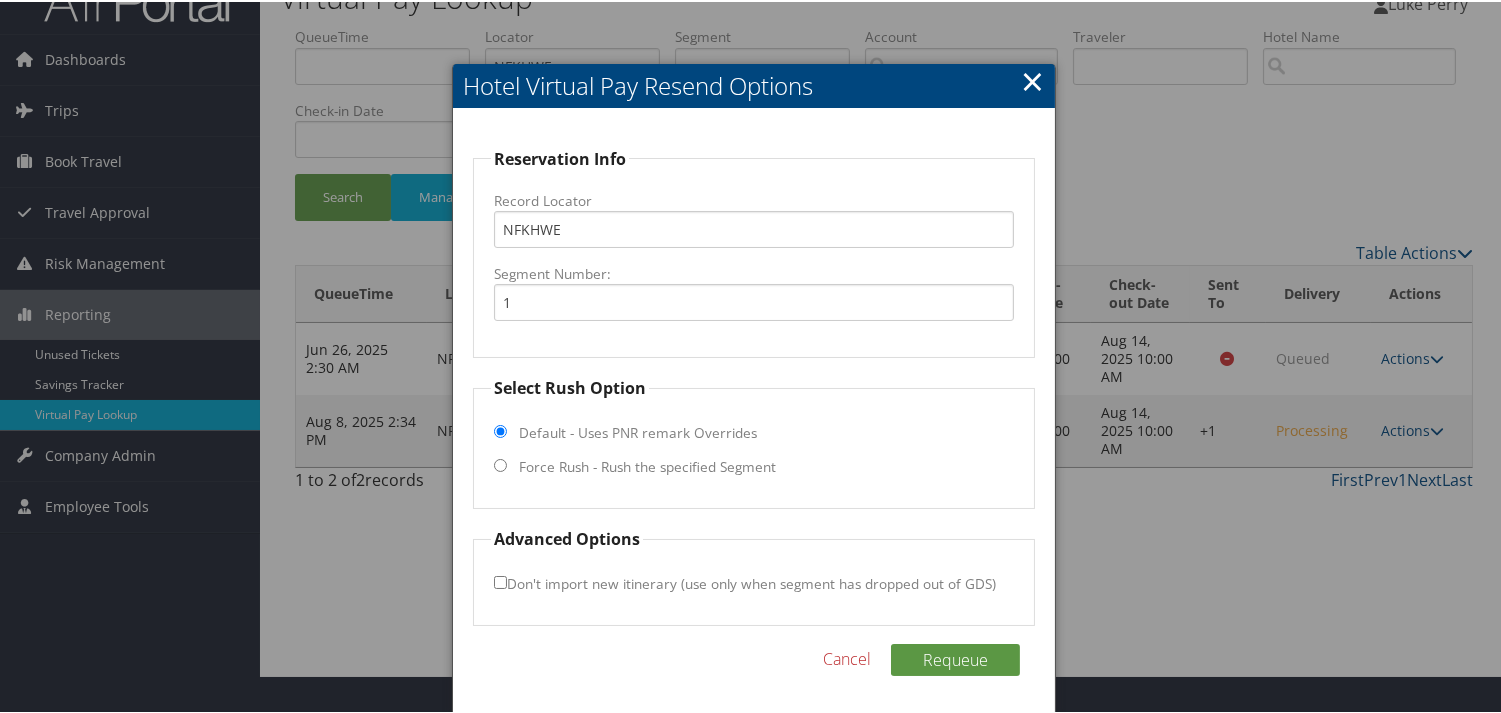click on "Force Rush - Rush the specified Segment" at bounding box center (647, 465) 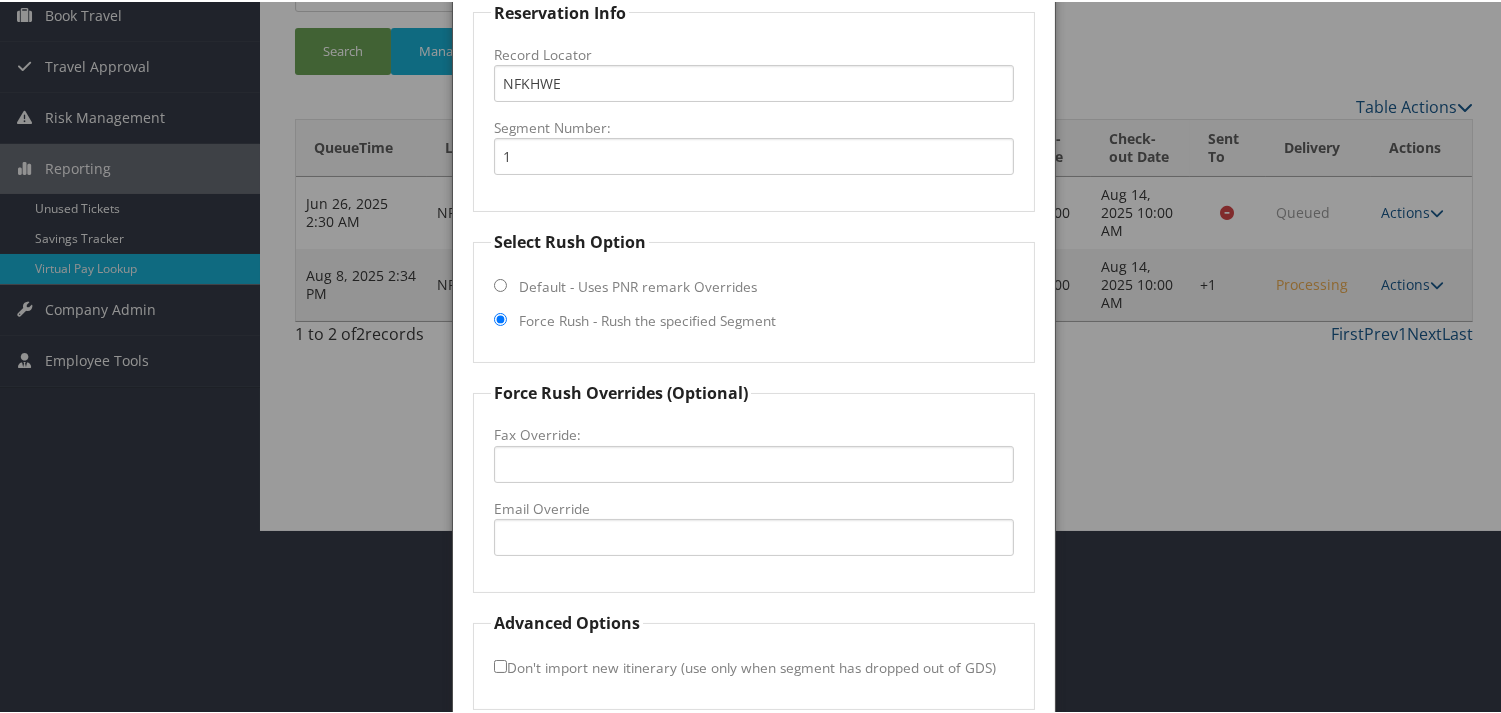 scroll, scrollTop: 268, scrollLeft: 0, axis: vertical 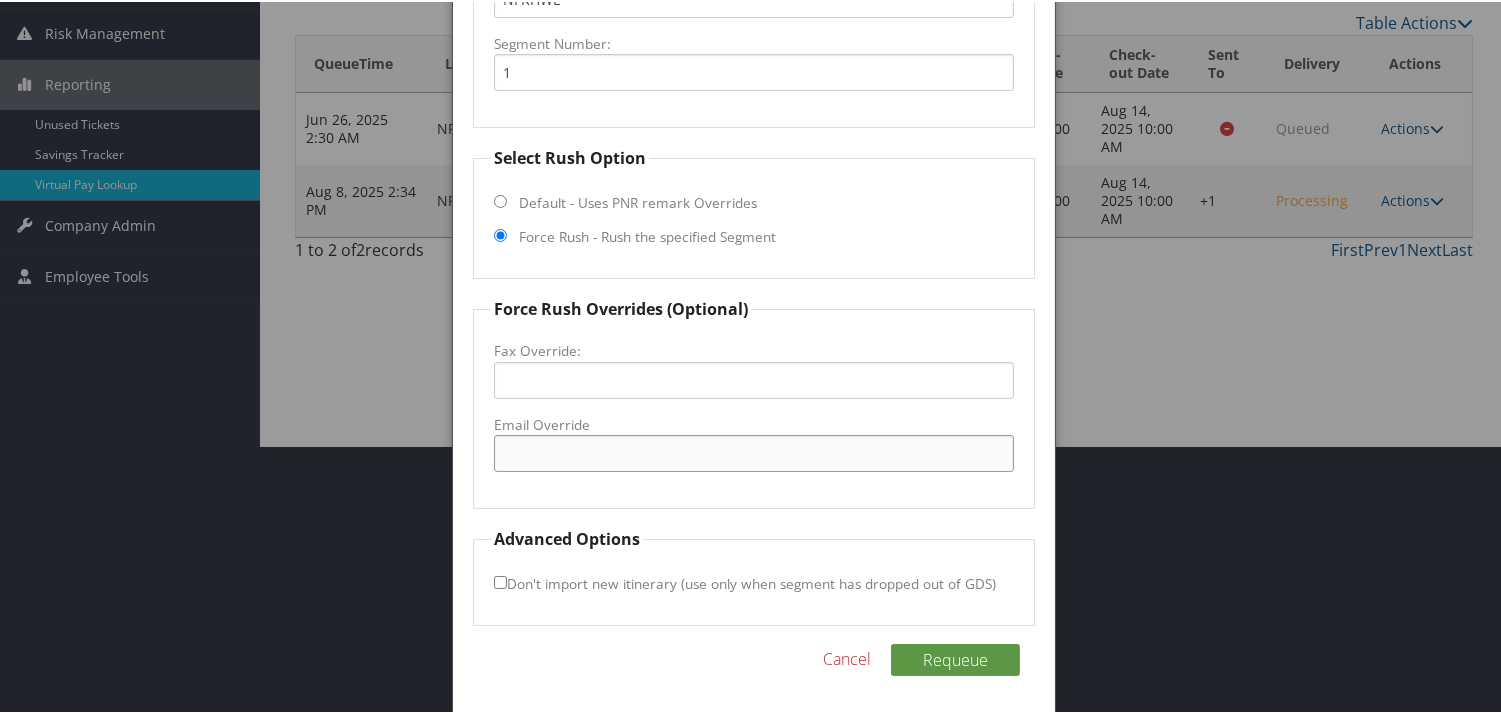 click on "Email Override" at bounding box center [753, 451] 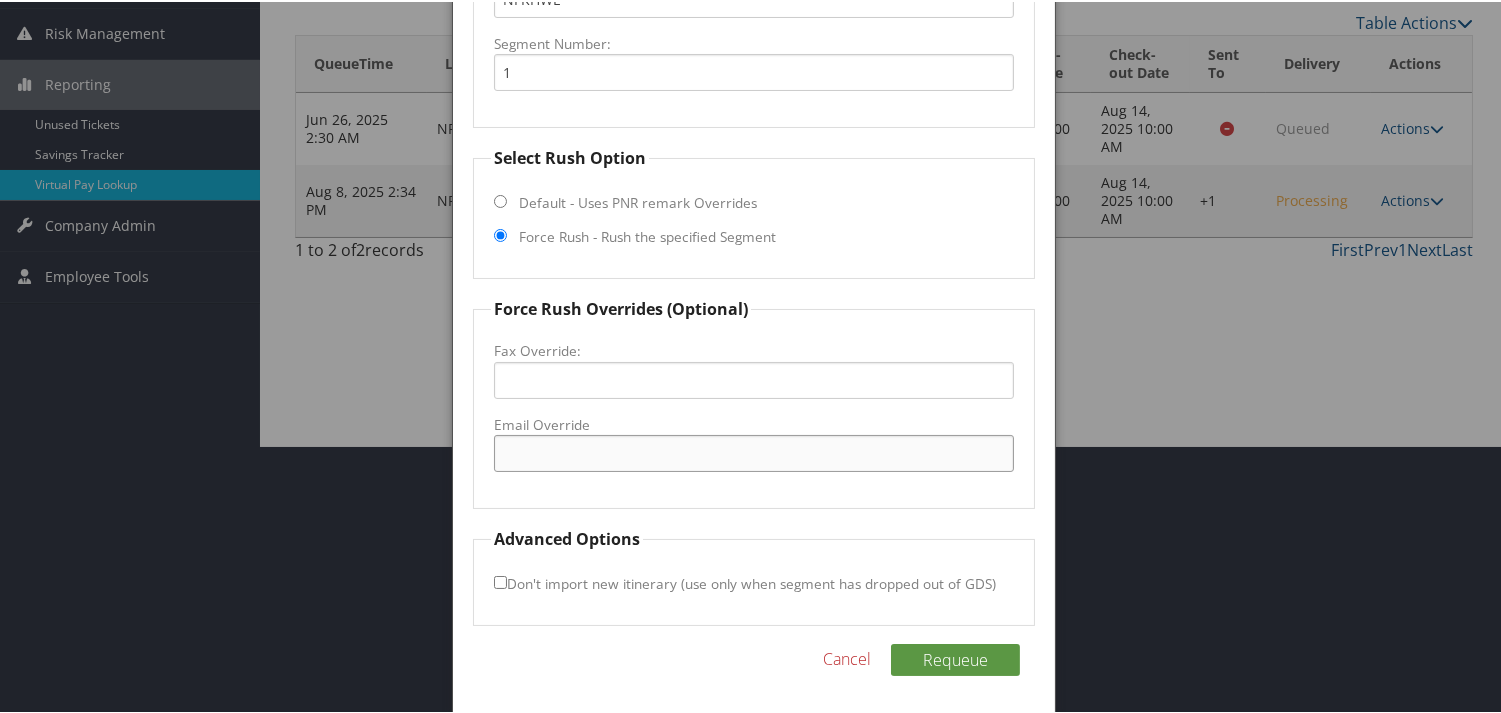 click on "Email Override" at bounding box center [753, 451] 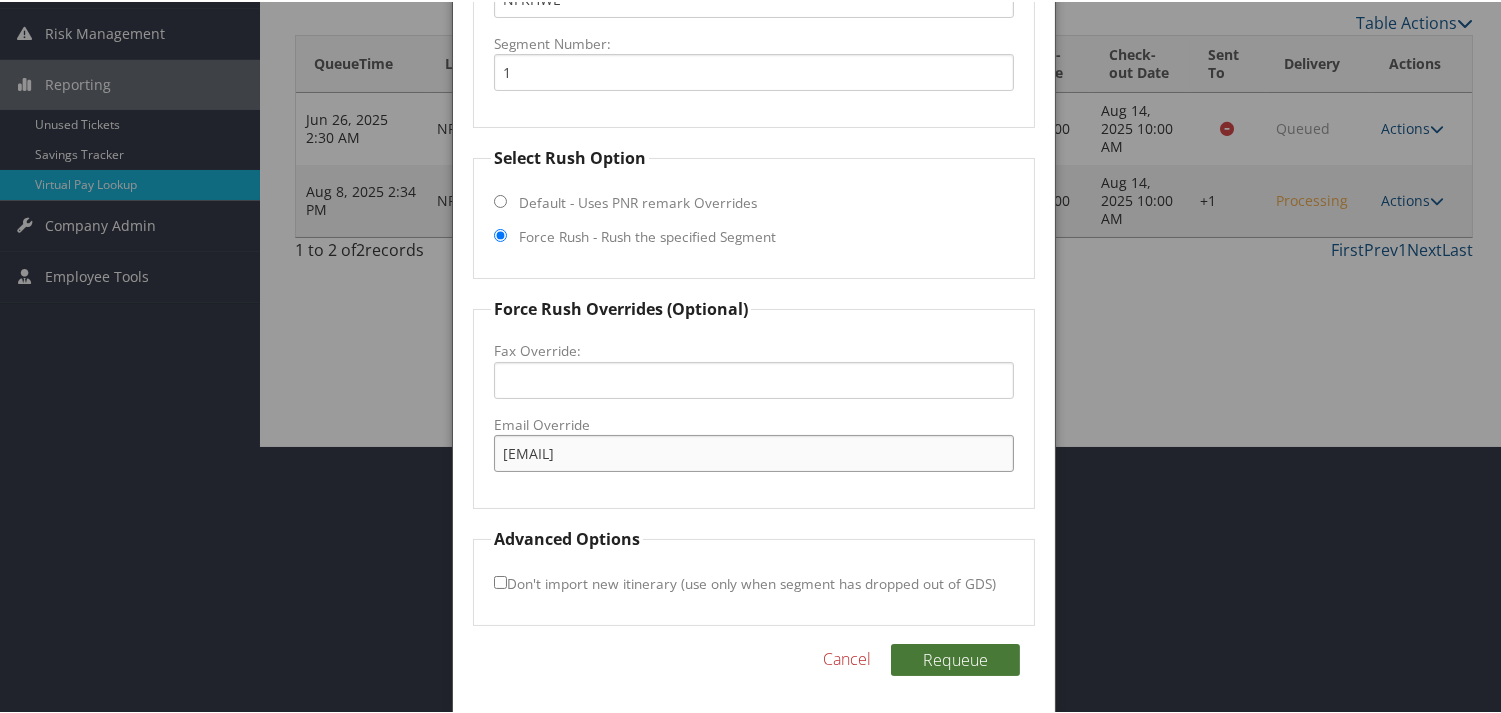 type on "[EMAIL]" 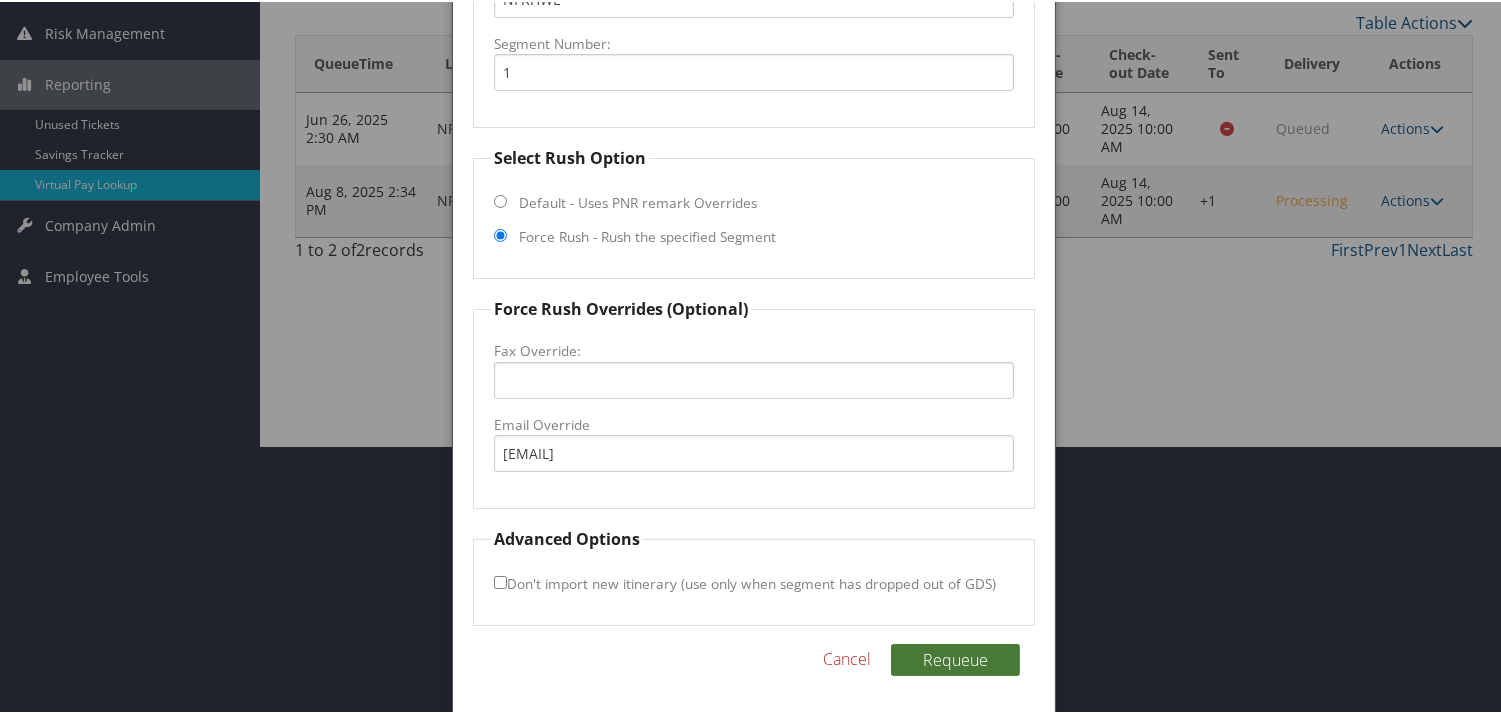 click on "Requeue" at bounding box center (955, 658) 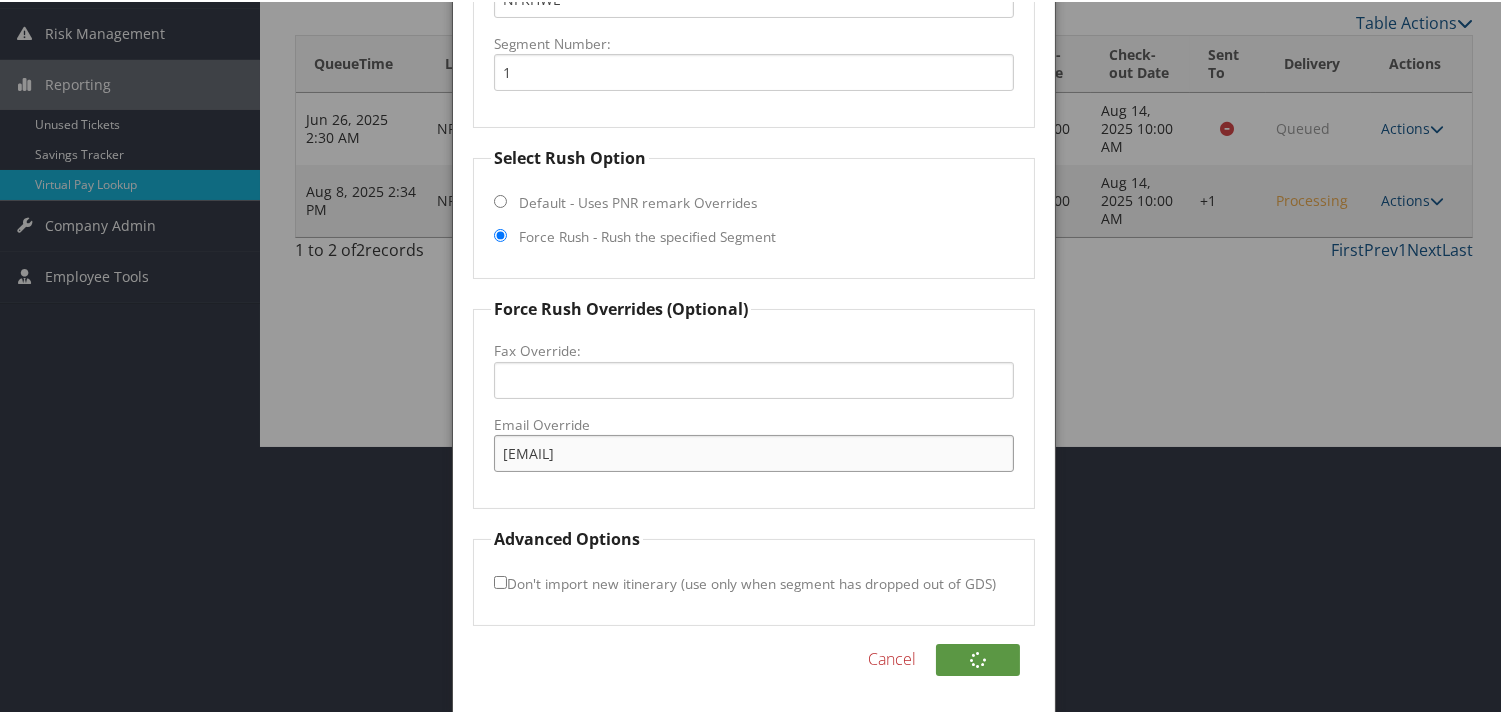 drag, startPoint x: 670, startPoint y: 450, endPoint x: 273, endPoint y: 491, distance: 399.1115 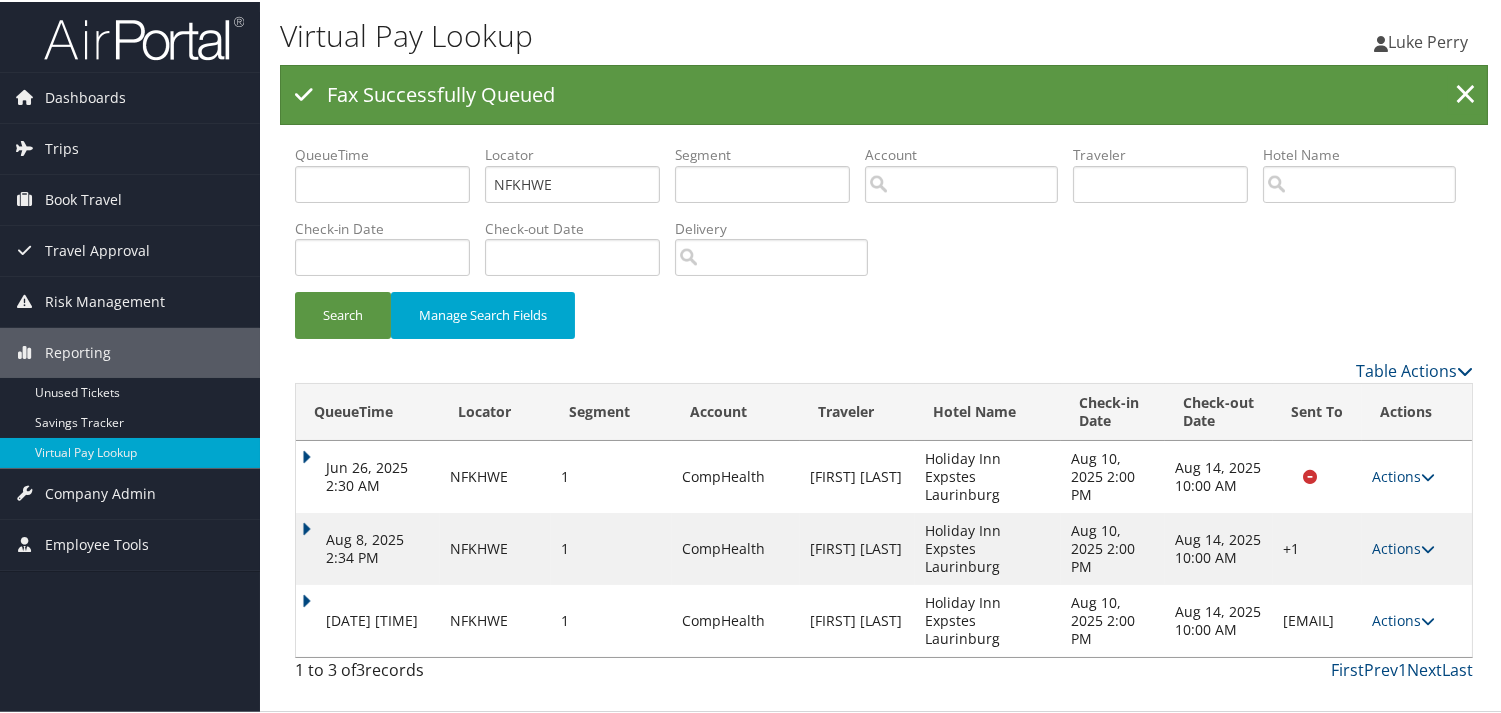 scroll, scrollTop: 0, scrollLeft: 0, axis: both 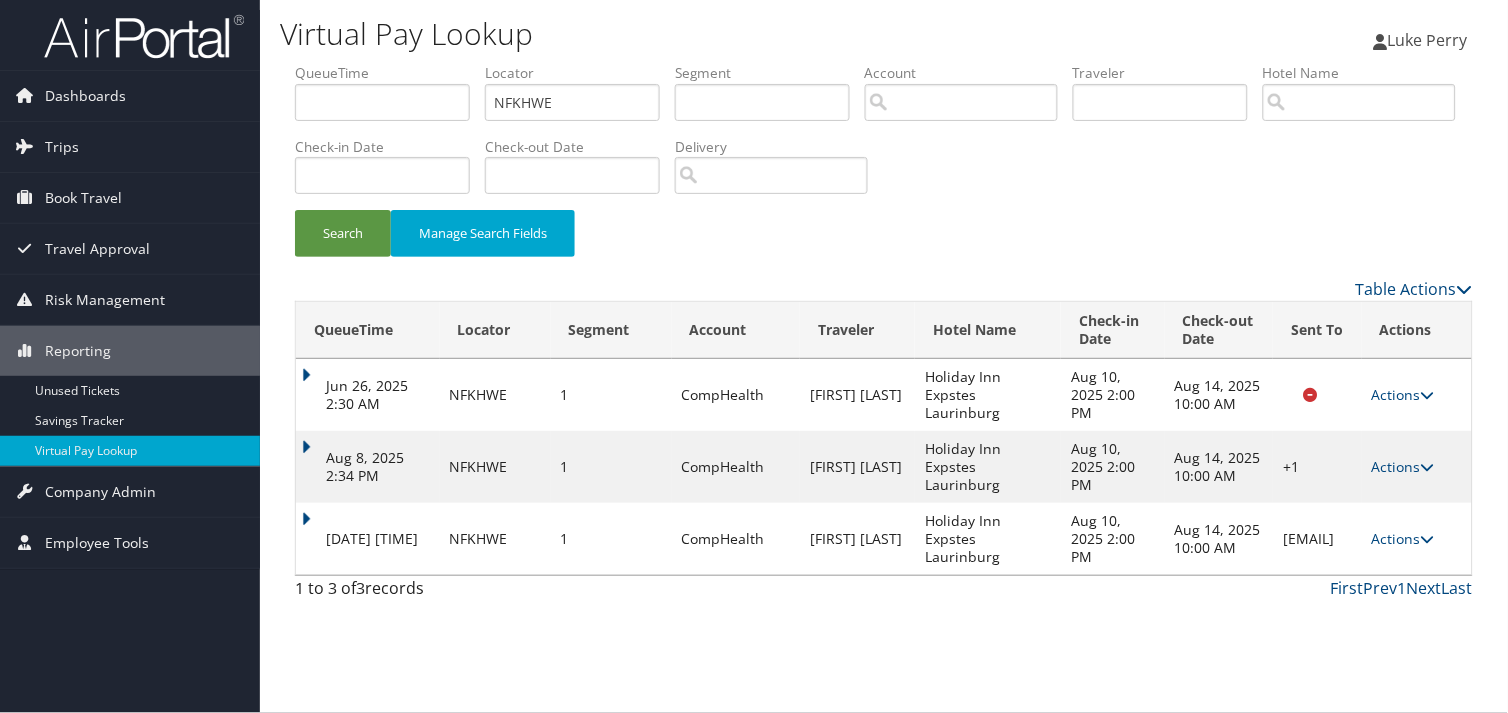 click on "[DATE] [TIME]" at bounding box center (368, 539) 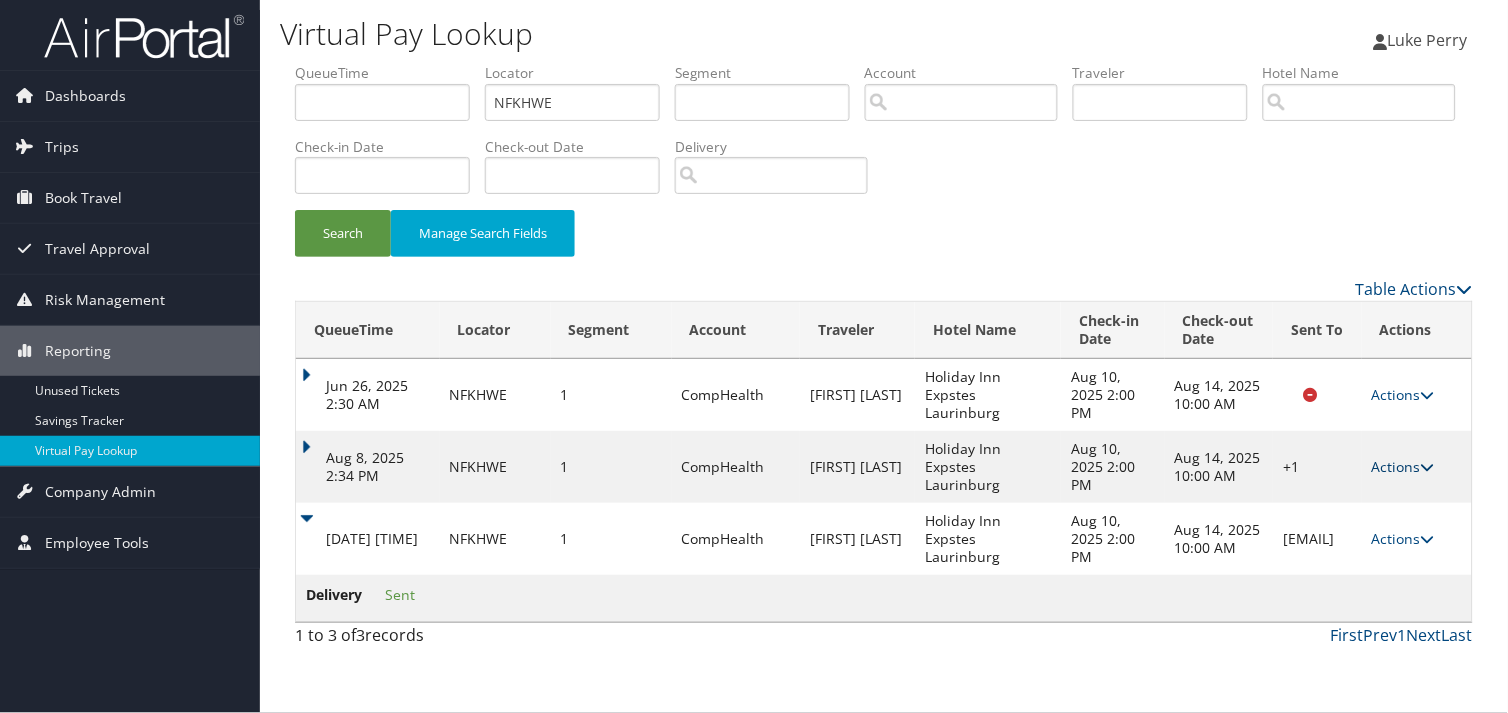 click on "Actions" at bounding box center (1403, 466) 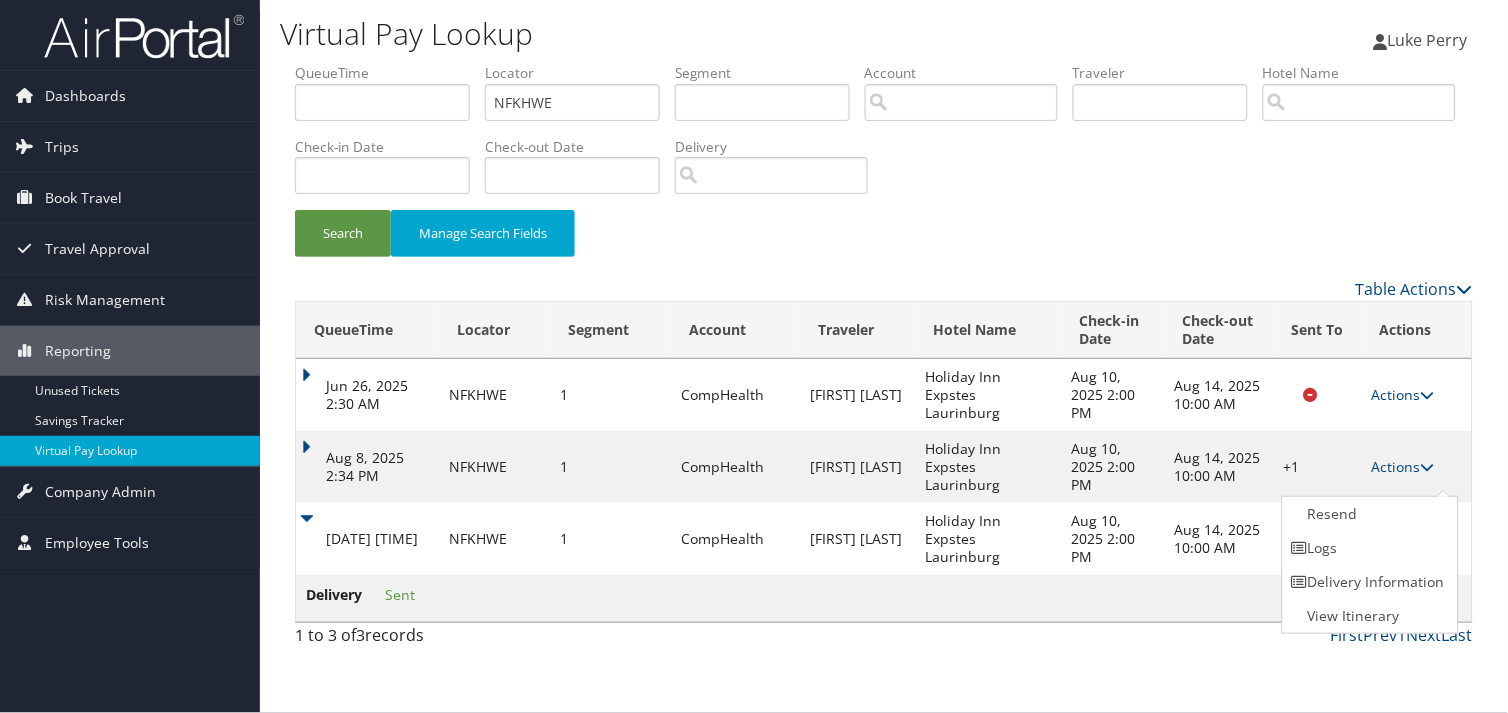 drag, startPoint x: 1147, startPoint y: 612, endPoint x: 1195, endPoint y: 611, distance: 48.010414 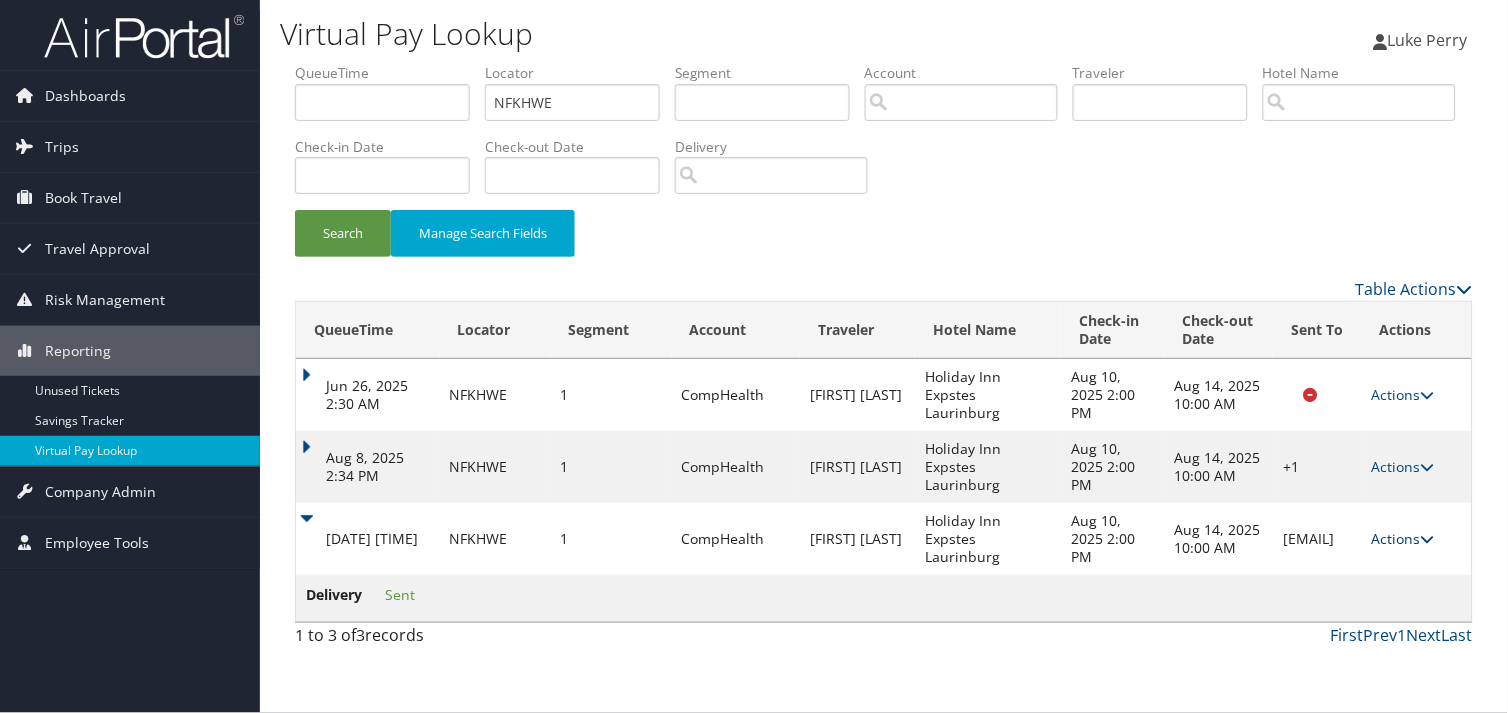 click on "Actions" at bounding box center (1403, 538) 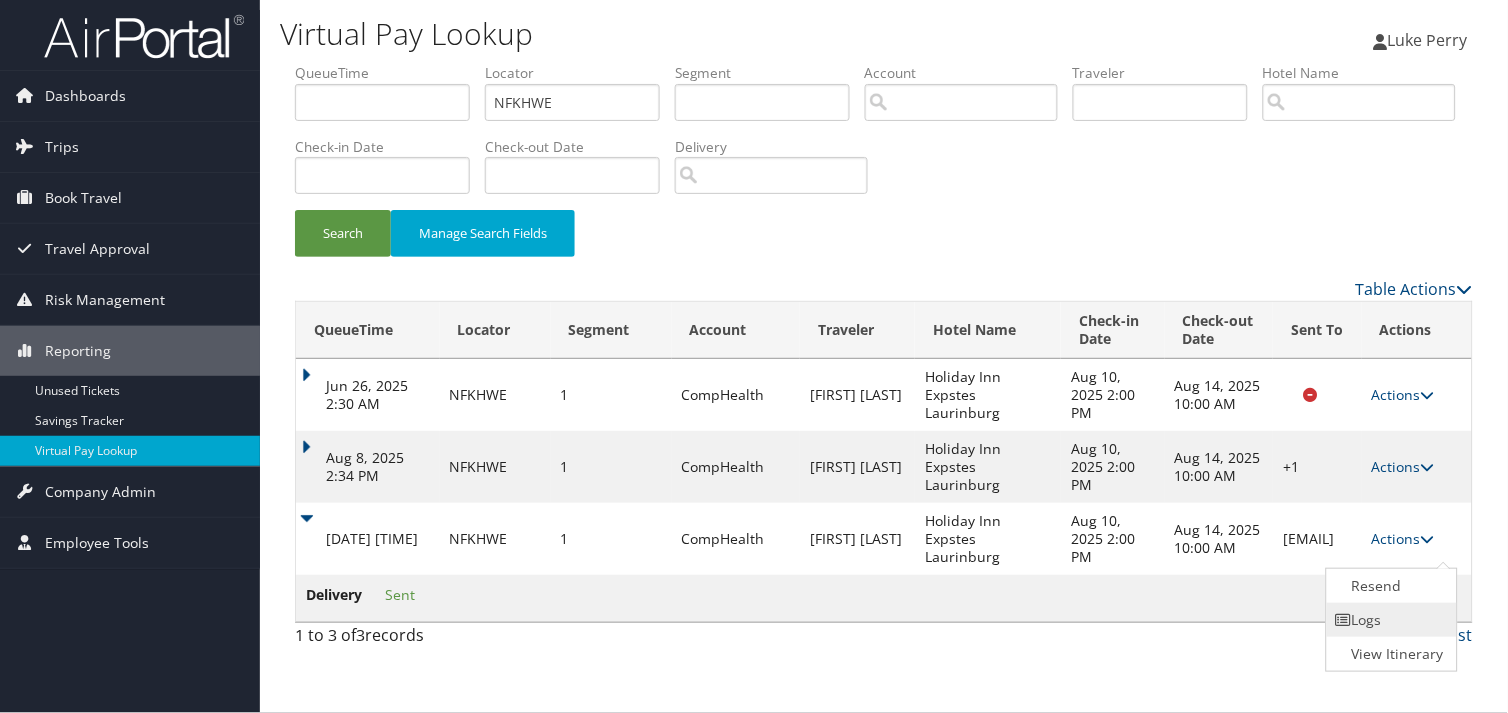 click on "Logs" at bounding box center (1390, 620) 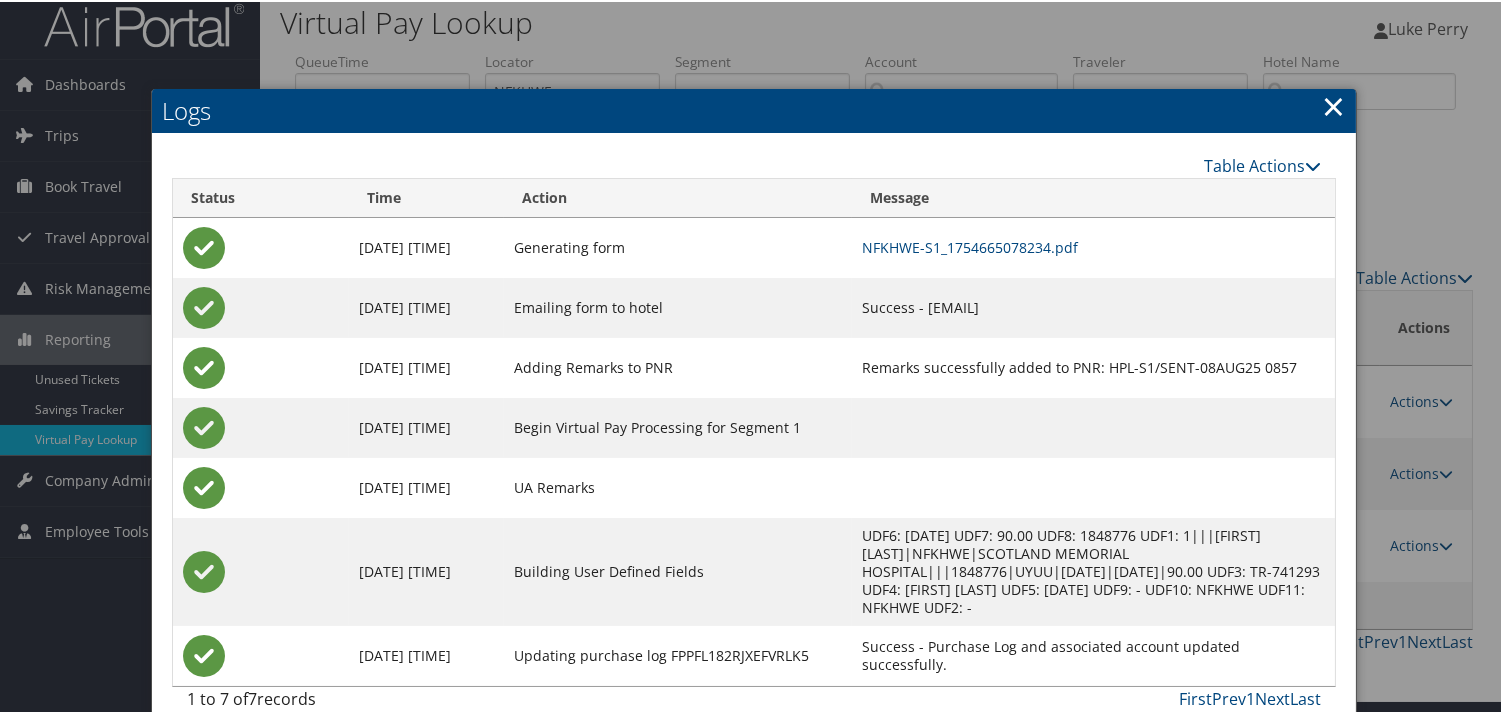 scroll, scrollTop: 22, scrollLeft: 0, axis: vertical 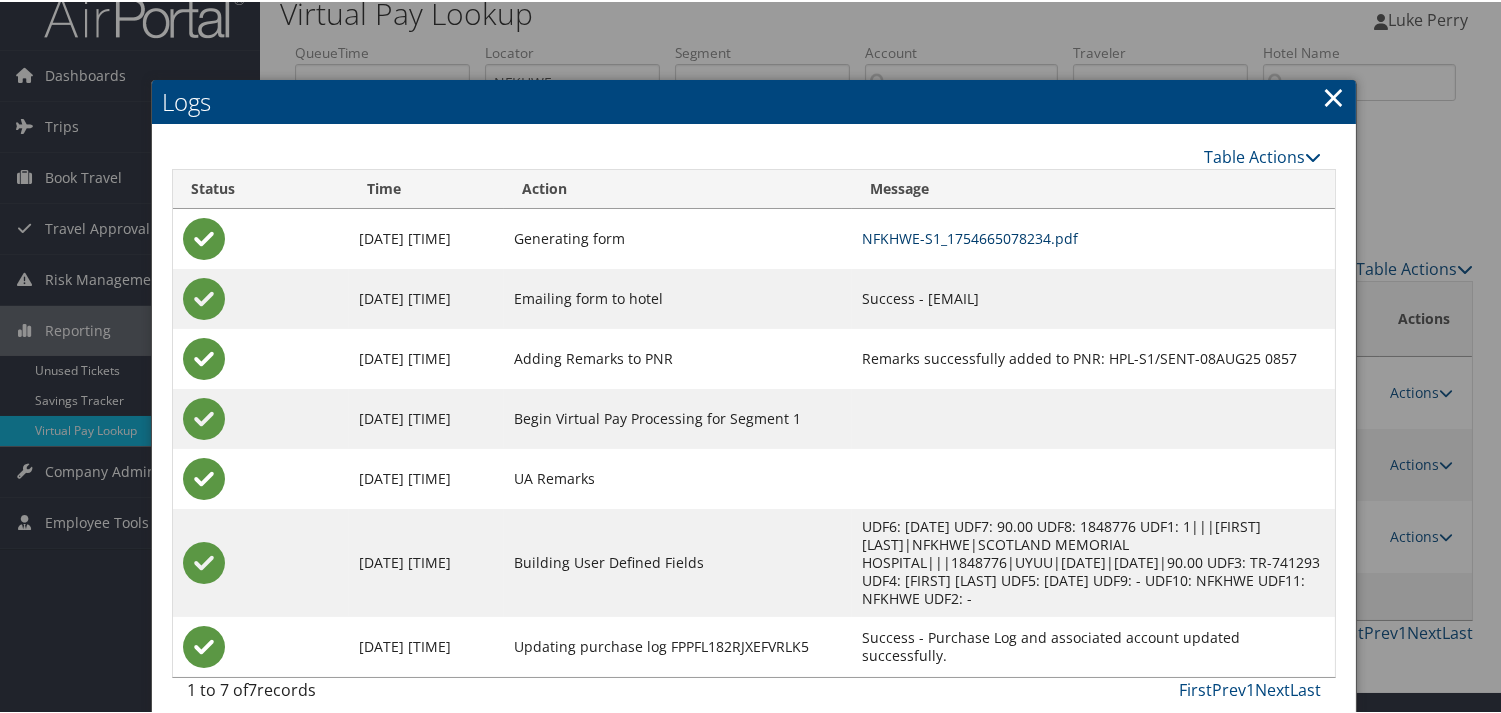 click on "NFKHWE-S1_1754665078234.pdf" at bounding box center (970, 236) 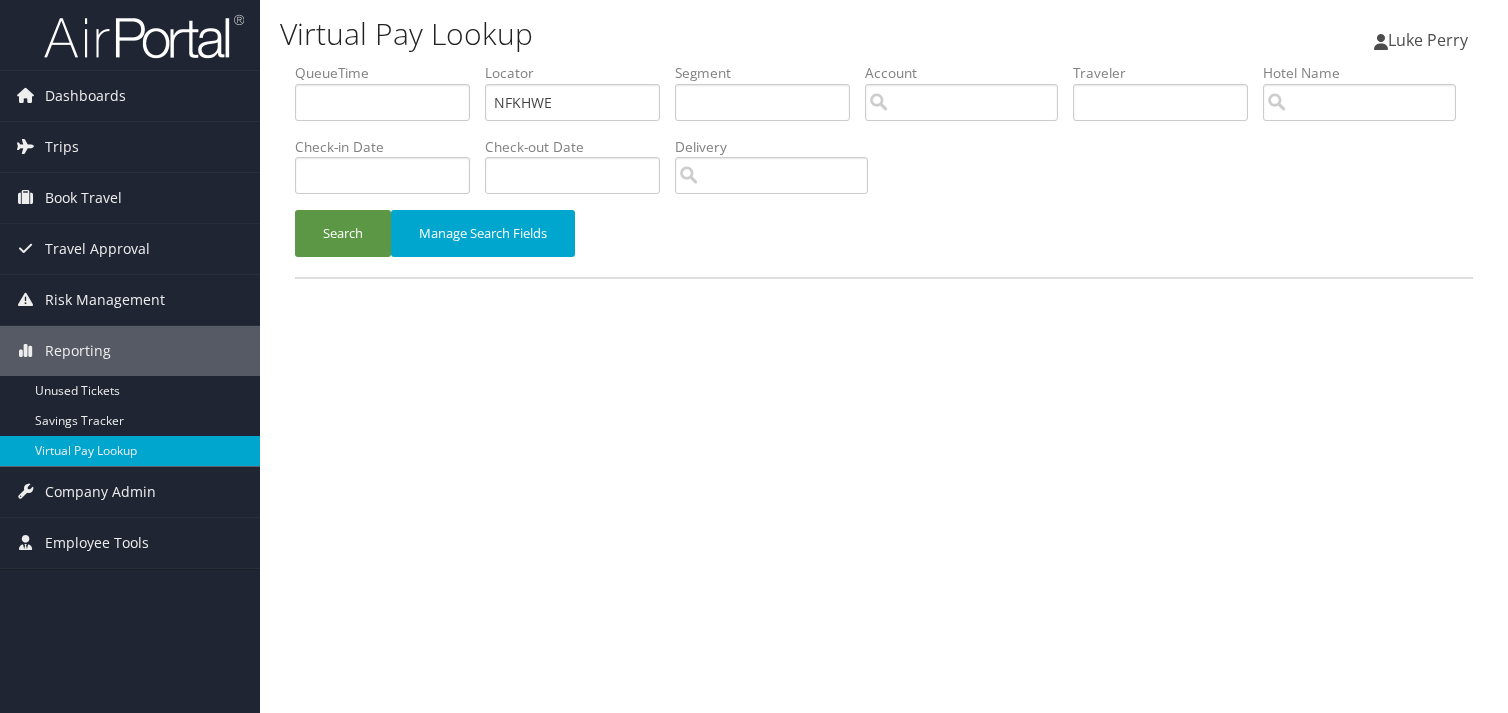 scroll, scrollTop: 0, scrollLeft: 0, axis: both 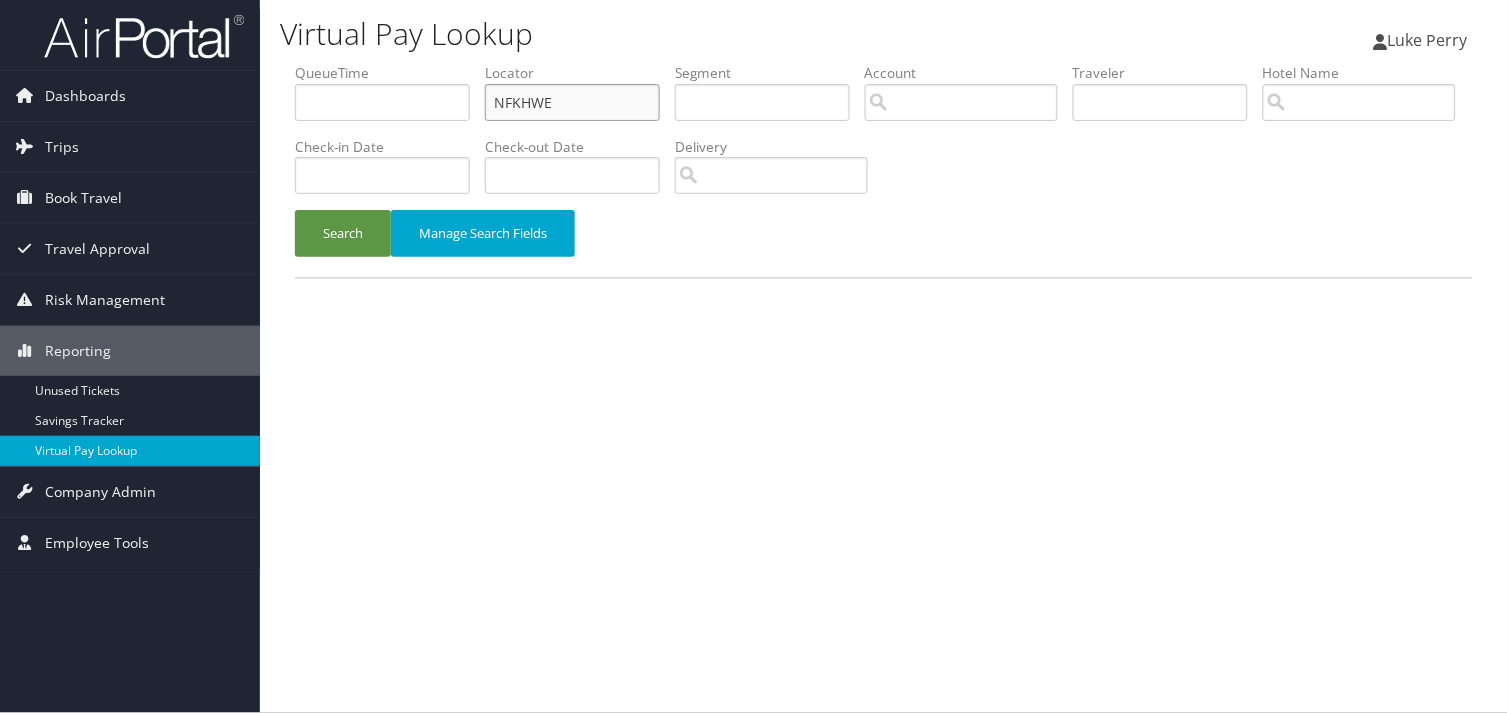 drag, startPoint x: 564, startPoint y: 105, endPoint x: 307, endPoint y: 143, distance: 259.79416 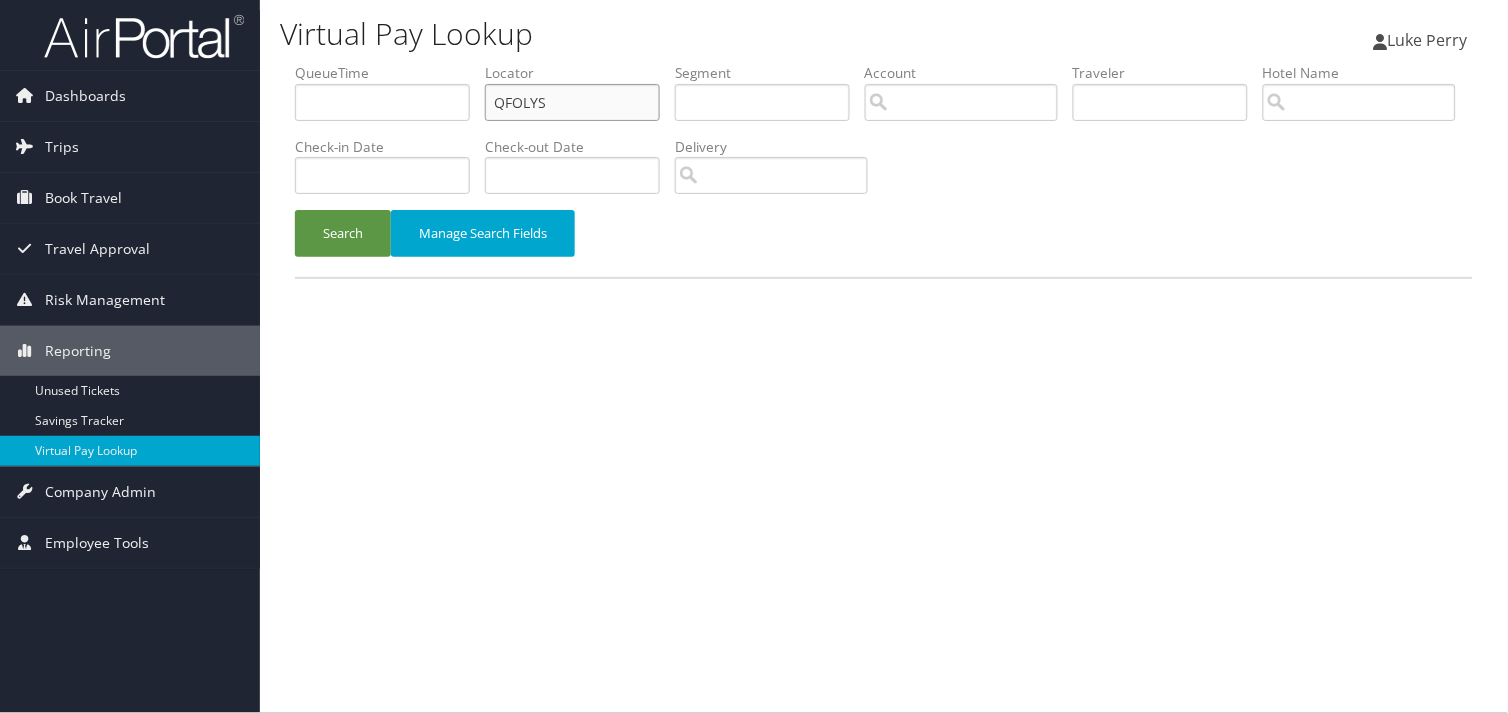 click on "QFOLYS" at bounding box center [572, 102] 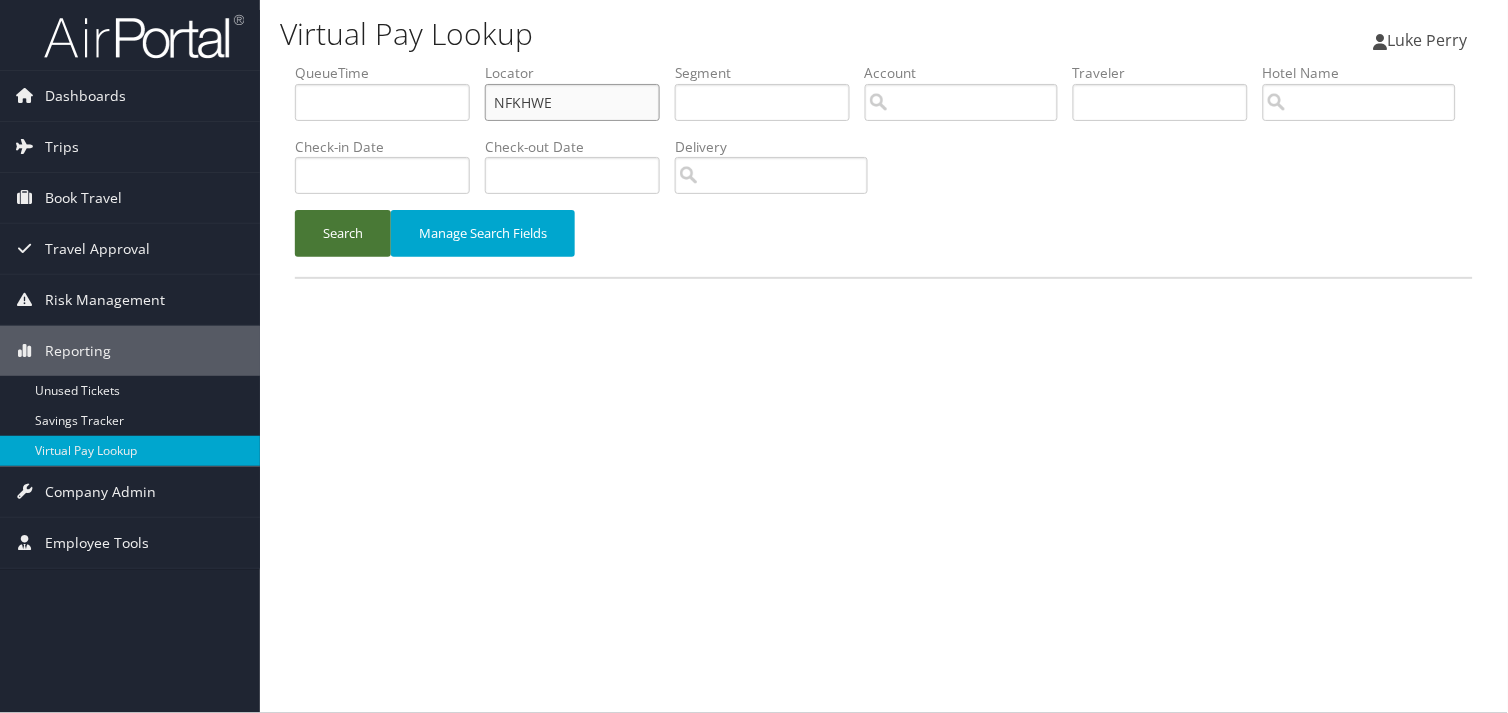 type on "NFKHWE" 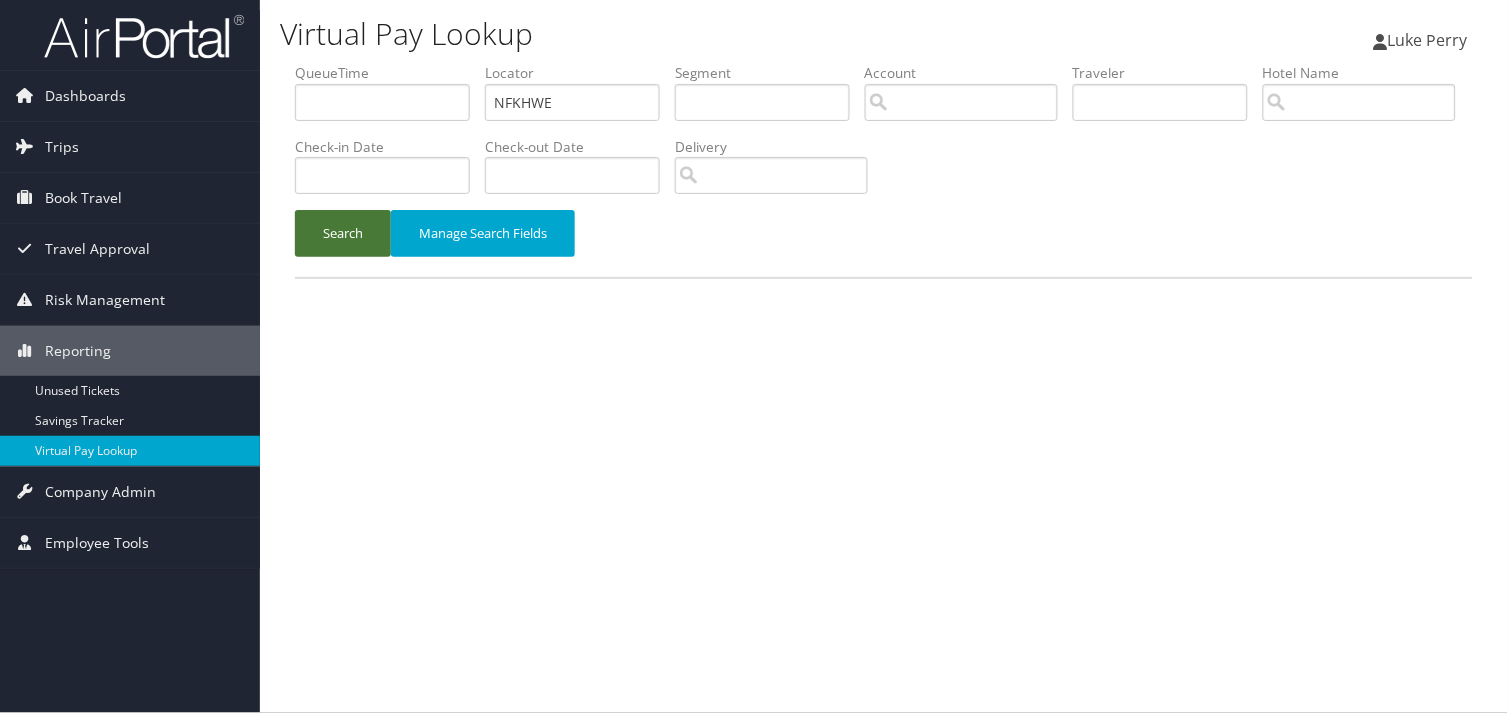 click on "Search" at bounding box center [343, 233] 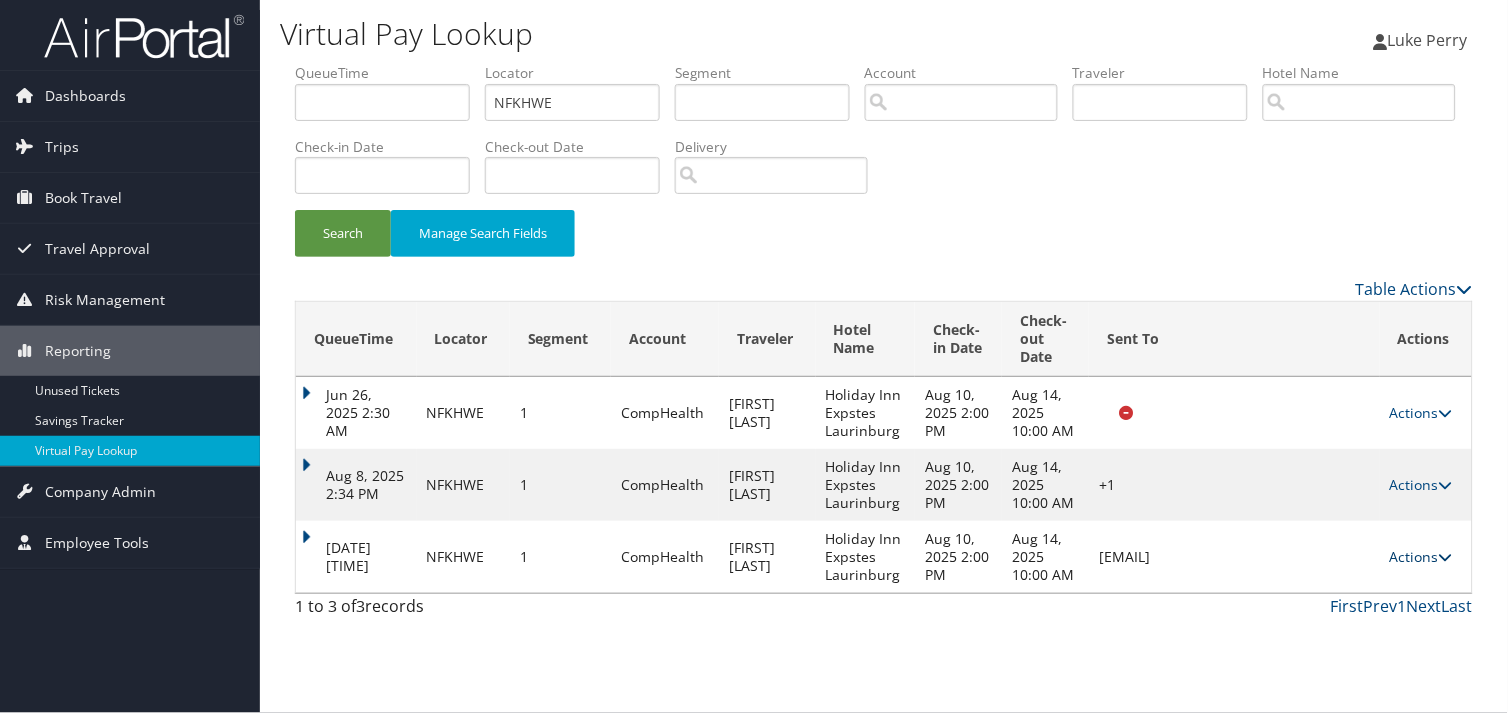 click on "Actions" at bounding box center [1421, 556] 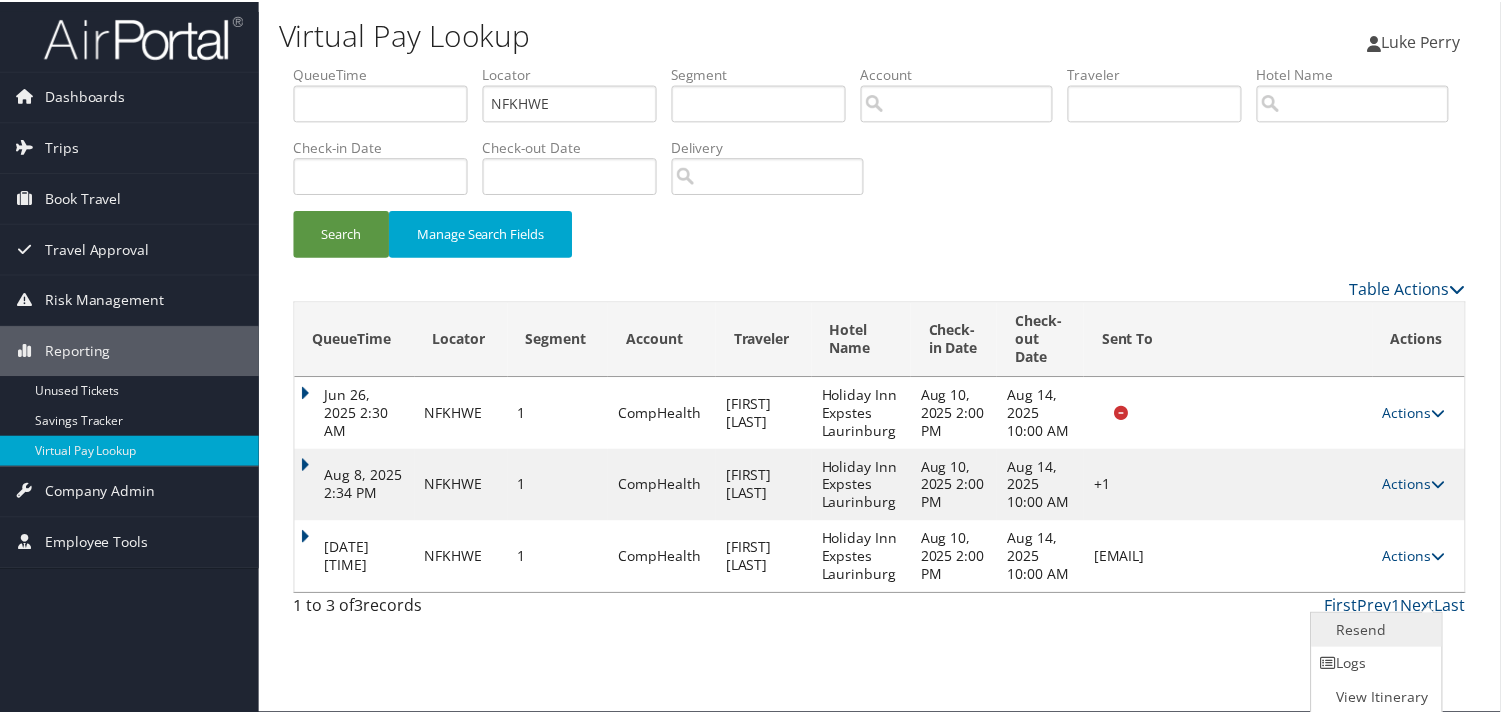 scroll, scrollTop: 3, scrollLeft: 0, axis: vertical 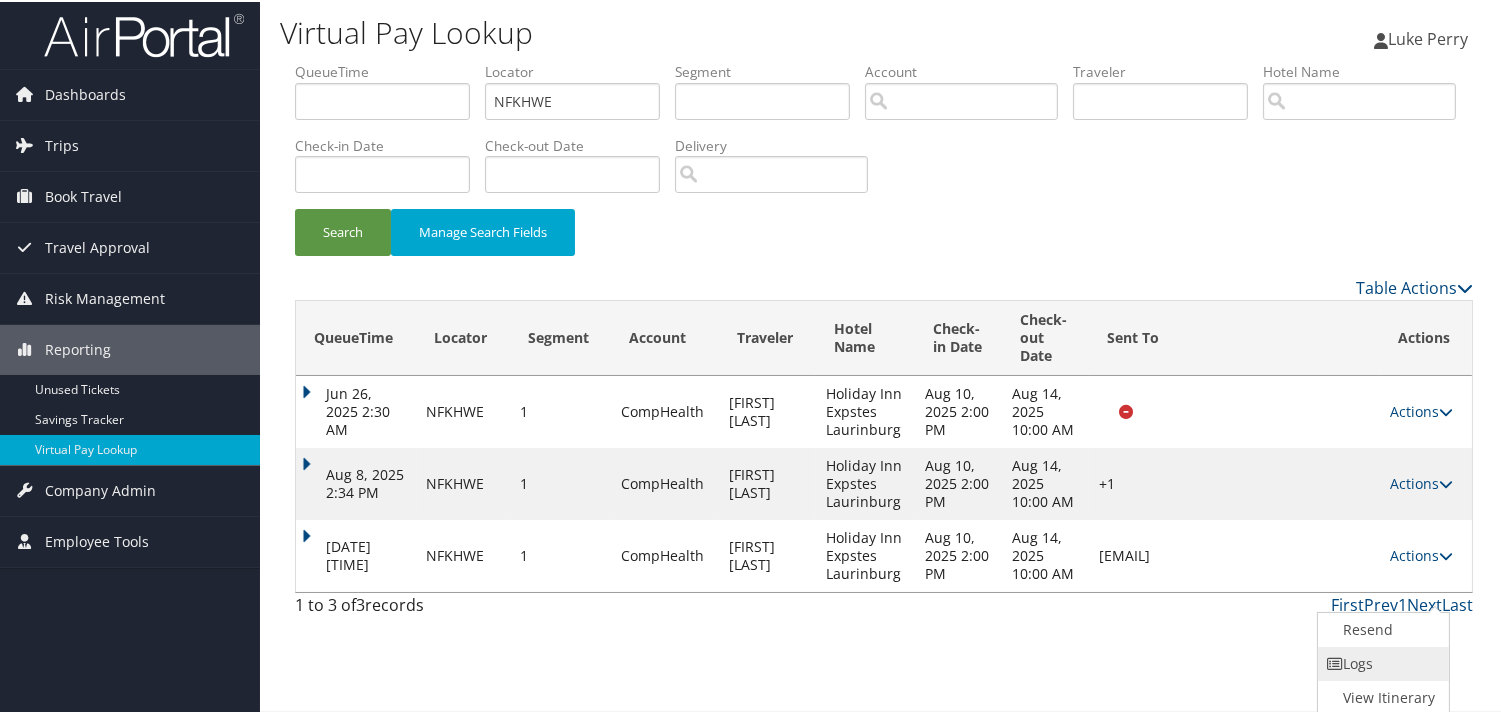 click on "Logs" at bounding box center (1381, 662) 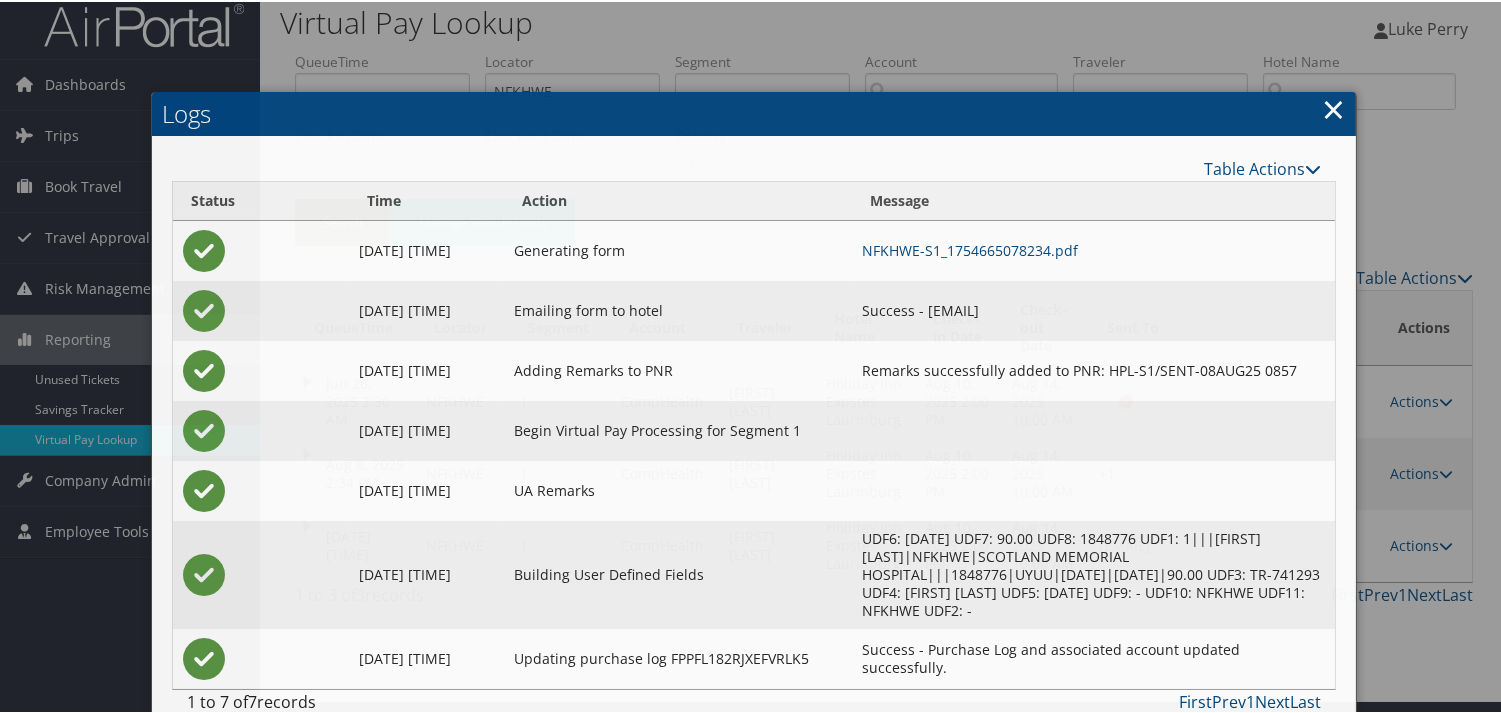scroll, scrollTop: 25, scrollLeft: 0, axis: vertical 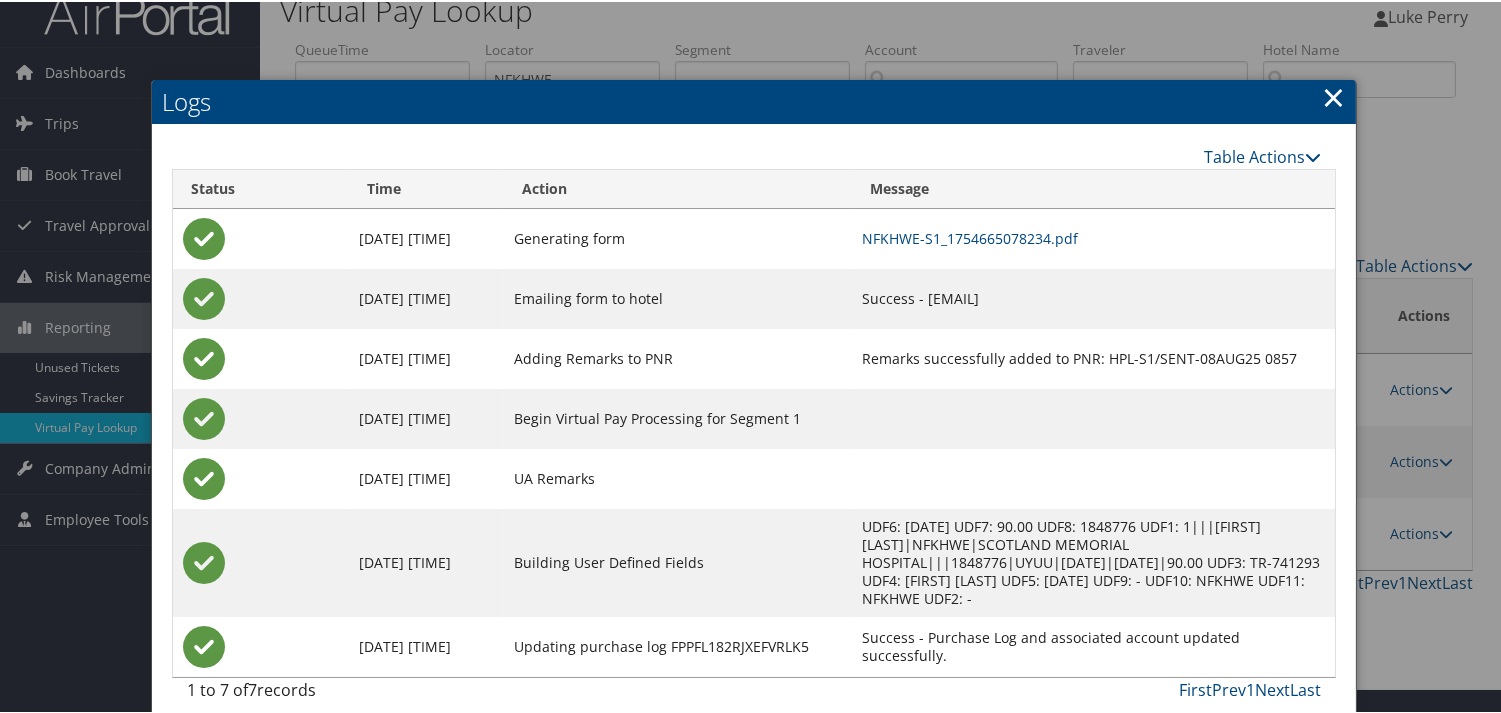 click at bounding box center (754, 356) 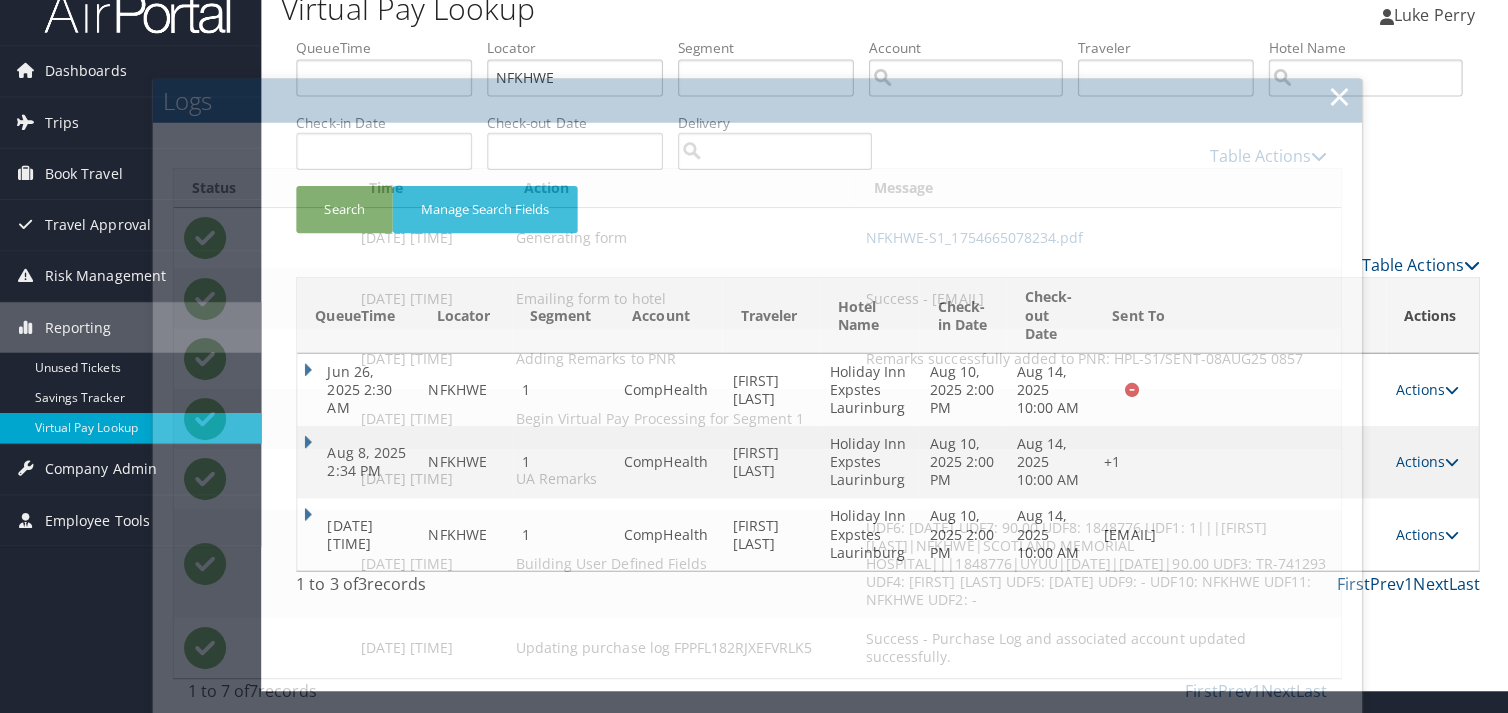 scroll, scrollTop: 0, scrollLeft: 0, axis: both 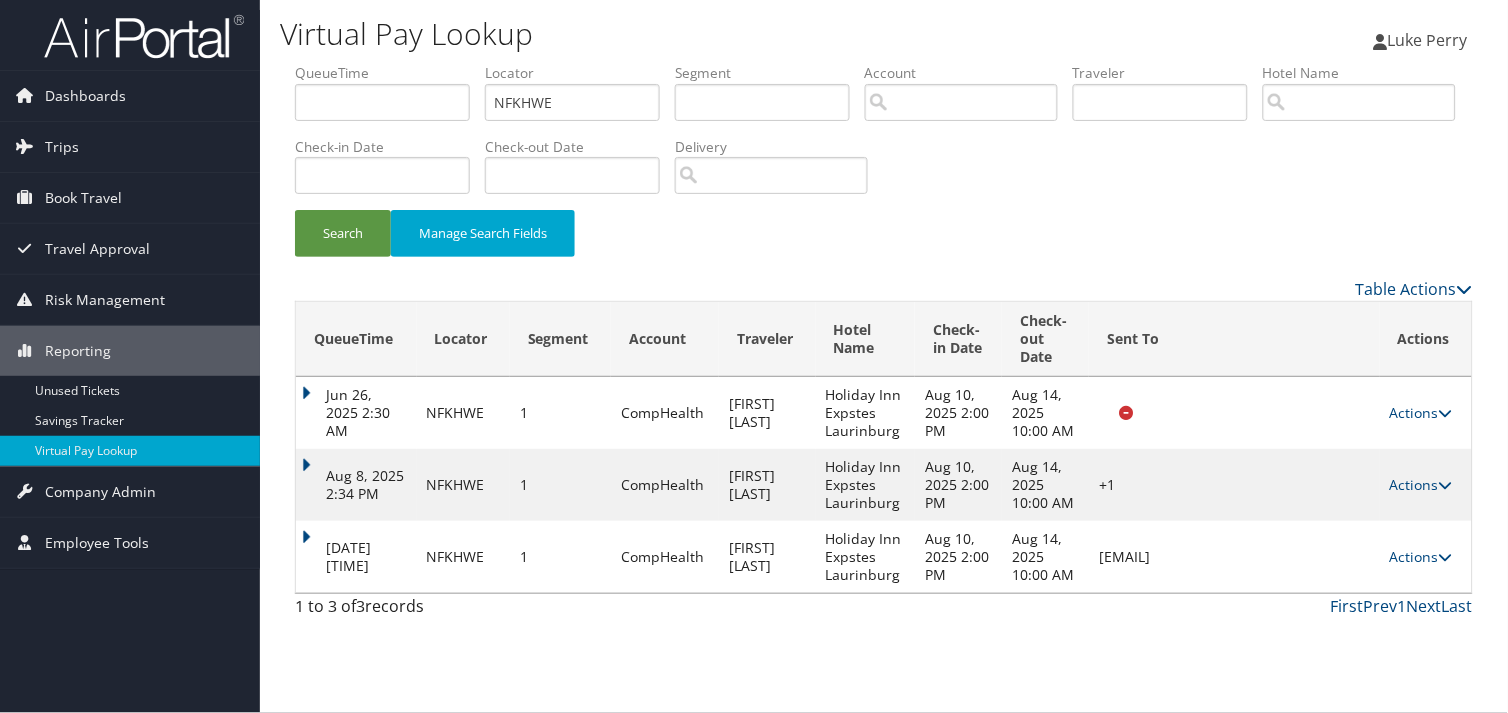 click on "Actions   Resend  Logs  View Itinerary" at bounding box center (1426, 557) 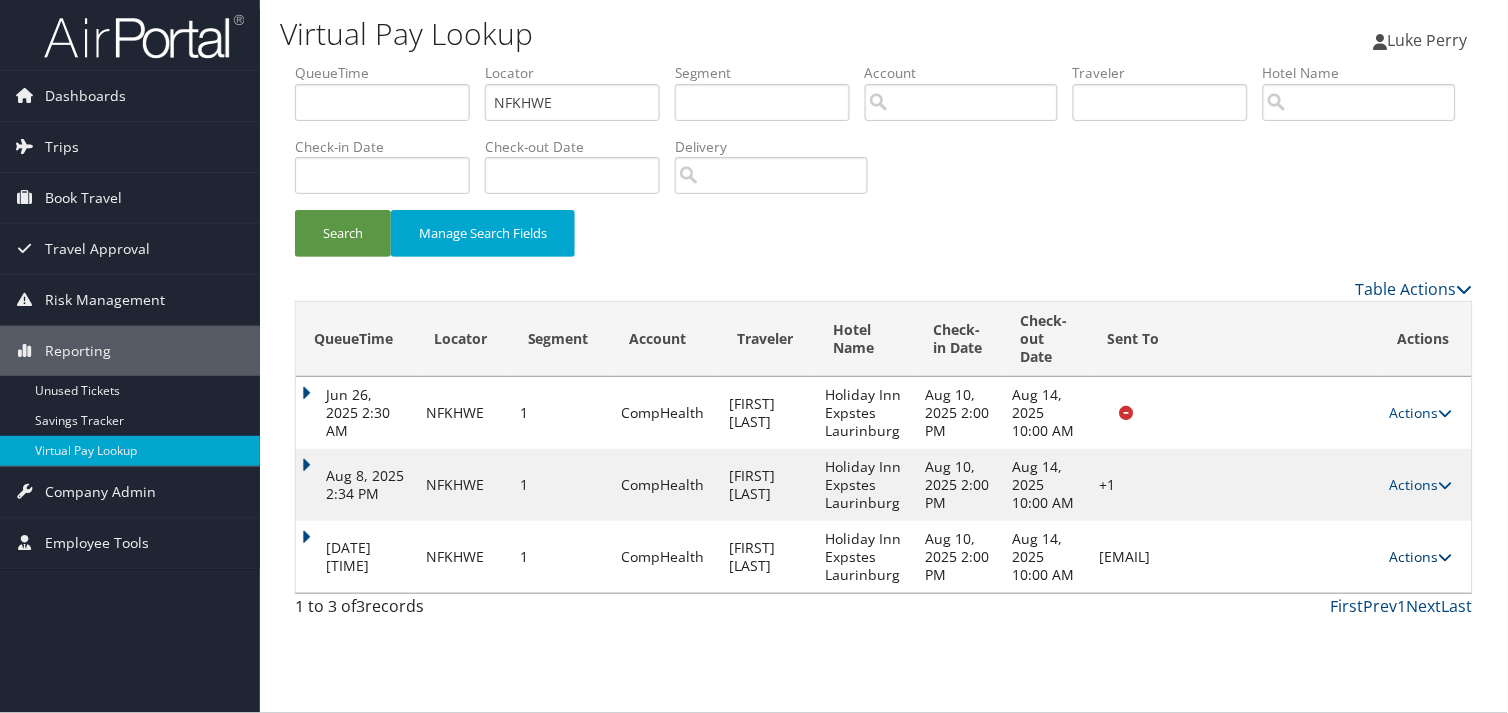 click on "Actions" at bounding box center [1421, 556] 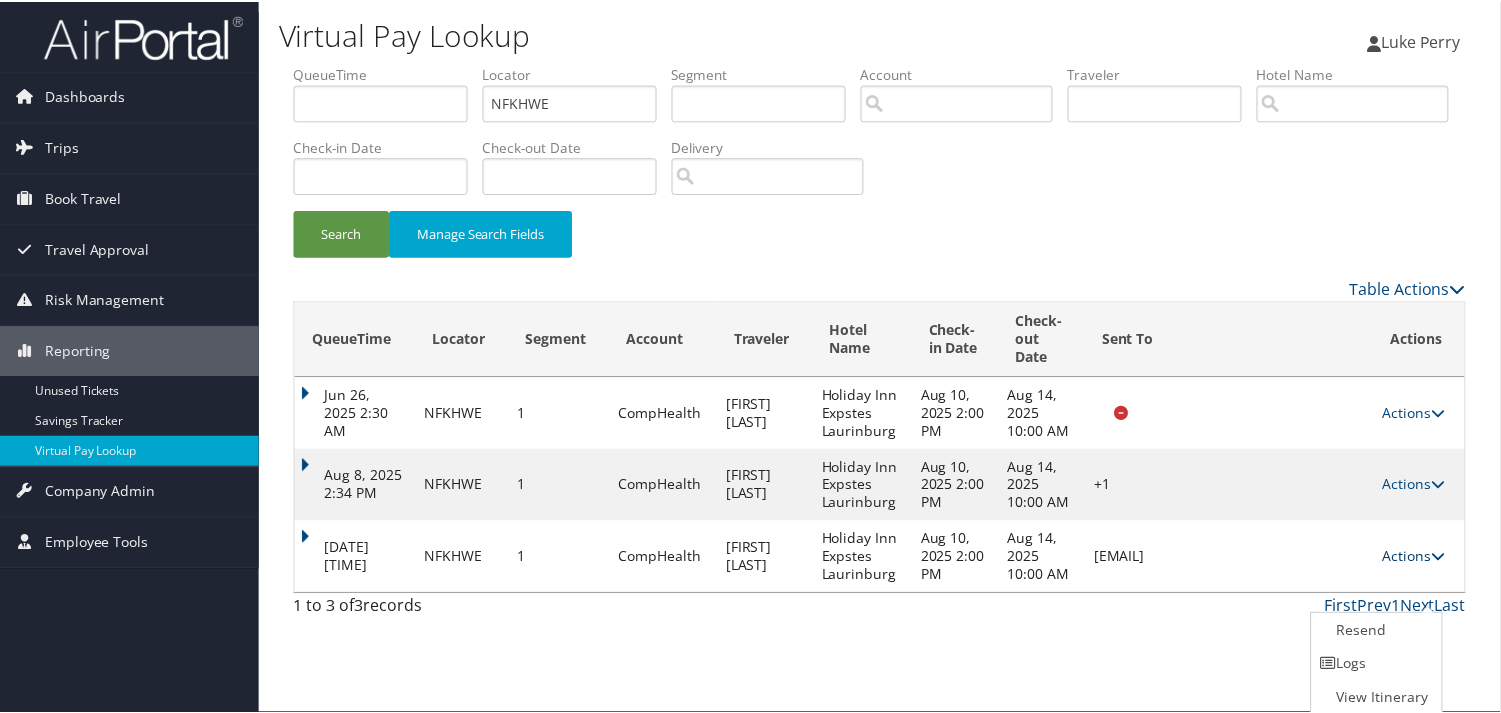 scroll, scrollTop: 3, scrollLeft: 0, axis: vertical 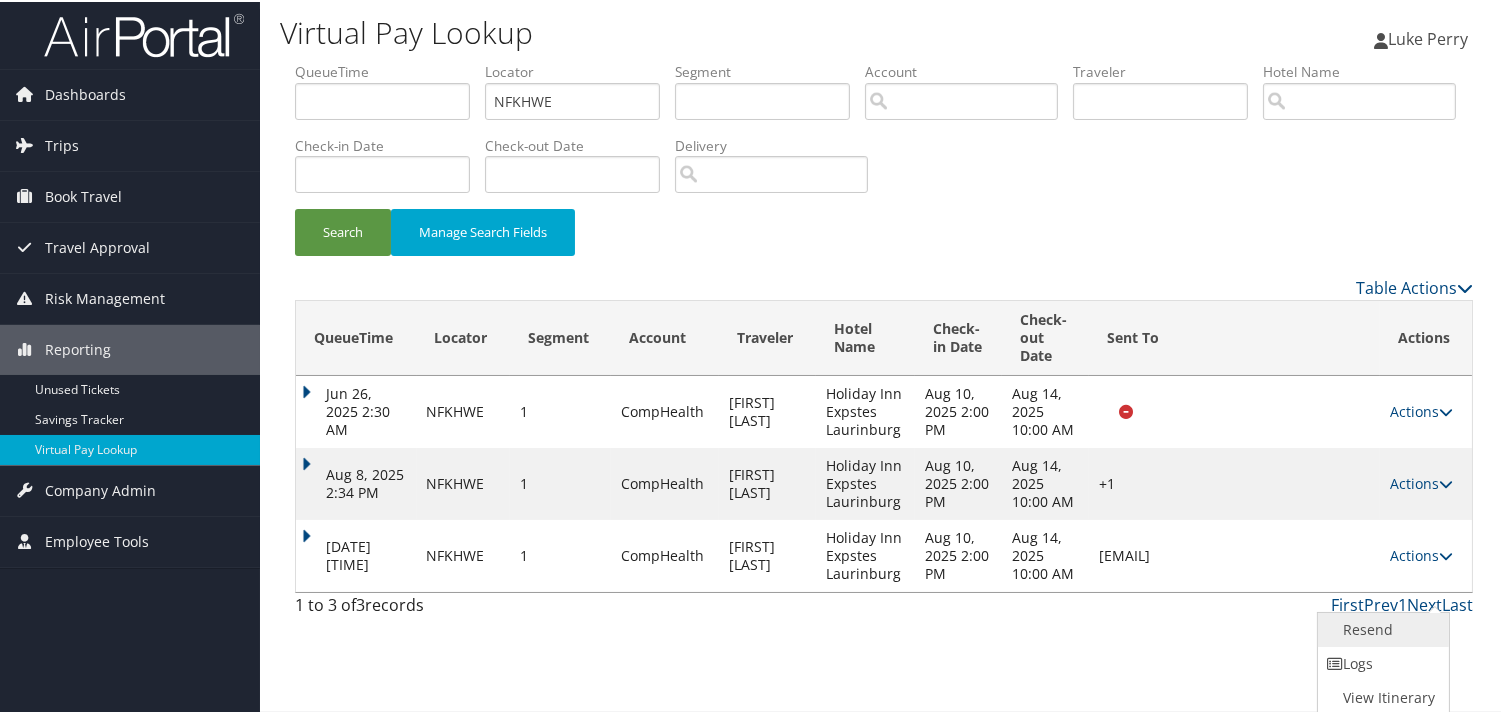 click on "Resend" at bounding box center (1381, 628) 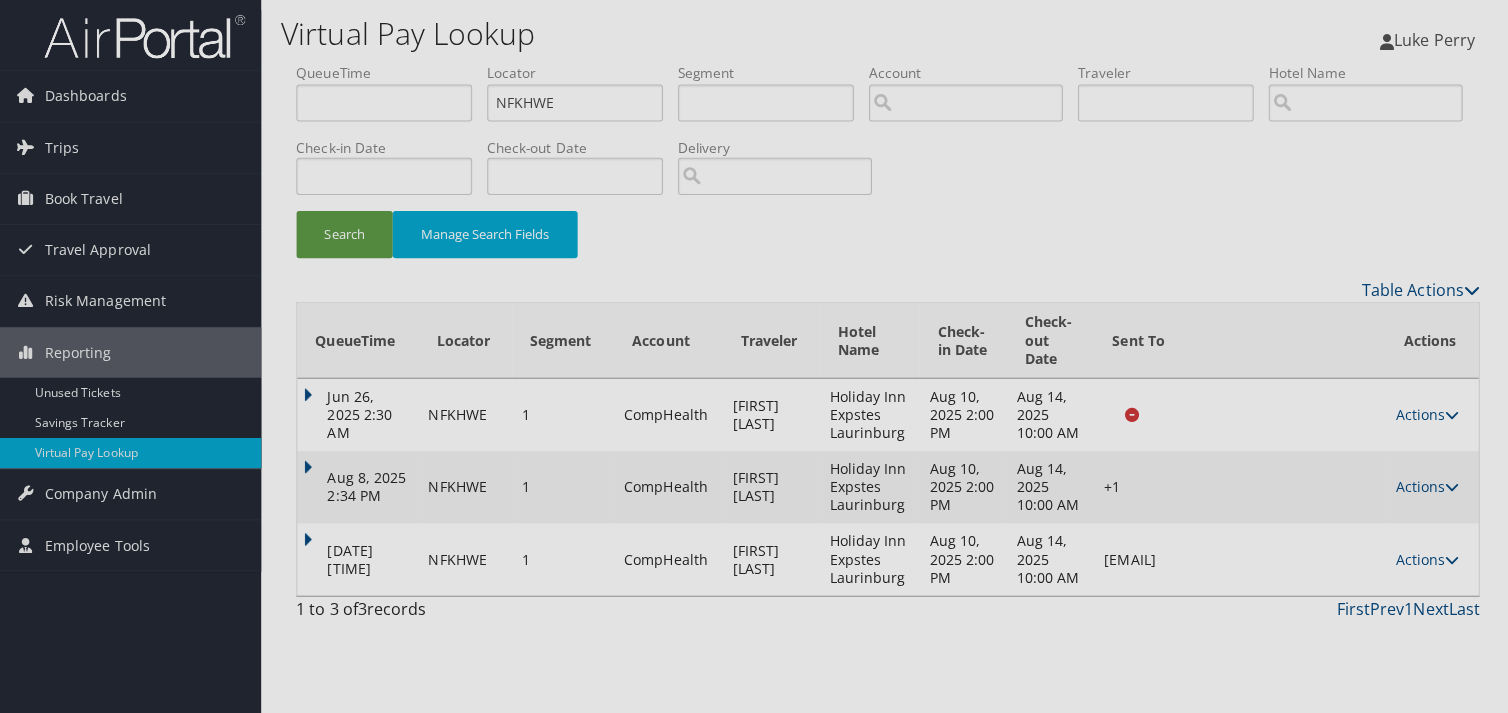 scroll, scrollTop: 0, scrollLeft: 0, axis: both 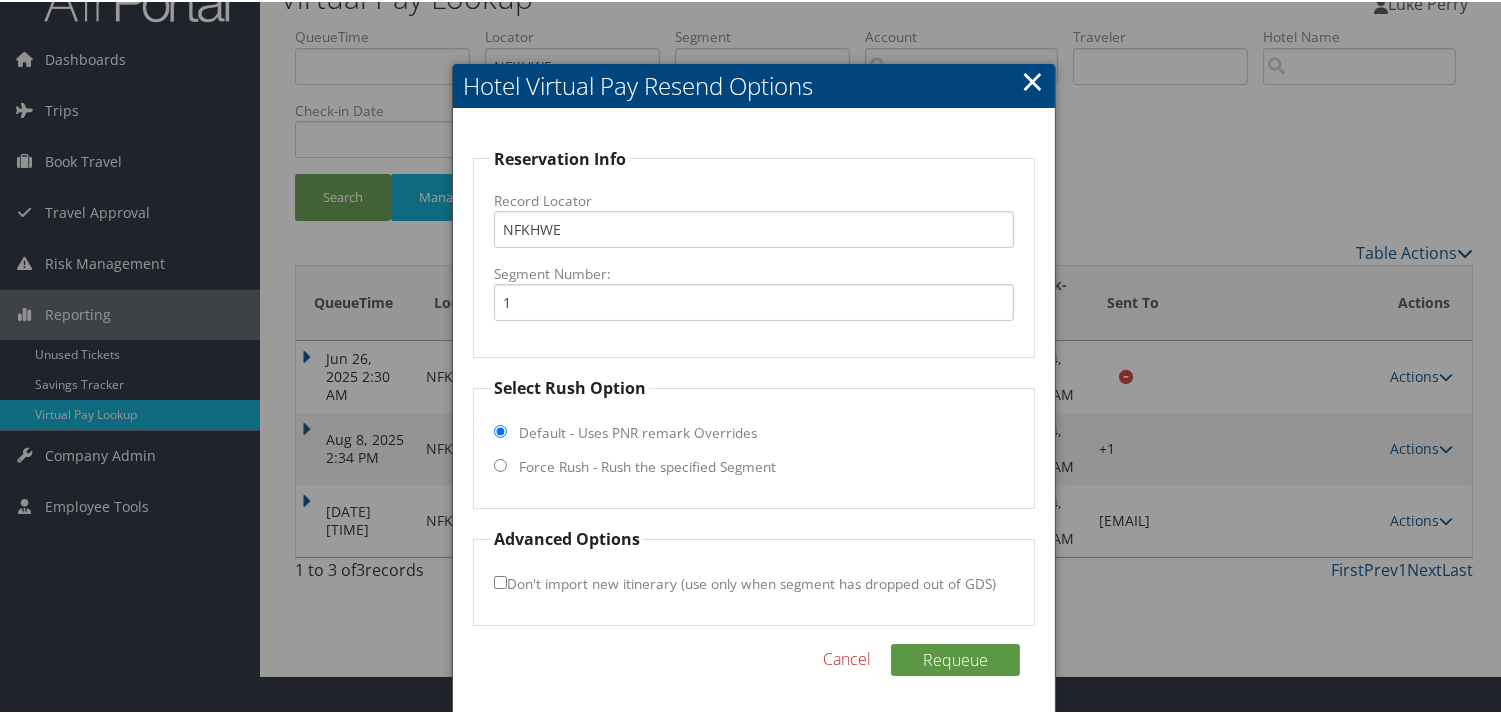 click on "Force Rush - Rush the specified Segment" at bounding box center [647, 465] 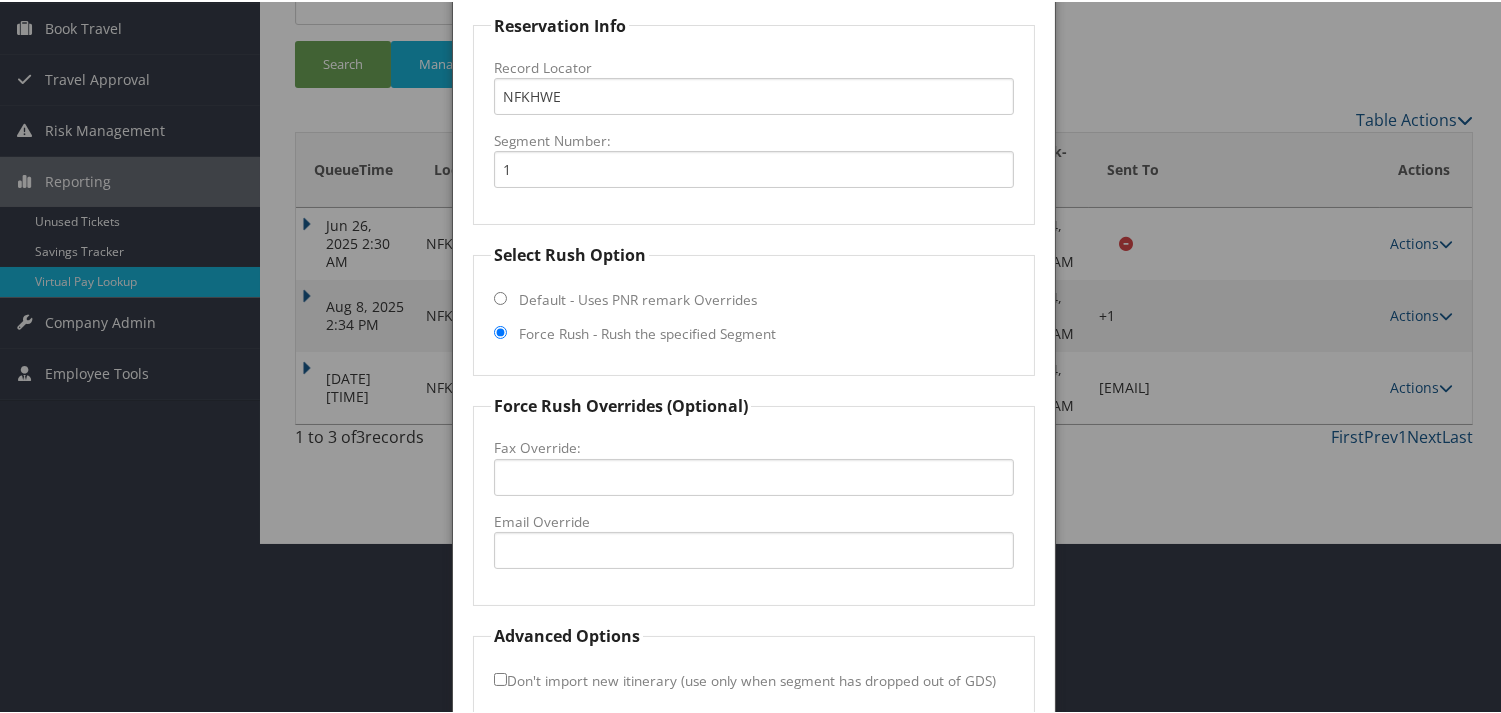 scroll, scrollTop: 268, scrollLeft: 0, axis: vertical 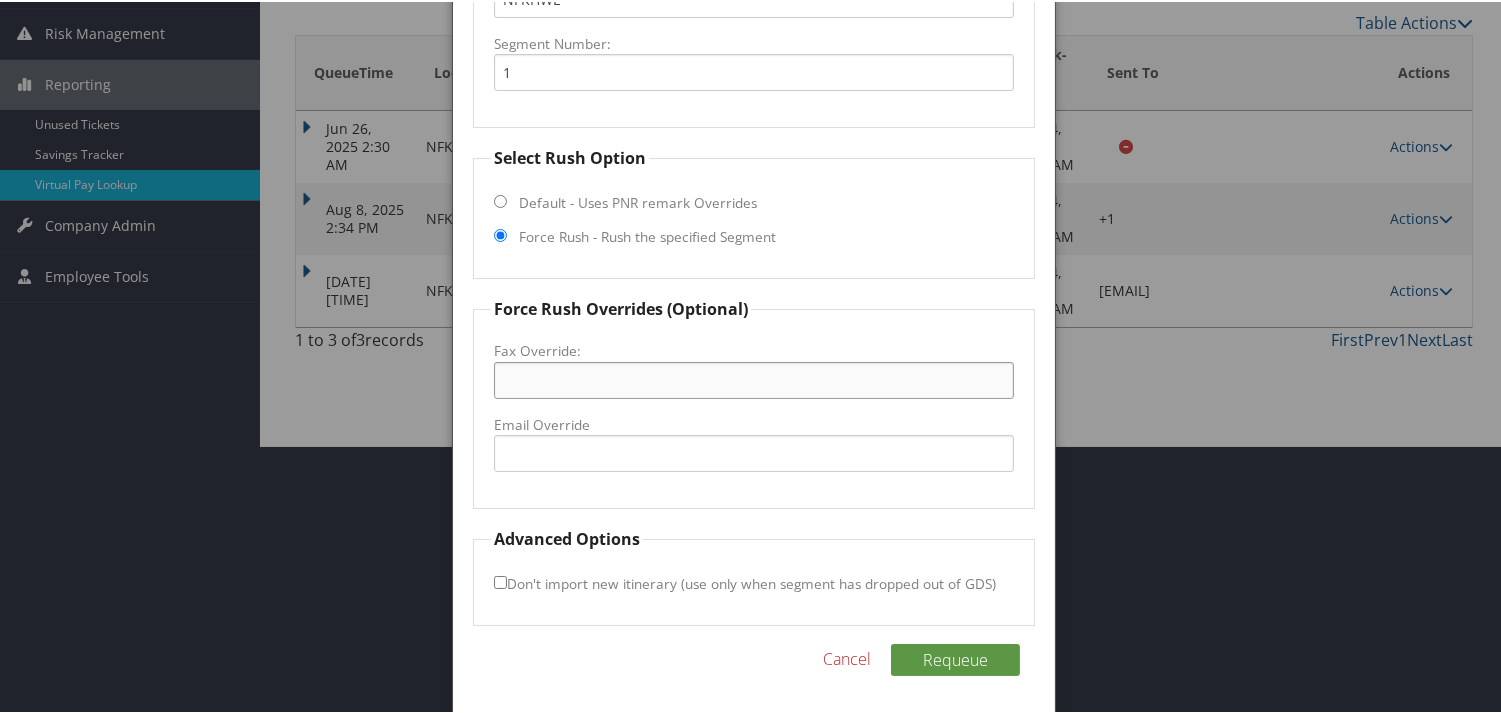 click on "Fax Override:" at bounding box center (753, 378) 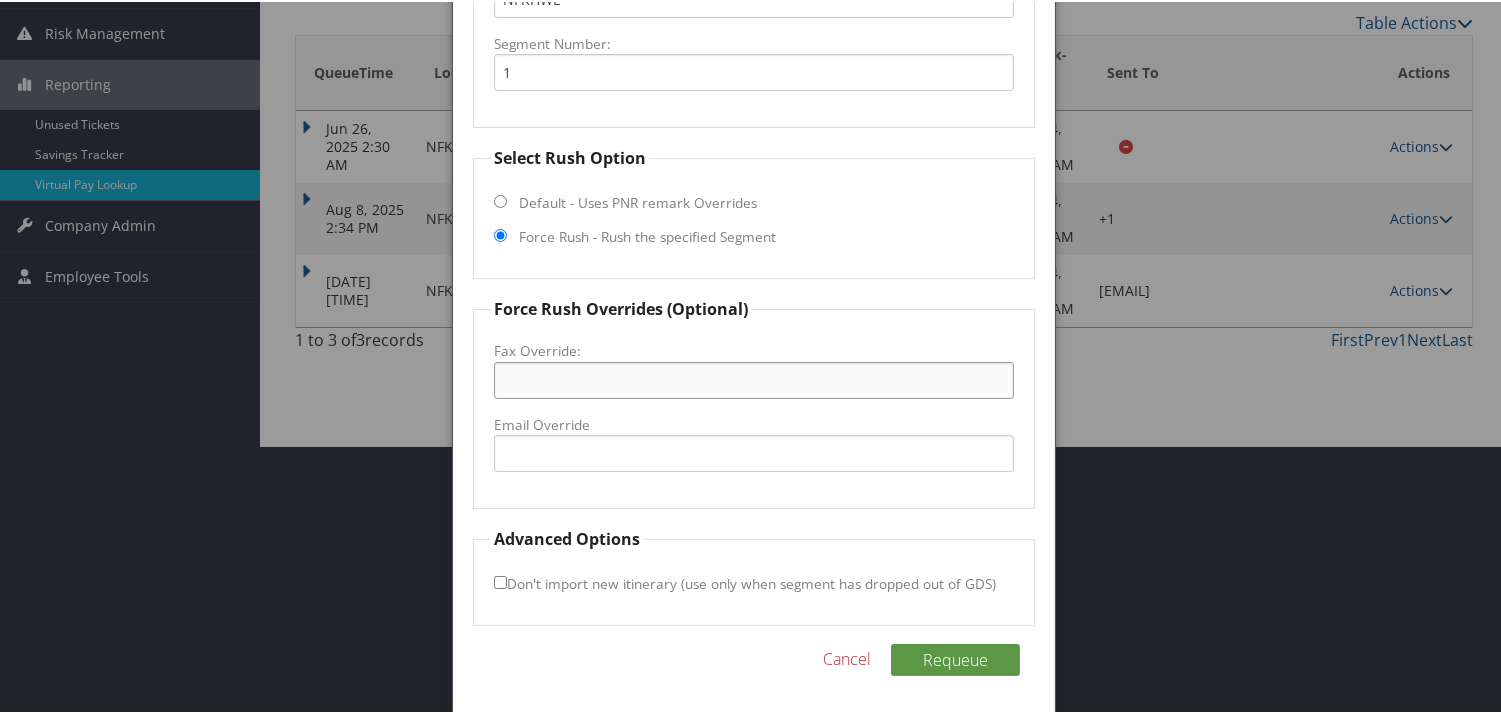 click on "Fax Override:" at bounding box center (753, 378) 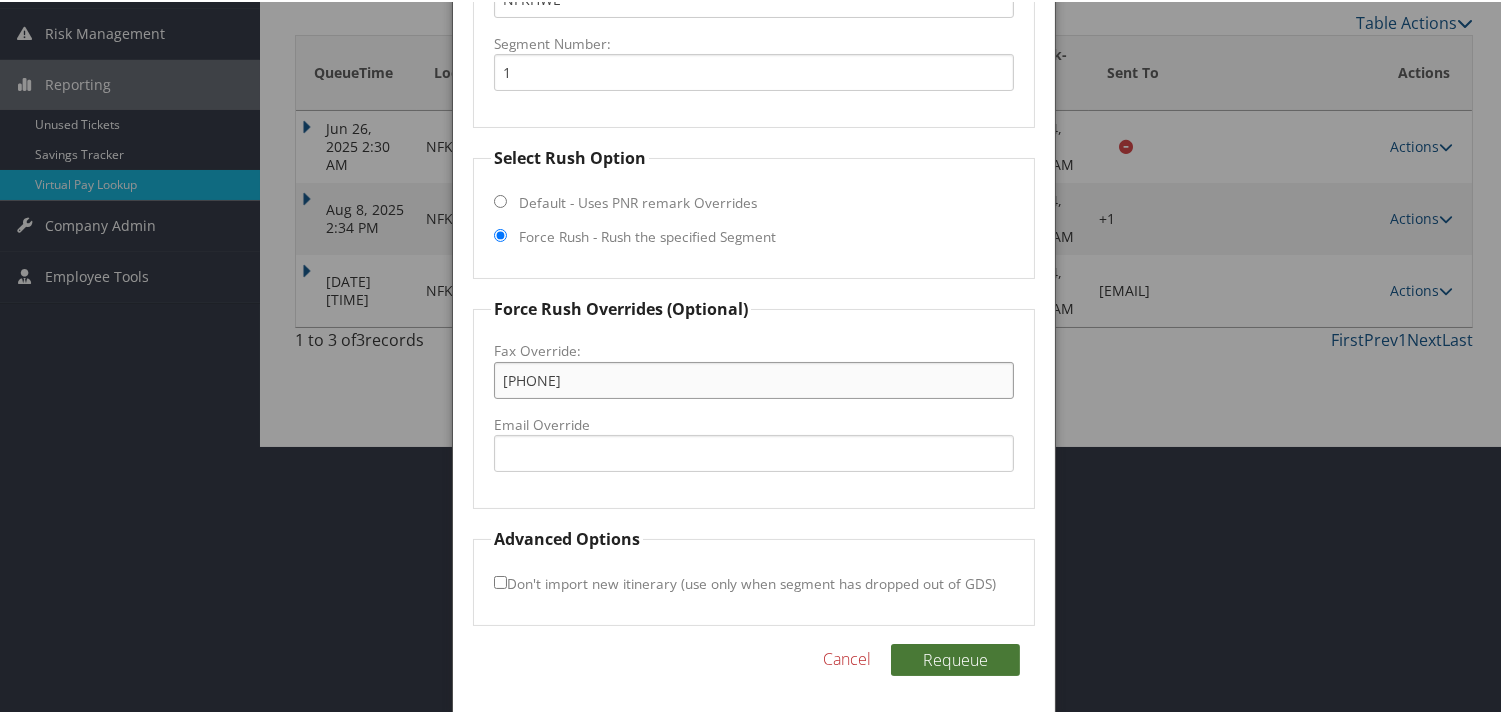 type on "910-291-3230" 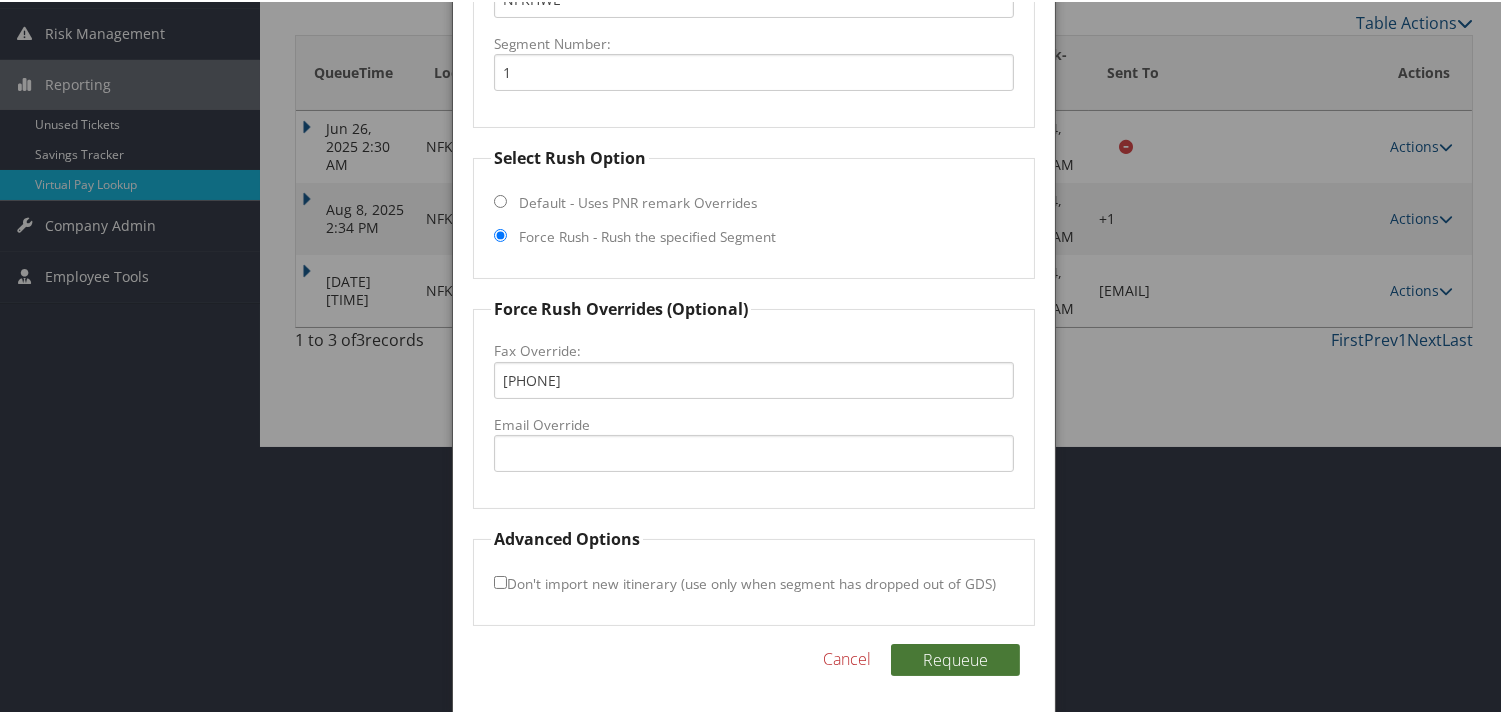 click on "Requeue" at bounding box center [955, 658] 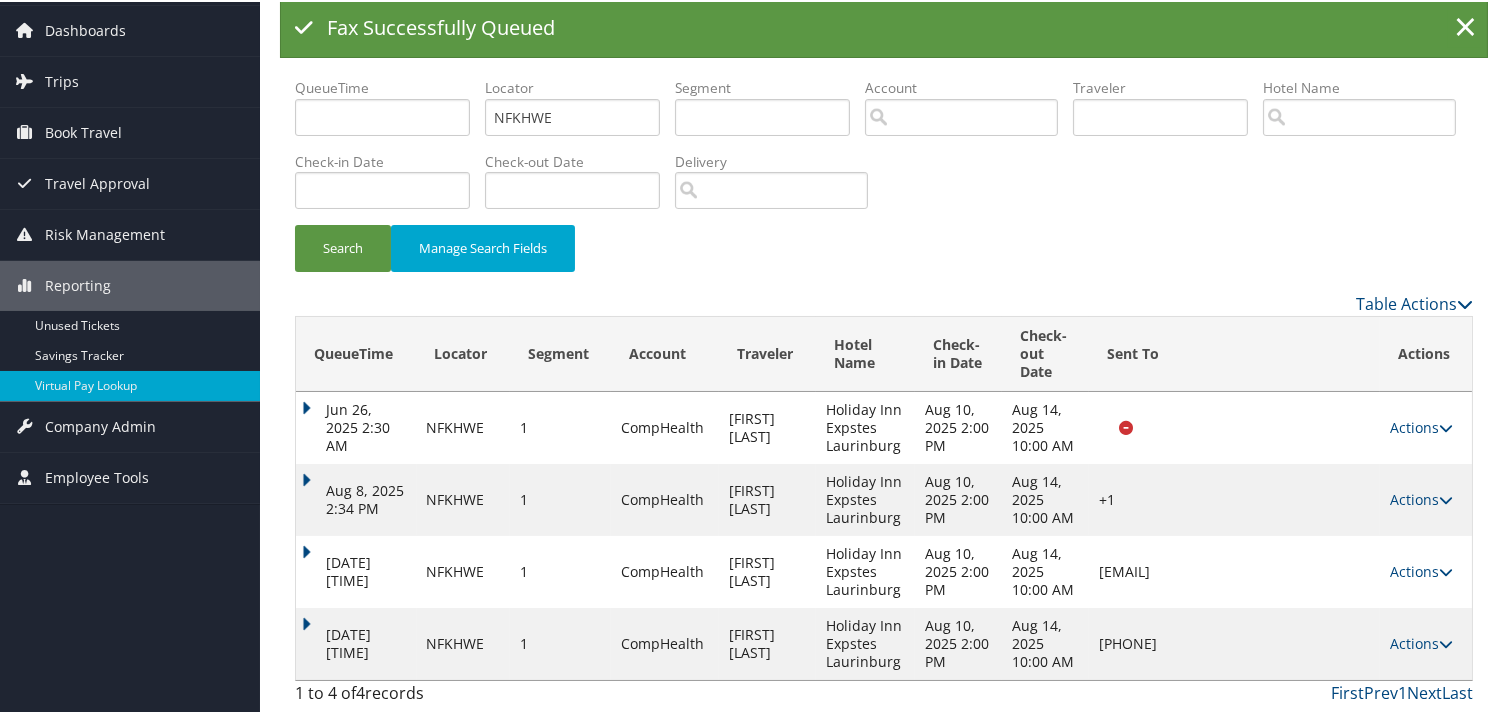 scroll, scrollTop: 138, scrollLeft: 0, axis: vertical 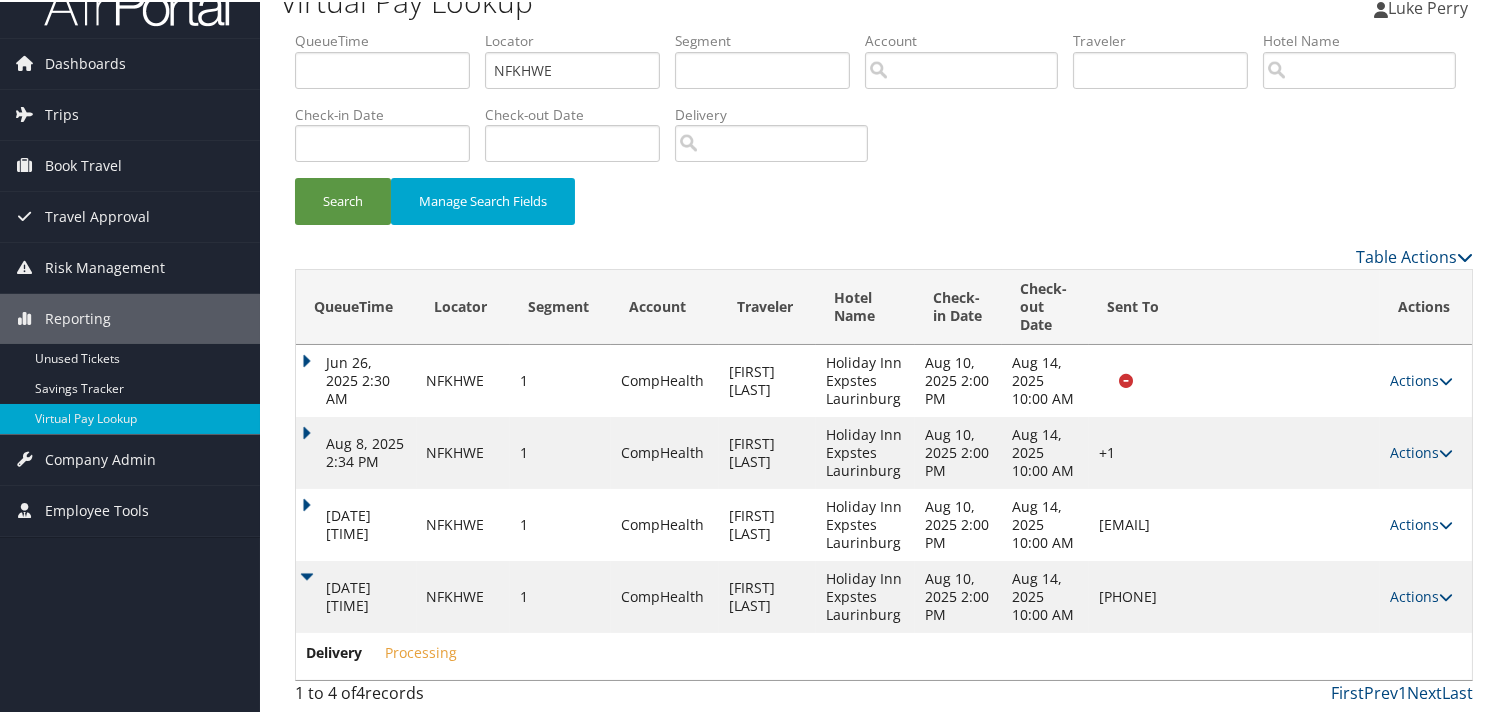 drag, startPoint x: 1186, startPoint y: 591, endPoint x: 1068, endPoint y: 597, distance: 118.15244 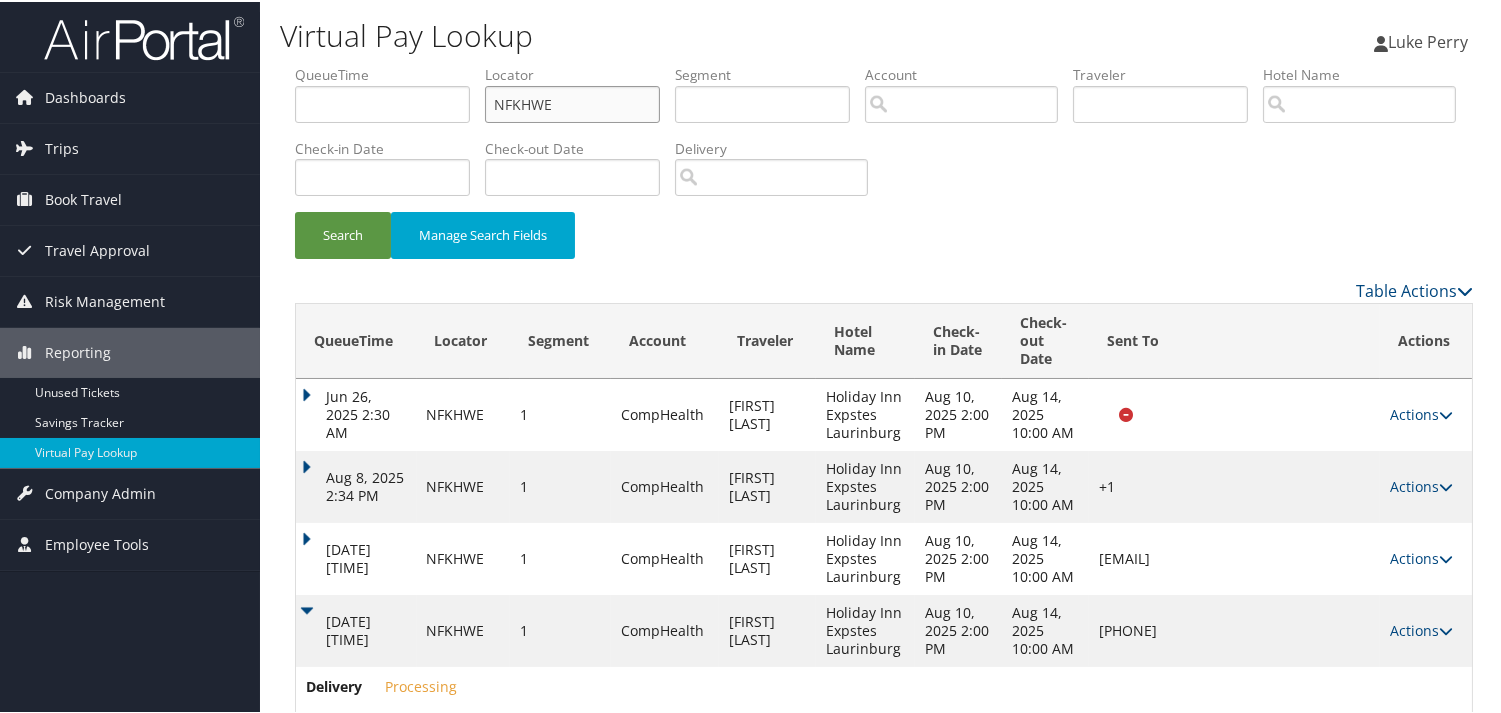 drag, startPoint x: 557, startPoint y: 98, endPoint x: 310, endPoint y: 136, distance: 249.90598 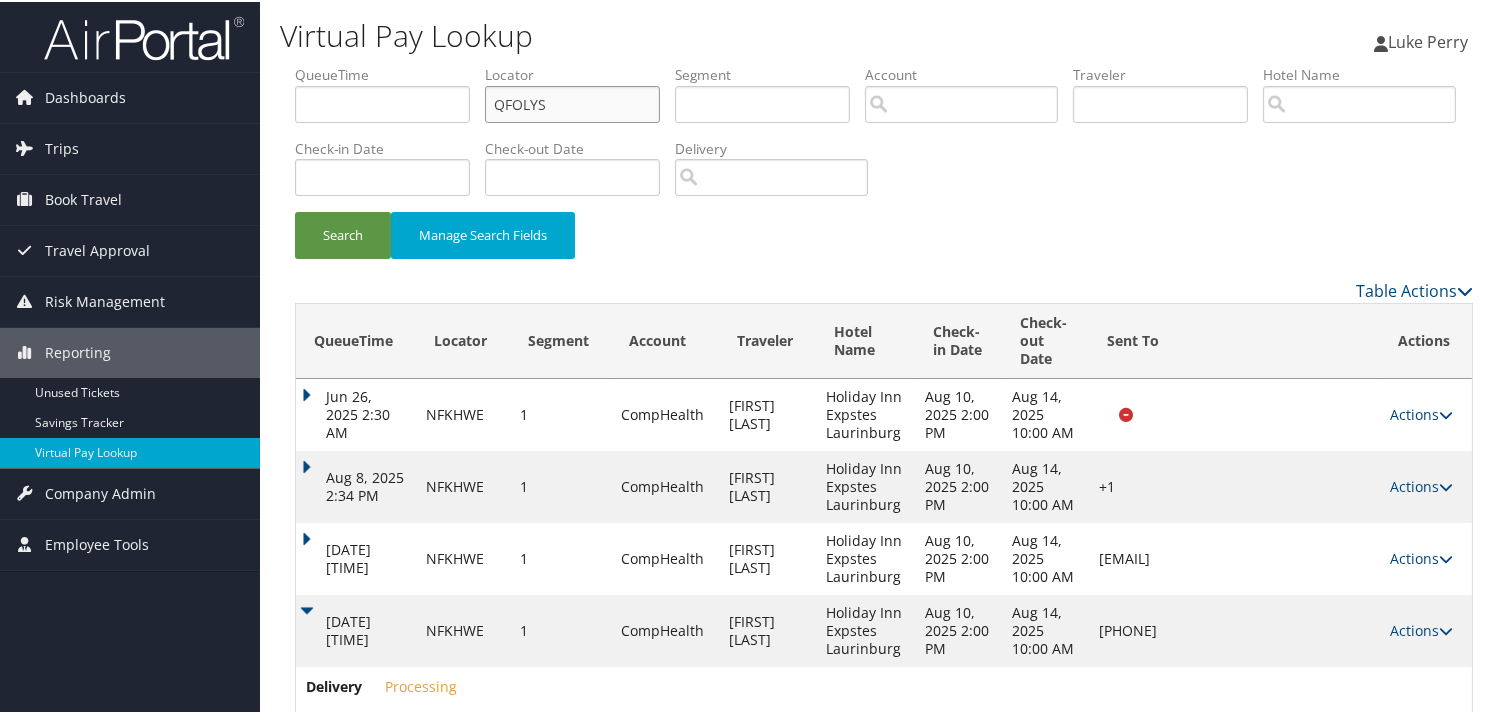 click on "QFOLYS" at bounding box center (572, 102) 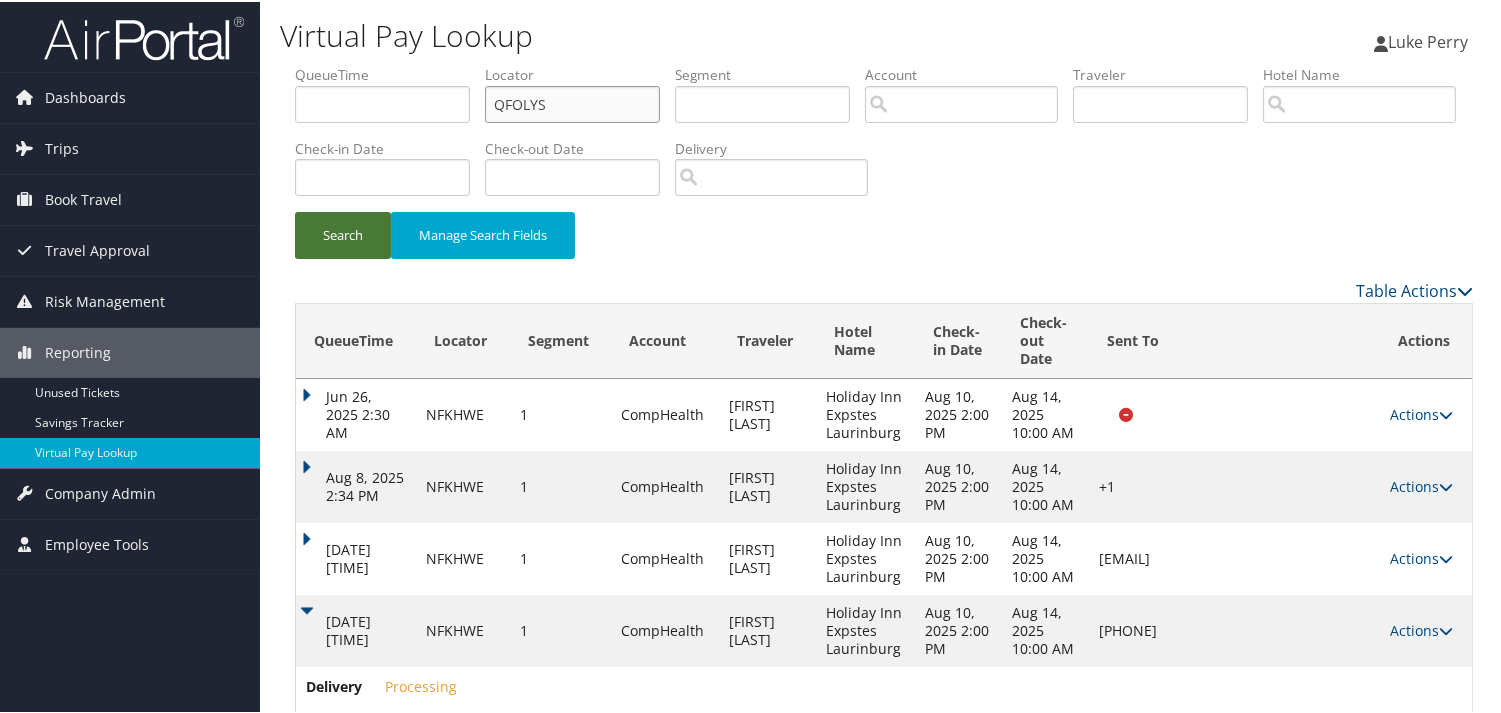 type on "QFOLYS" 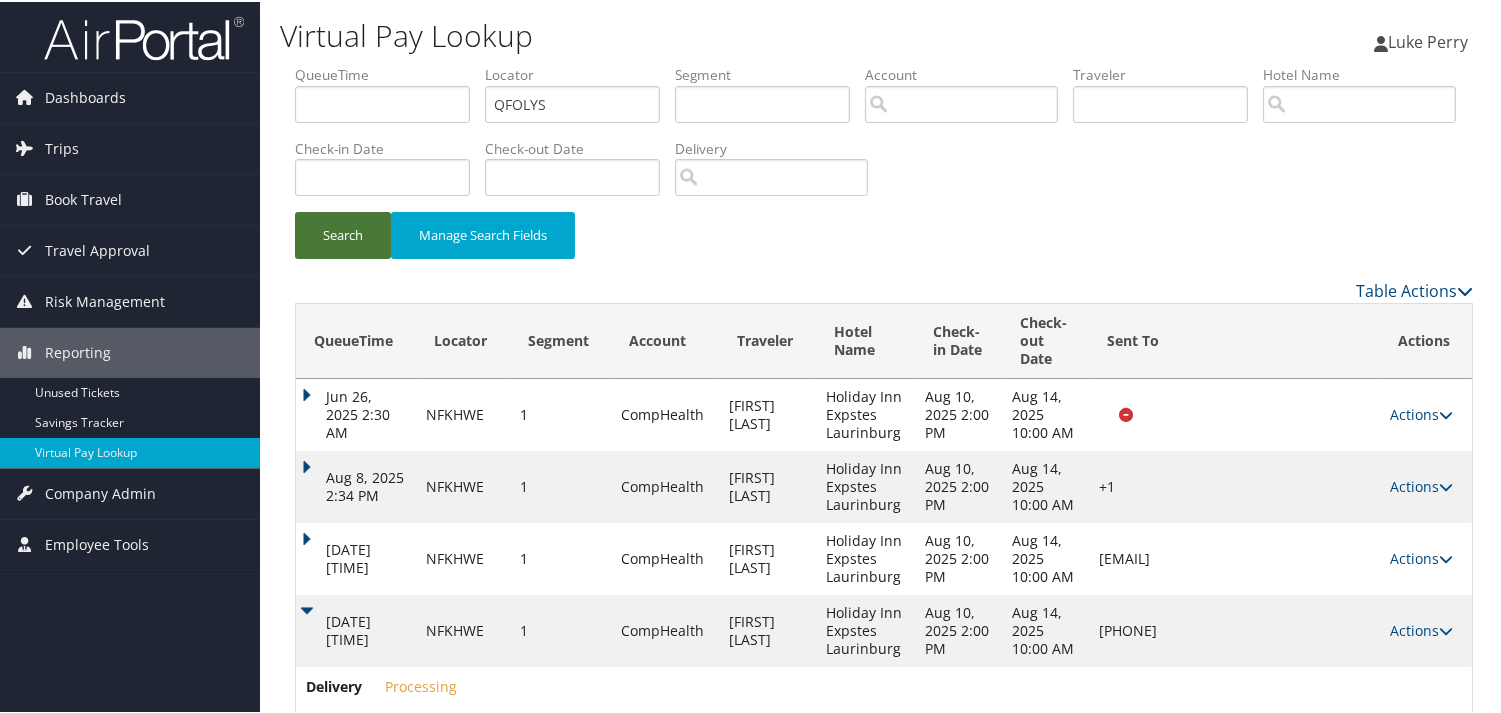 click on "Search" at bounding box center (343, 233) 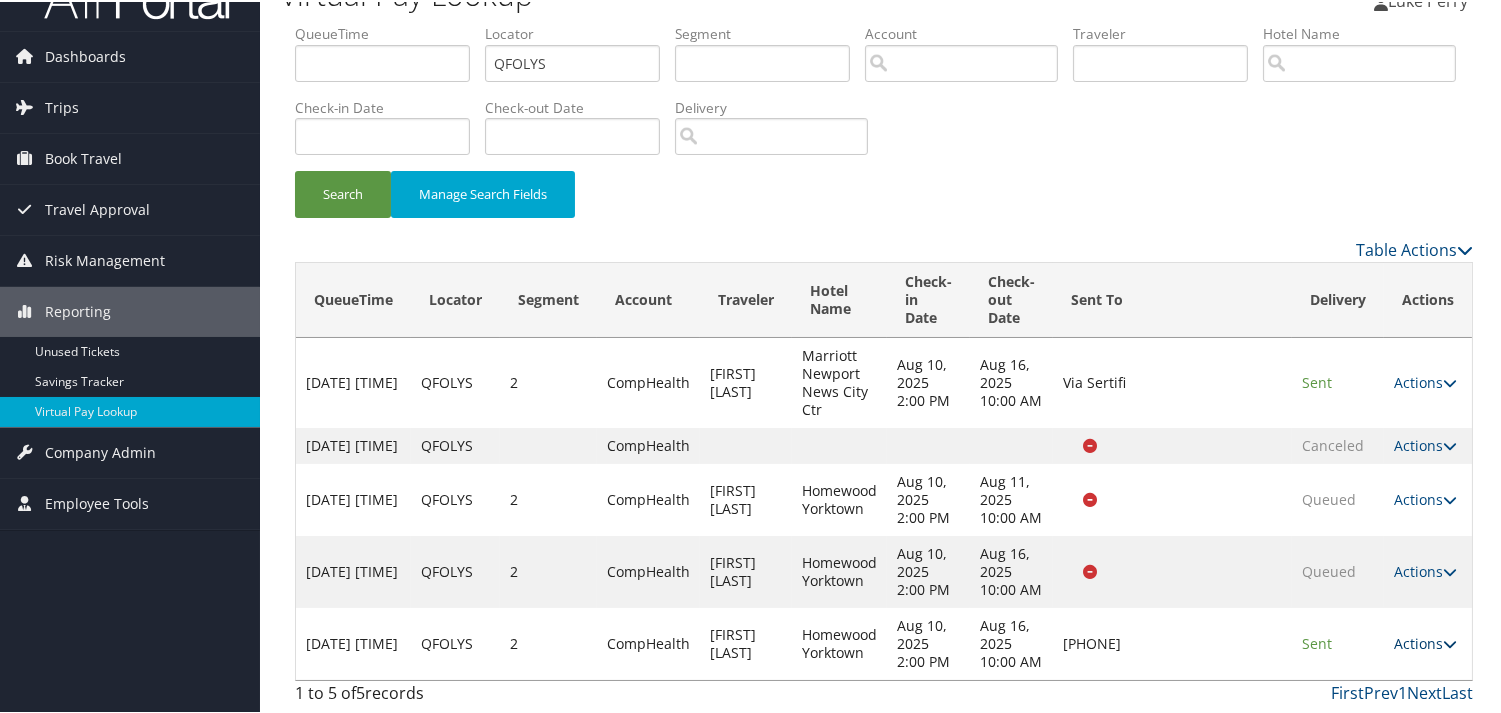 click on "Actions" at bounding box center (1425, 641) 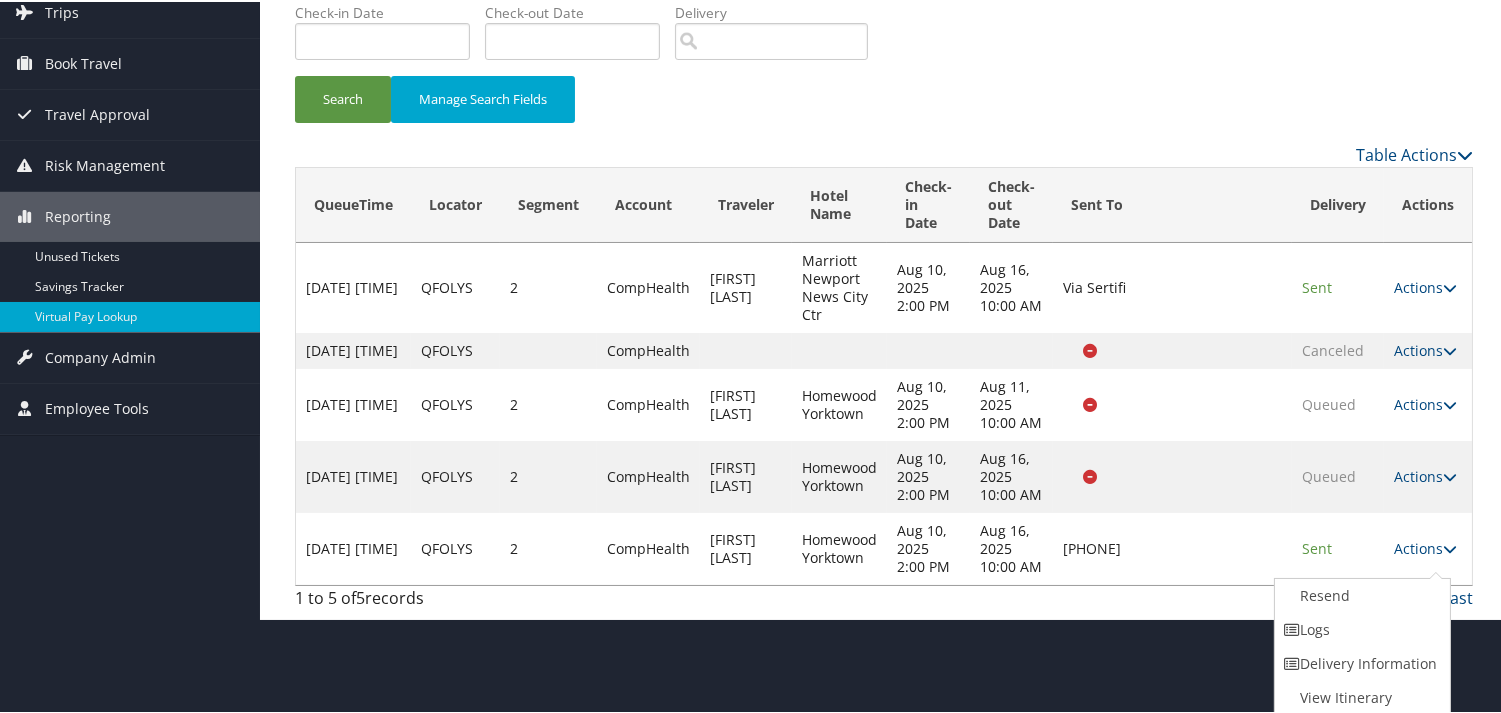 click on "Logs" at bounding box center [1360, 628] 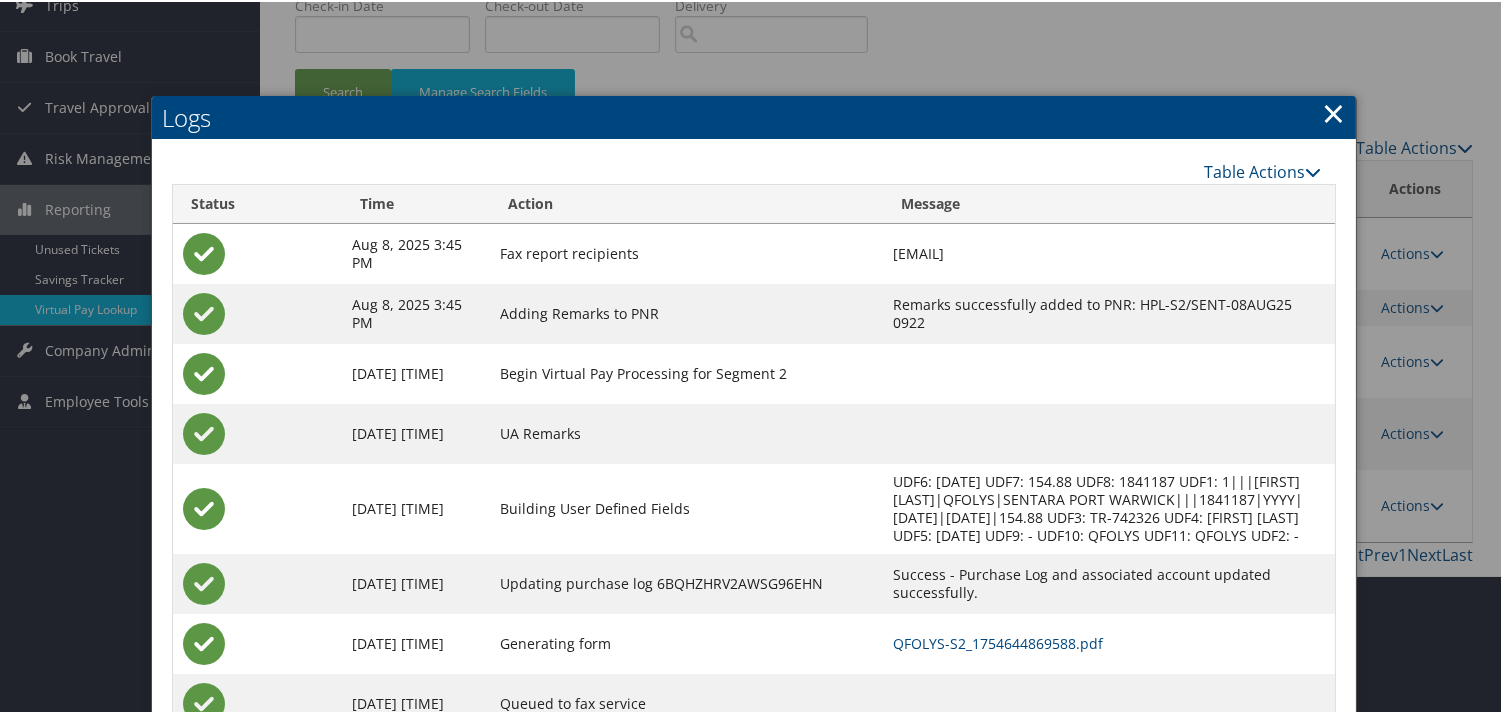 scroll, scrollTop: 218, scrollLeft: 0, axis: vertical 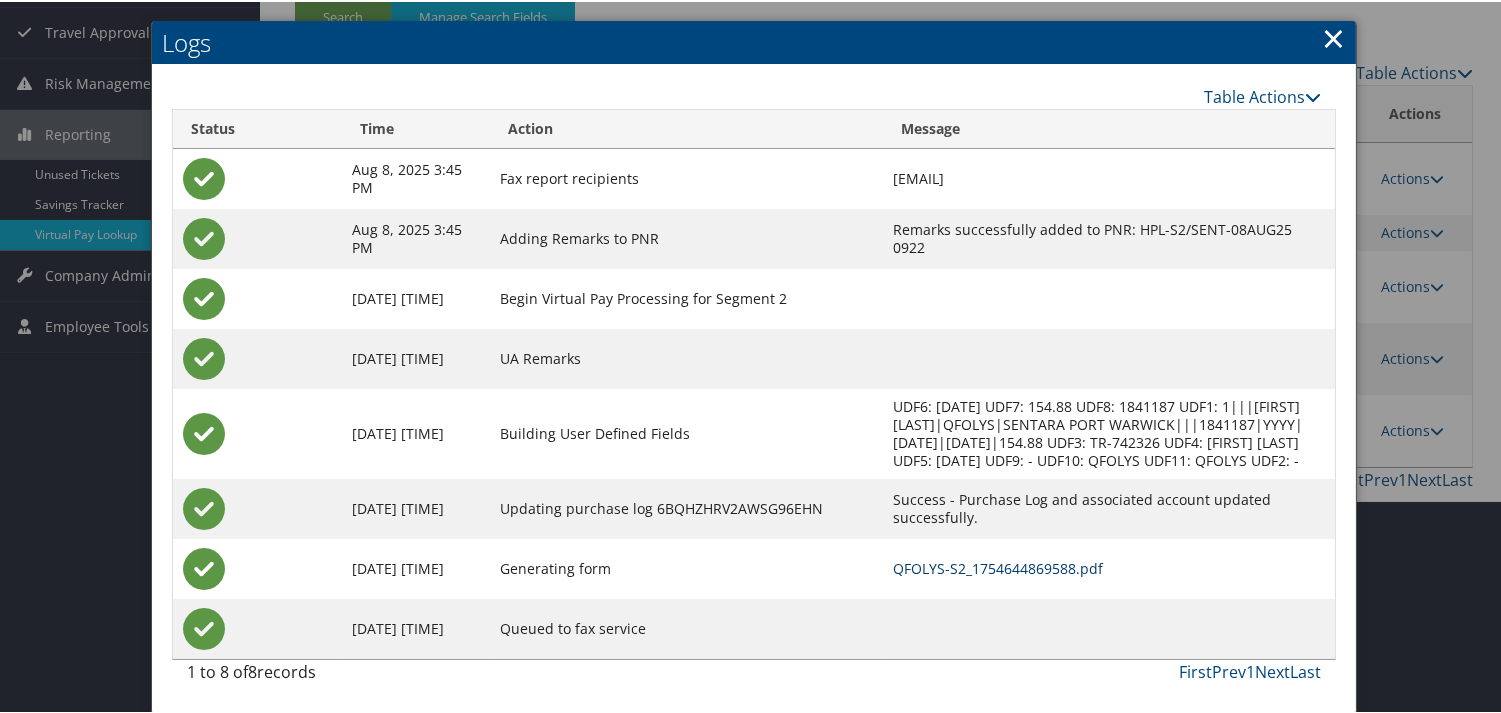 click on "QFOLYS-S2_1754644869588.pdf" at bounding box center (998, 566) 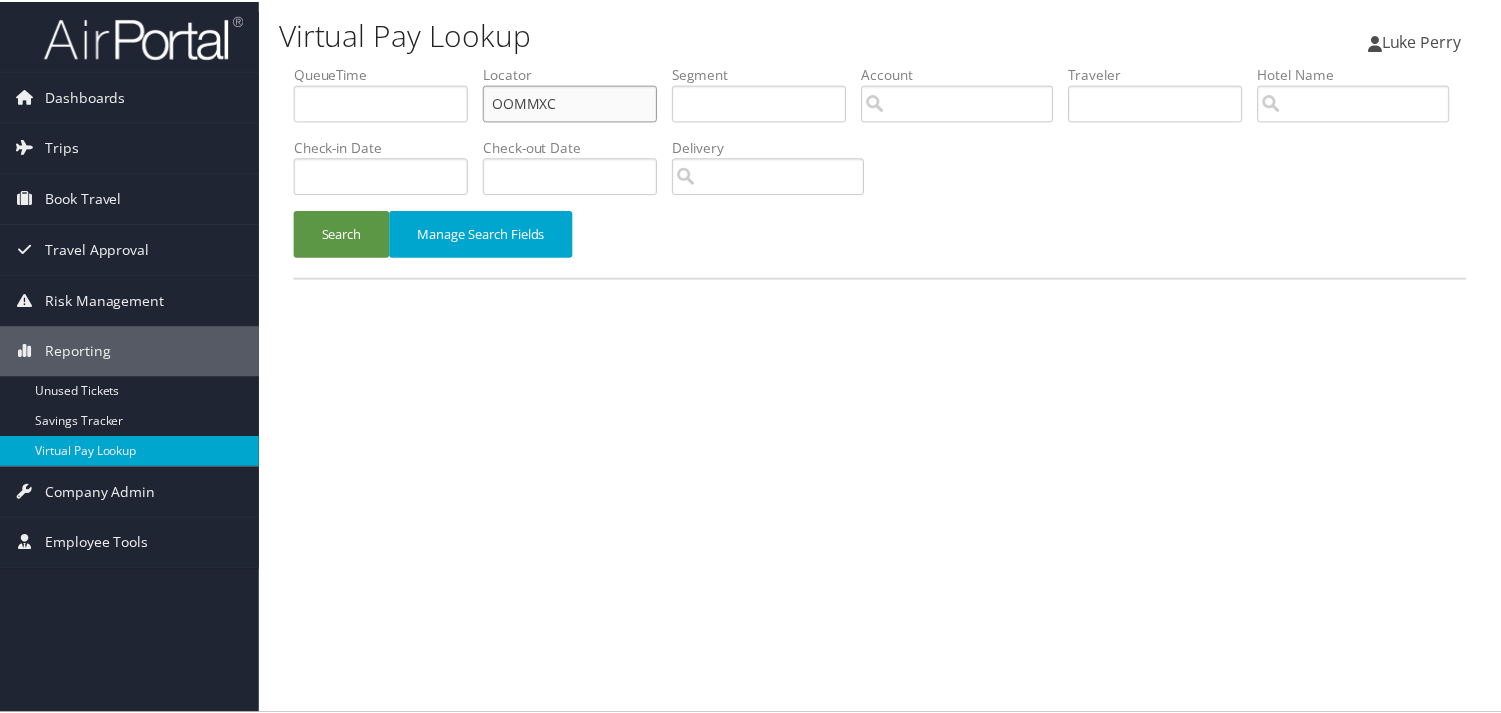 scroll, scrollTop: 0, scrollLeft: 0, axis: both 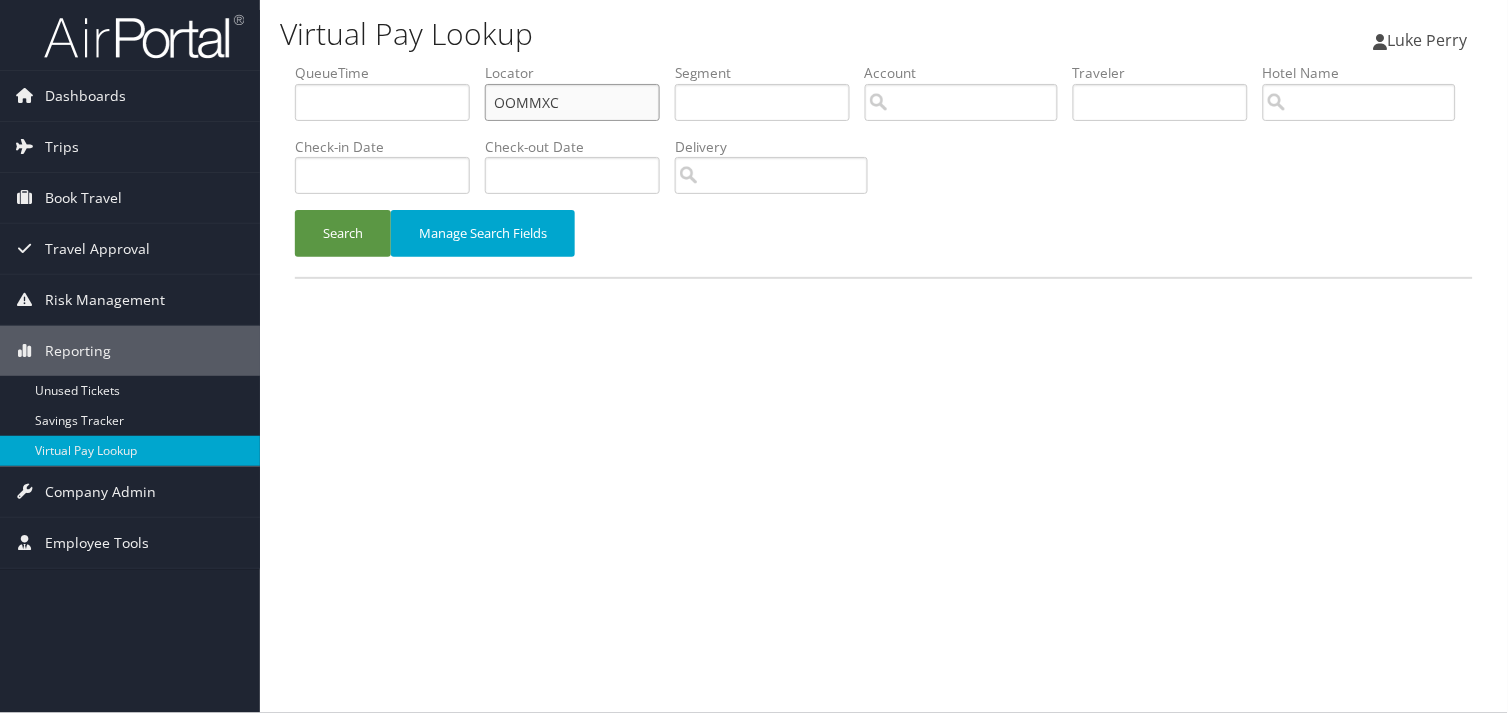 click on "QueueTime Locator OOMMXC Segment Account Traveler Hotel Name Check-in Date Check-out Date Delivery Search Manage Search Fields" at bounding box center [884, 170] 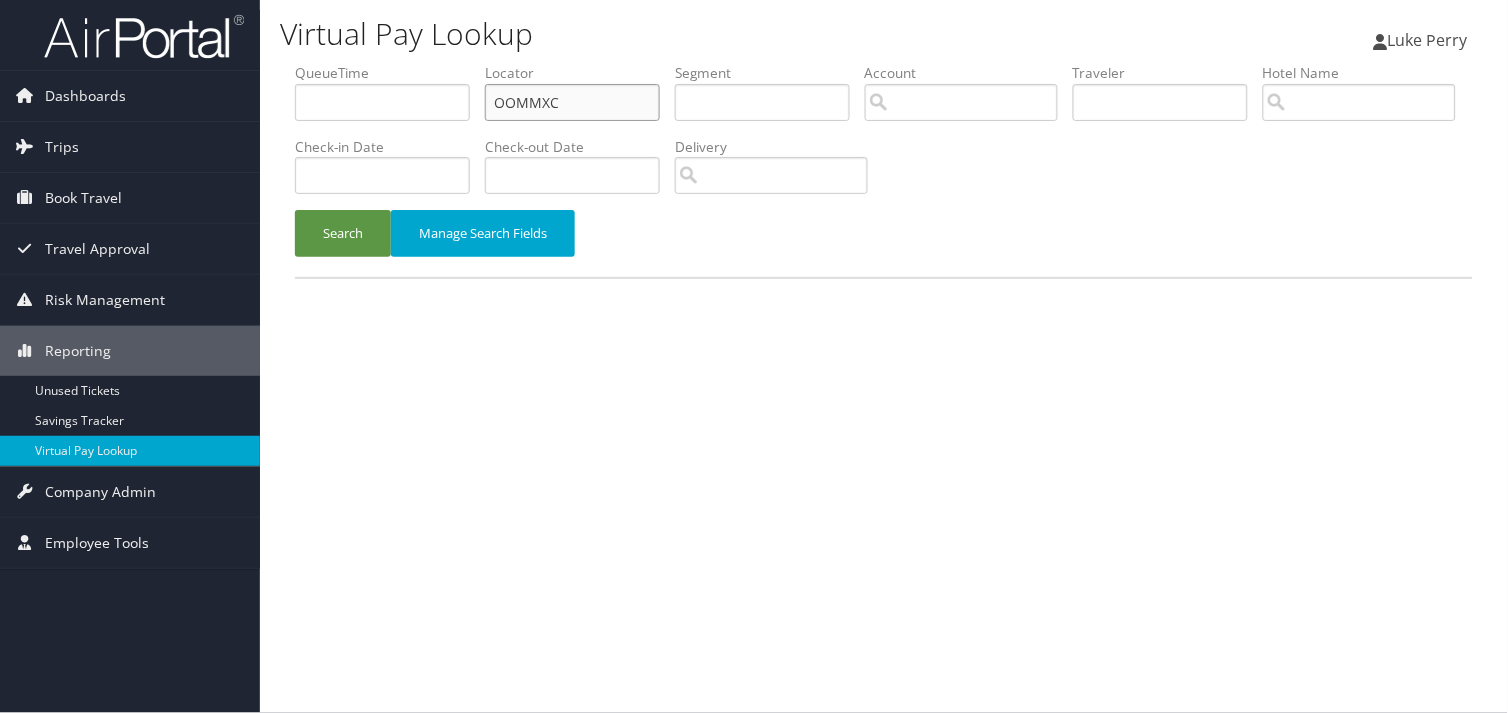 paste on "MEJDTD" 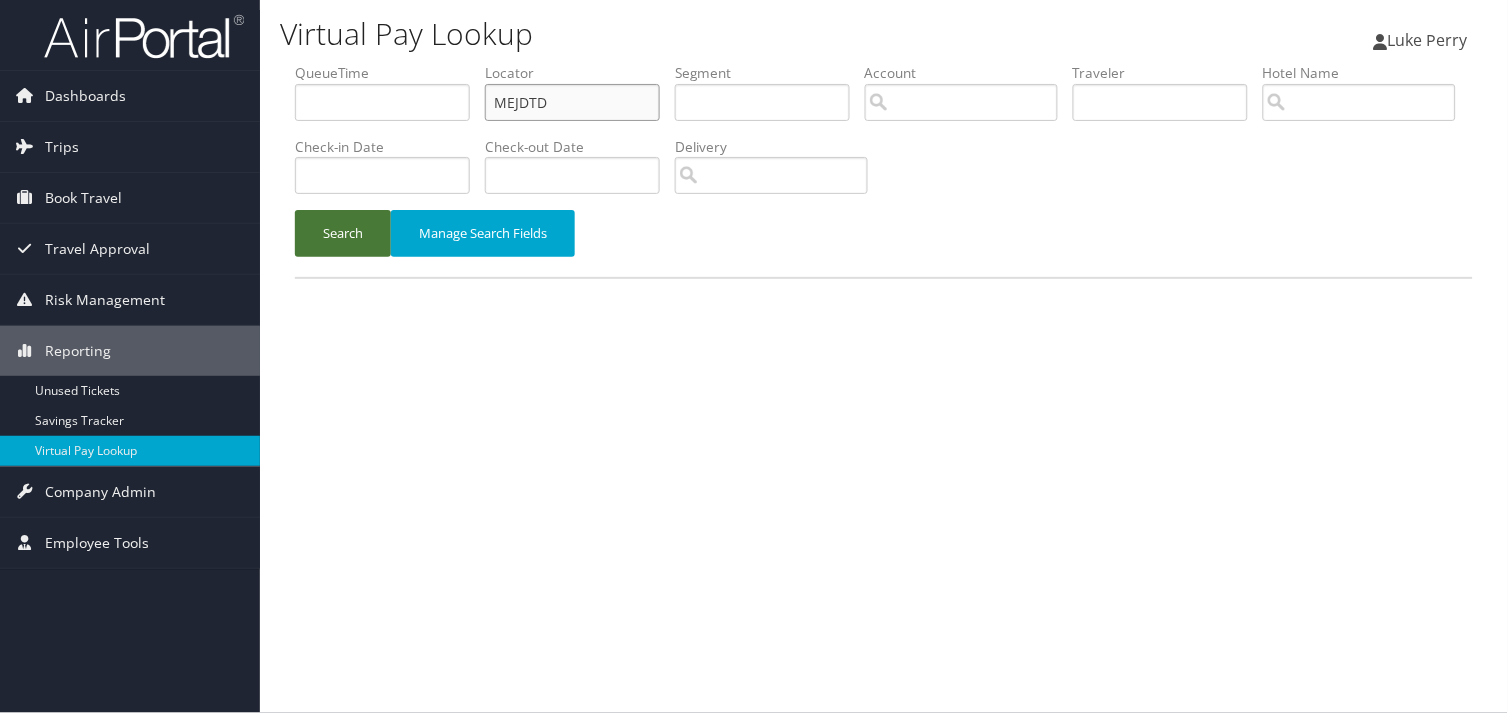 type on "MEJDTD" 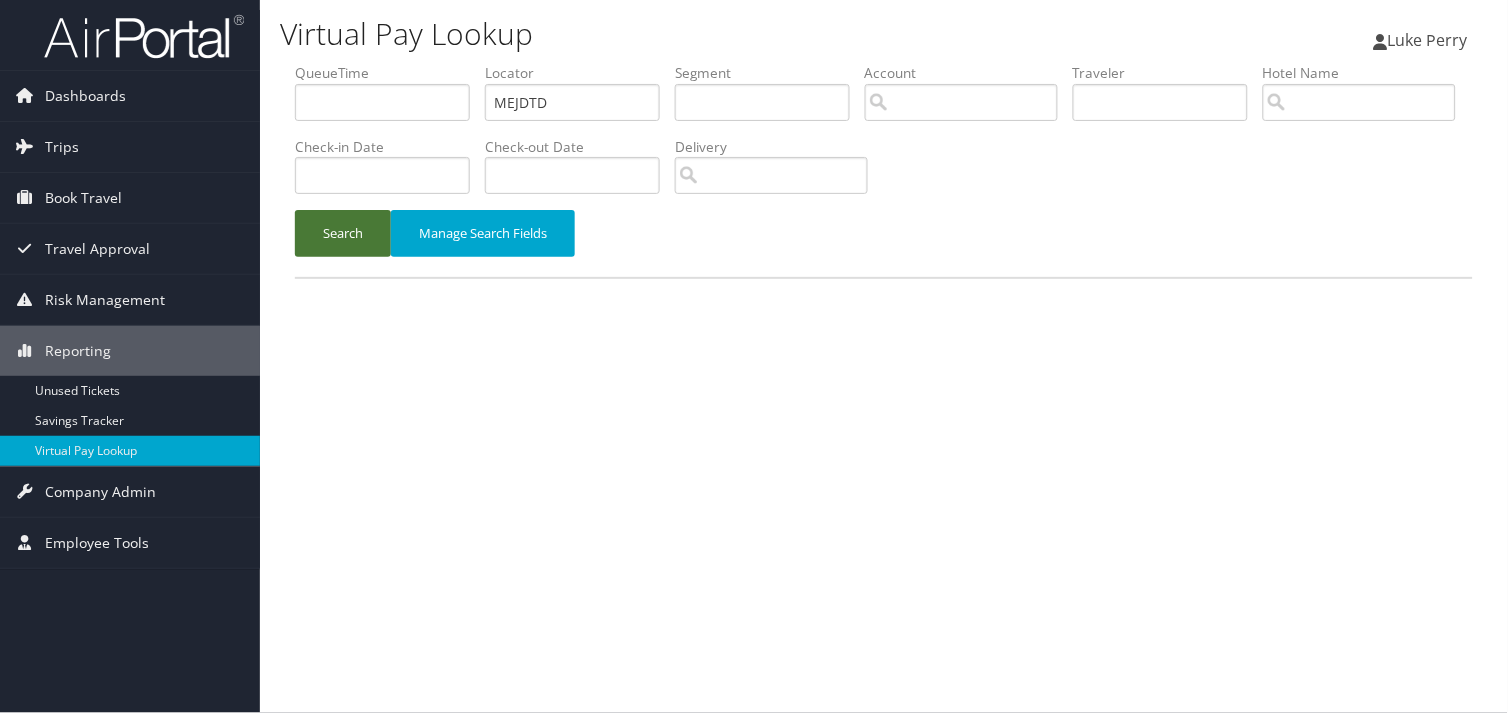 click on "Search" at bounding box center [343, 233] 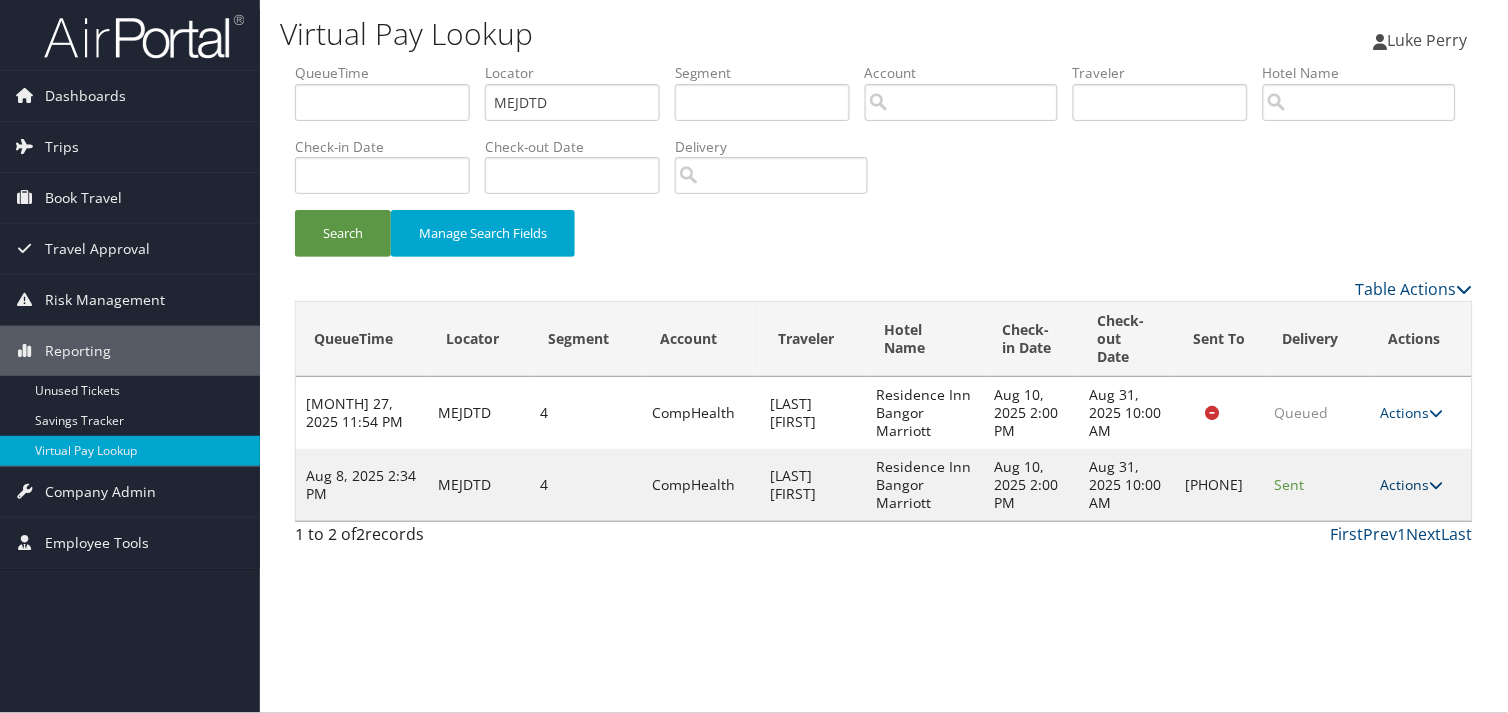 click on "Actions" at bounding box center (1412, 484) 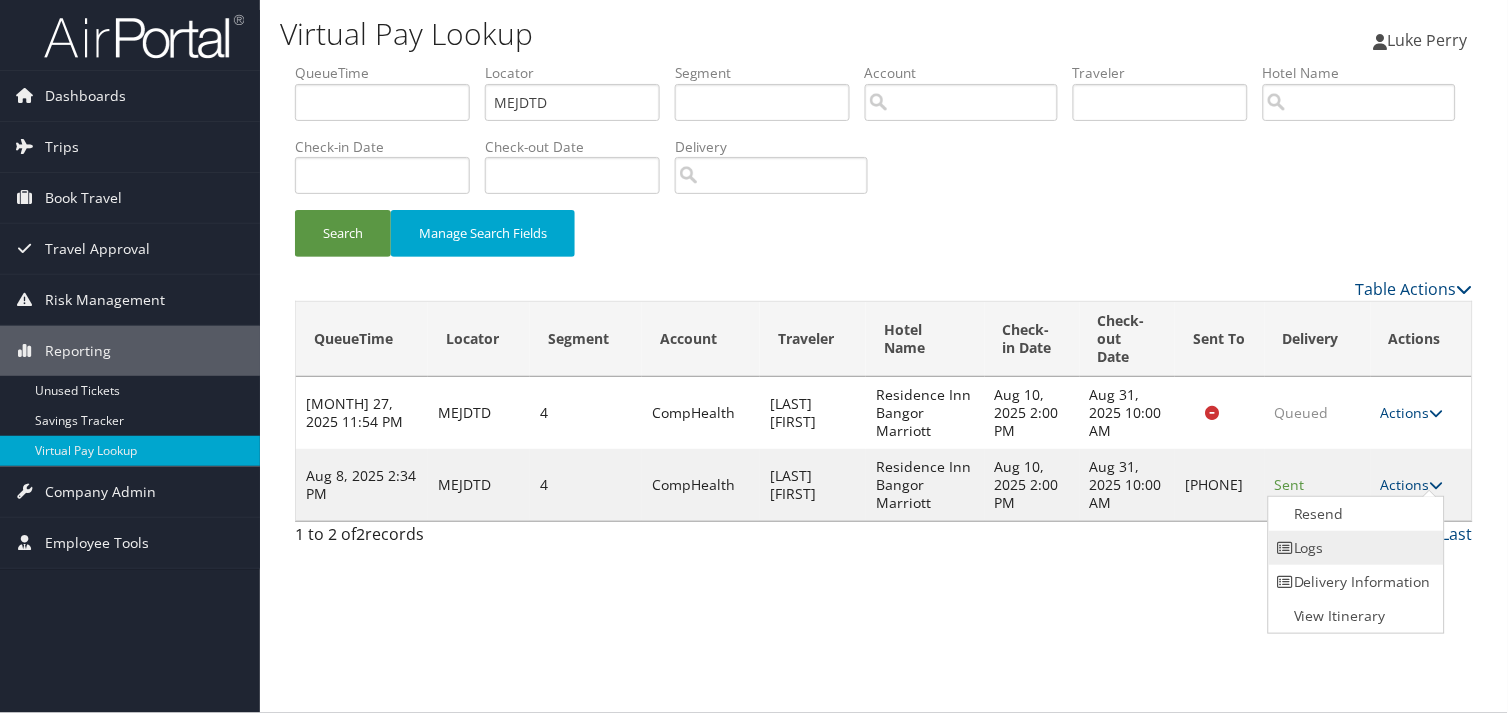 click on "Logs" at bounding box center [1354, 548] 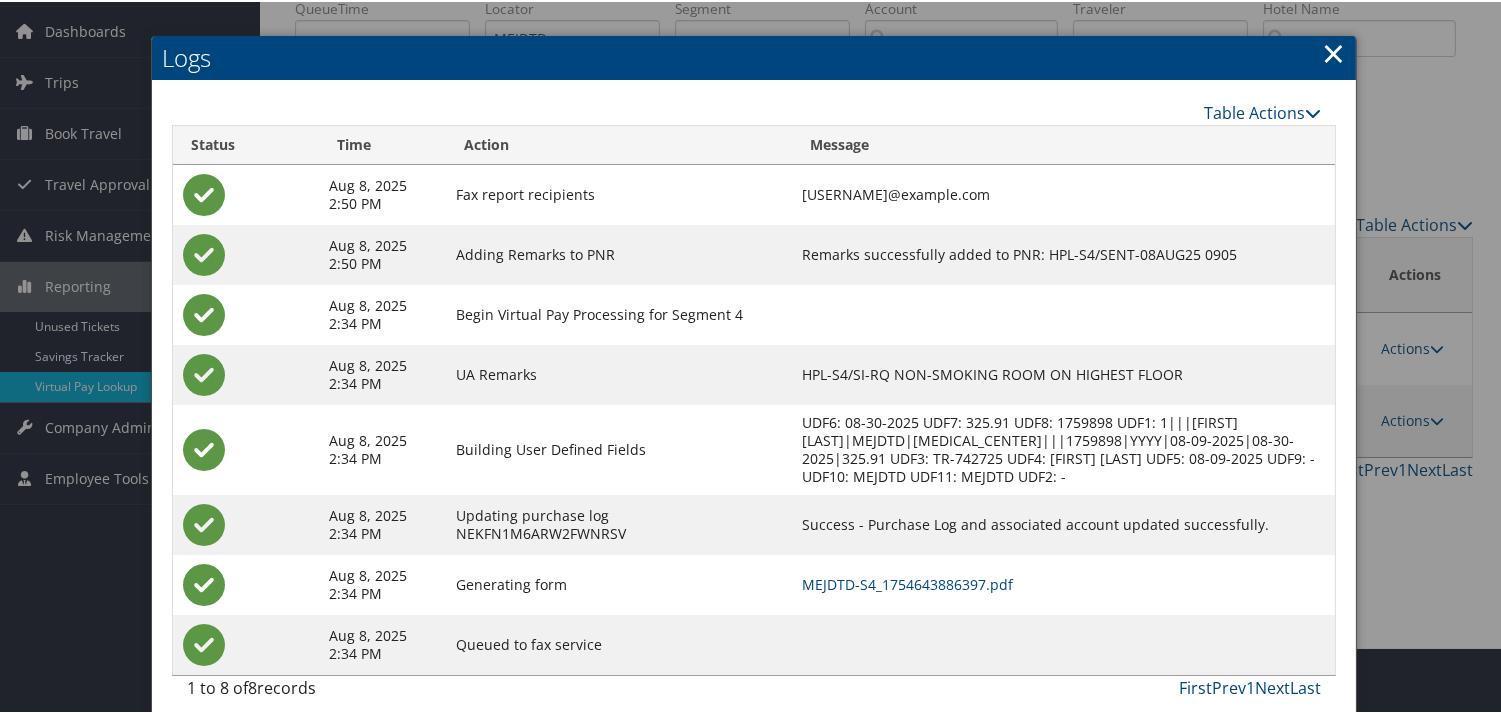 scroll, scrollTop: 100, scrollLeft: 0, axis: vertical 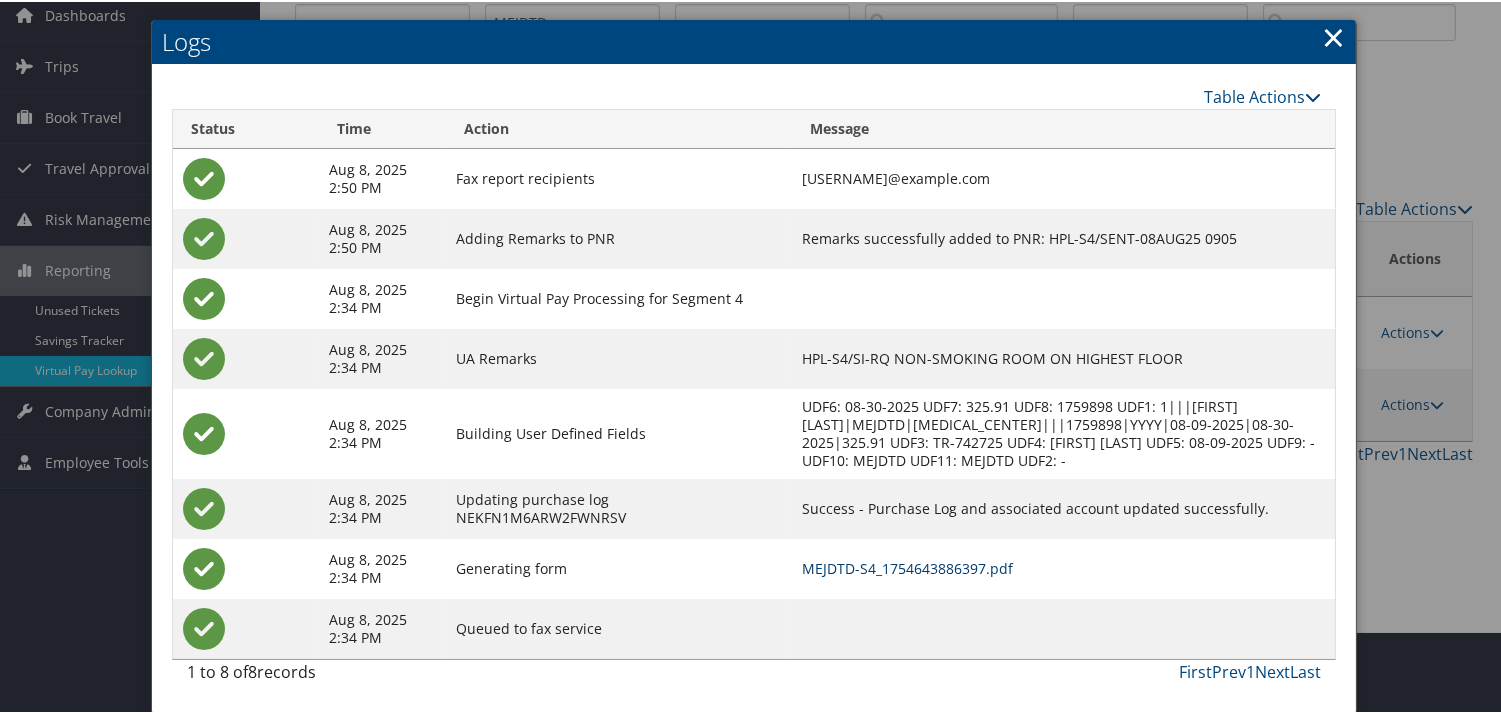 click on "MEJDTD-S4_1754643886397.pdf" at bounding box center (907, 566) 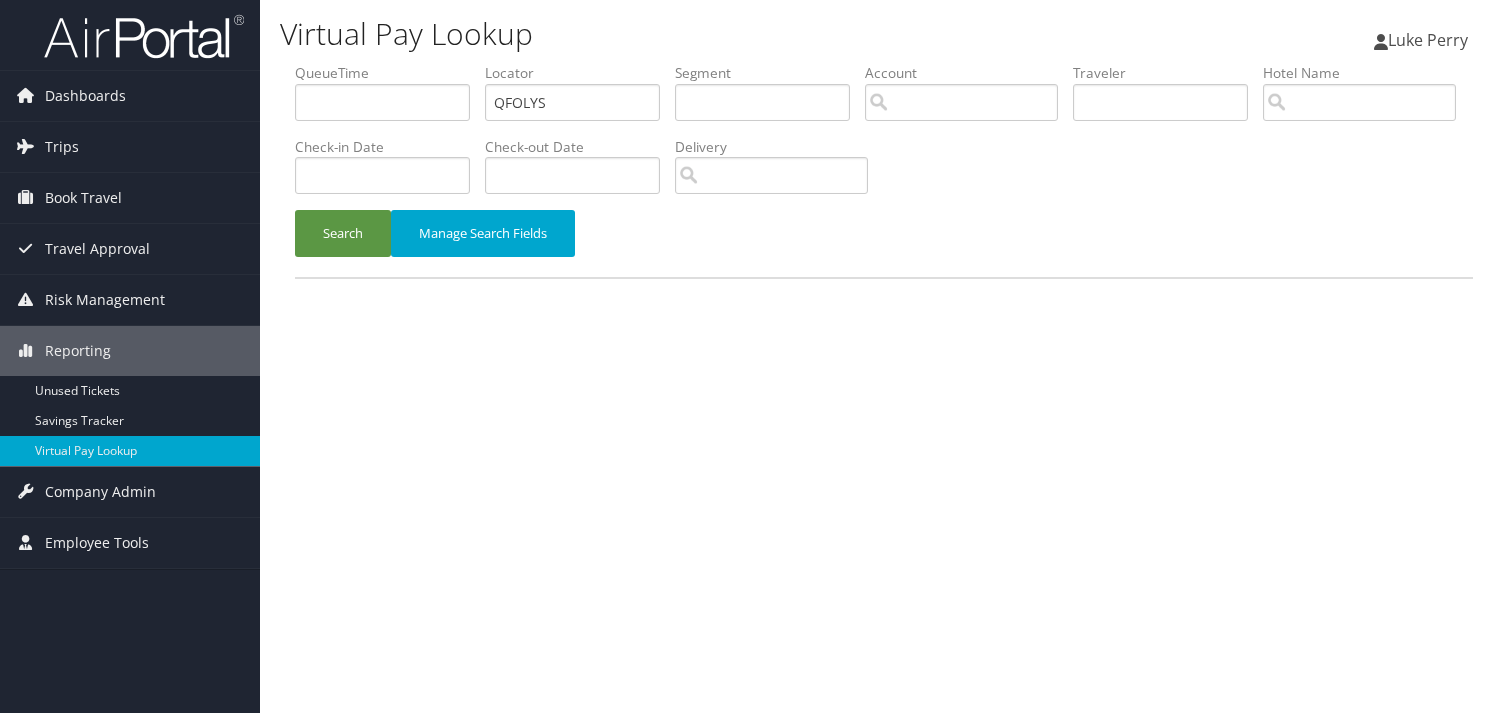scroll, scrollTop: 0, scrollLeft: 0, axis: both 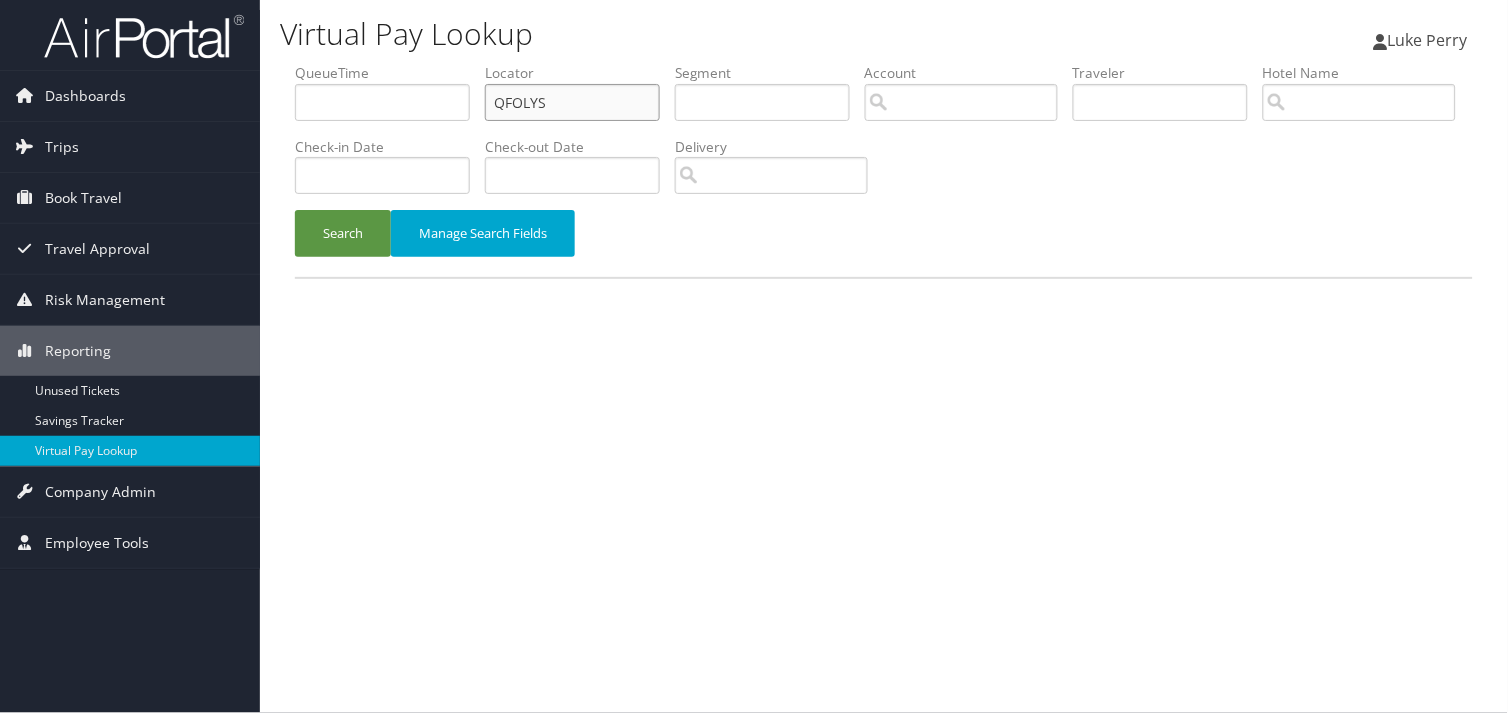 drag, startPoint x: 561, startPoint y: 97, endPoint x: 343, endPoint y: 115, distance: 218.74185 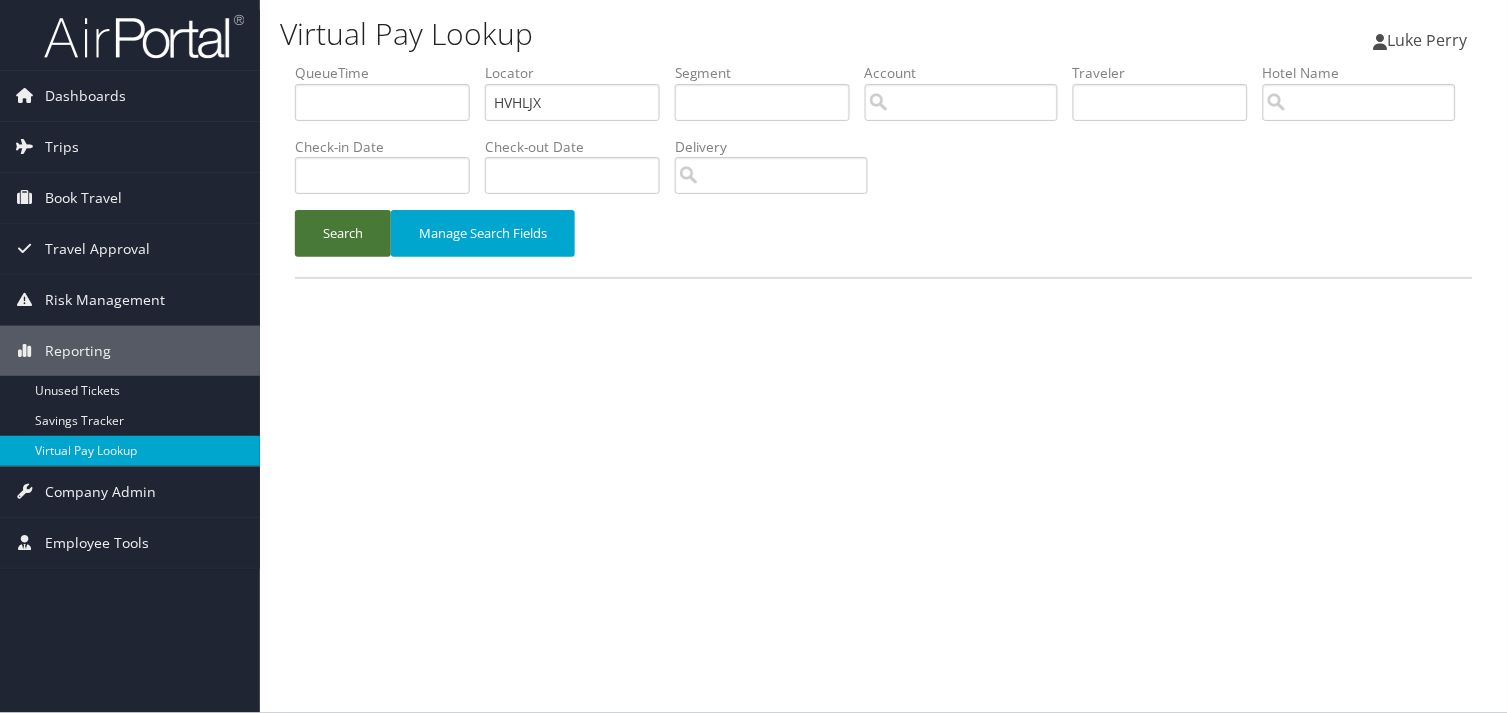 drag, startPoint x: 355, startPoint y: 226, endPoint x: 713, endPoint y: 472, distance: 434.3731 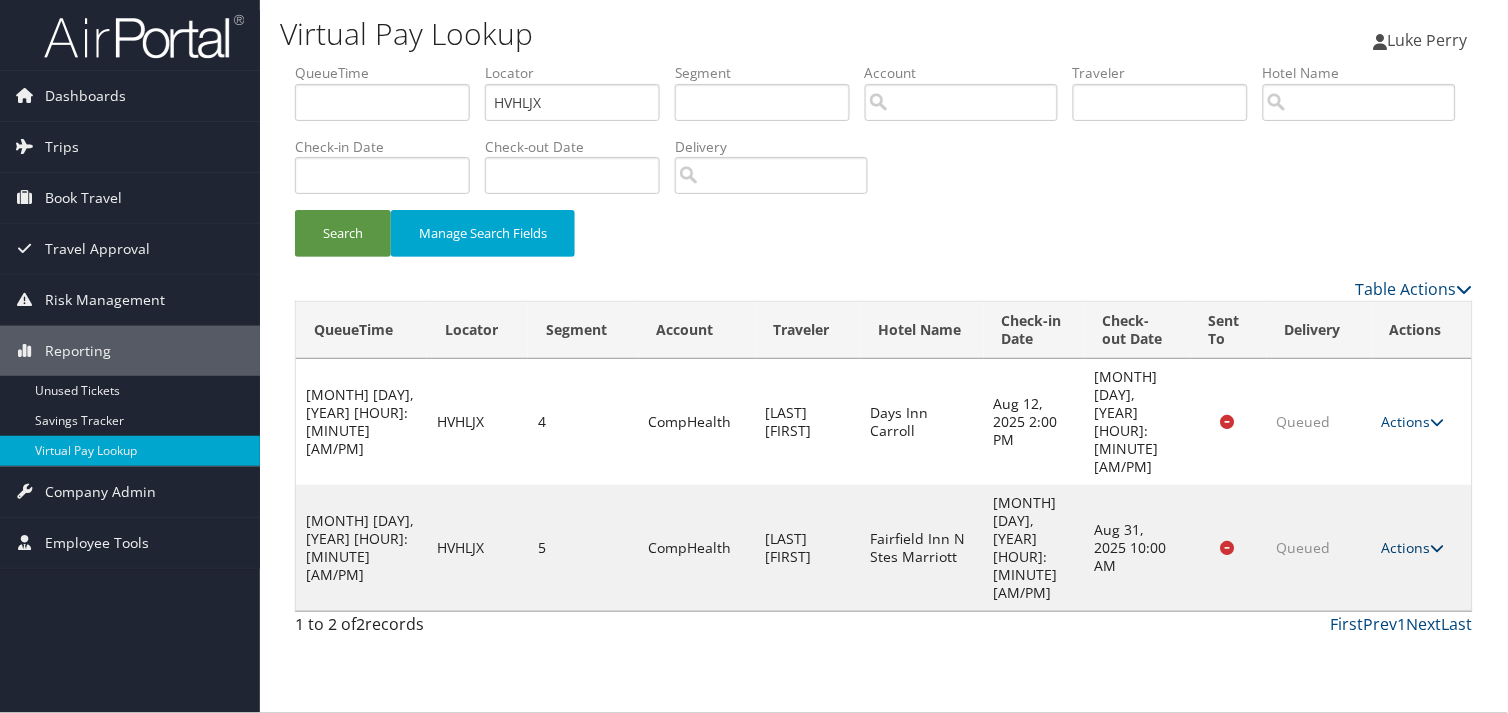 click on "Actions" at bounding box center [1413, 547] 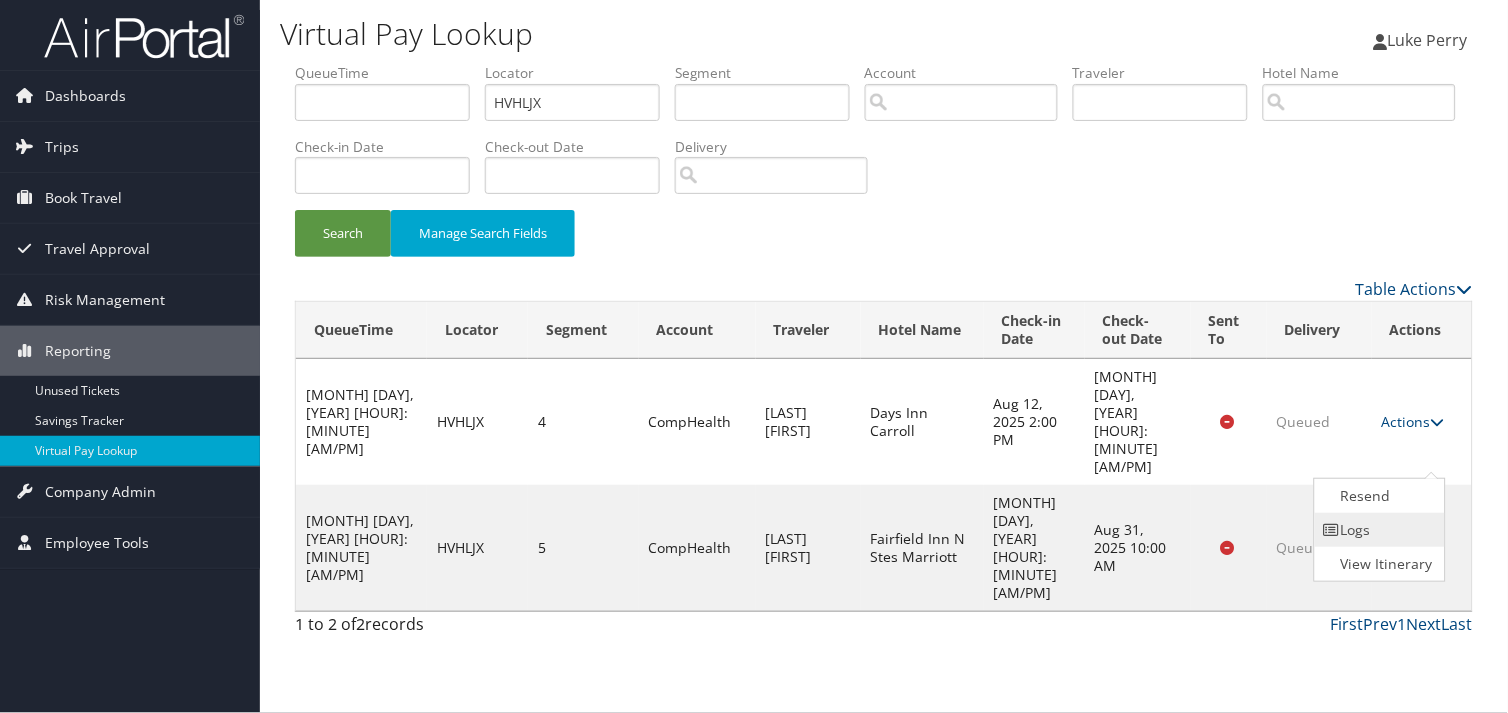 click on "Logs" at bounding box center (1378, 530) 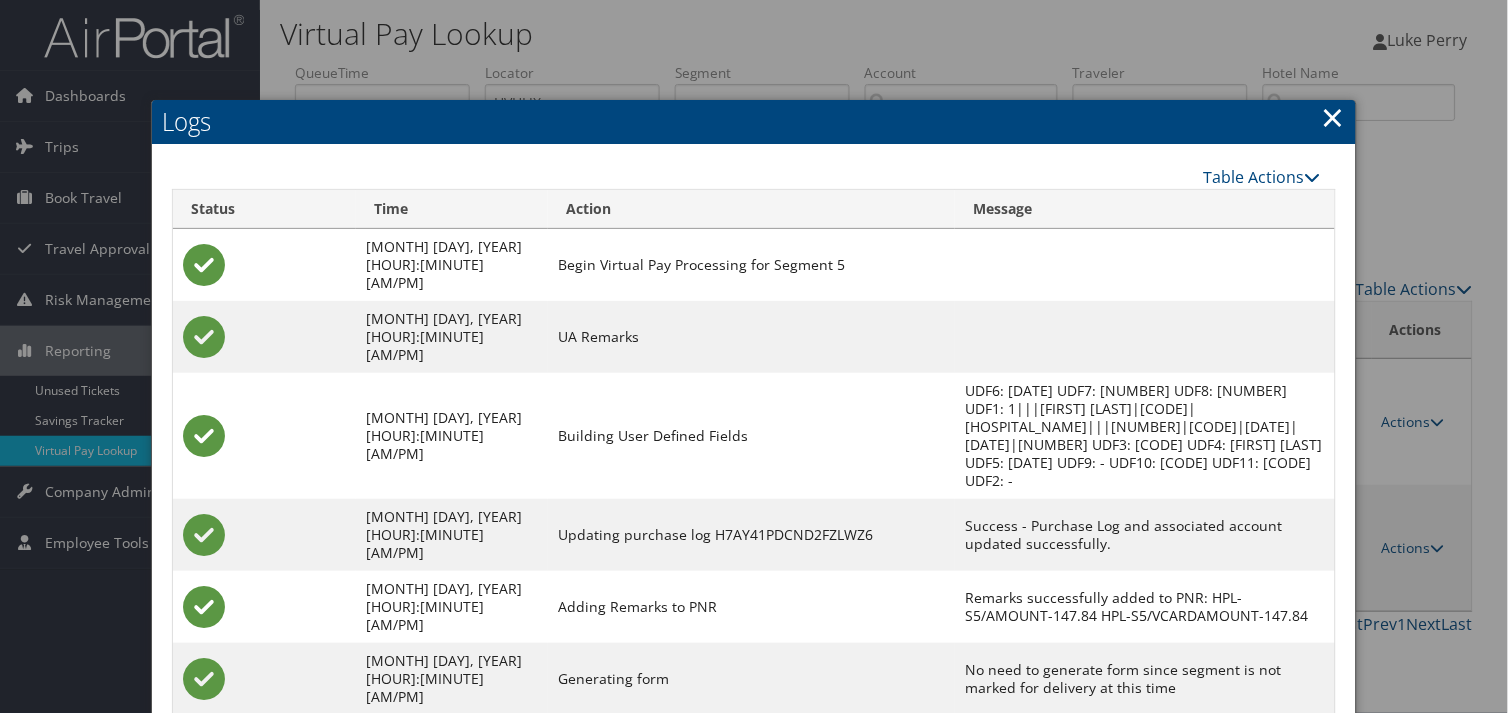 click at bounding box center (754, 356) 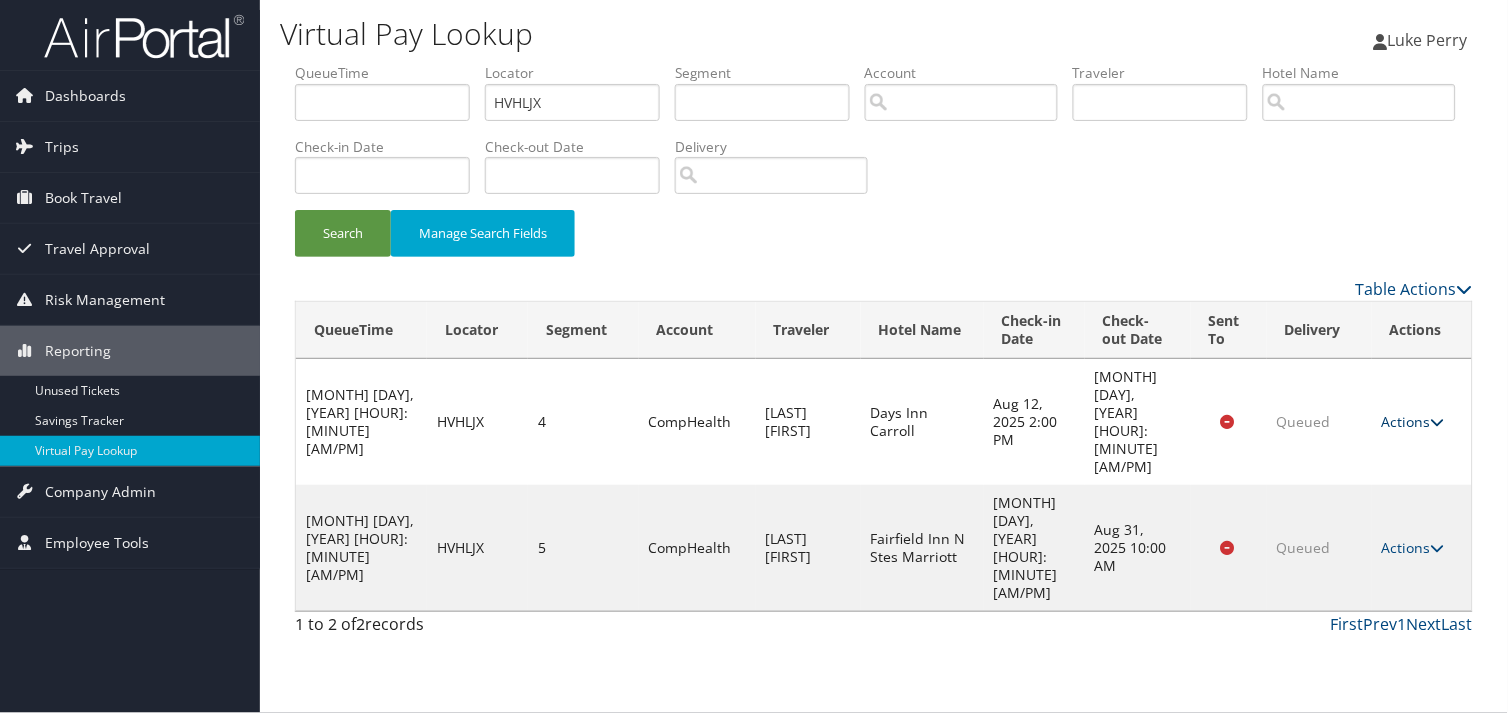 click on "Actions" at bounding box center [1413, 421] 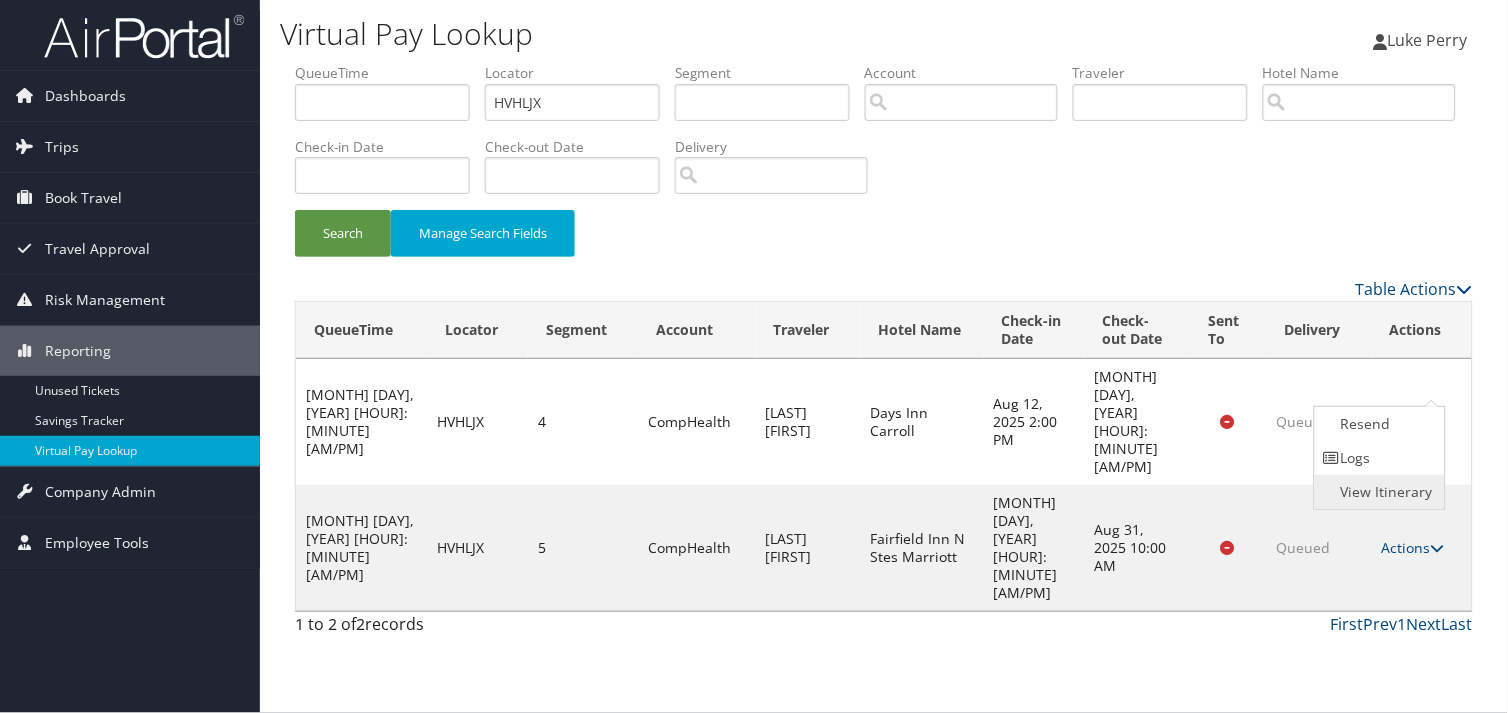 click on "View Itinerary" at bounding box center [1378, 492] 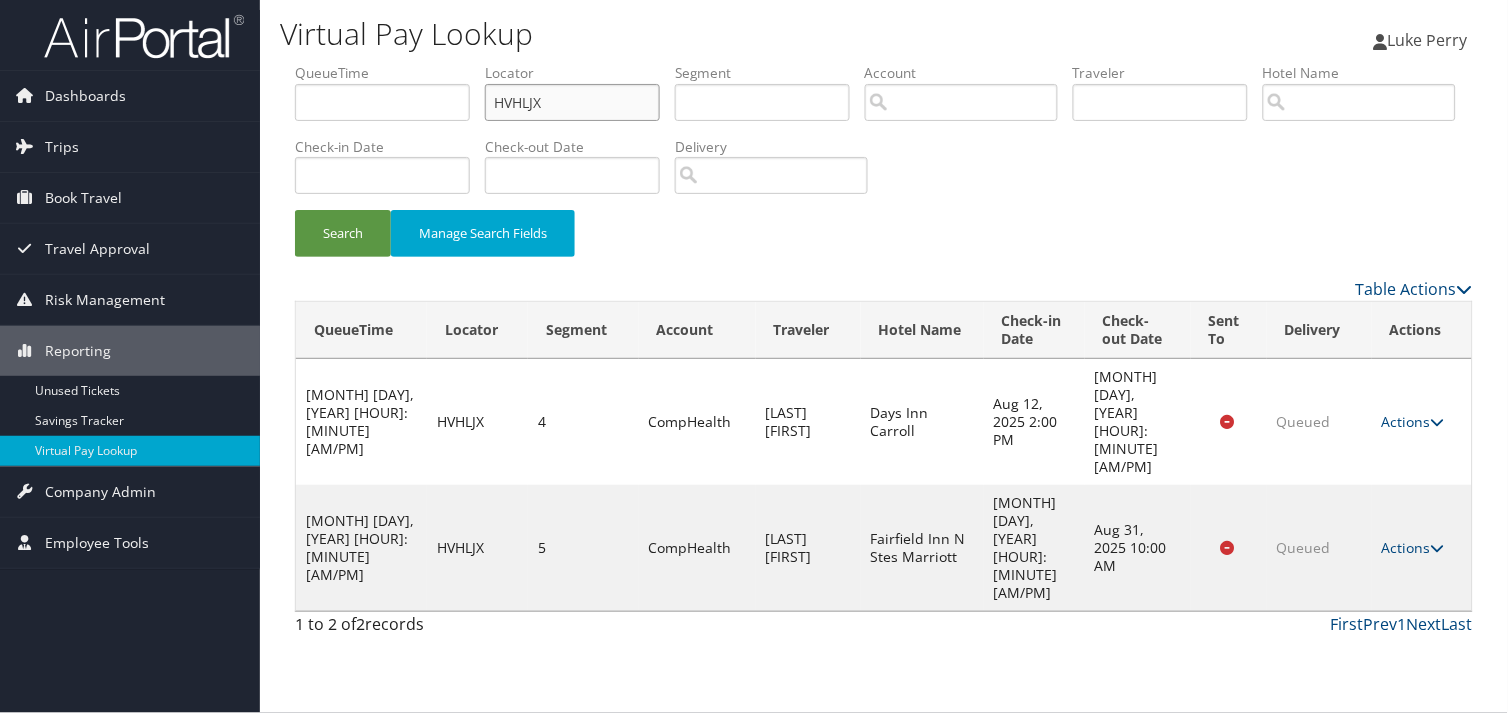 drag, startPoint x: 550, startPoint y: 98, endPoint x: 300, endPoint y: 127, distance: 251.67638 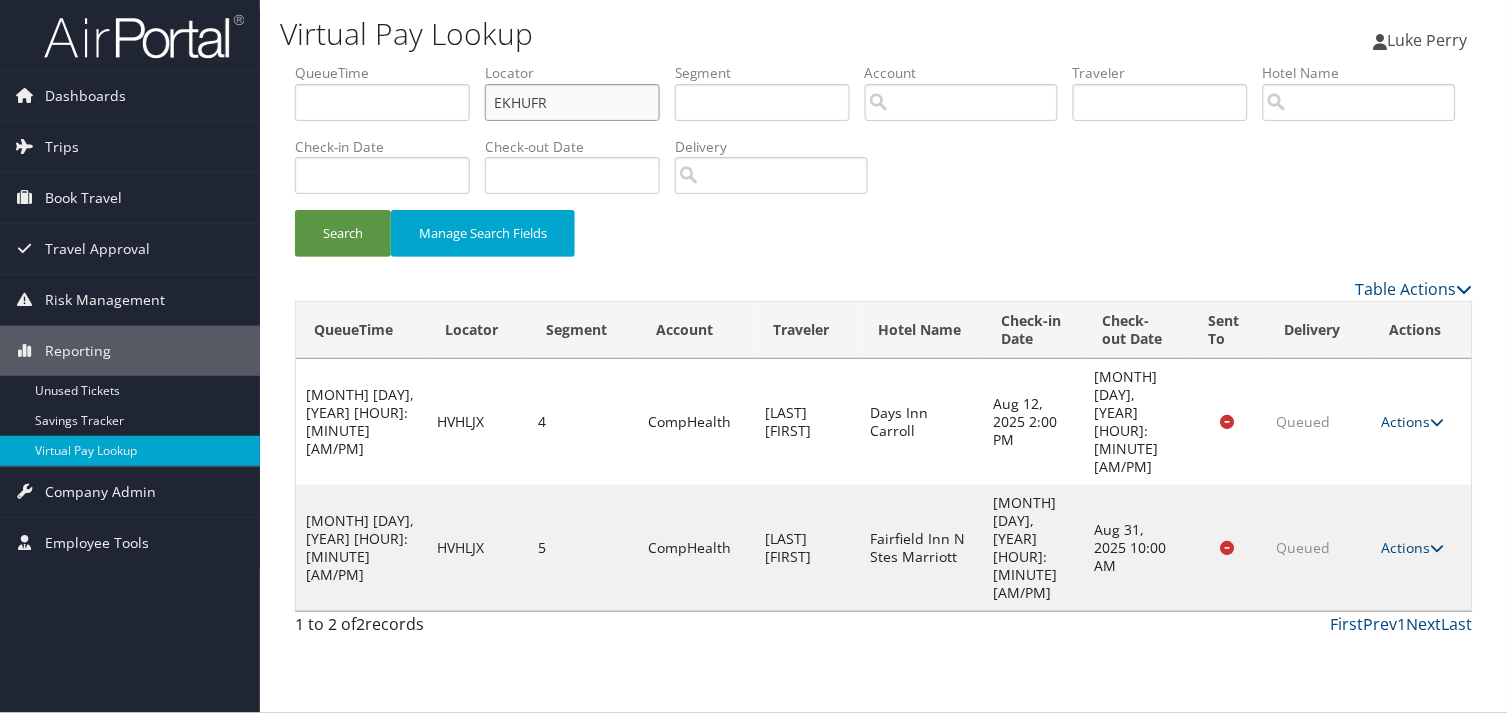 click on "EKHUFR" at bounding box center [572, 102] 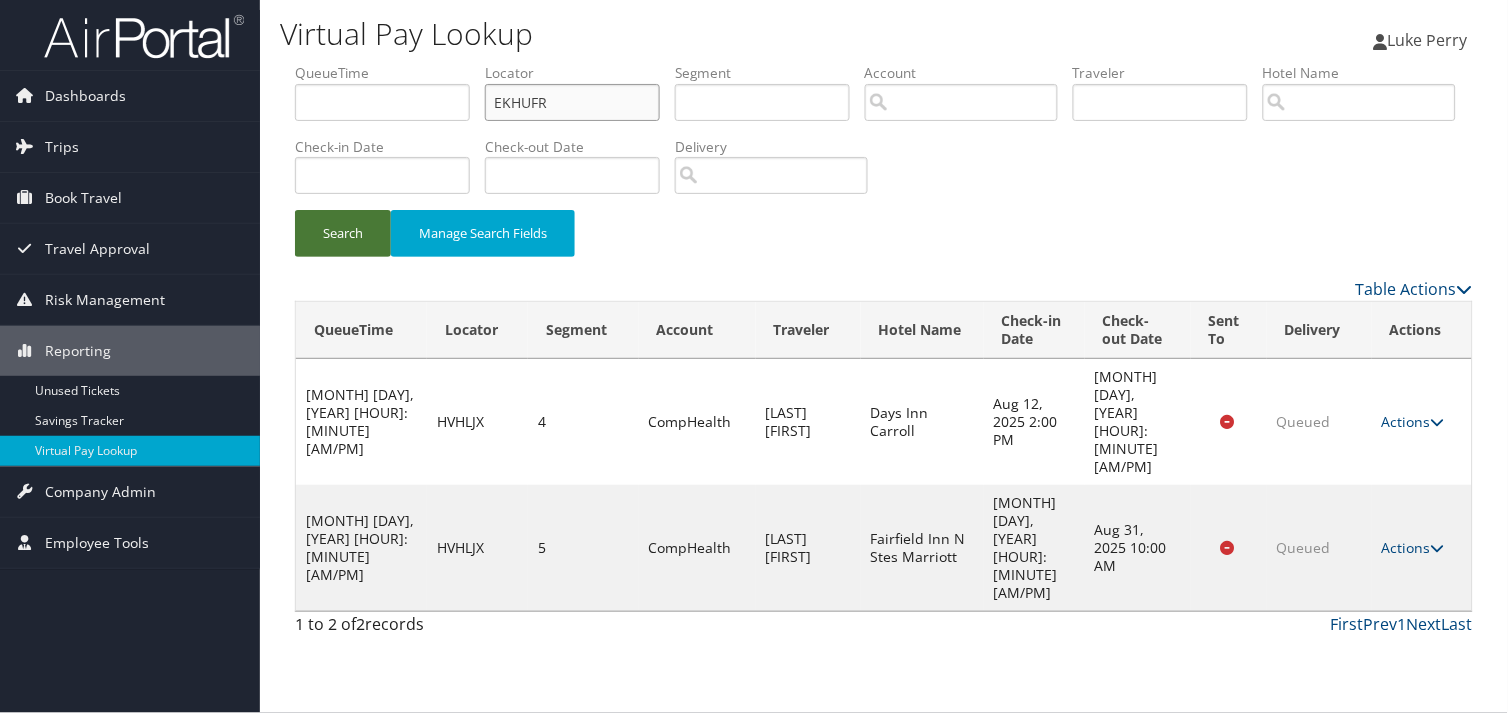 type on "EKHUFR" 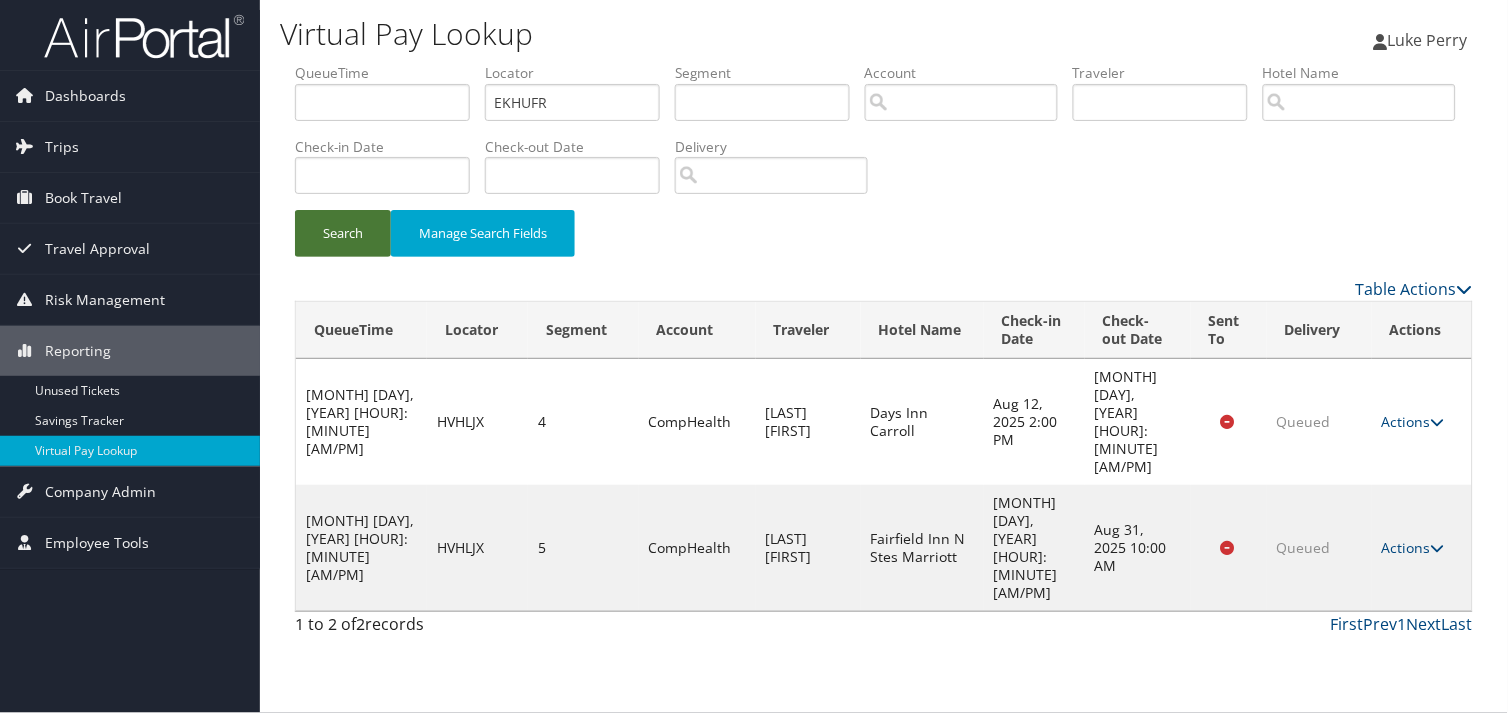 click on "Search" at bounding box center (343, 233) 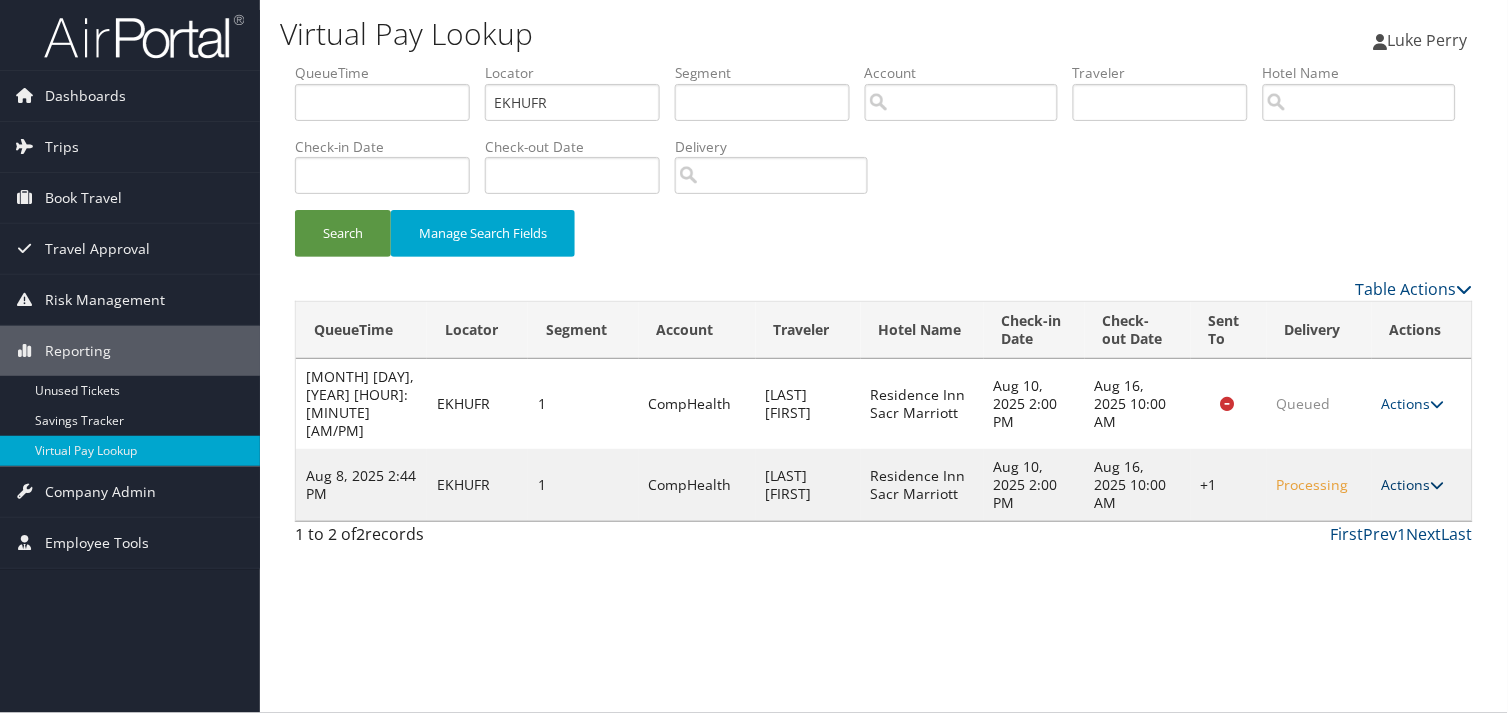 click on "Actions" at bounding box center [1413, 484] 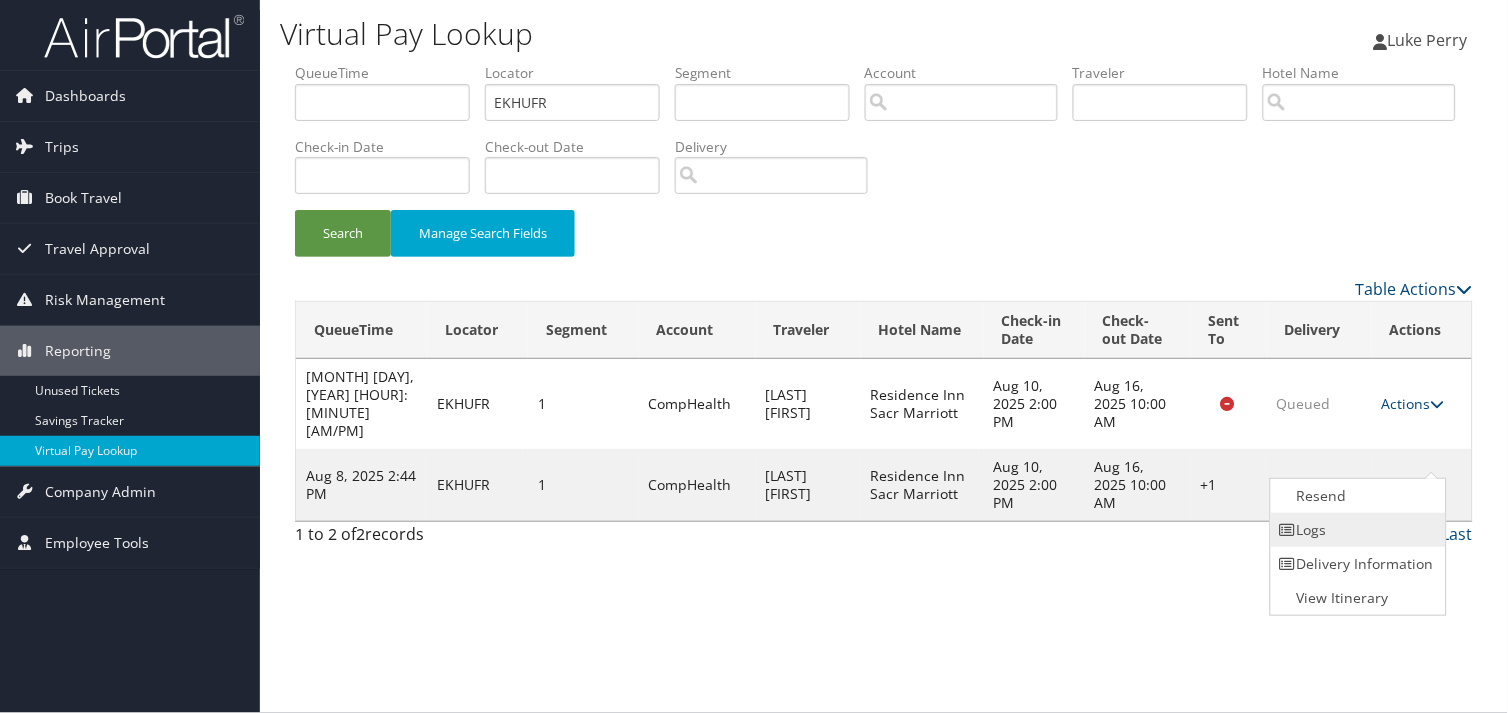 click on "Logs" at bounding box center (1356, 530) 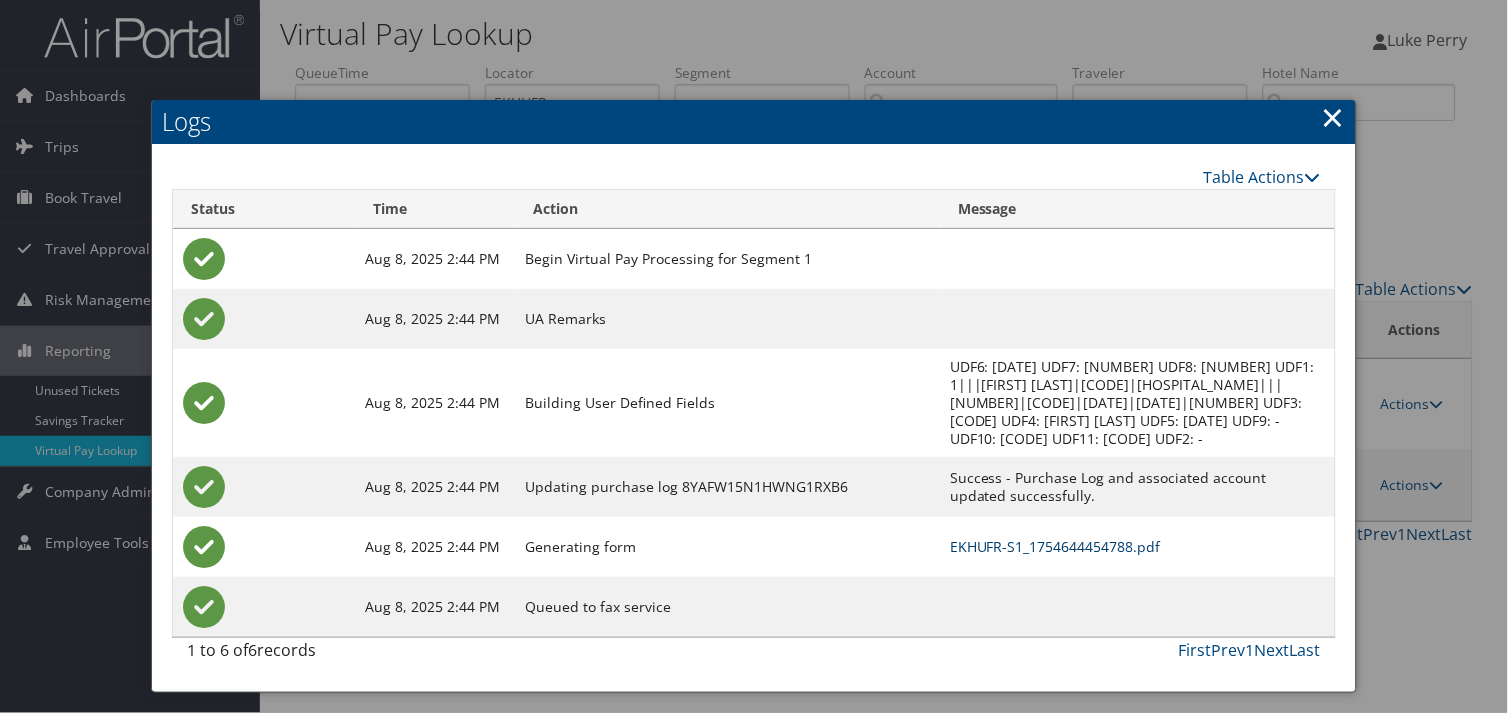click on "EKHUFR-S1_1754644454788.pdf" at bounding box center (1055, 546) 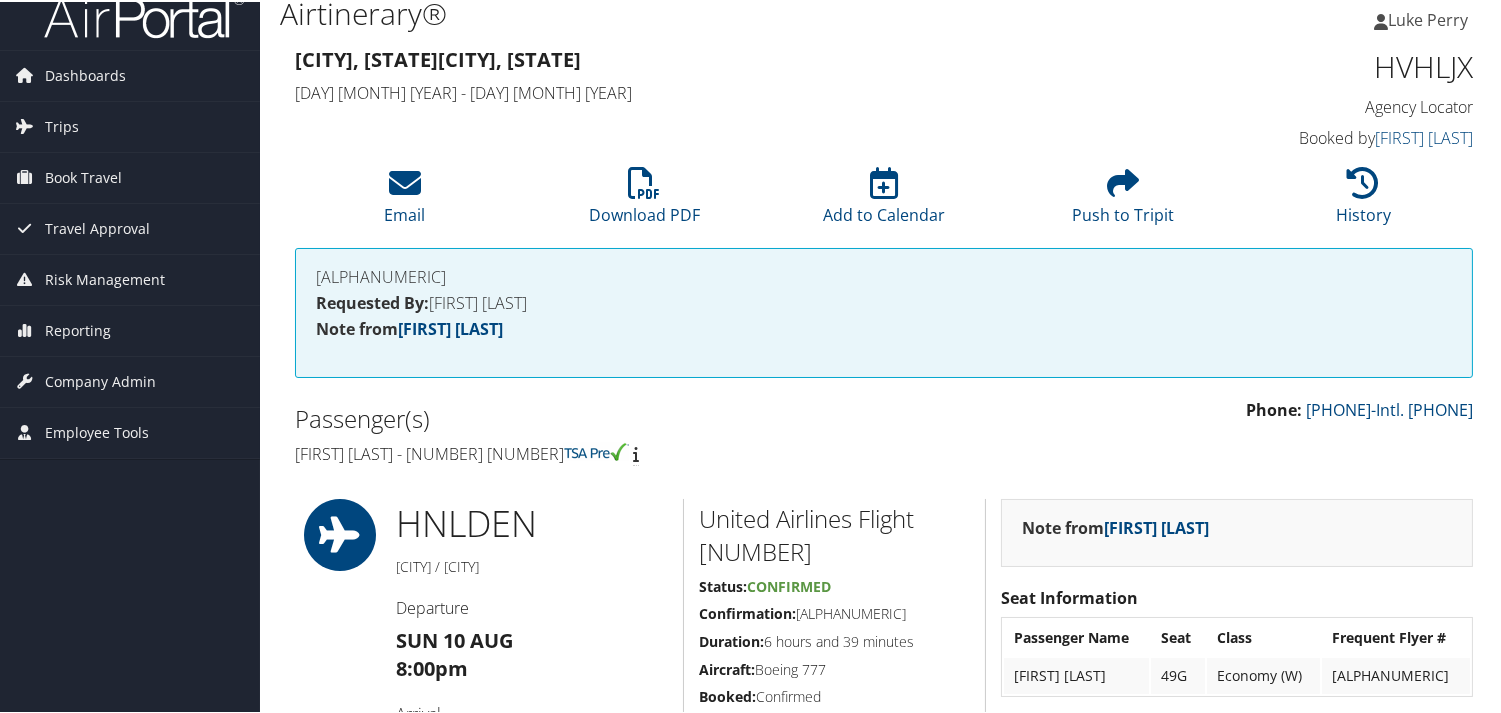 scroll, scrollTop: 0, scrollLeft: 0, axis: both 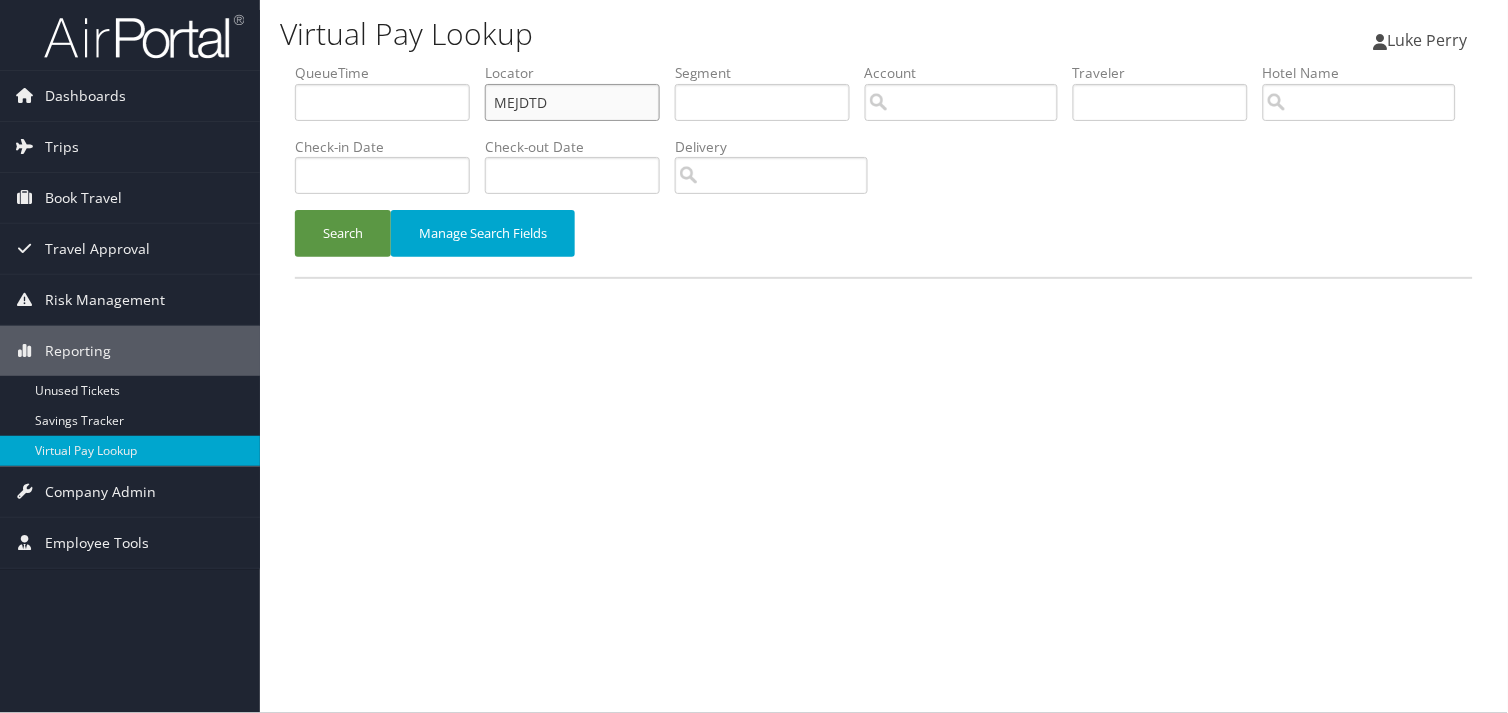 drag, startPoint x: 558, startPoint y: 100, endPoint x: 357, endPoint y: 114, distance: 201.48697 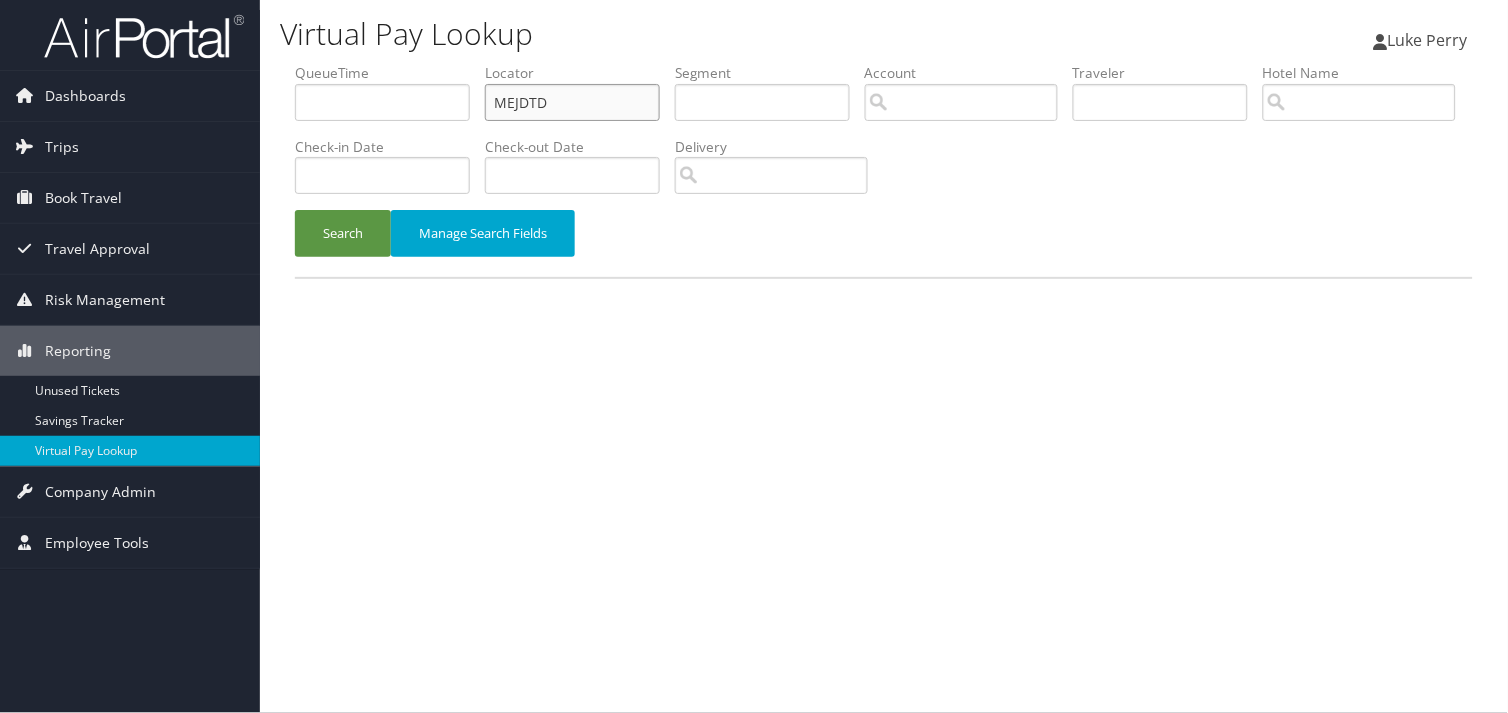 click on "QueueTime Locator MEJDTD Segment Account Traveler Hotel Name Check-in Date Check-out Date Delivery" at bounding box center (884, 63) 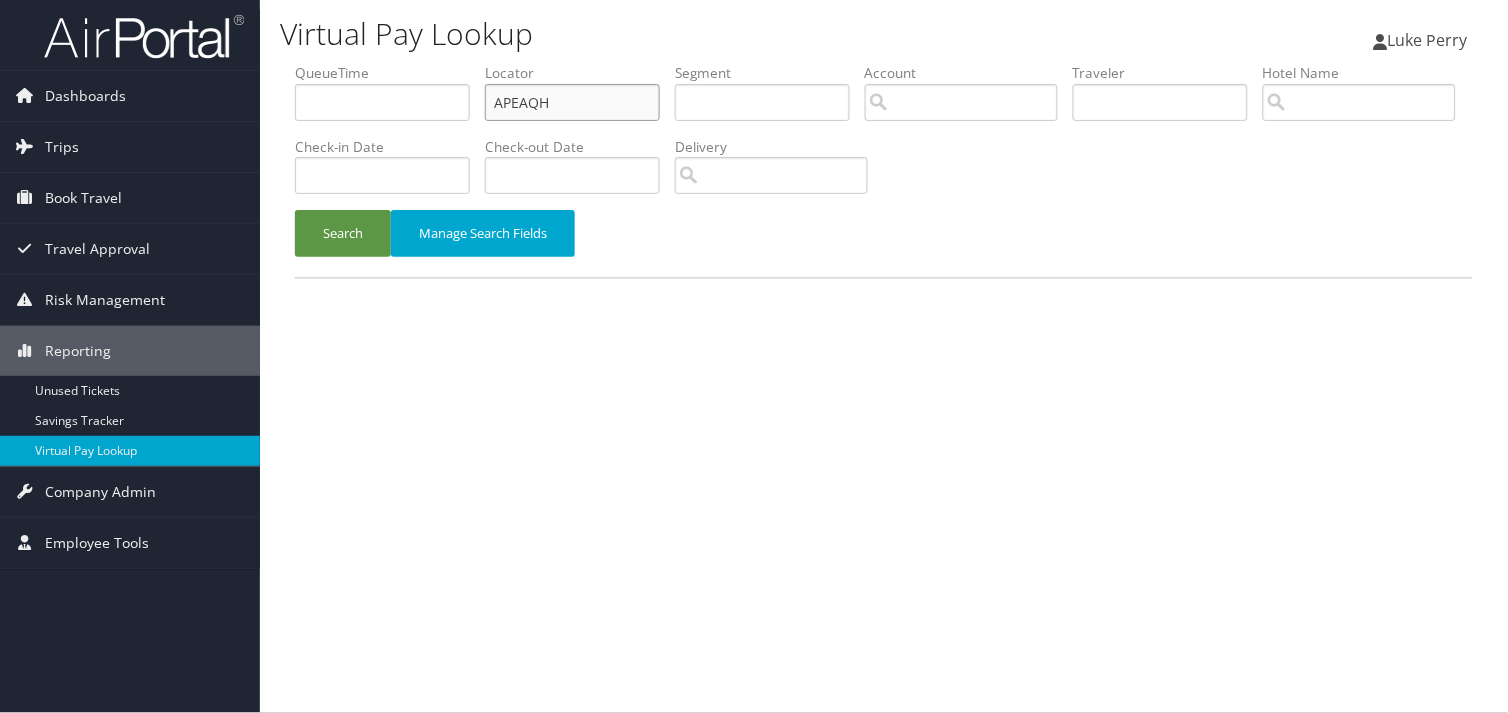 click on "APEAQH" at bounding box center (572, 102) 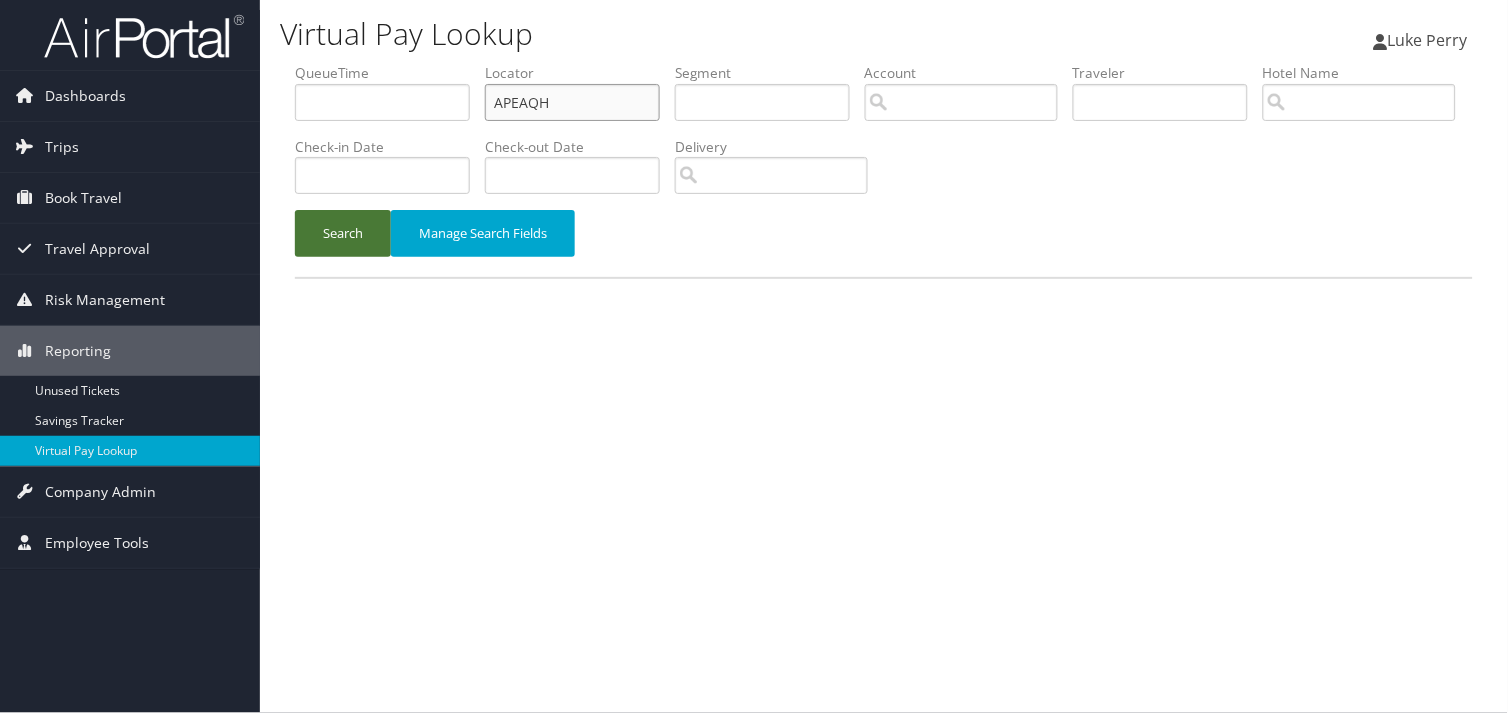 type on "APEAQH" 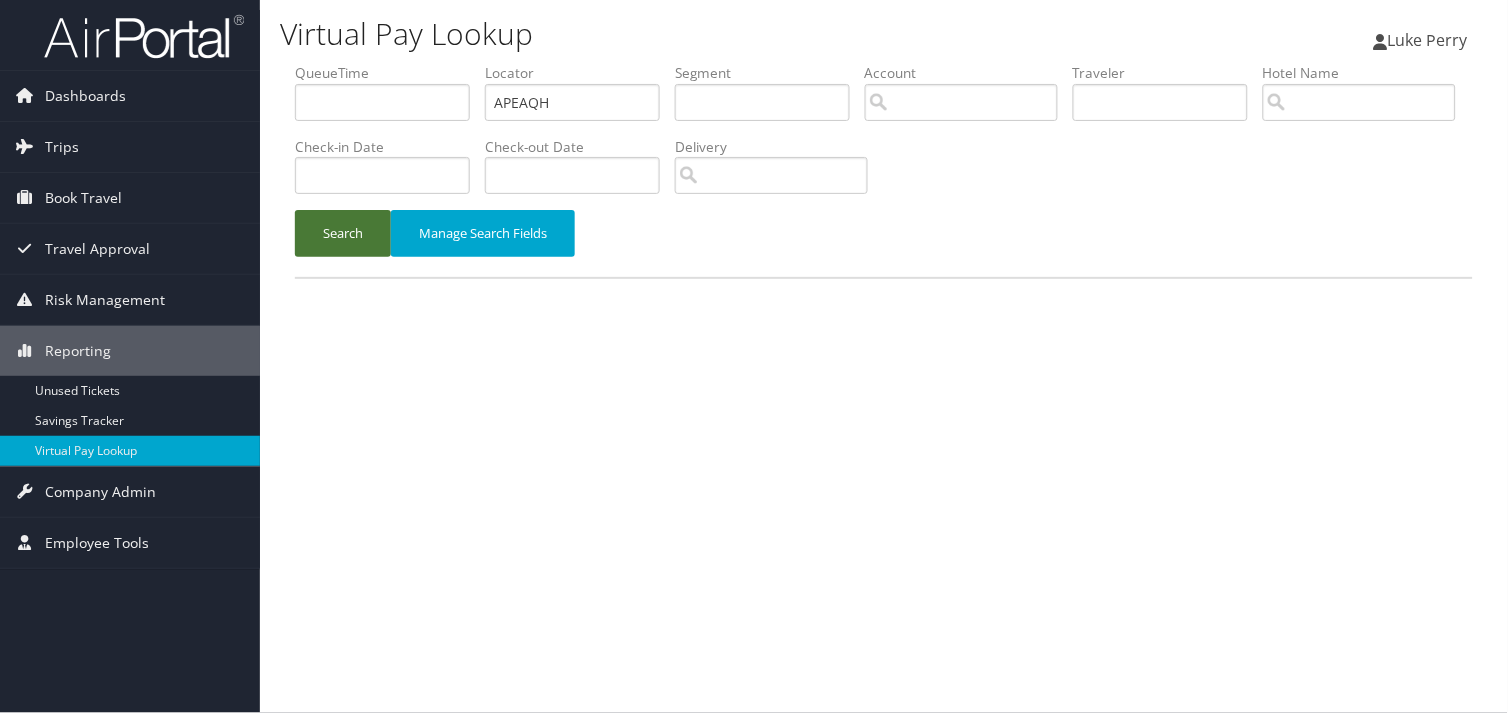 click on "Search" at bounding box center (343, 233) 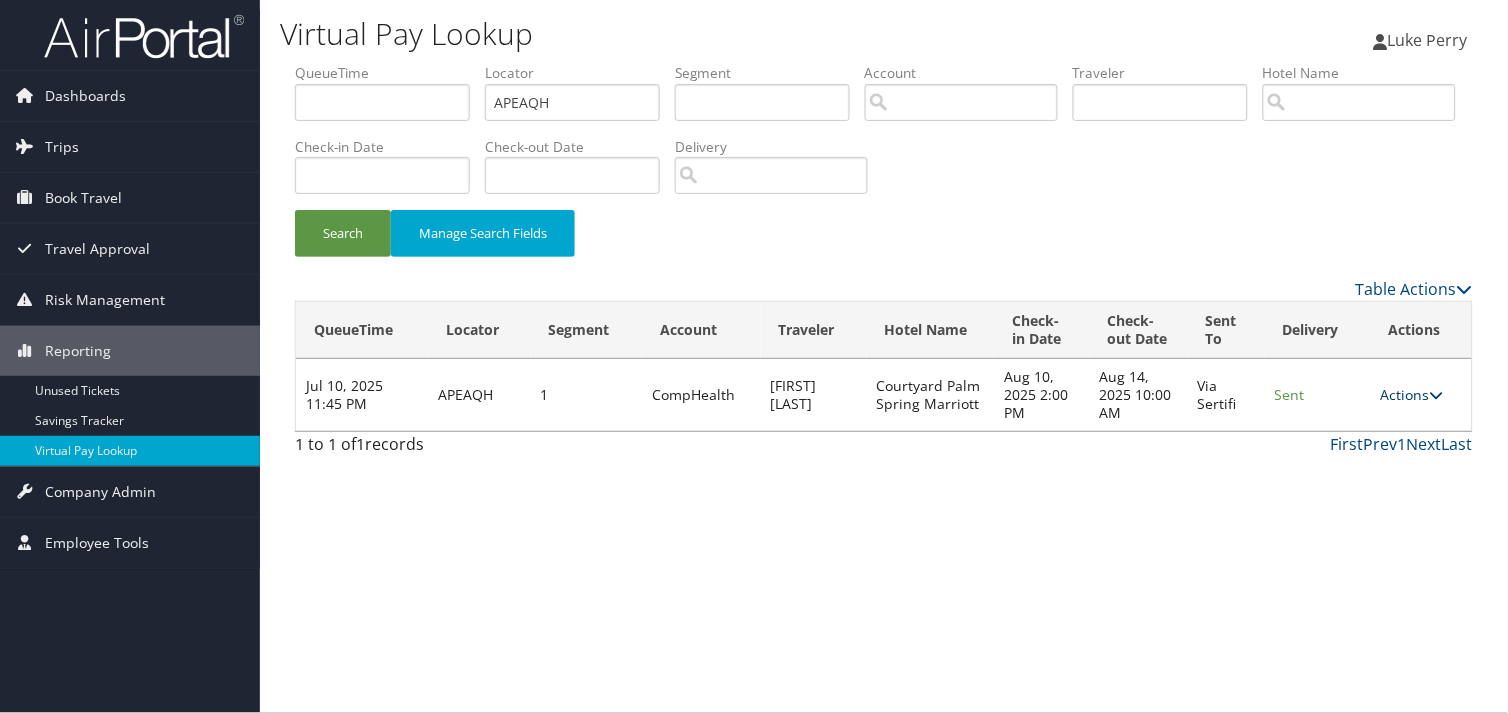 click on "Actions" at bounding box center [1412, 394] 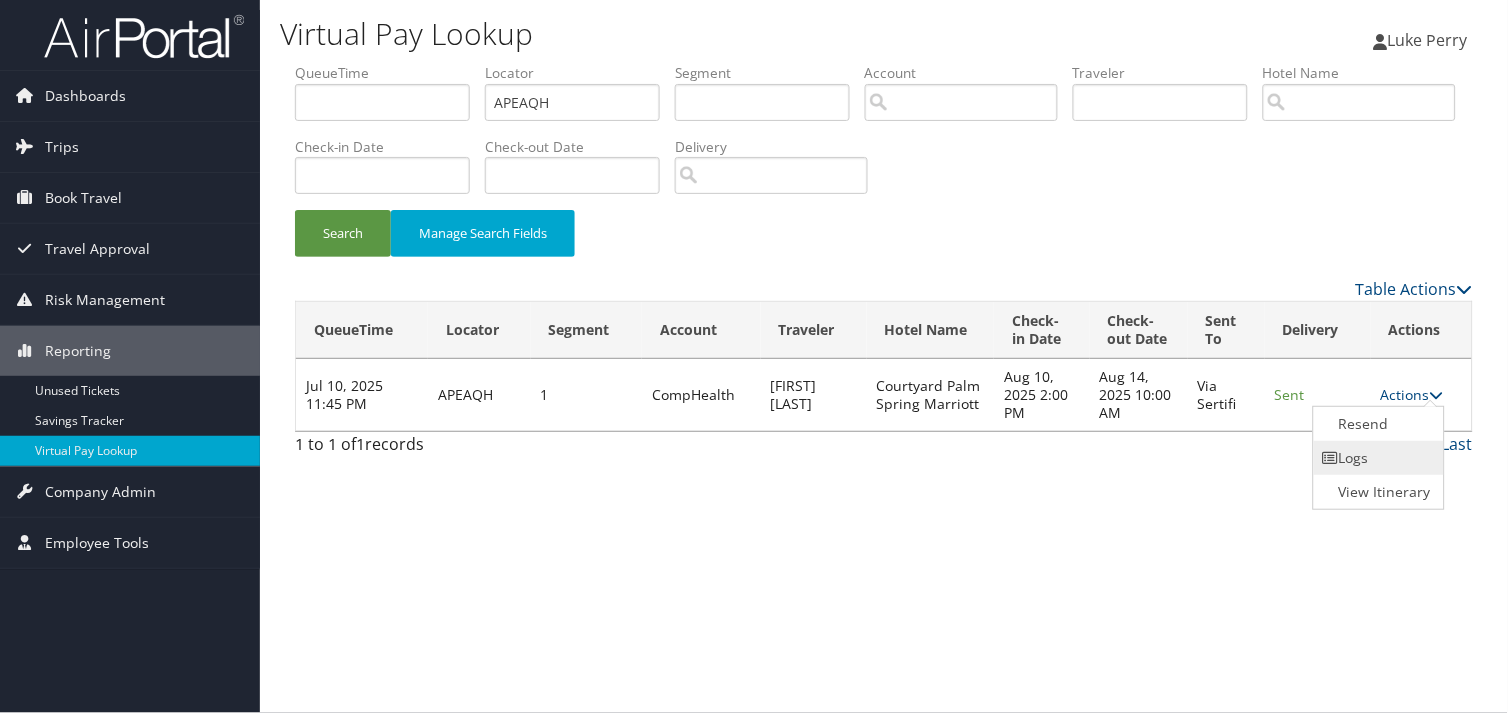 click on "Logs" at bounding box center (1377, 458) 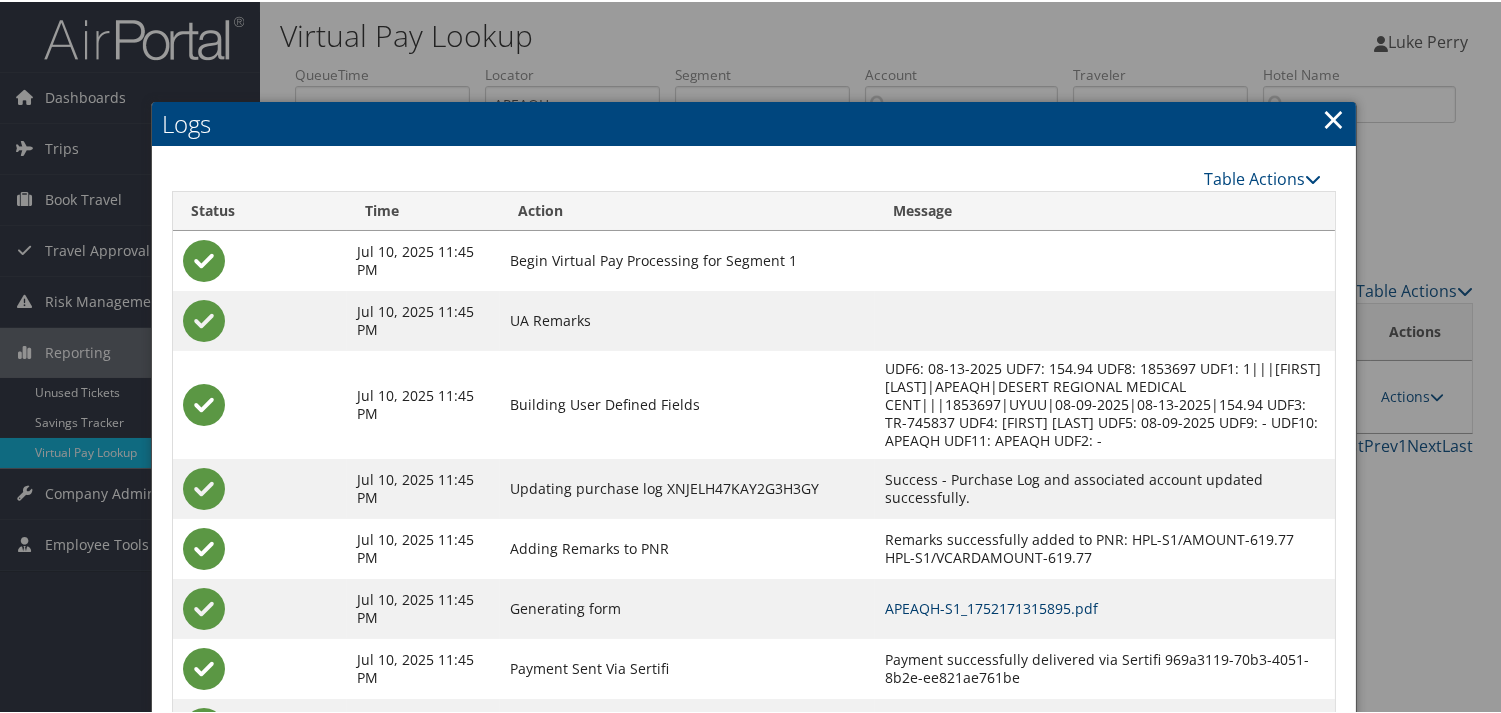 click on "APEAQH-S1_1752171315895.pdf" at bounding box center [991, 606] 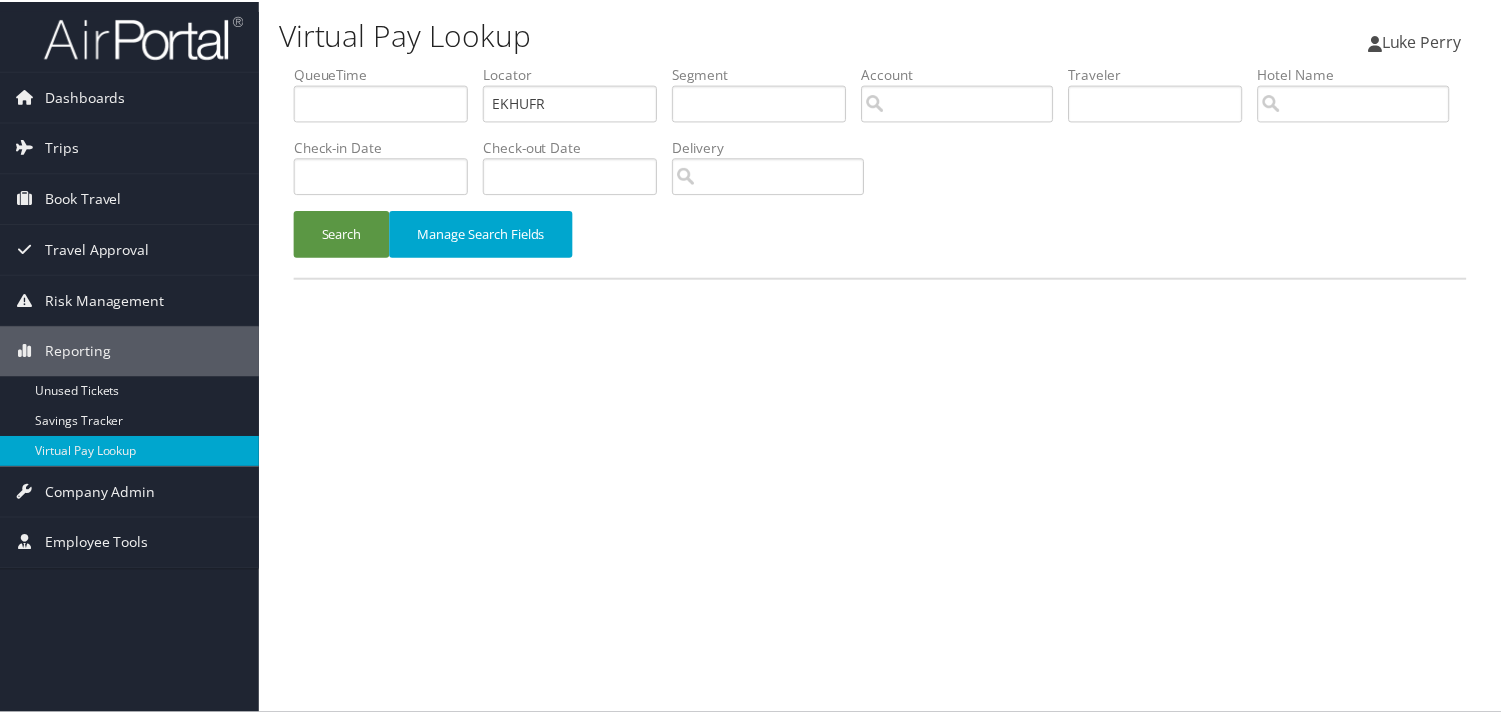 scroll, scrollTop: 0, scrollLeft: 0, axis: both 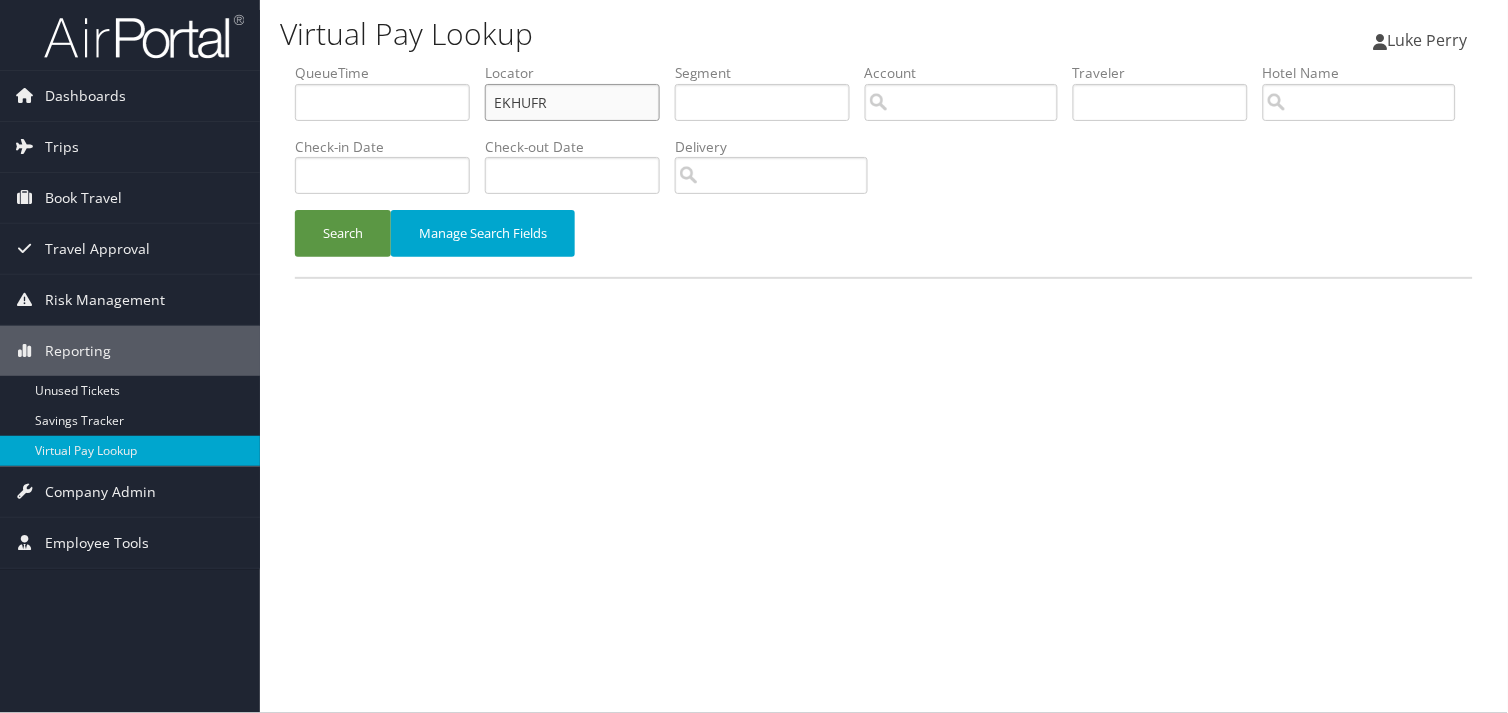 drag, startPoint x: 564, startPoint y: 94, endPoint x: 363, endPoint y: 115, distance: 202.09404 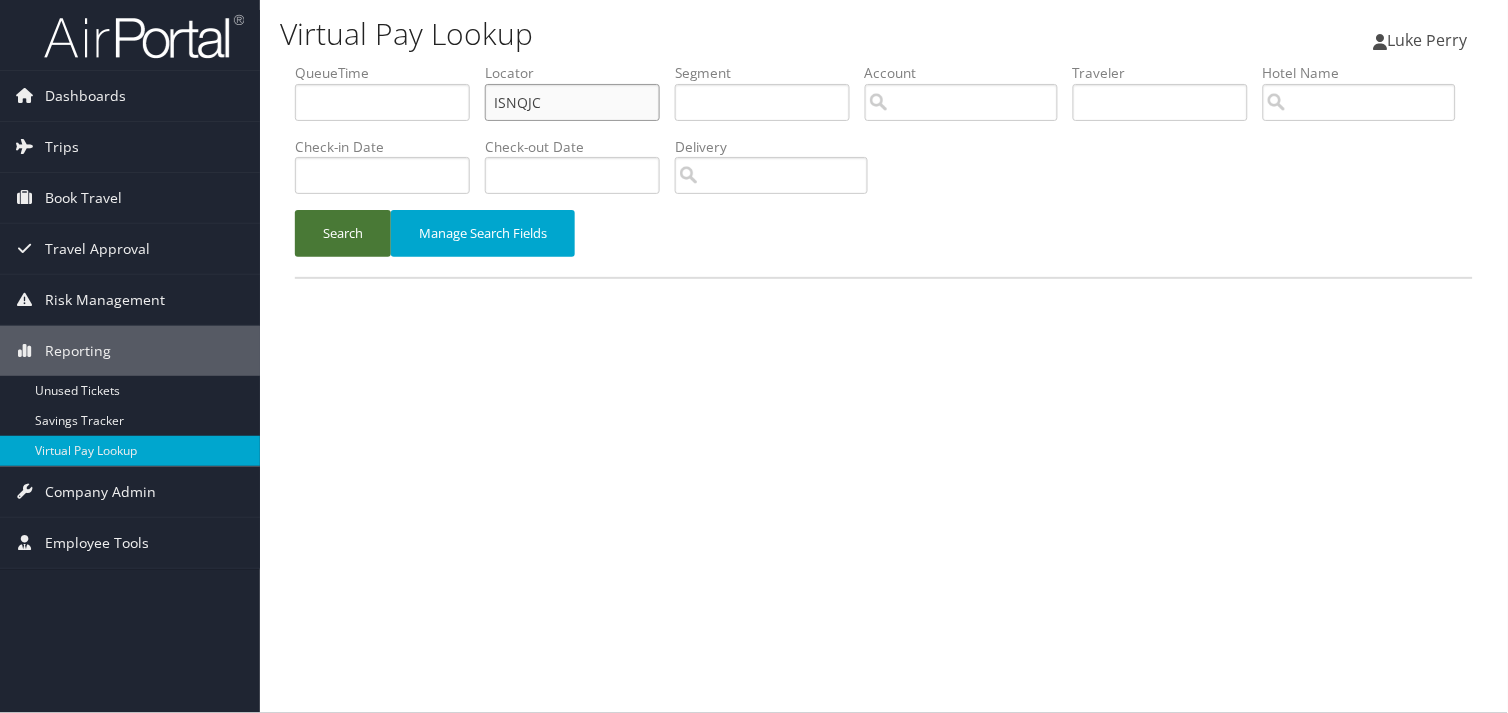 type on "ISNQJC" 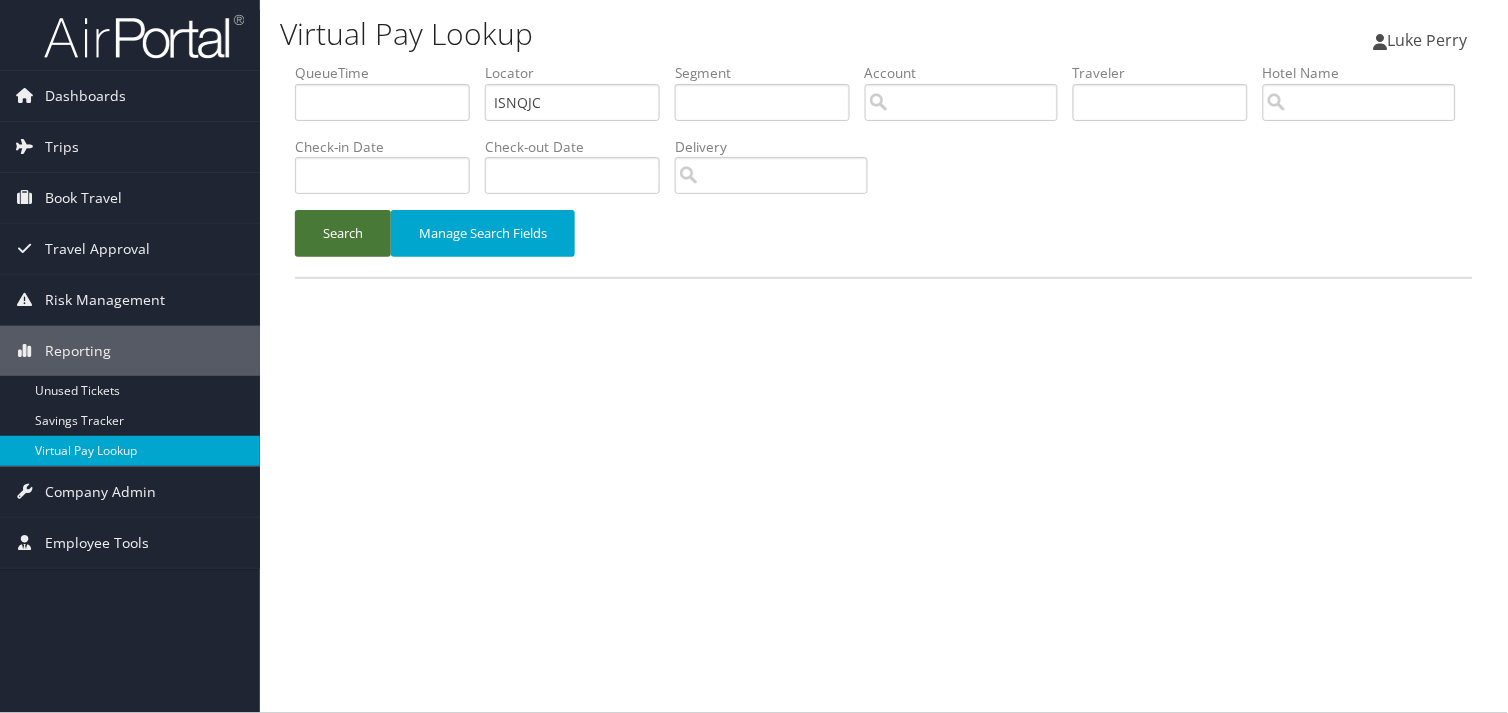 click on "Search" at bounding box center [343, 233] 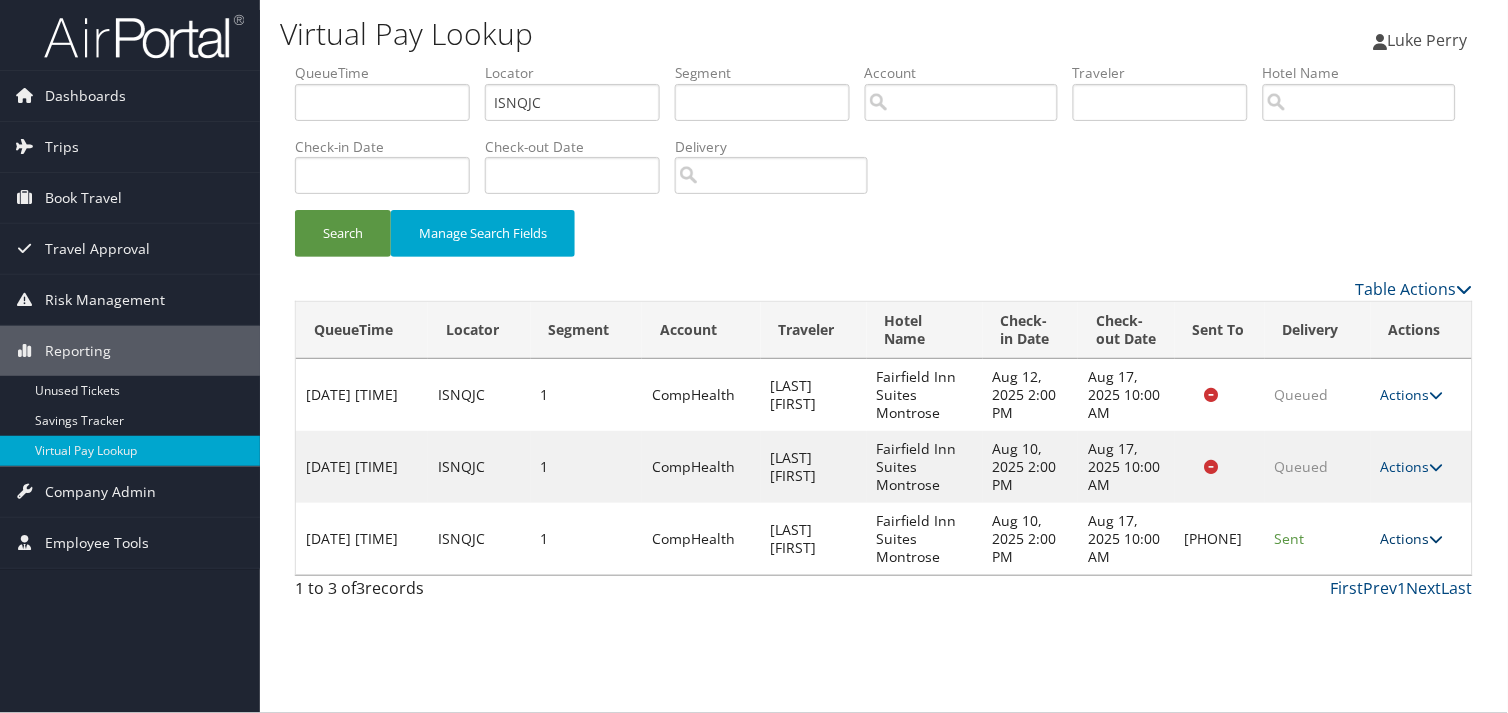click on "Actions" at bounding box center (1412, 538) 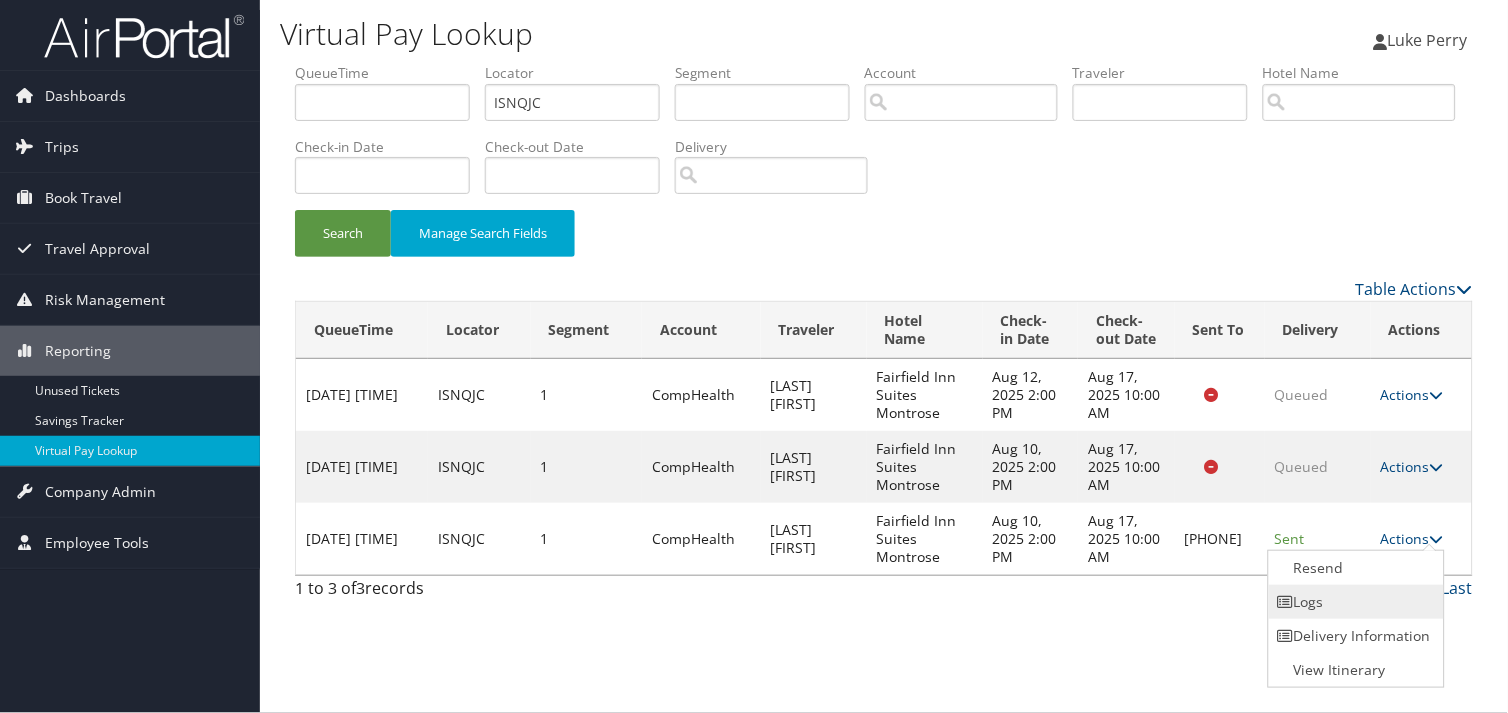 click on "Logs" at bounding box center [1354, 602] 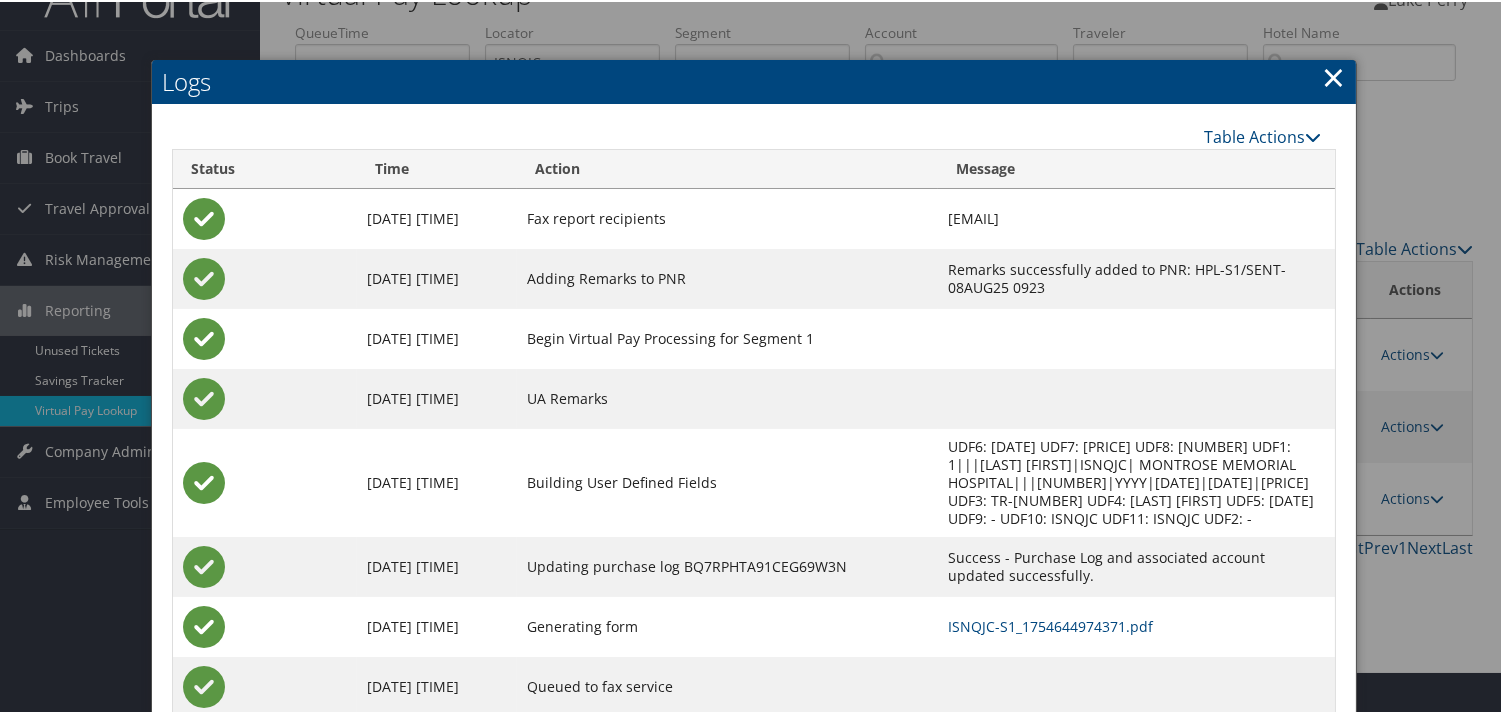scroll, scrollTop: 82, scrollLeft: 0, axis: vertical 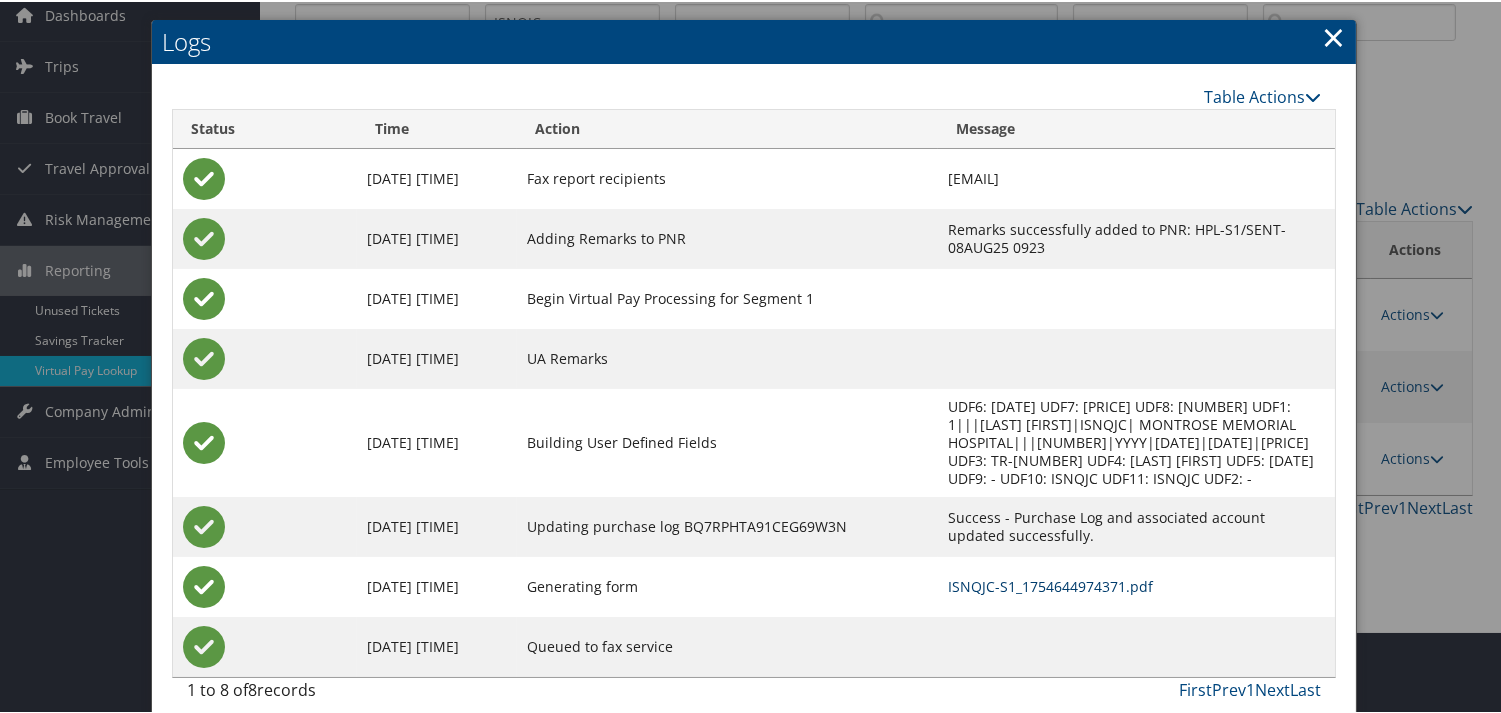 drag, startPoint x: 916, startPoint y: 570, endPoint x: 976, endPoint y: 593, distance: 64.25729 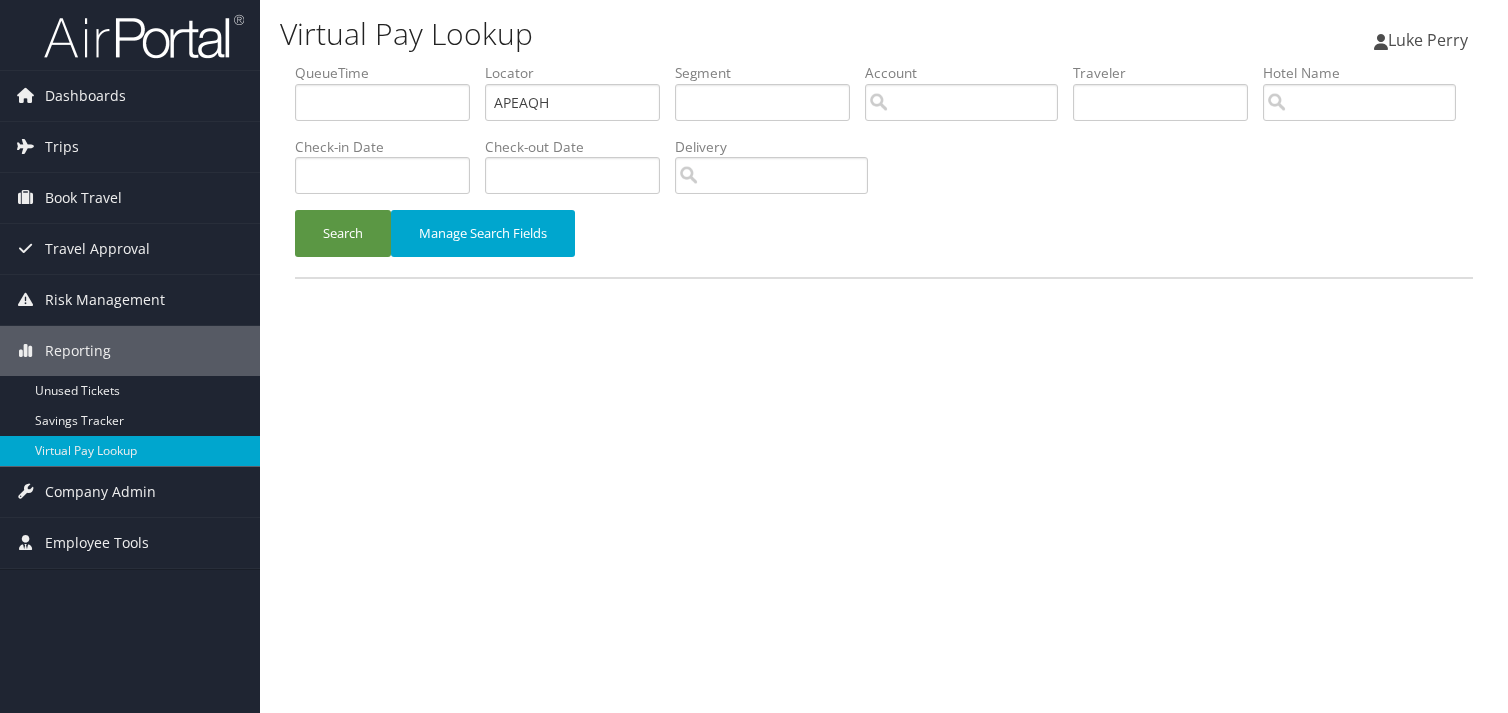 scroll, scrollTop: 0, scrollLeft: 0, axis: both 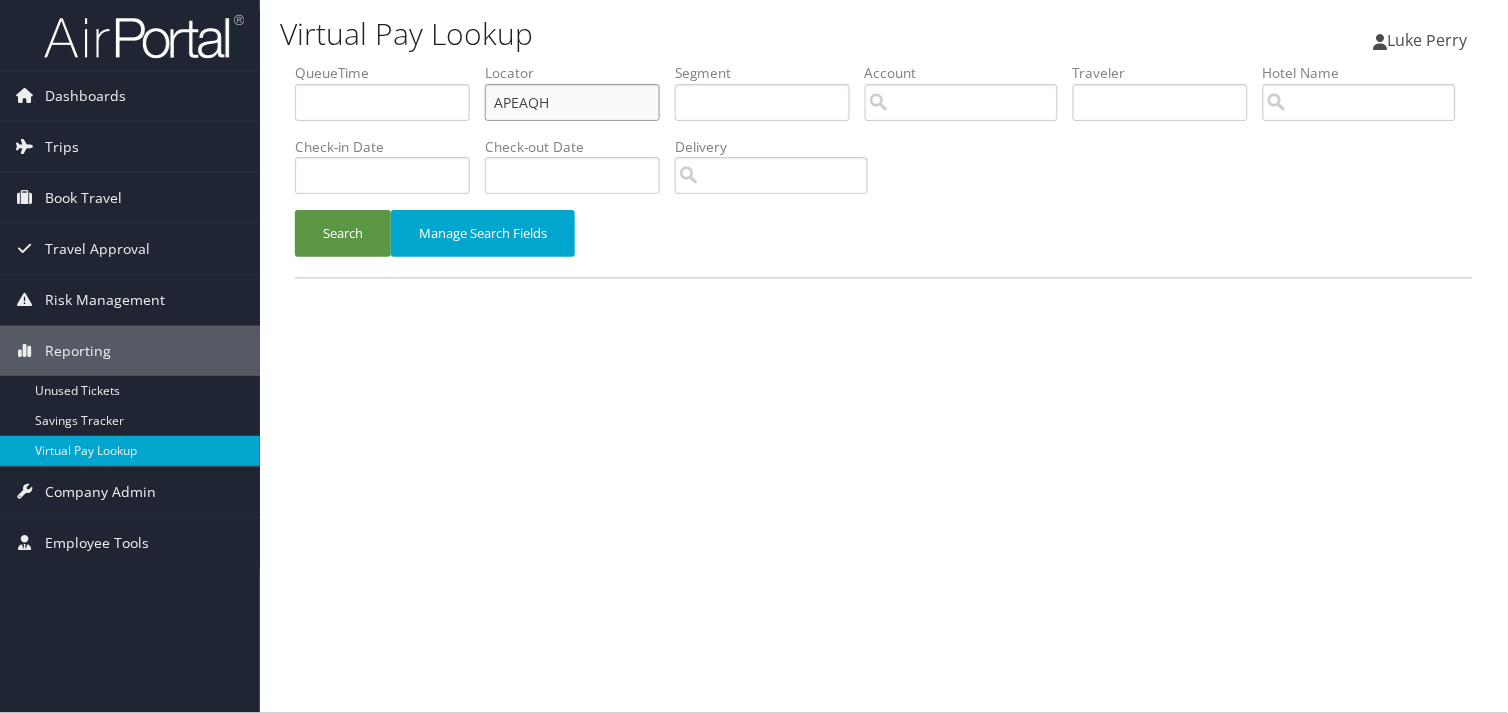 drag, startPoint x: 557, startPoint y: 101, endPoint x: 401, endPoint y: 112, distance: 156.38734 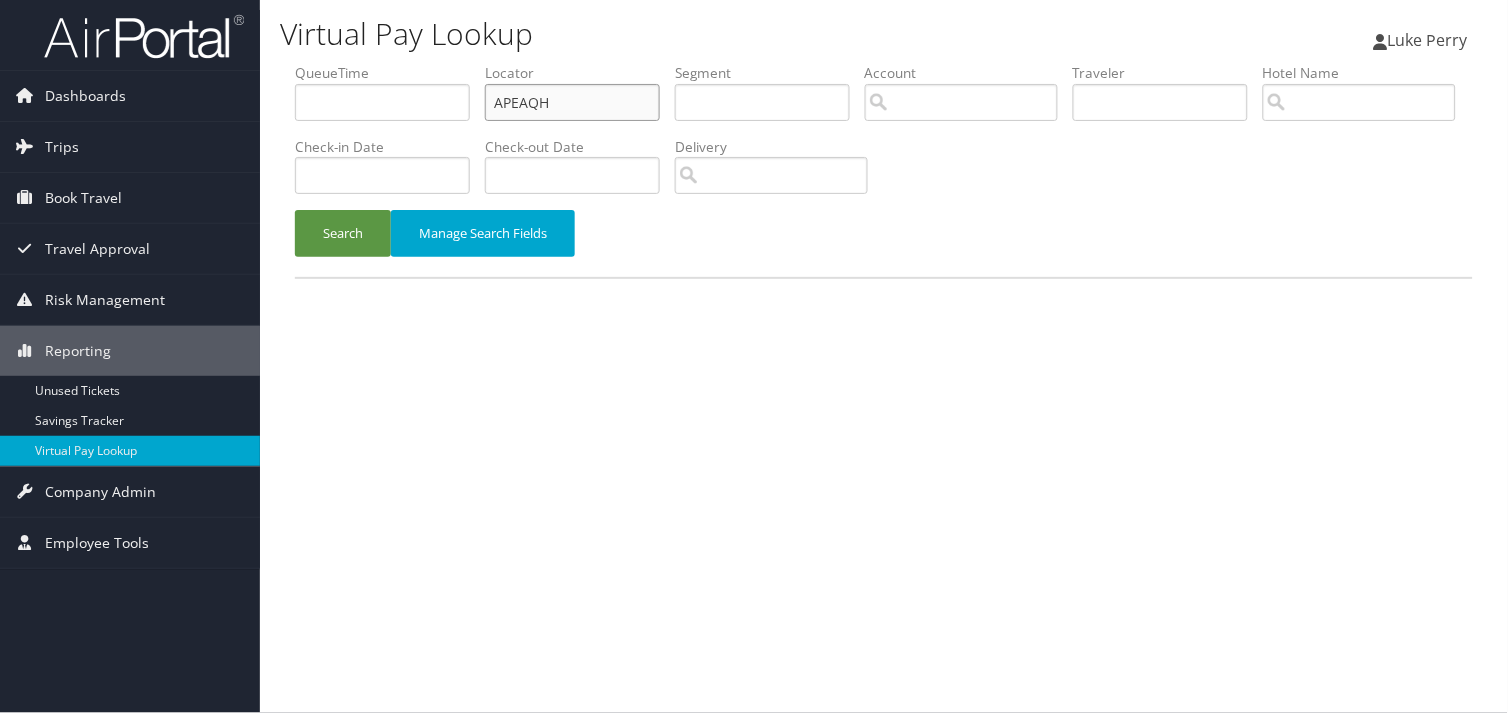 click on "QueueTime Locator APEAQH Segment Account Traveler Hotel Name Check-in Date Check-out Date Delivery" at bounding box center [884, 63] 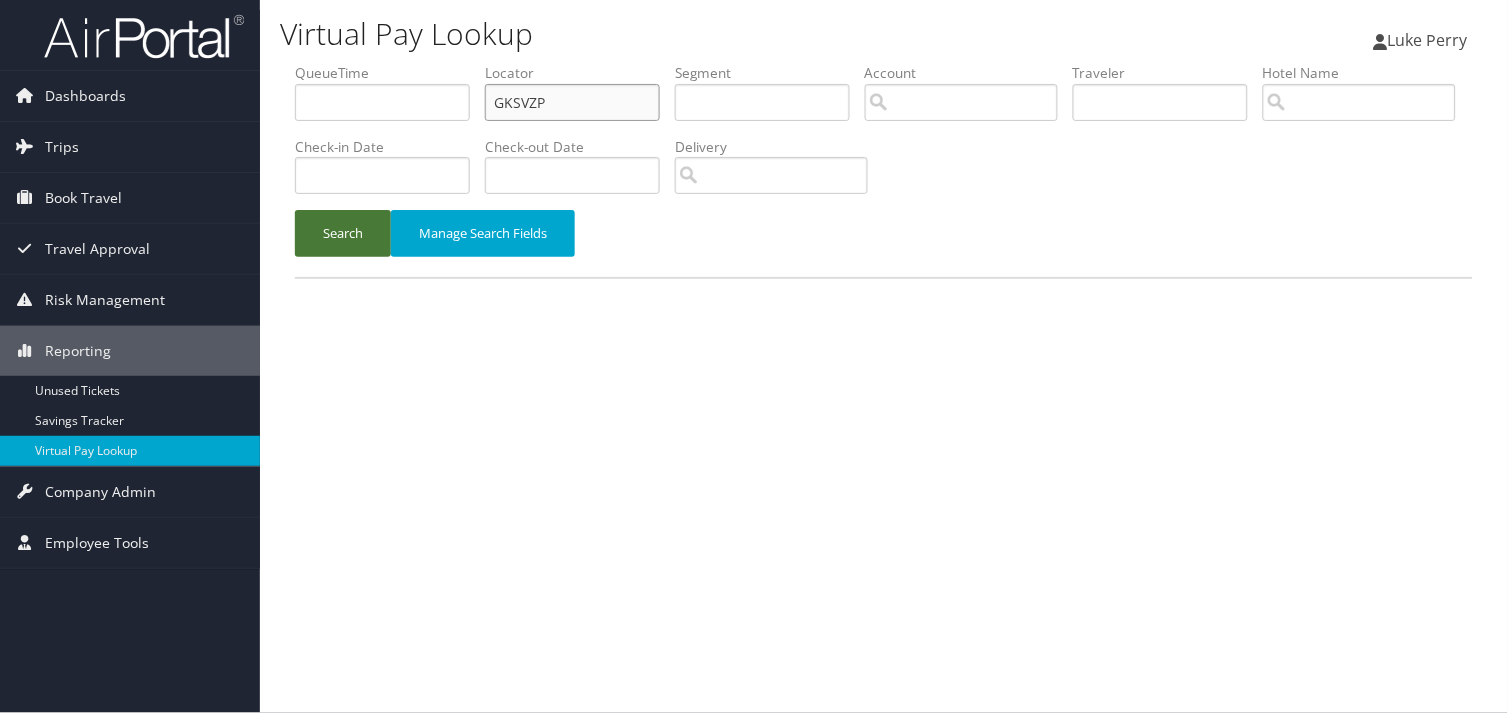 type on "GKSVZP" 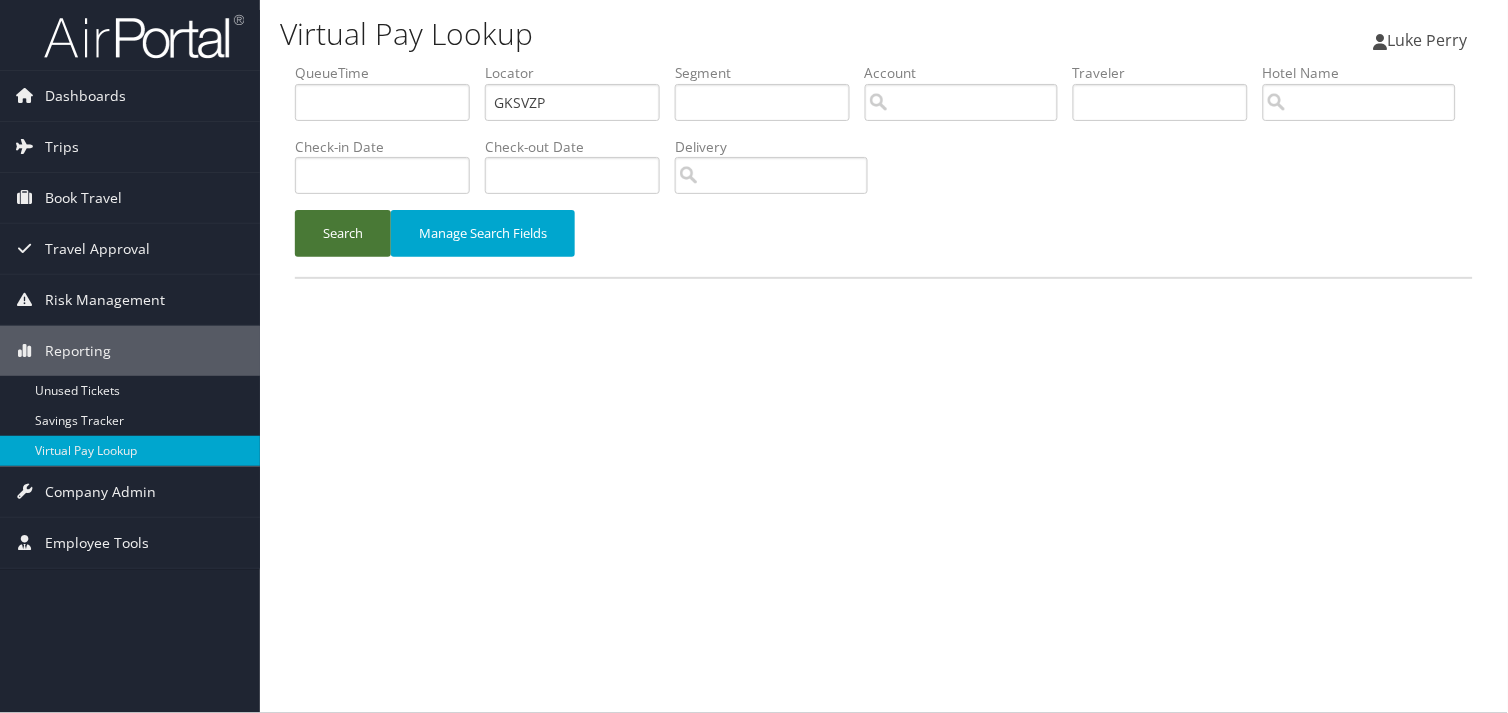click on "Search" at bounding box center (343, 233) 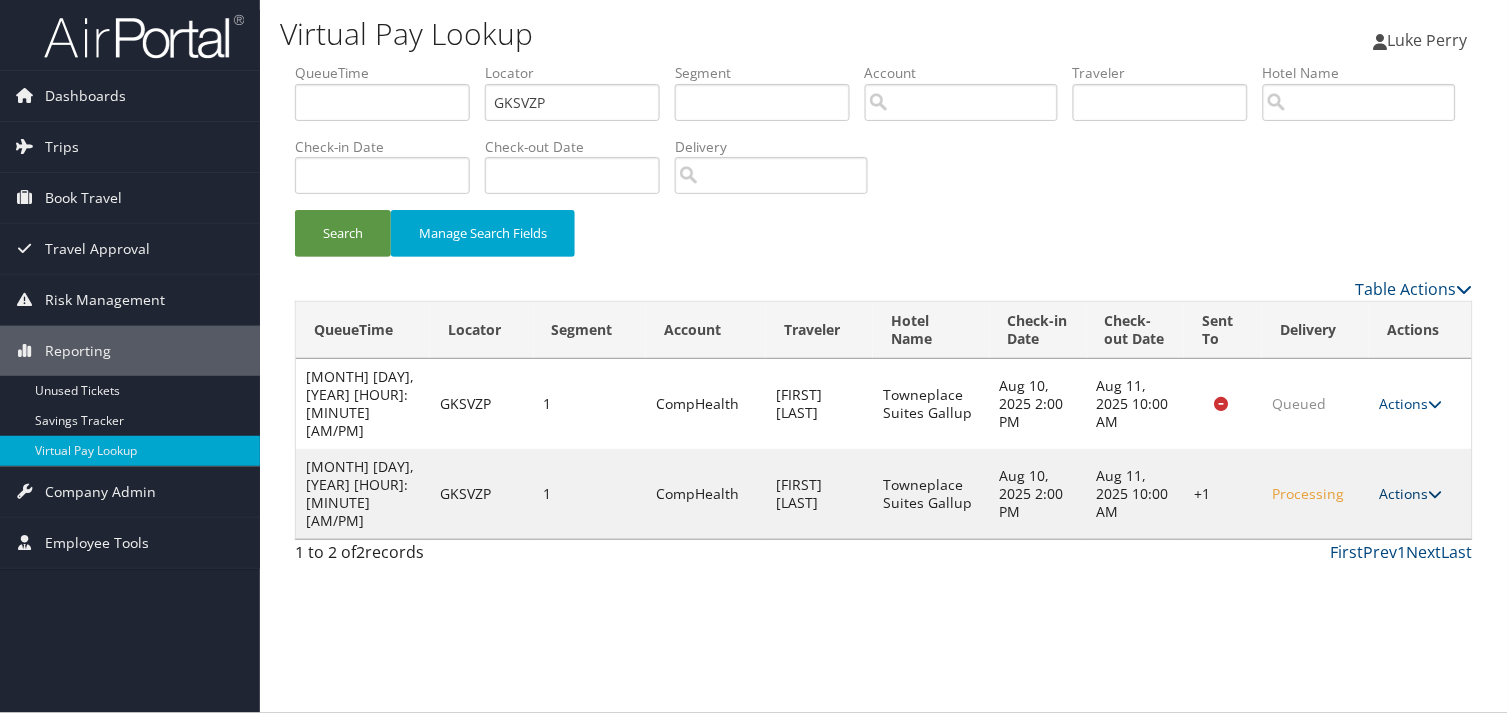 click on "Actions" at bounding box center [1410, 493] 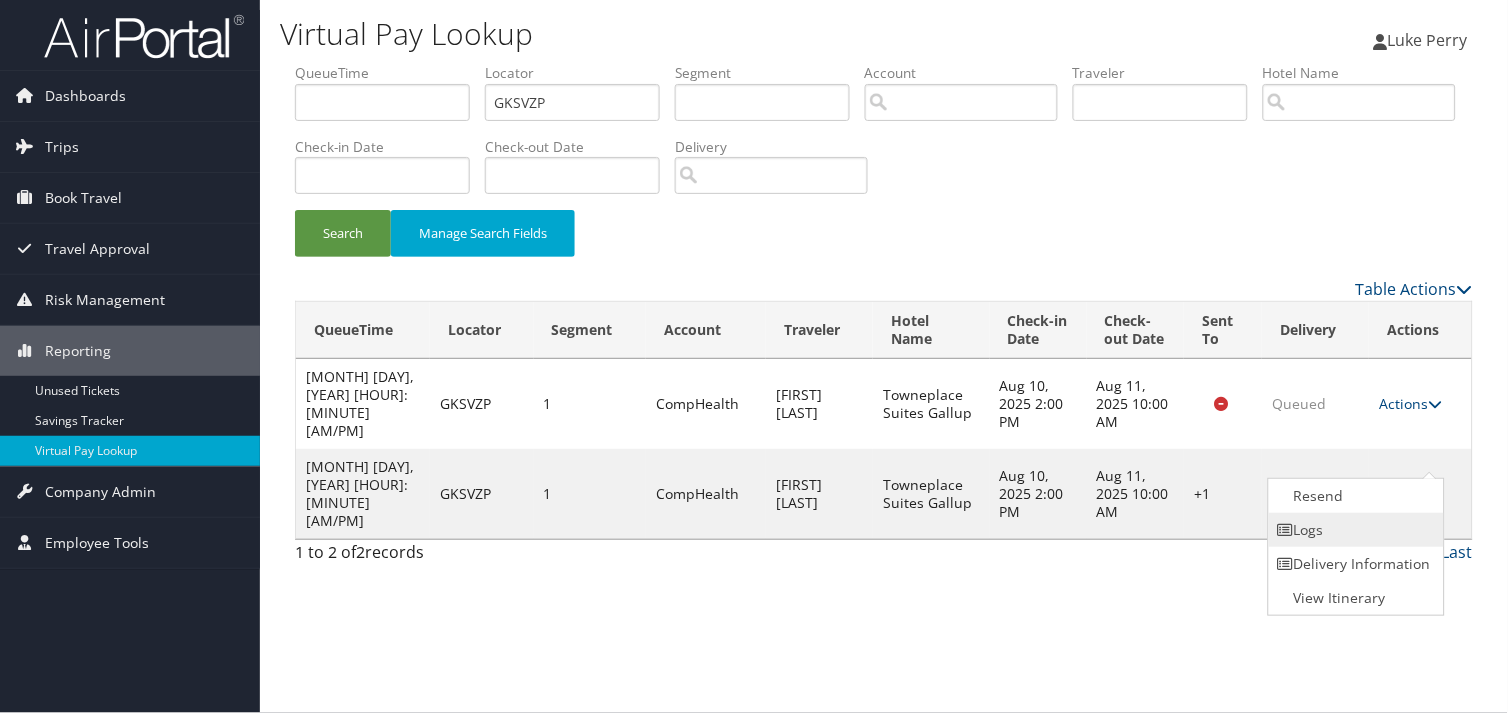 click on "Logs" at bounding box center [1354, 530] 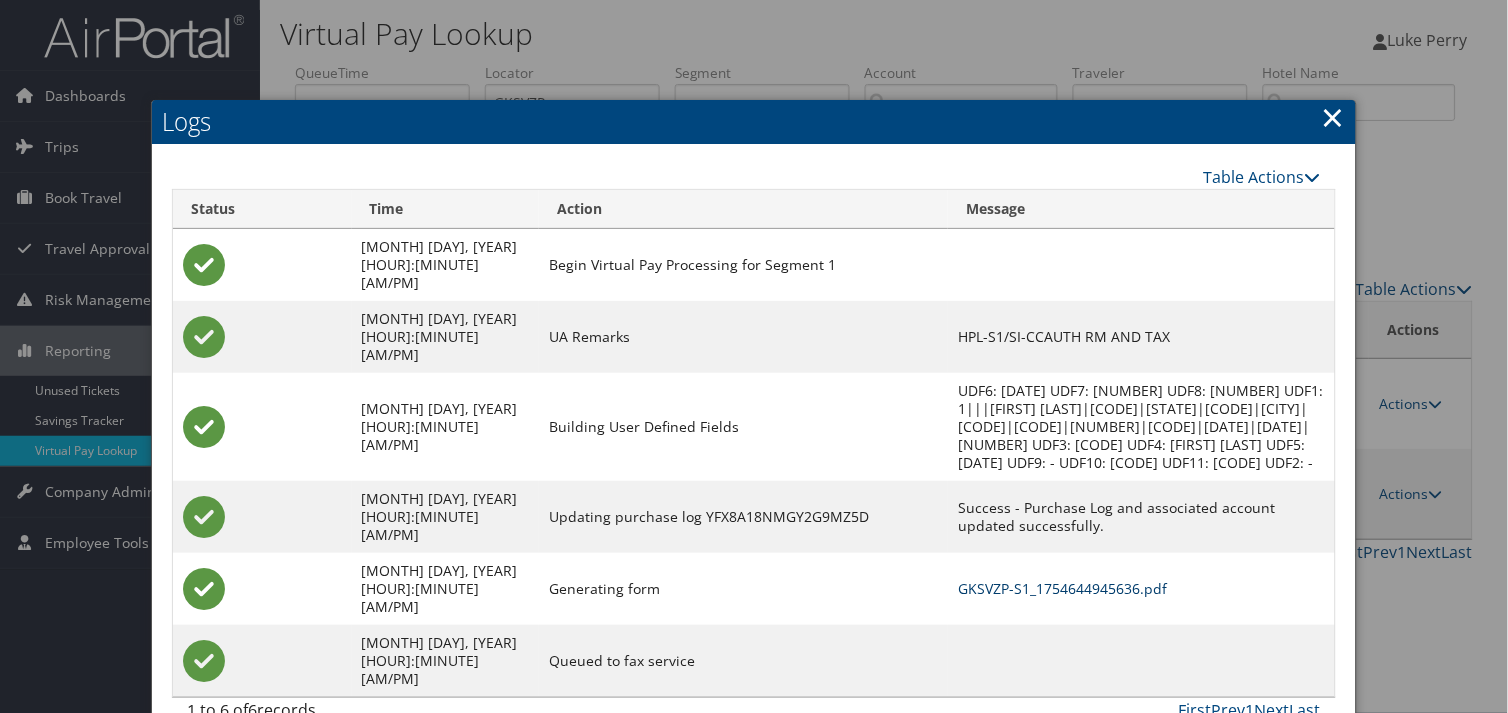 click on "GKSVZP-S1_1754644945636.pdf" at bounding box center [1062, 588] 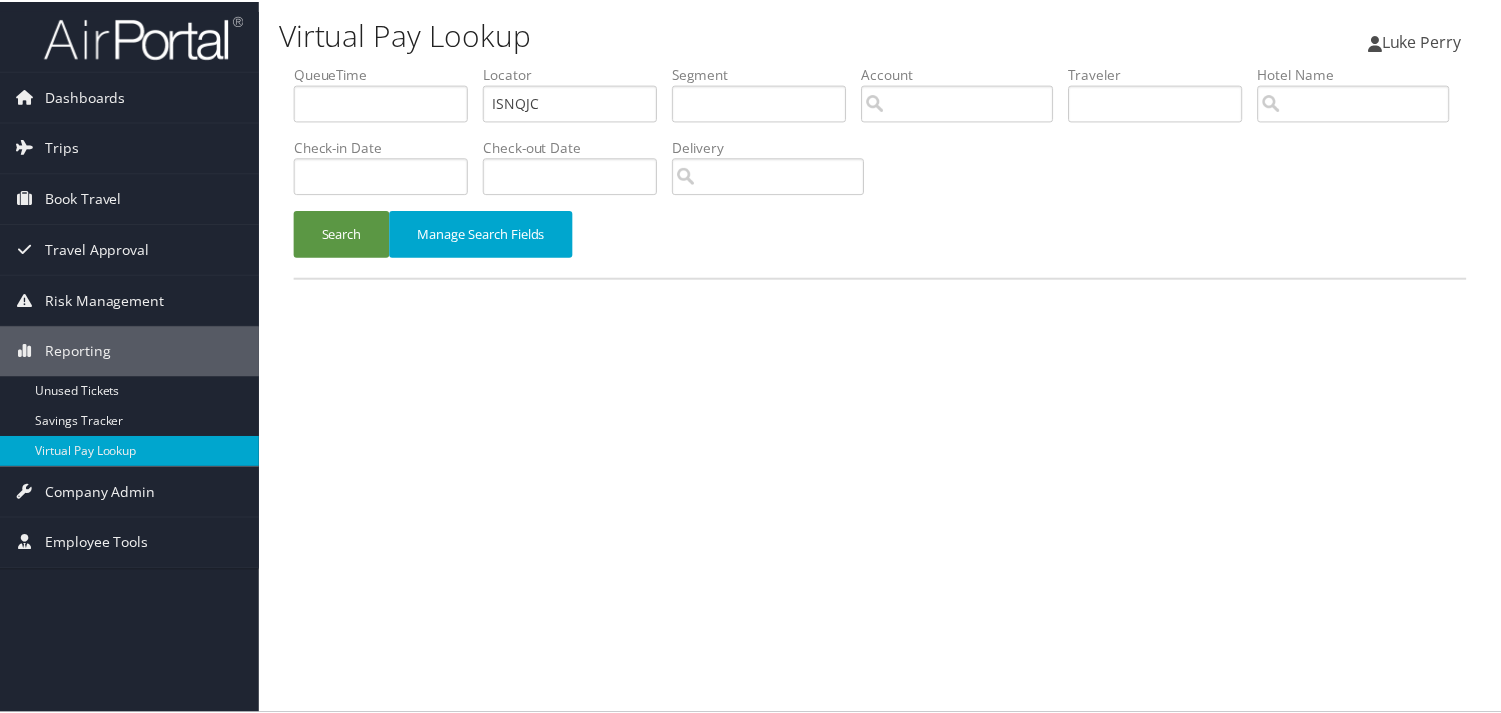 scroll, scrollTop: 0, scrollLeft: 0, axis: both 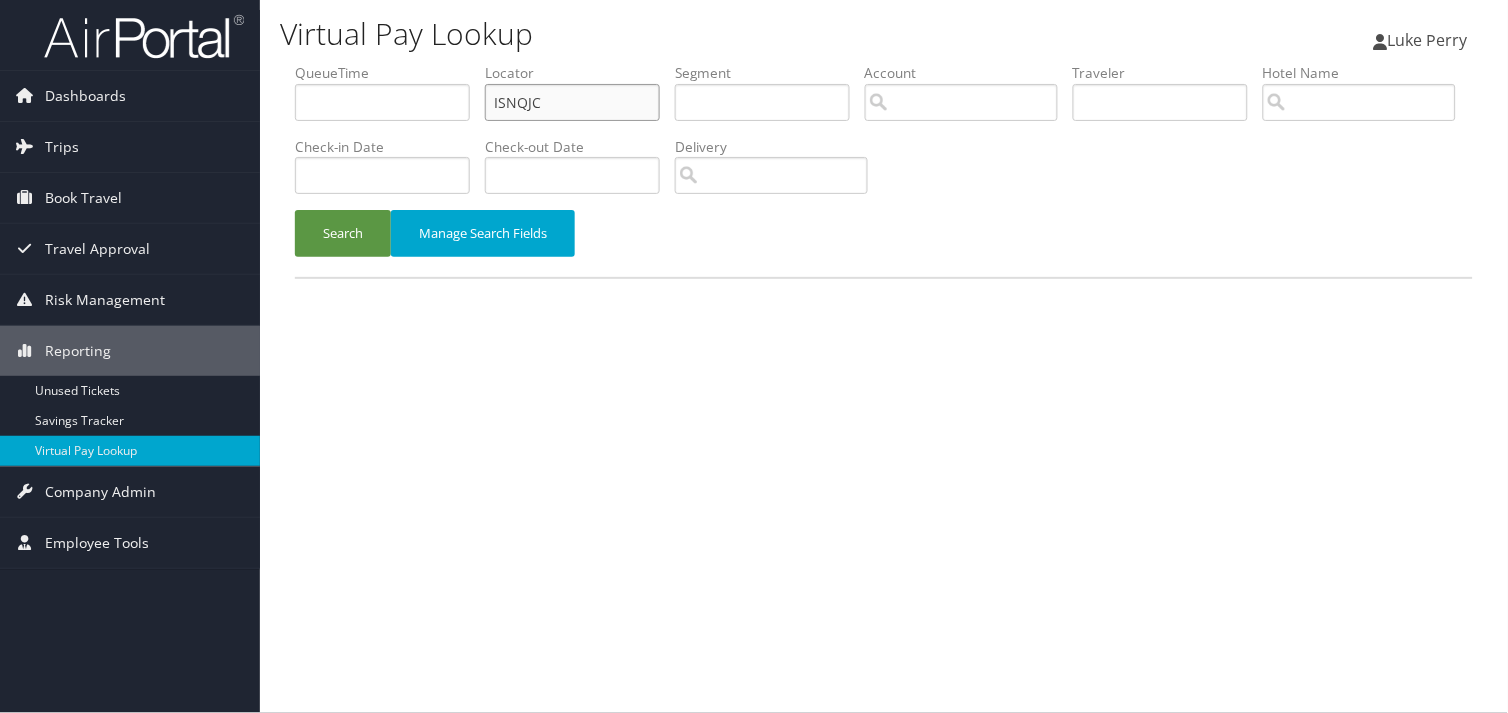 drag, startPoint x: 507, startPoint y: 105, endPoint x: 275, endPoint y: 133, distance: 233.68355 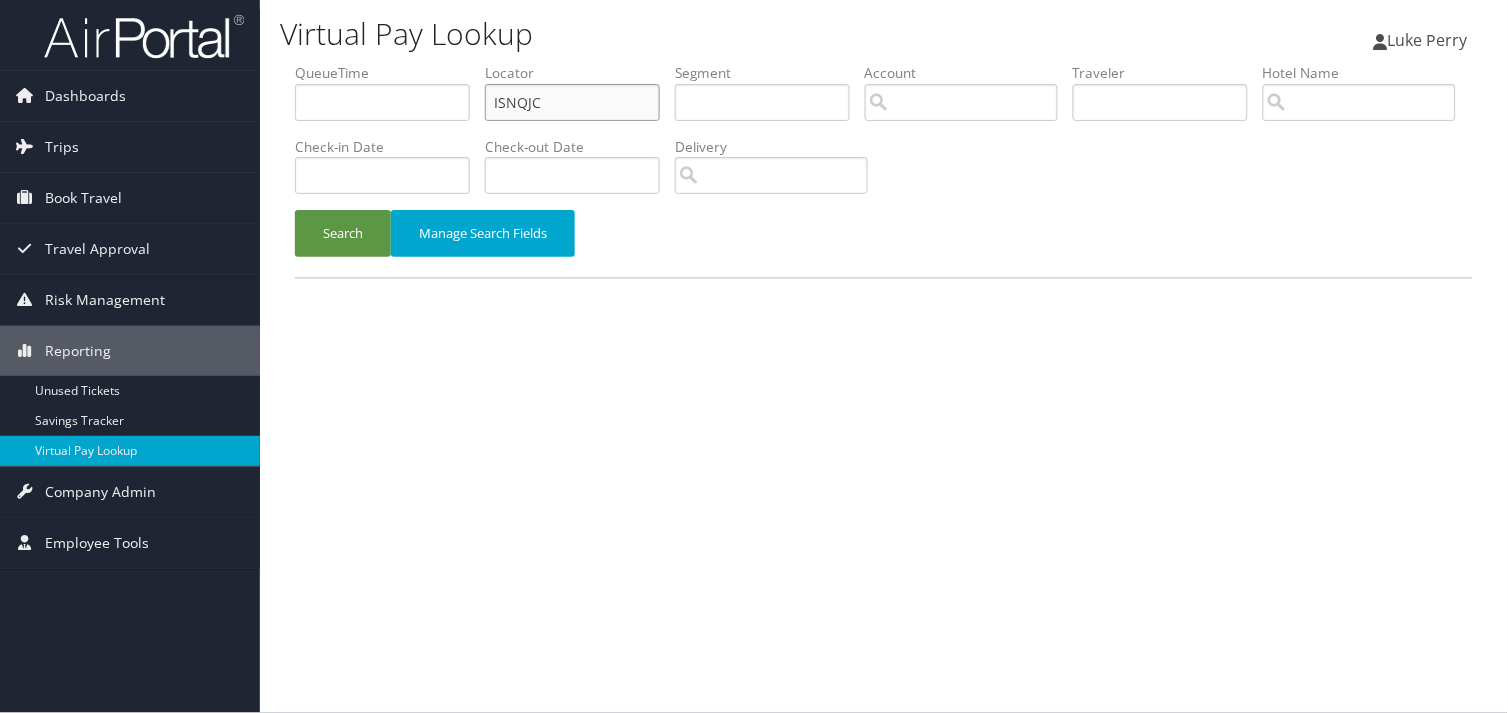 click on "Virtual Pay Lookup
[FIRST] [LAST]
[FIRST] [LAST]
My Settings
Travel Agency Contacts
View Travel Profile
Give Feedback
Sign Out" at bounding box center (884, 356) 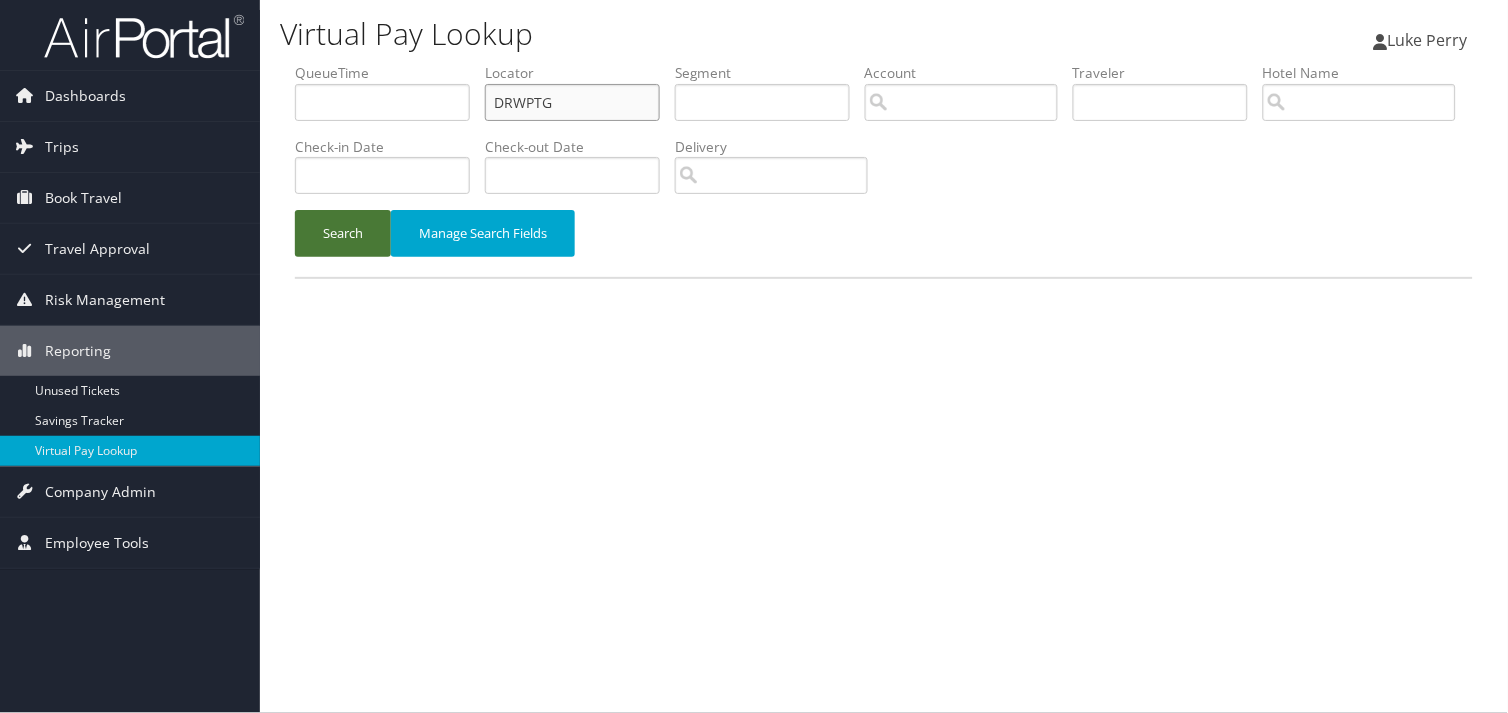 type on "DRWPTG" 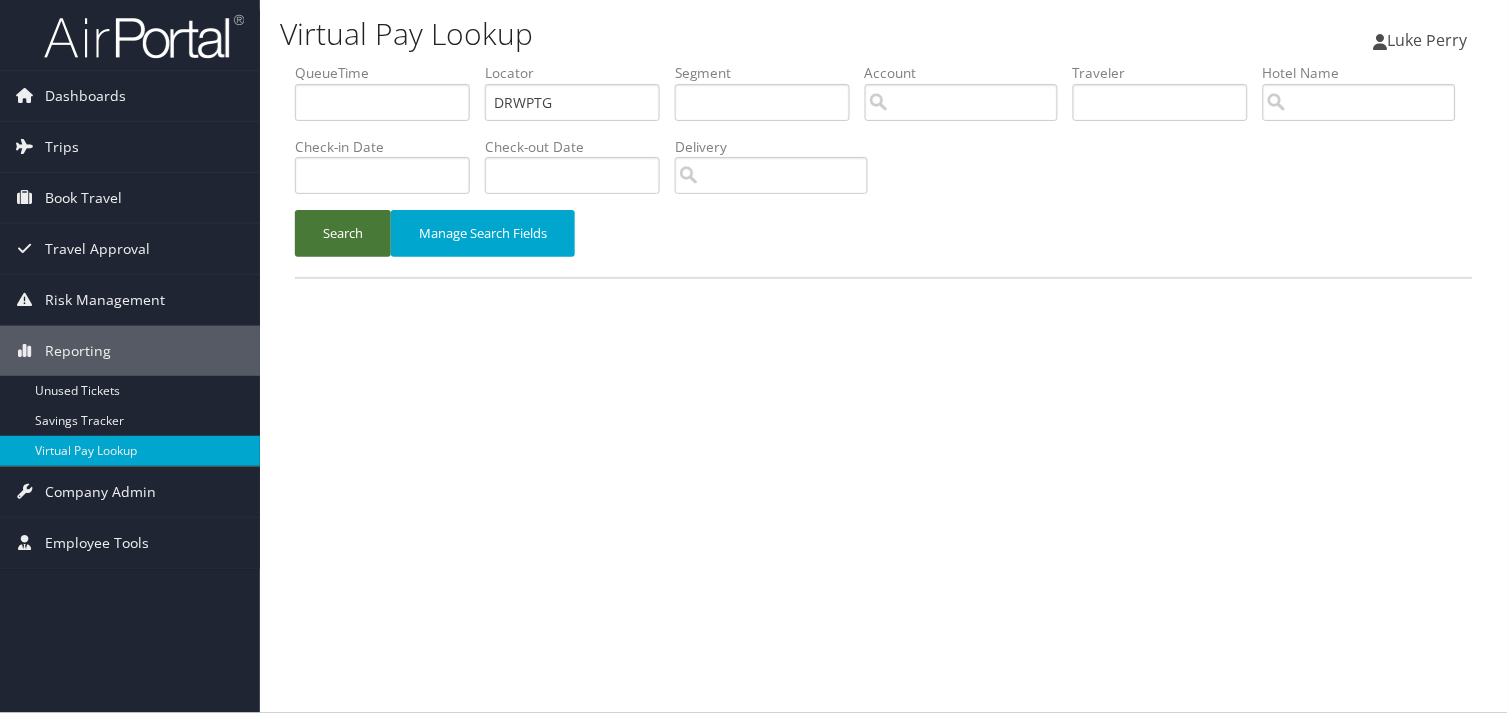 click on "Search" at bounding box center (343, 233) 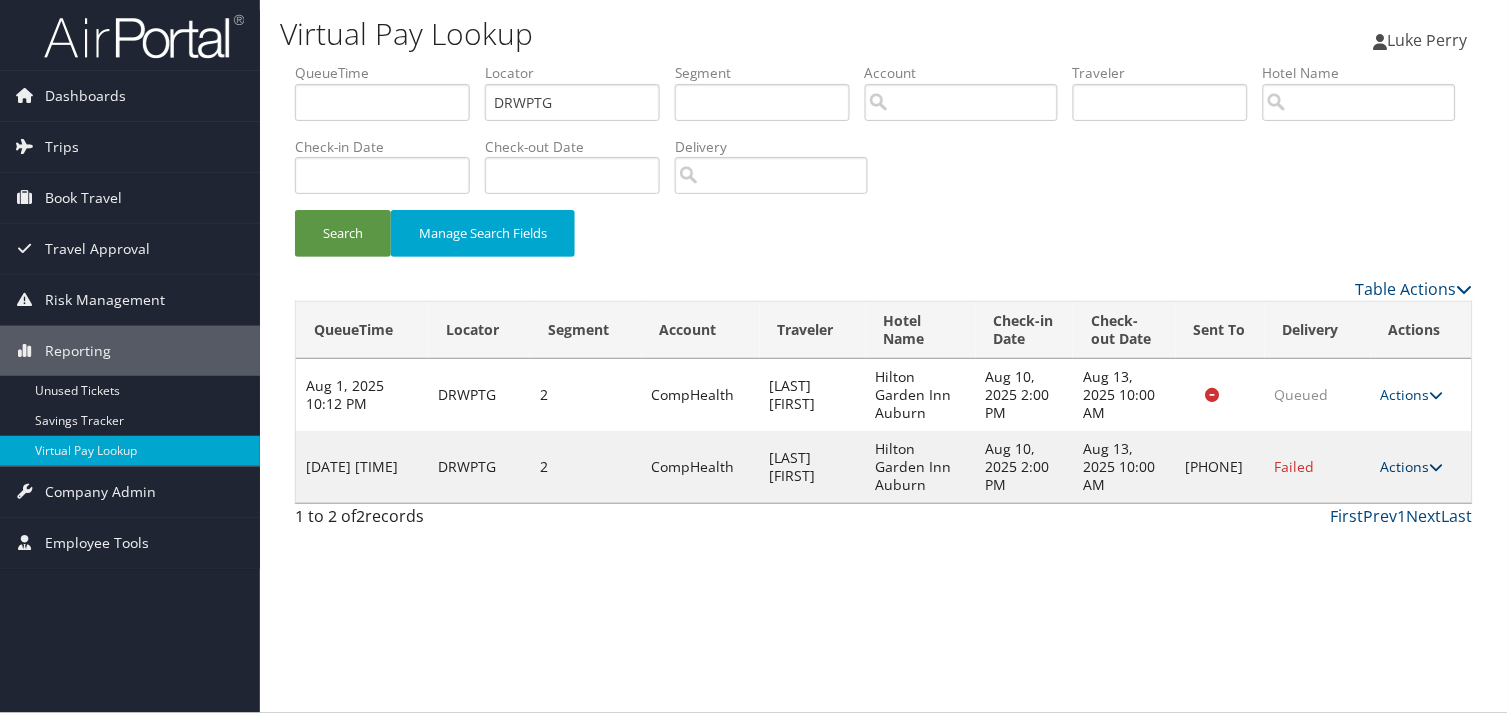 click on "Actions" at bounding box center [1412, 466] 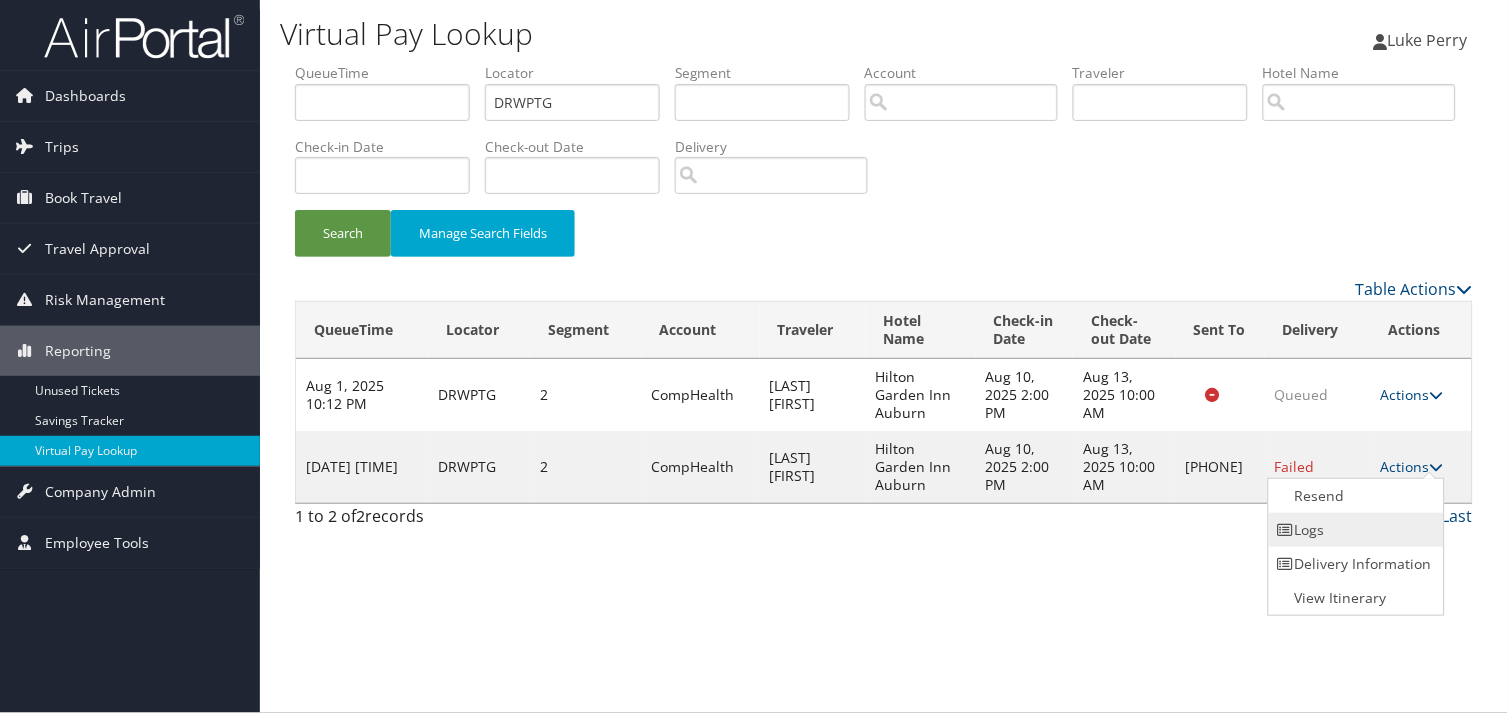 click on "Logs" at bounding box center [1354, 530] 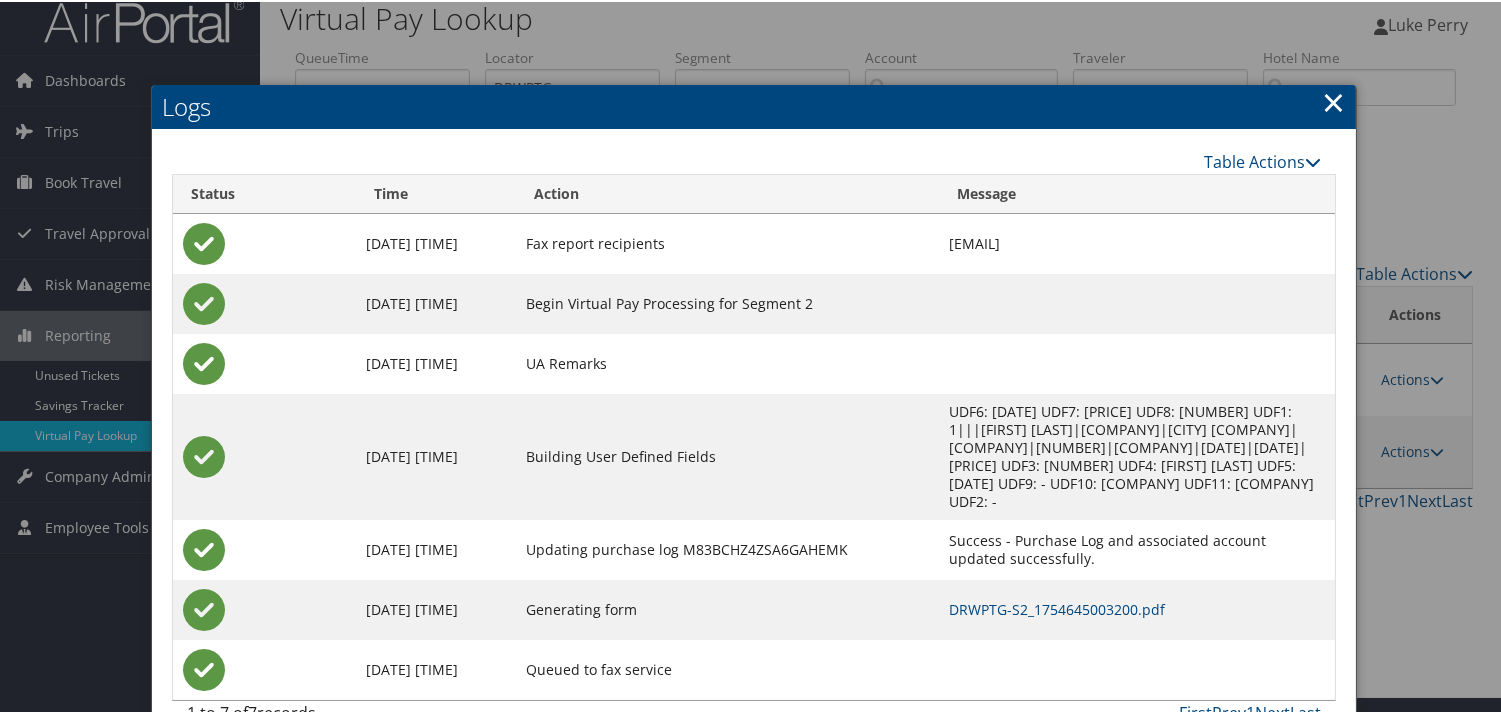 scroll, scrollTop: 22, scrollLeft: 0, axis: vertical 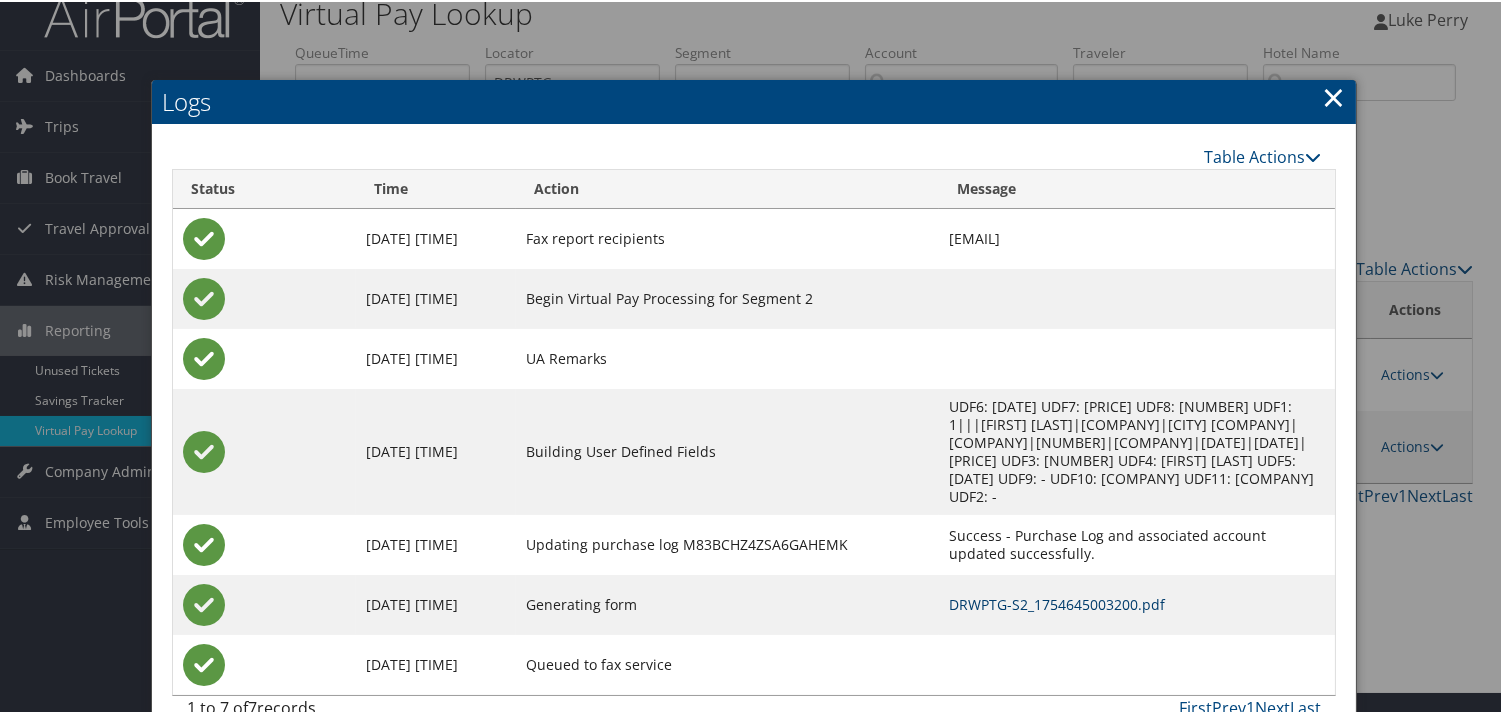 click on "DRWPTG-S2_1754645003200.pdf" at bounding box center [1057, 602] 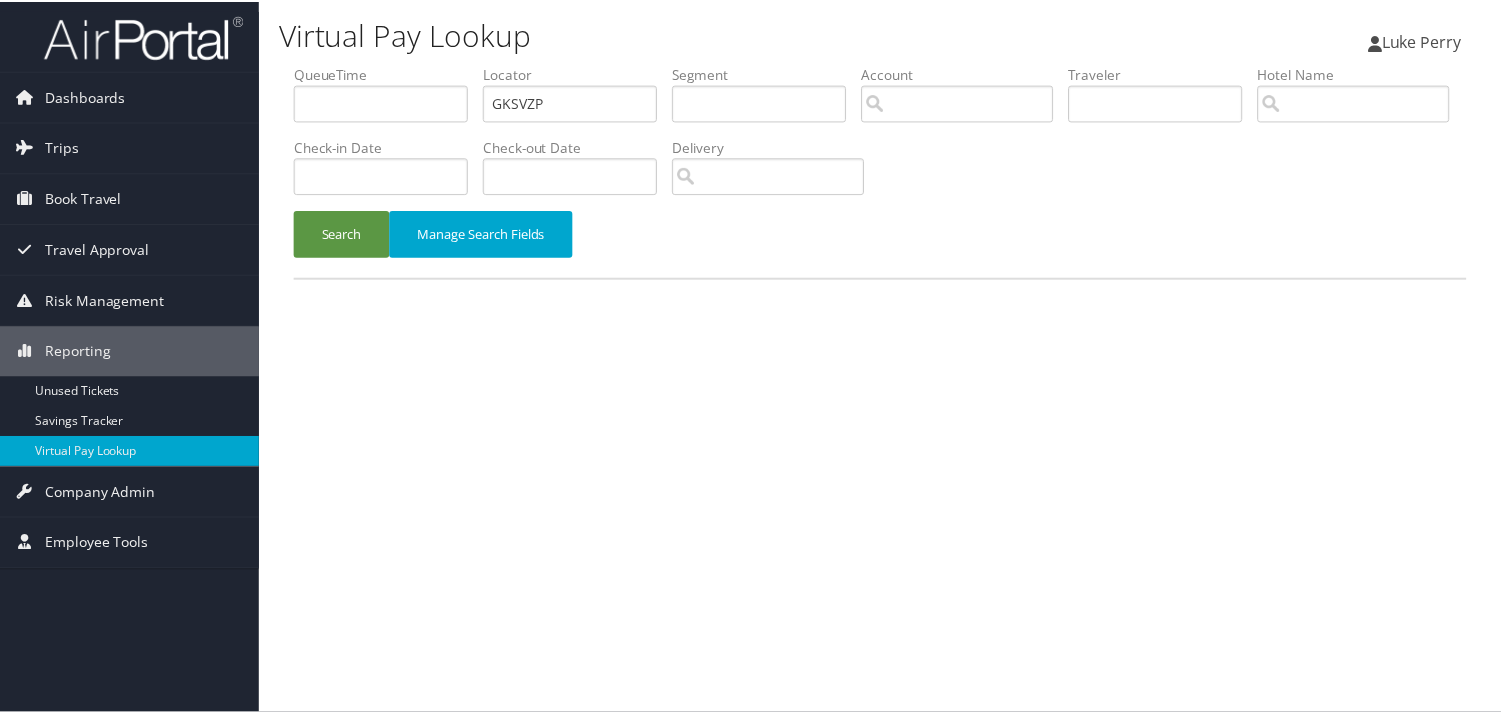 scroll, scrollTop: 0, scrollLeft: 0, axis: both 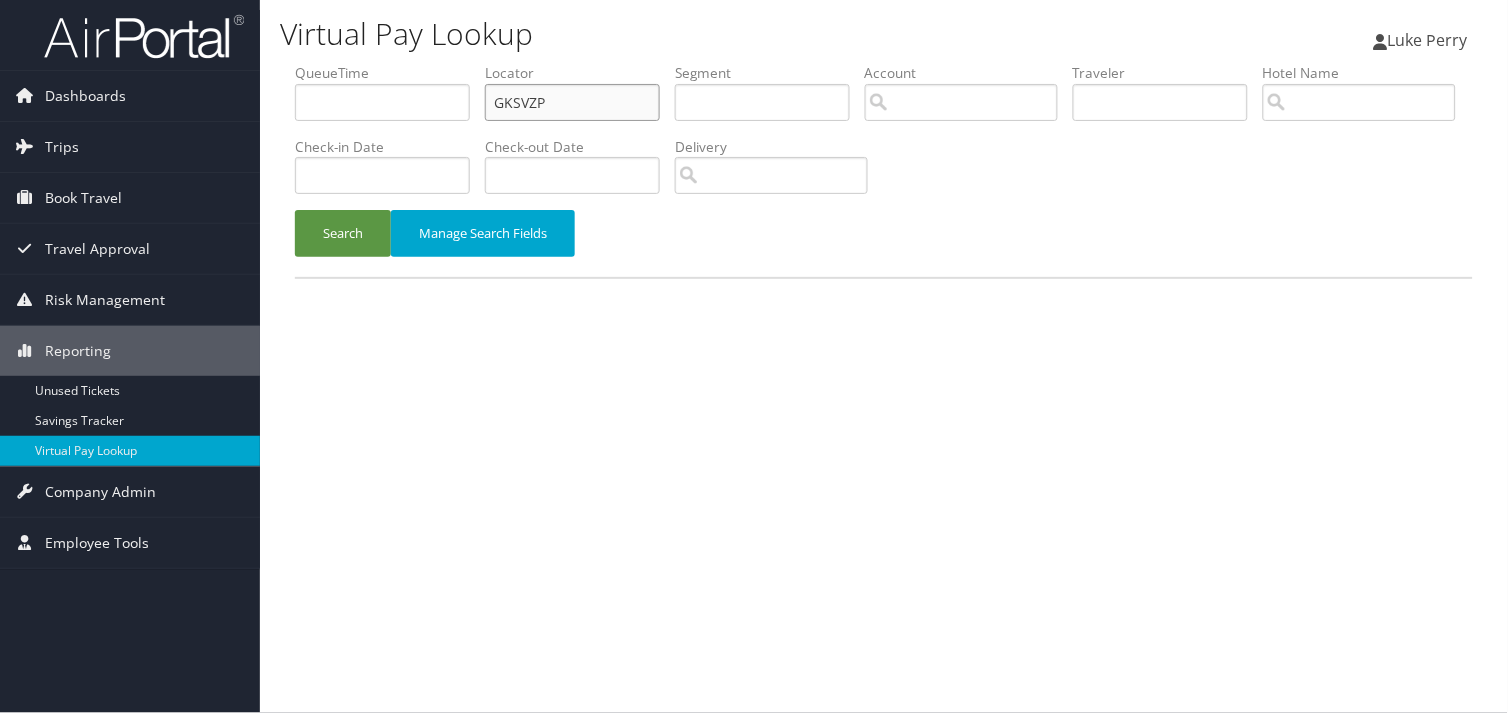 drag, startPoint x: 556, startPoint y: 96, endPoint x: 347, endPoint y: 108, distance: 209.34421 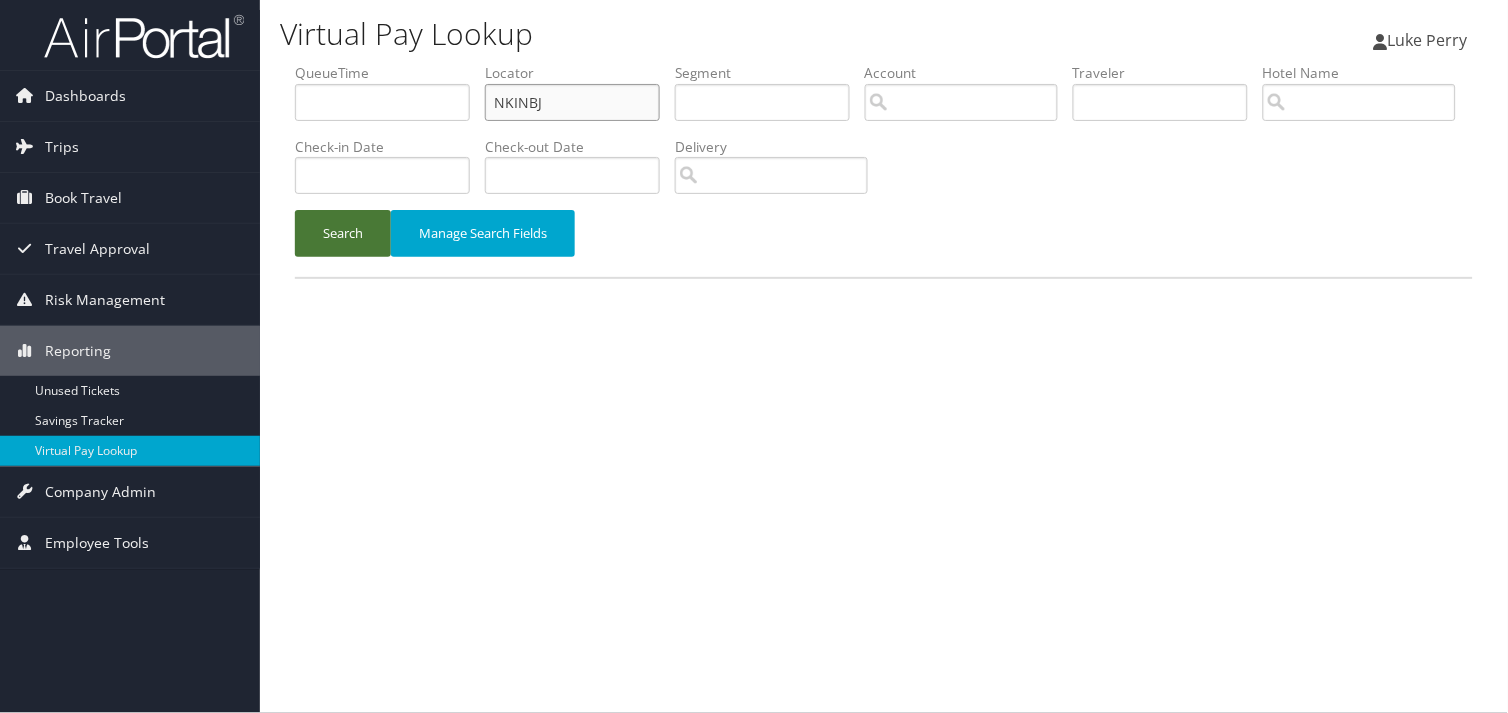 type on "NKINBJ" 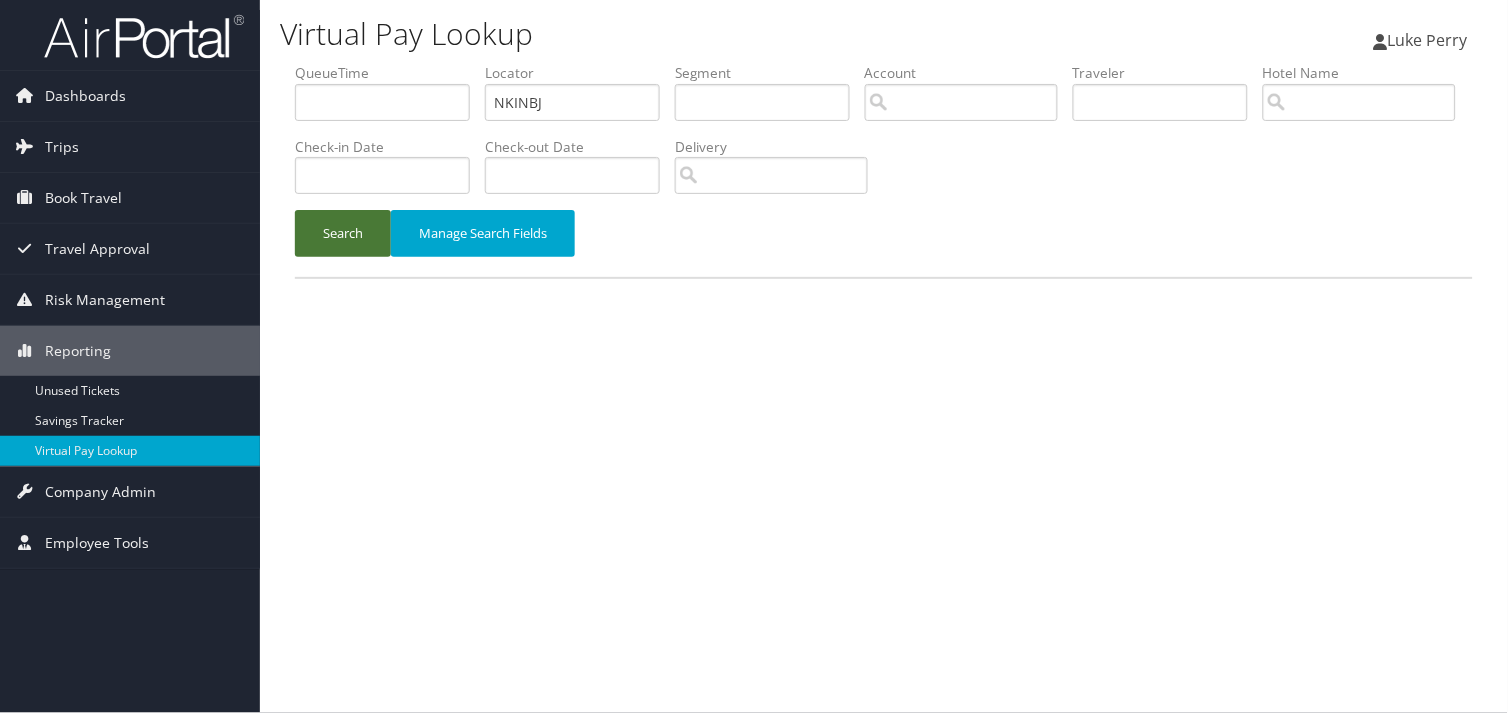 click on "Search" at bounding box center [343, 233] 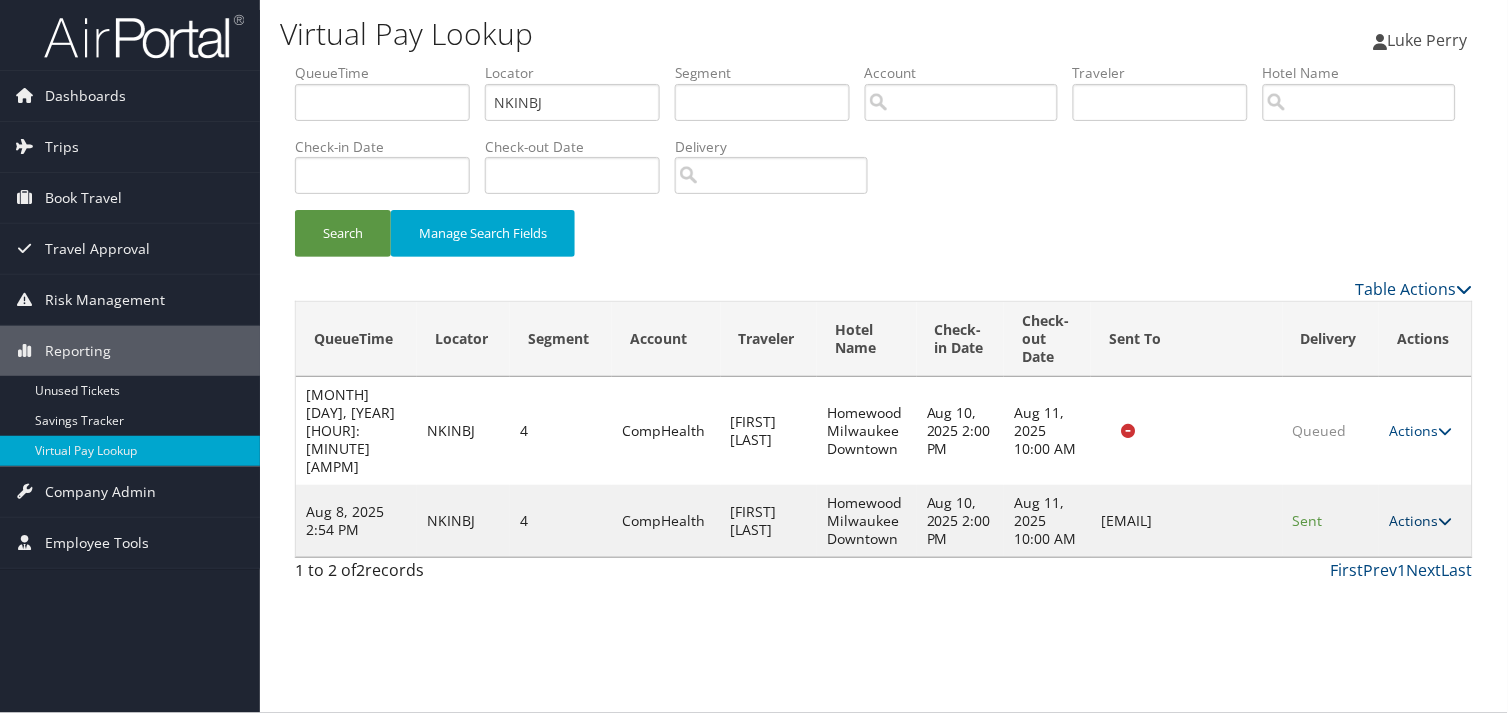 click on "Actions" at bounding box center [1420, 520] 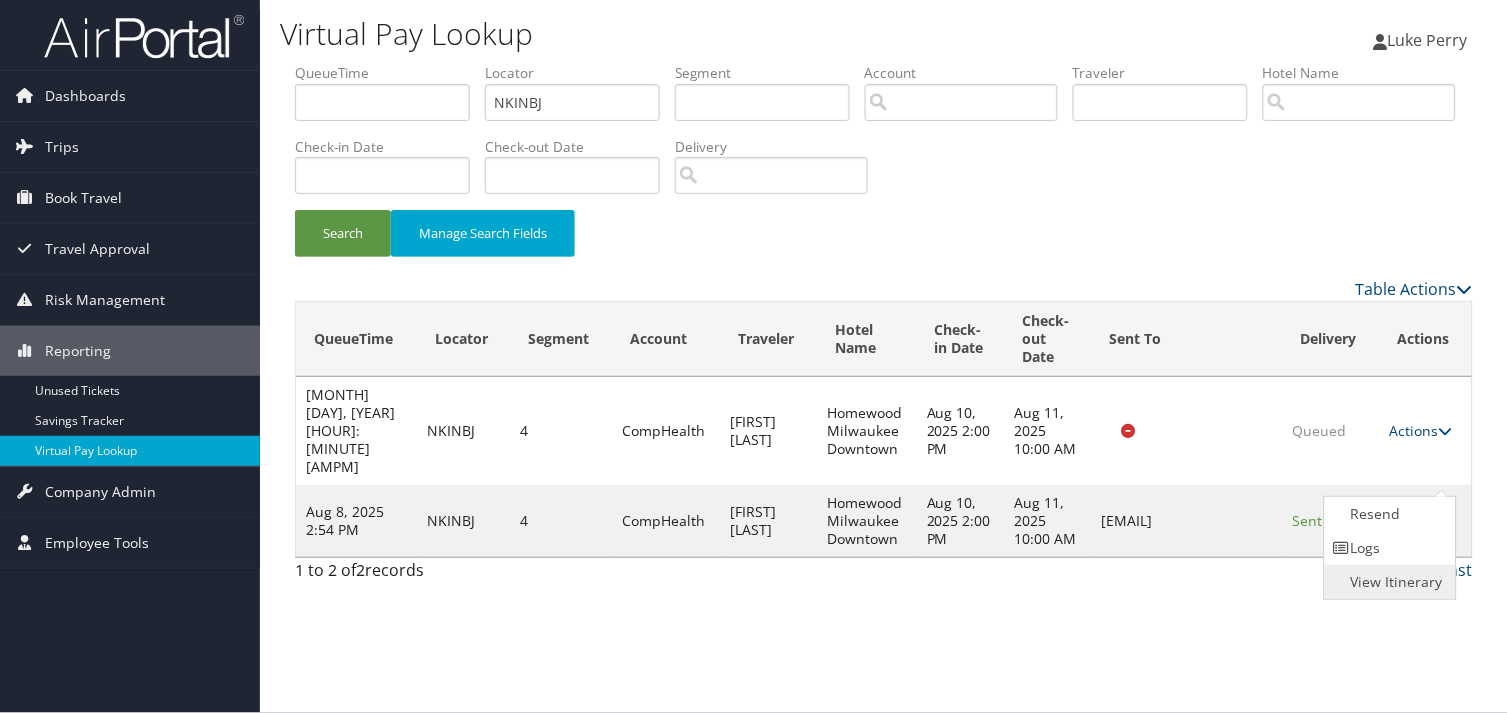 click on "View Itinerary" at bounding box center [1388, 582] 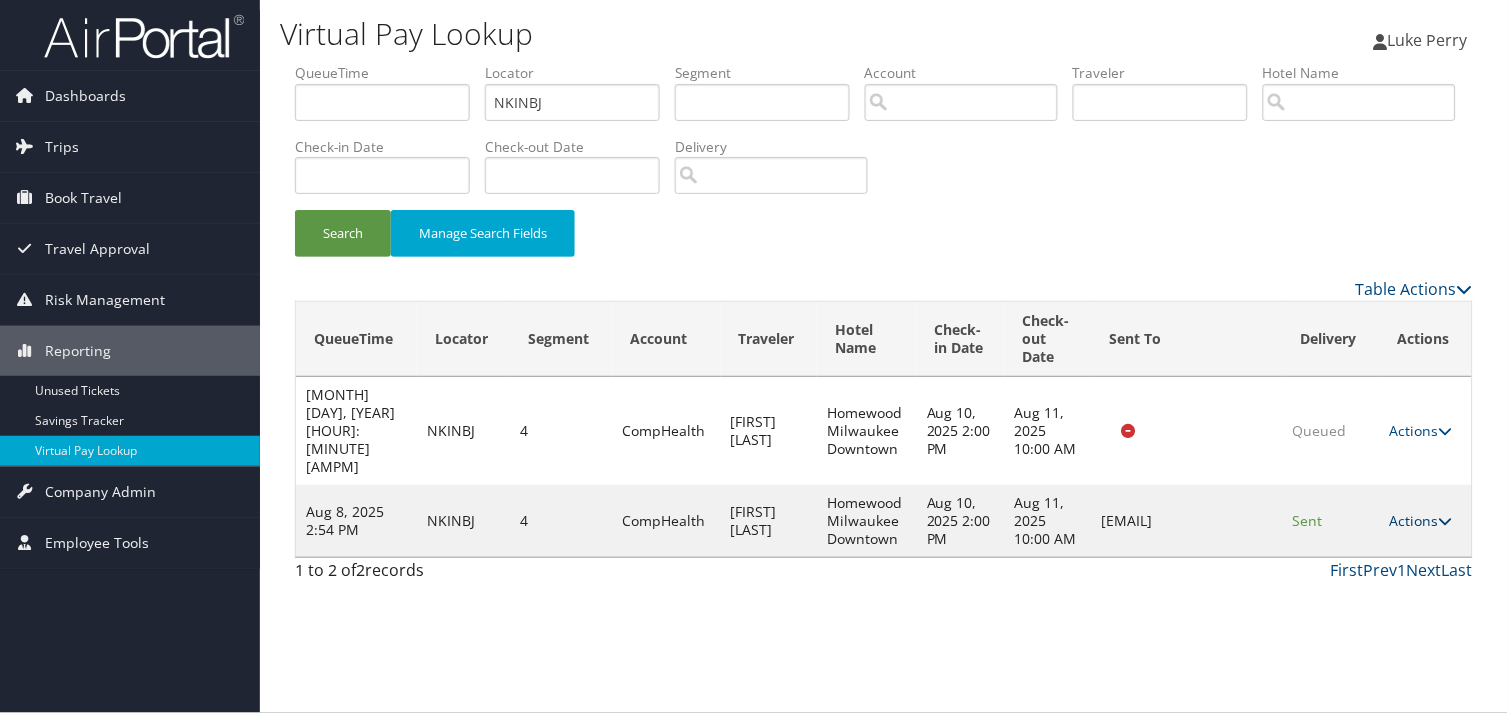 click on "Actions" at bounding box center (1420, 520) 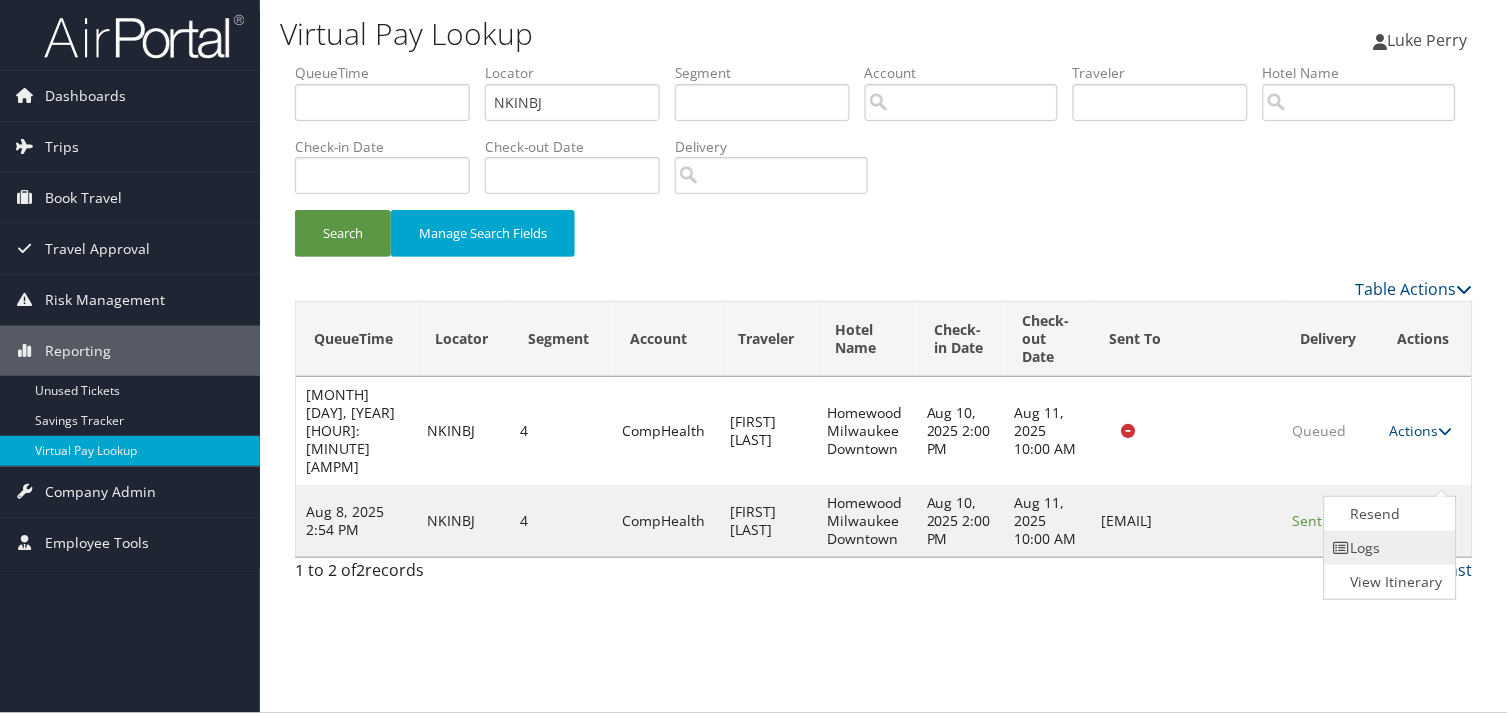 click on "Logs" at bounding box center [1388, 548] 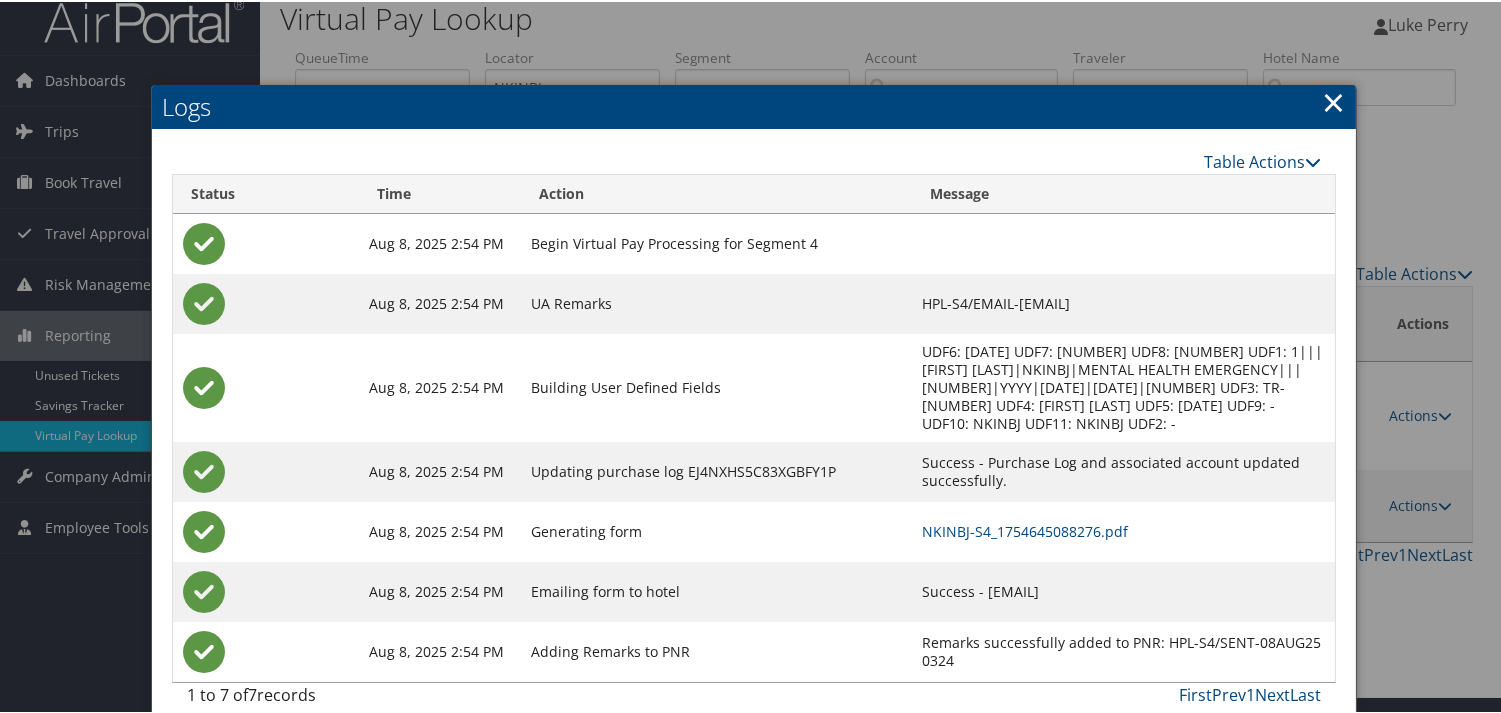 scroll, scrollTop: 22, scrollLeft: 0, axis: vertical 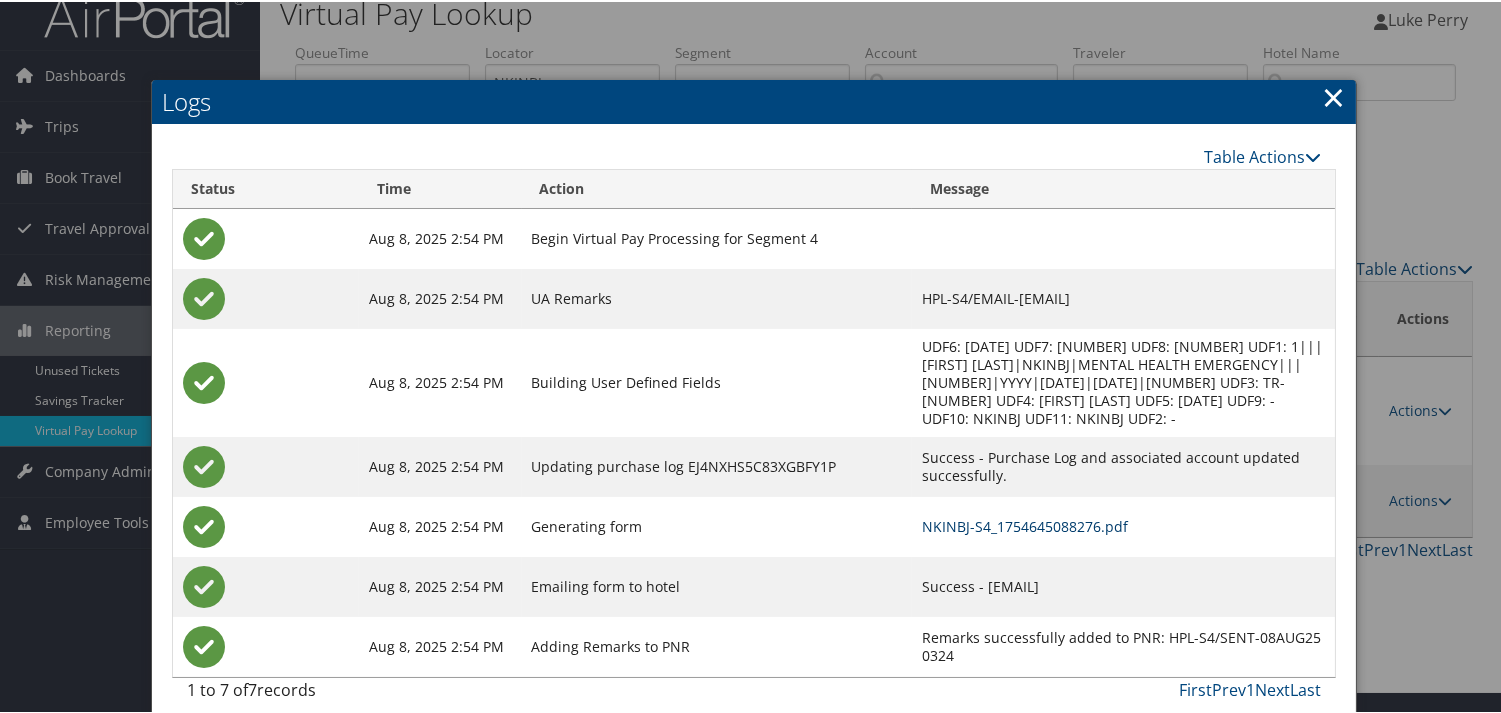 click on "NKINBJ-S4_1754645088276.pdf" at bounding box center [1025, 524] 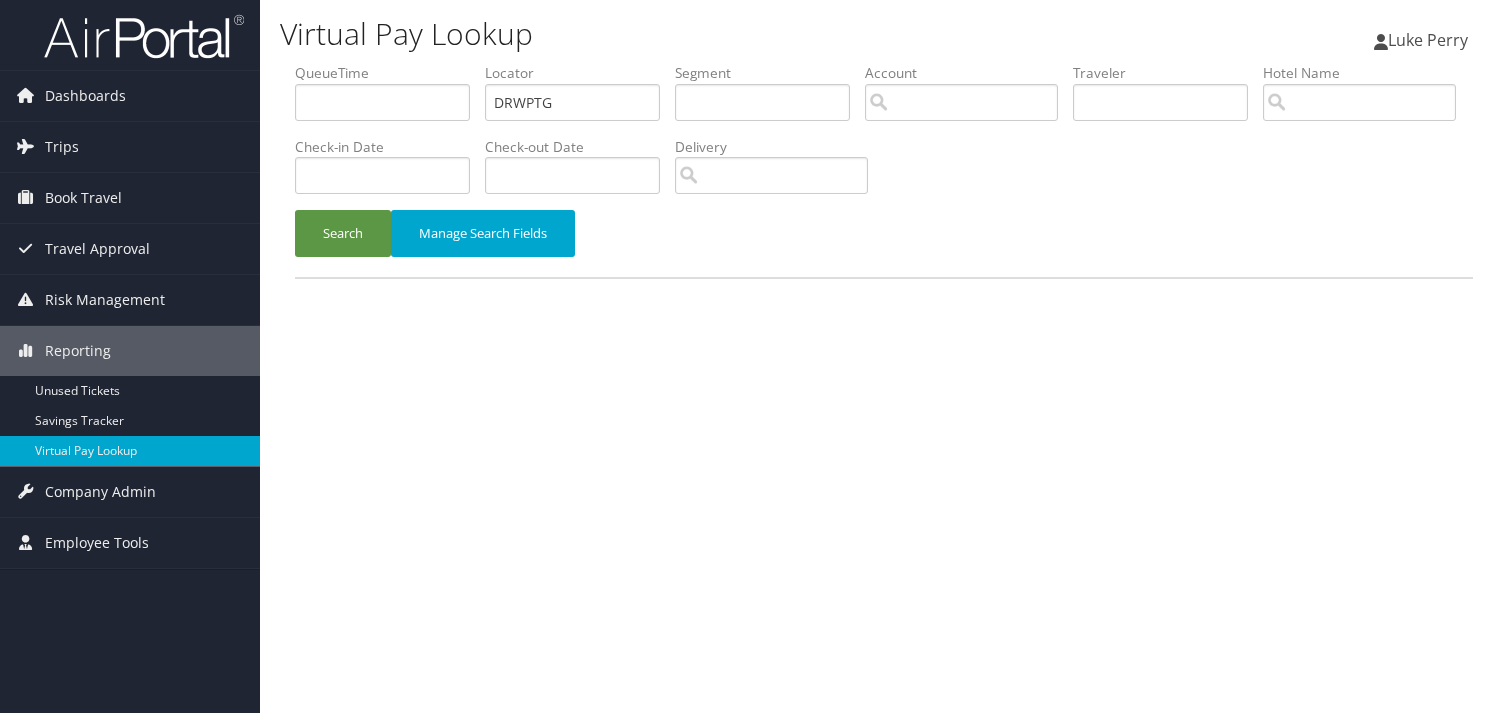 scroll, scrollTop: 0, scrollLeft: 0, axis: both 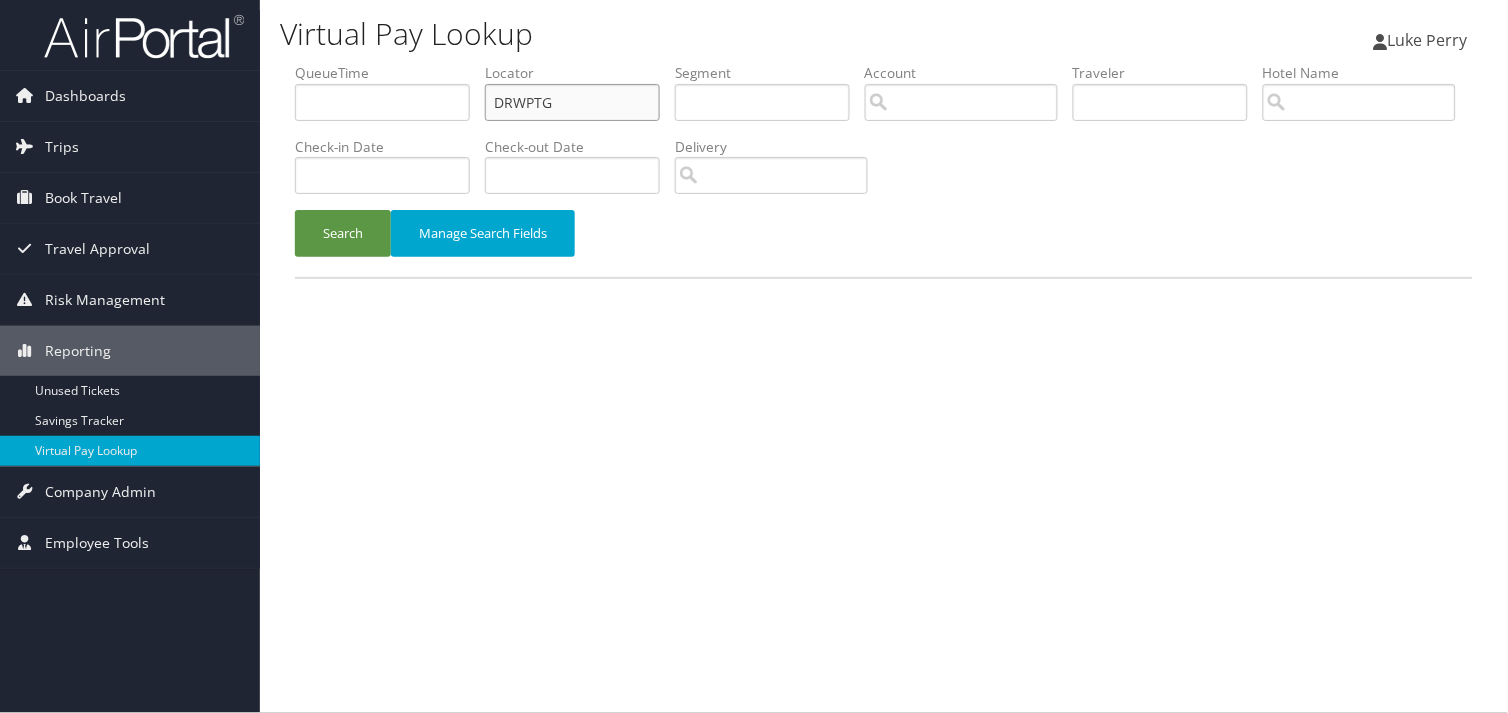 drag, startPoint x: 515, startPoint y: 98, endPoint x: 294, endPoint y: 124, distance: 222.52415 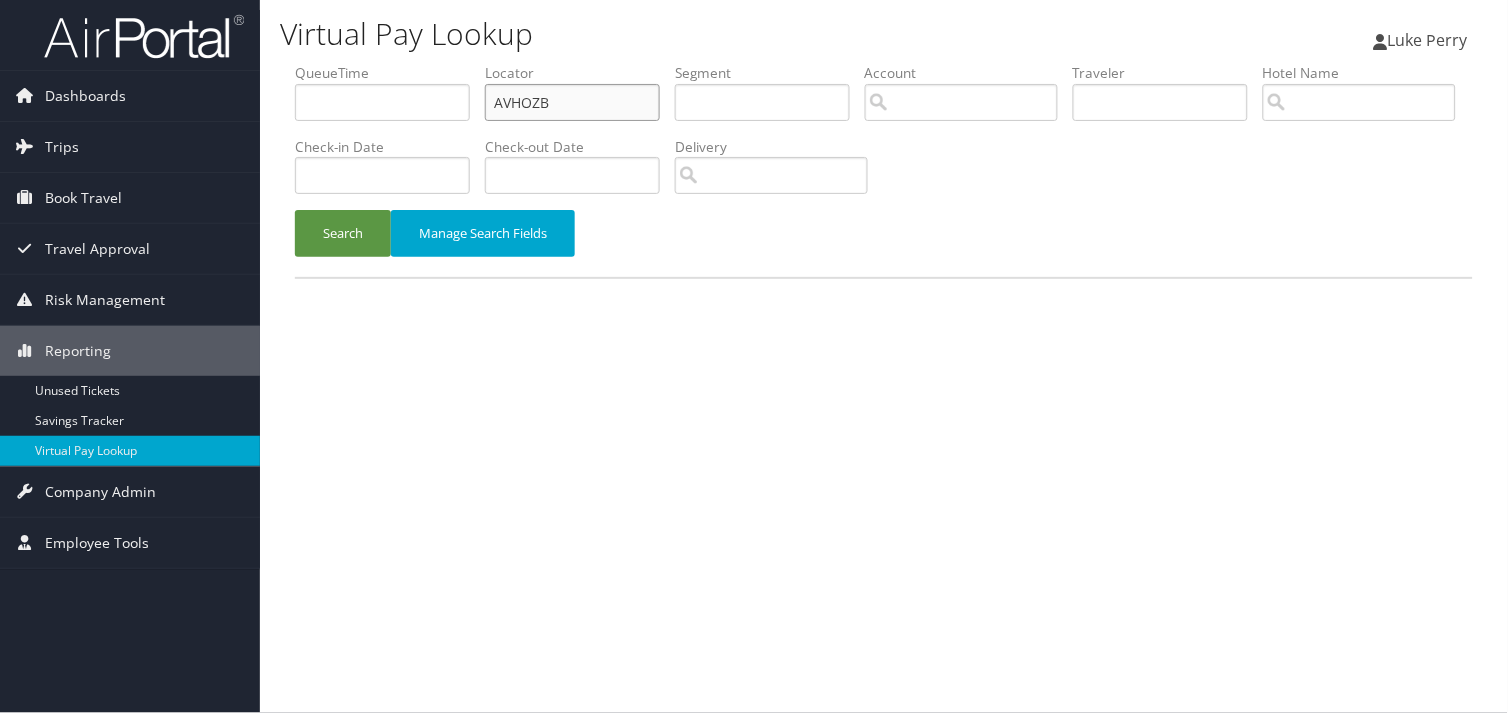 click on "AVHOZB" at bounding box center [572, 102] 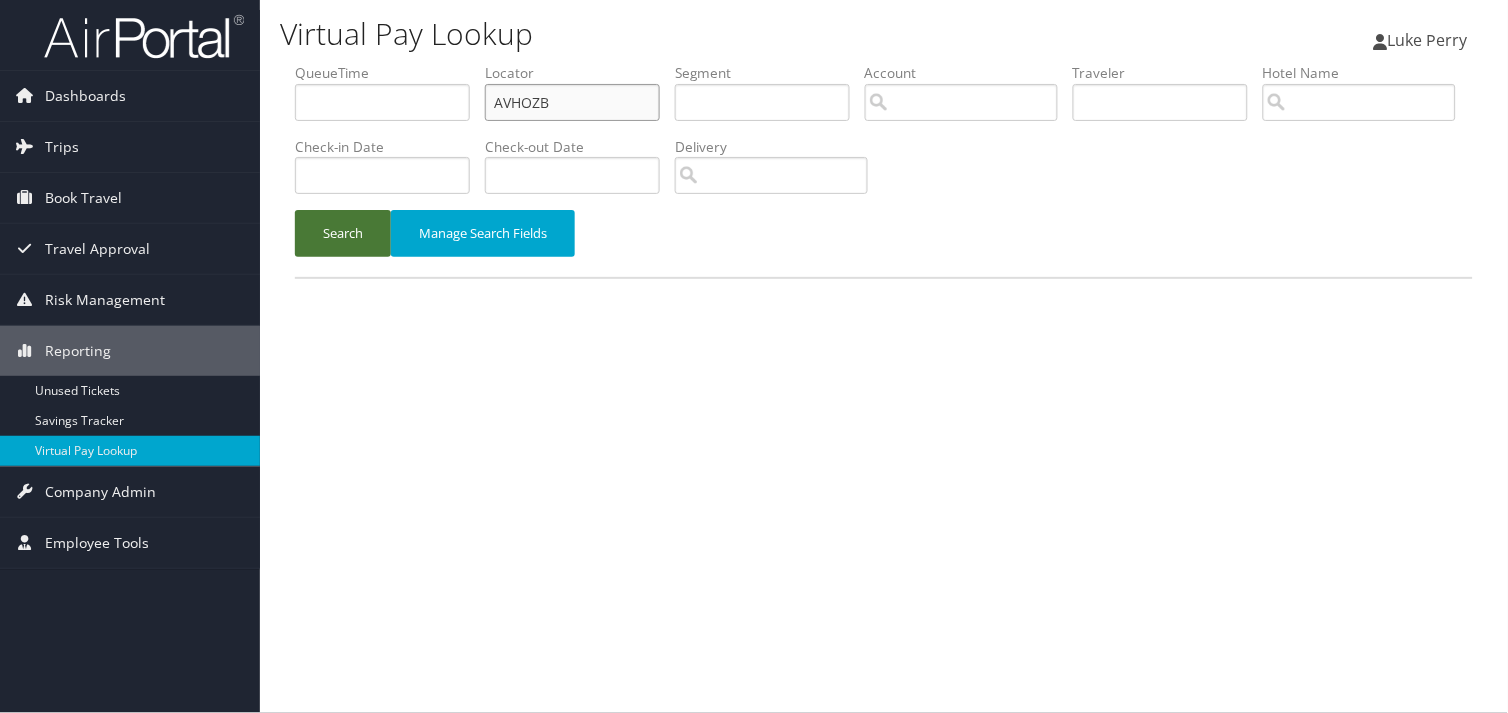 type on "AVHOZB" 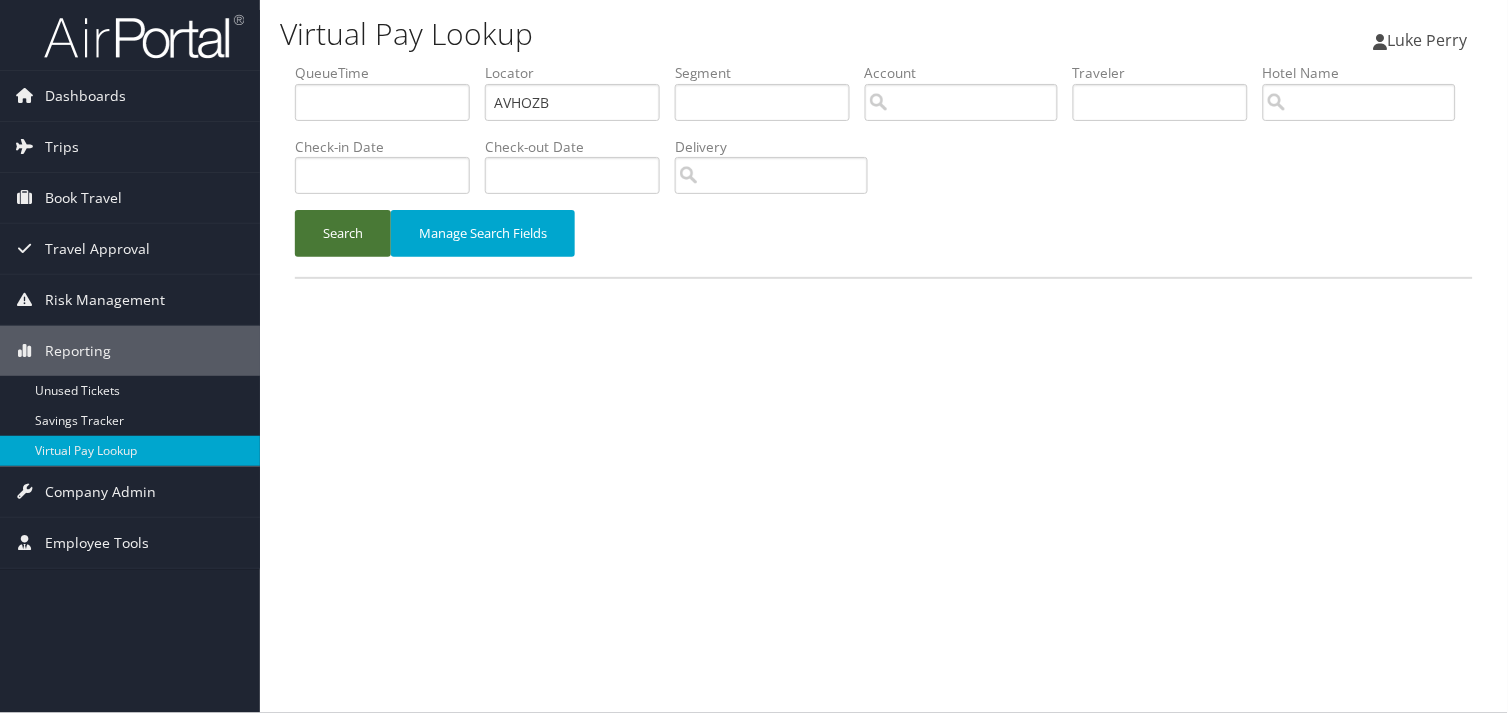 click on "Search" at bounding box center [343, 233] 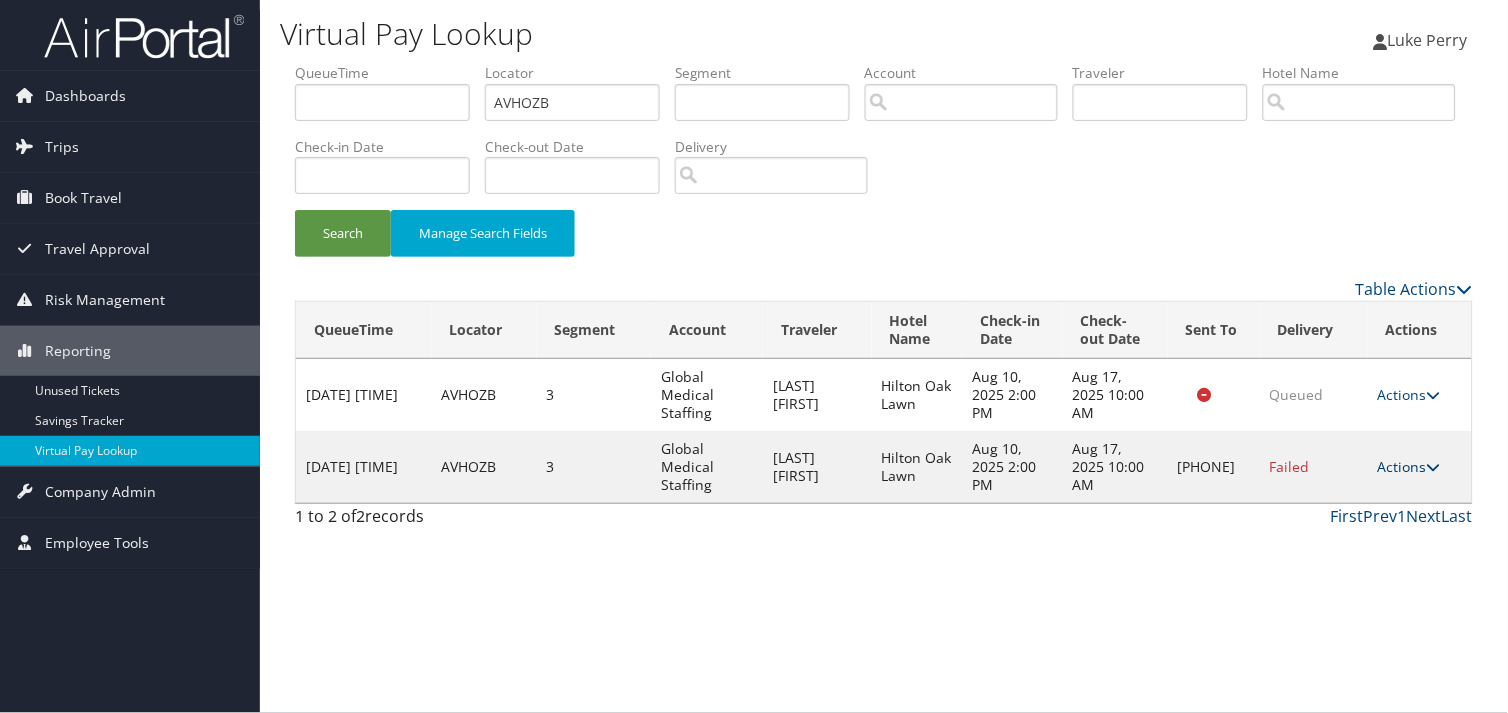 click at bounding box center (1434, 467) 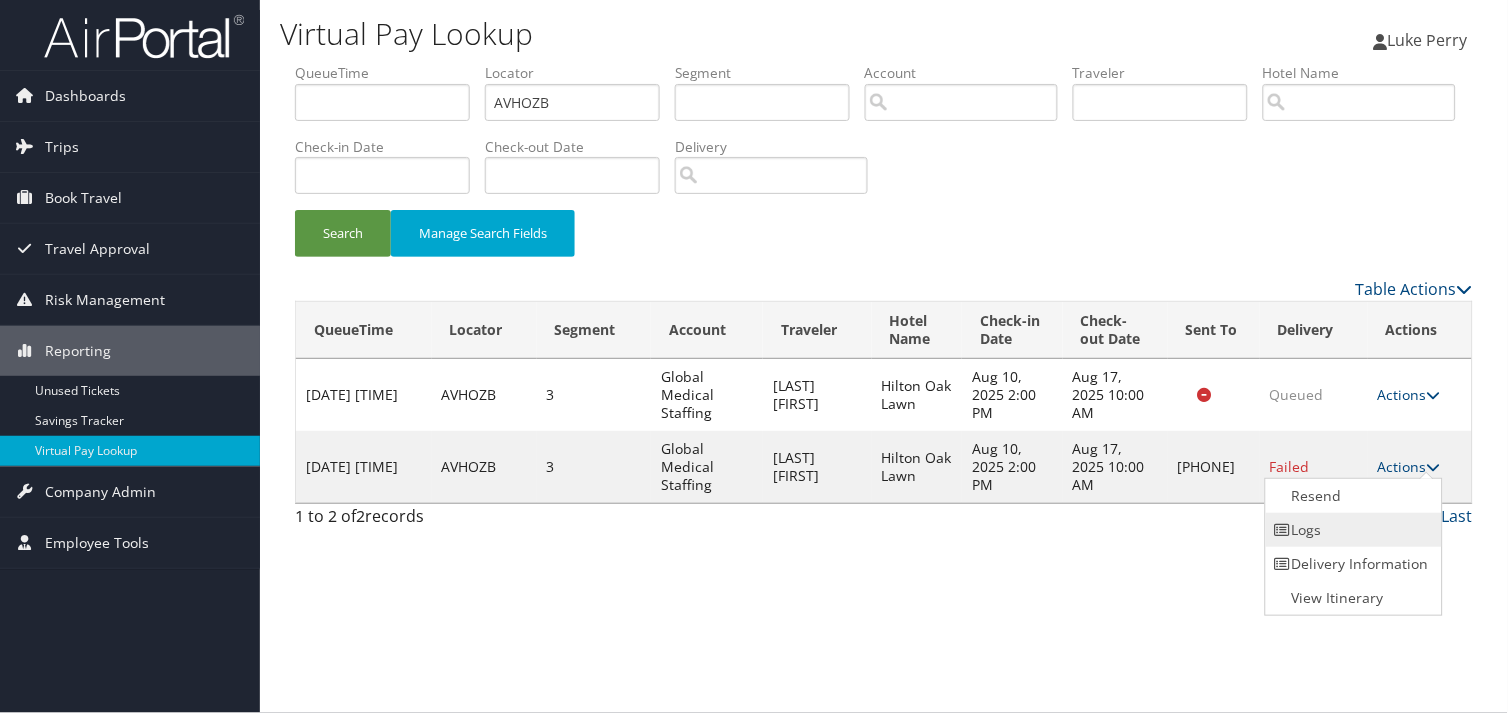 click on "Logs" at bounding box center [1351, 530] 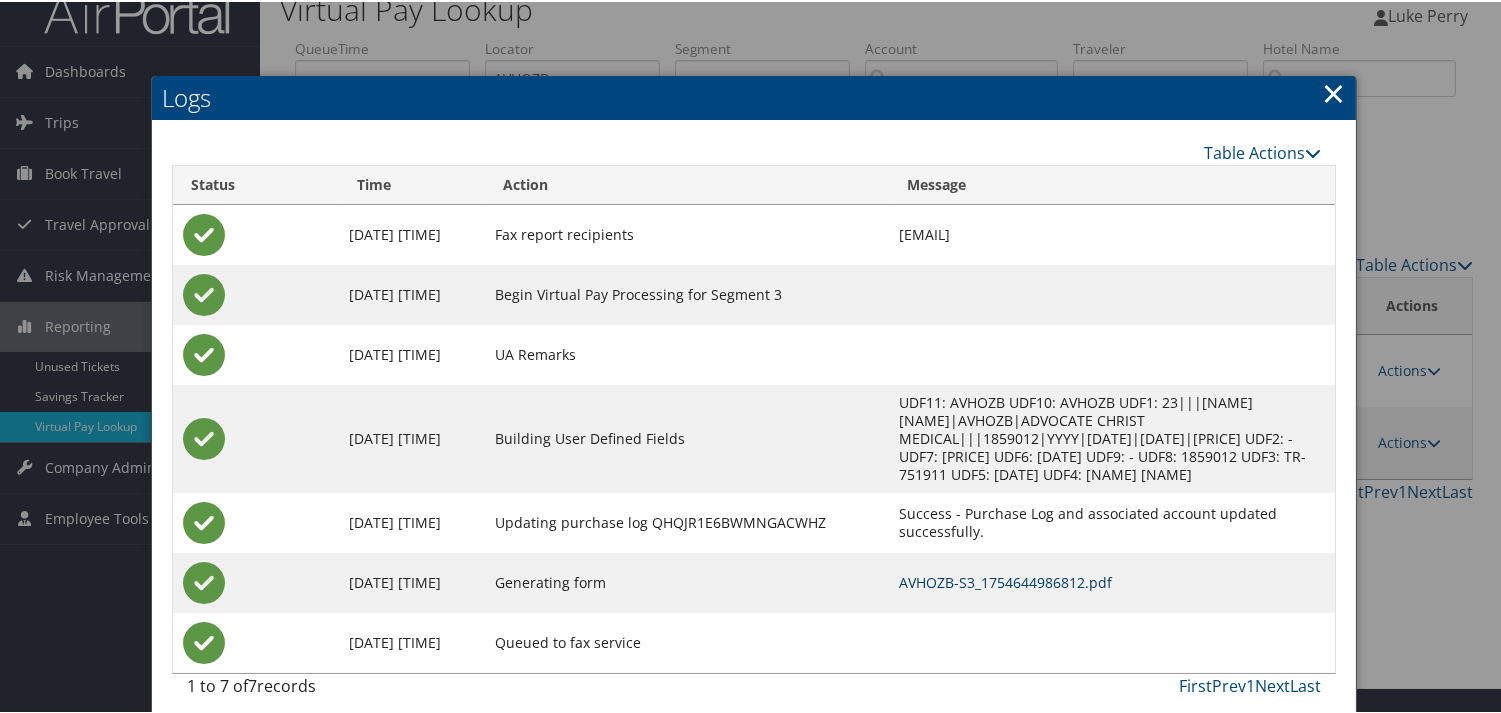 scroll, scrollTop: 40, scrollLeft: 0, axis: vertical 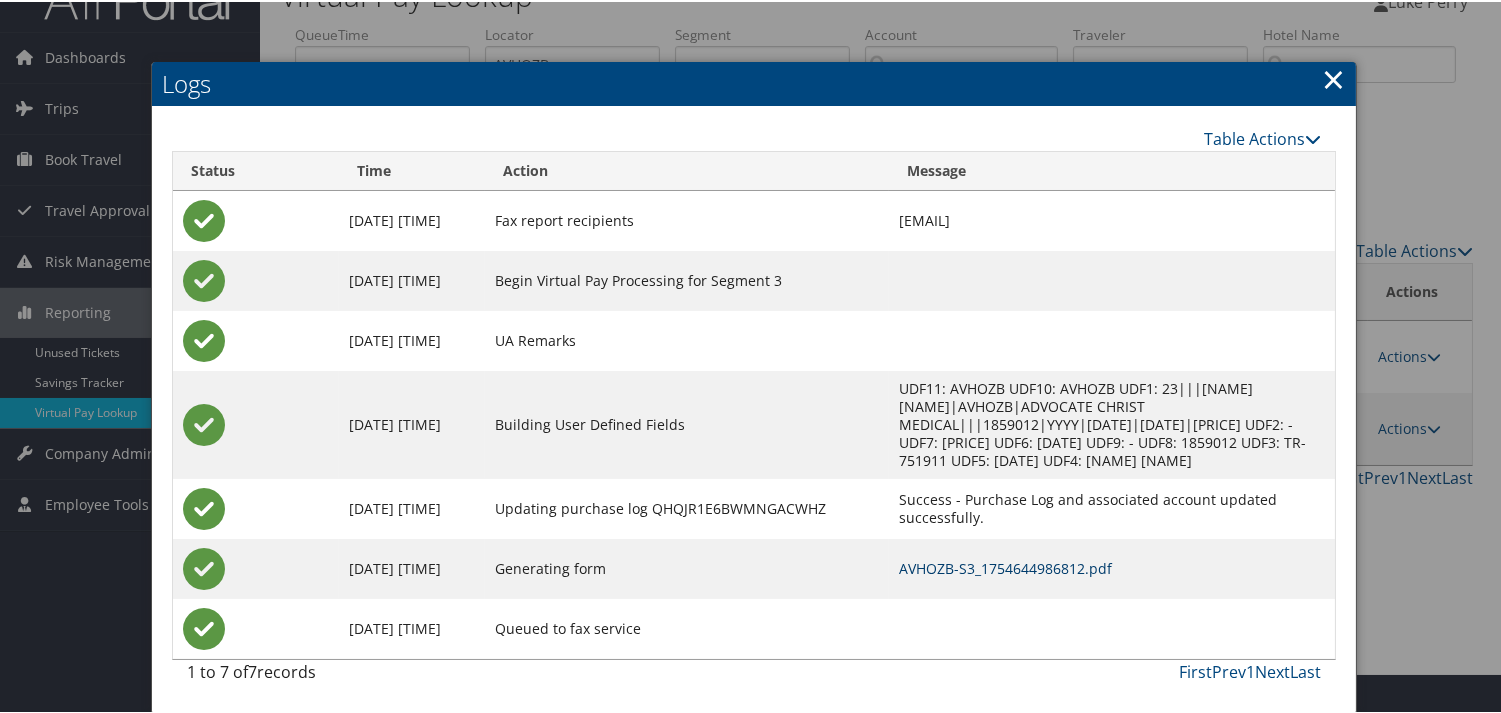 click on "AVHOZB-S3_1754644986812.pdf" at bounding box center (1005, 566) 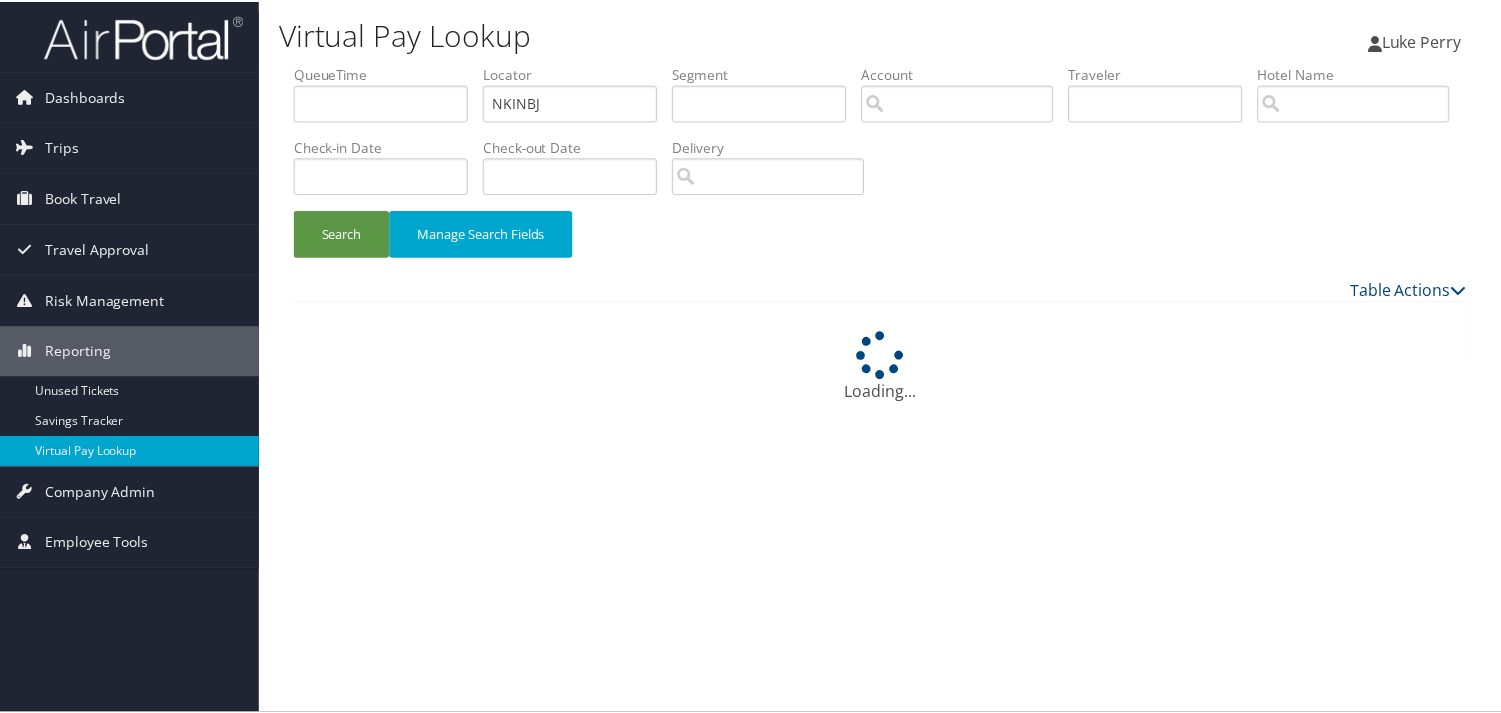 scroll, scrollTop: 0, scrollLeft: 0, axis: both 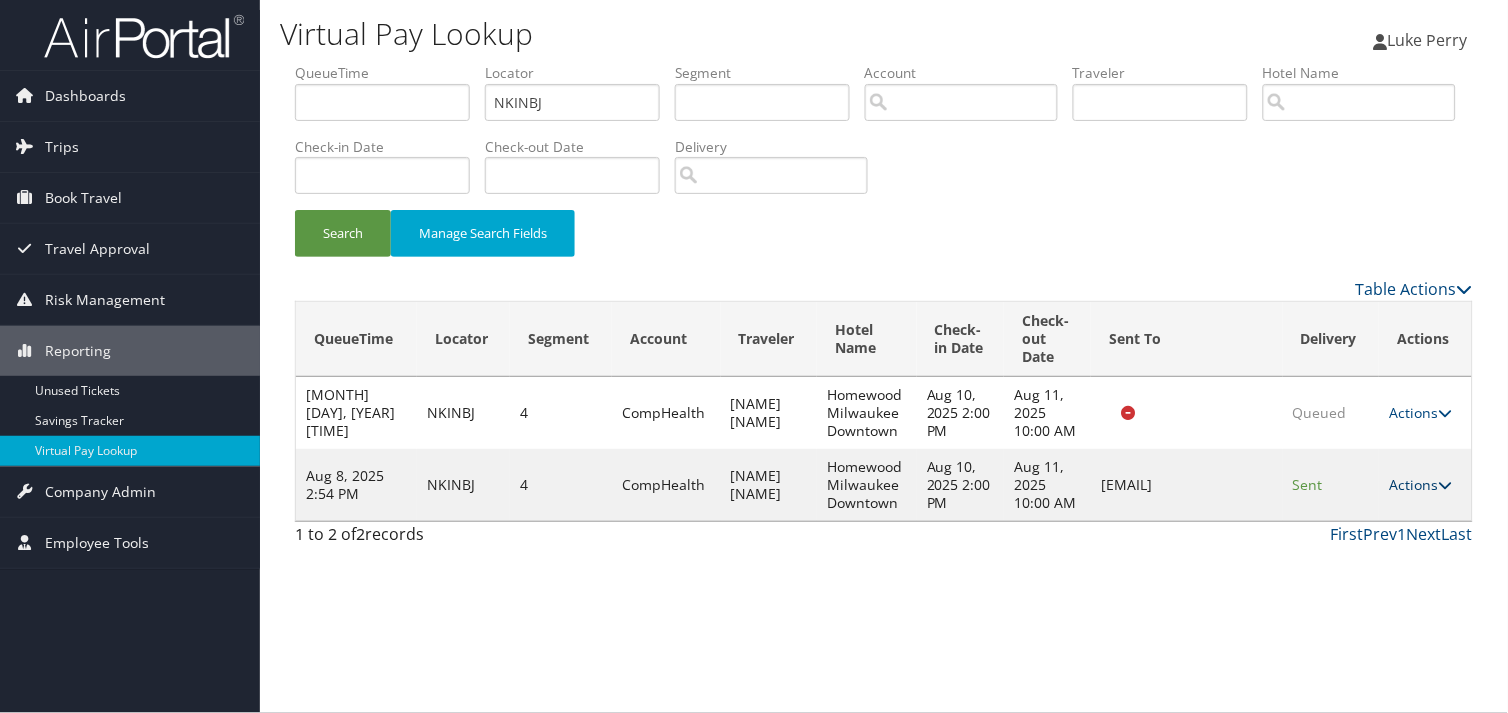 click on "Actions" at bounding box center [1420, 484] 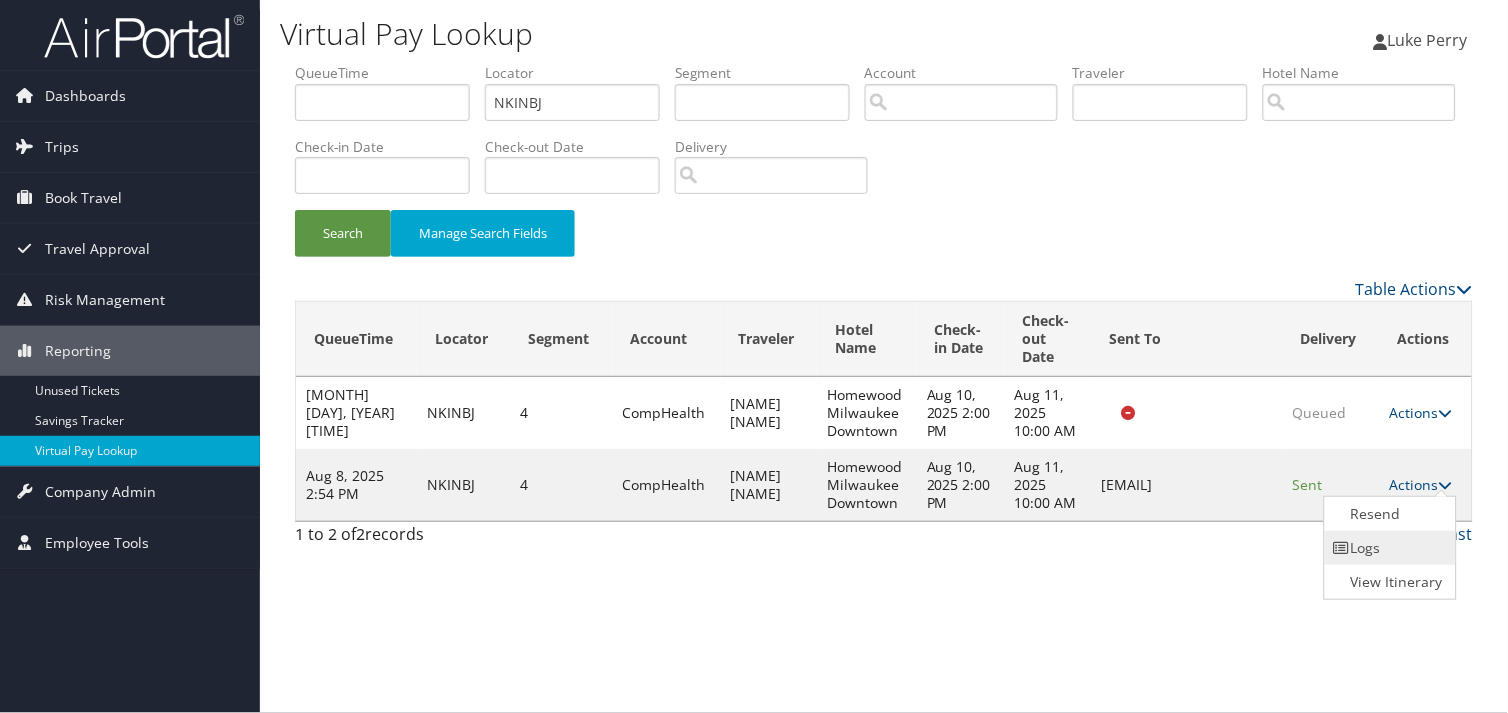 click on "Logs" at bounding box center [1388, 548] 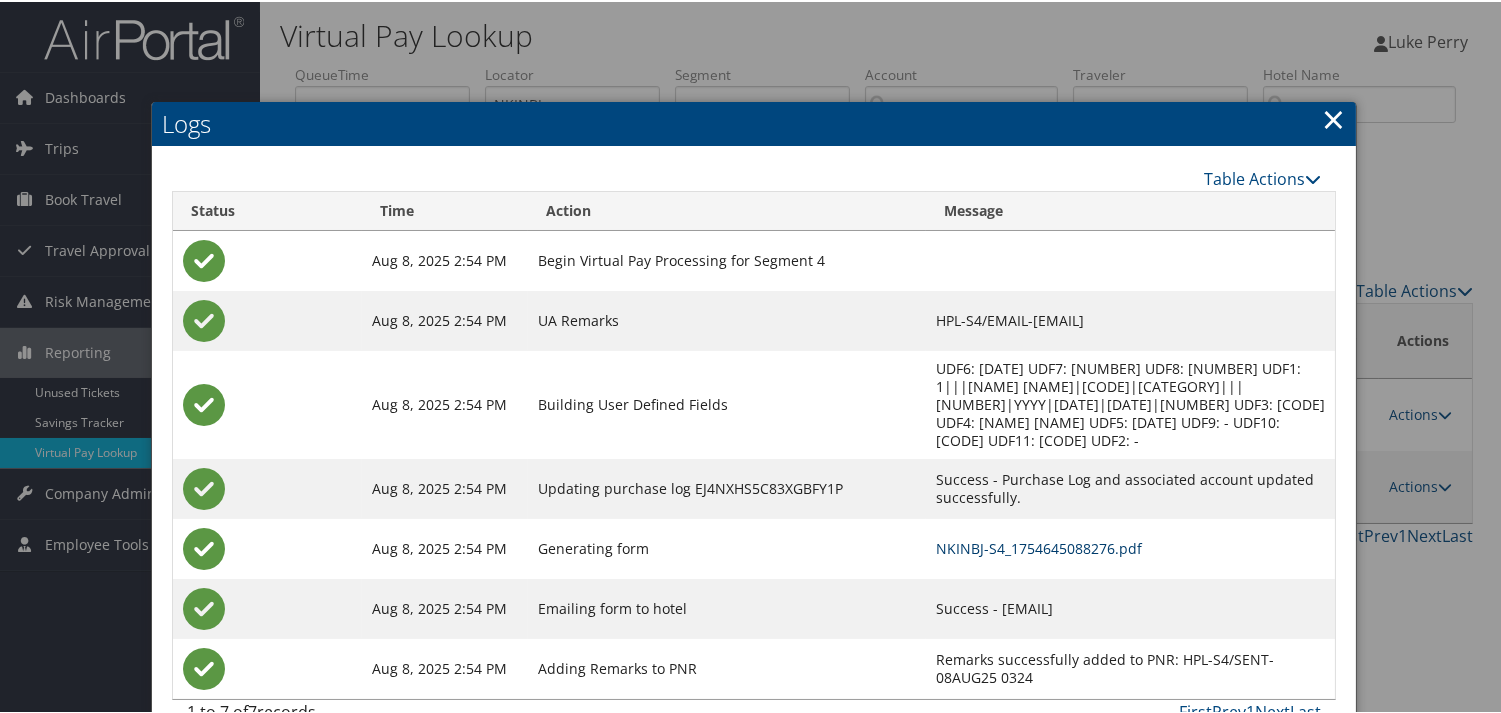 click on "NKINBJ-S4_1754645088276.pdf" at bounding box center (1039, 546) 